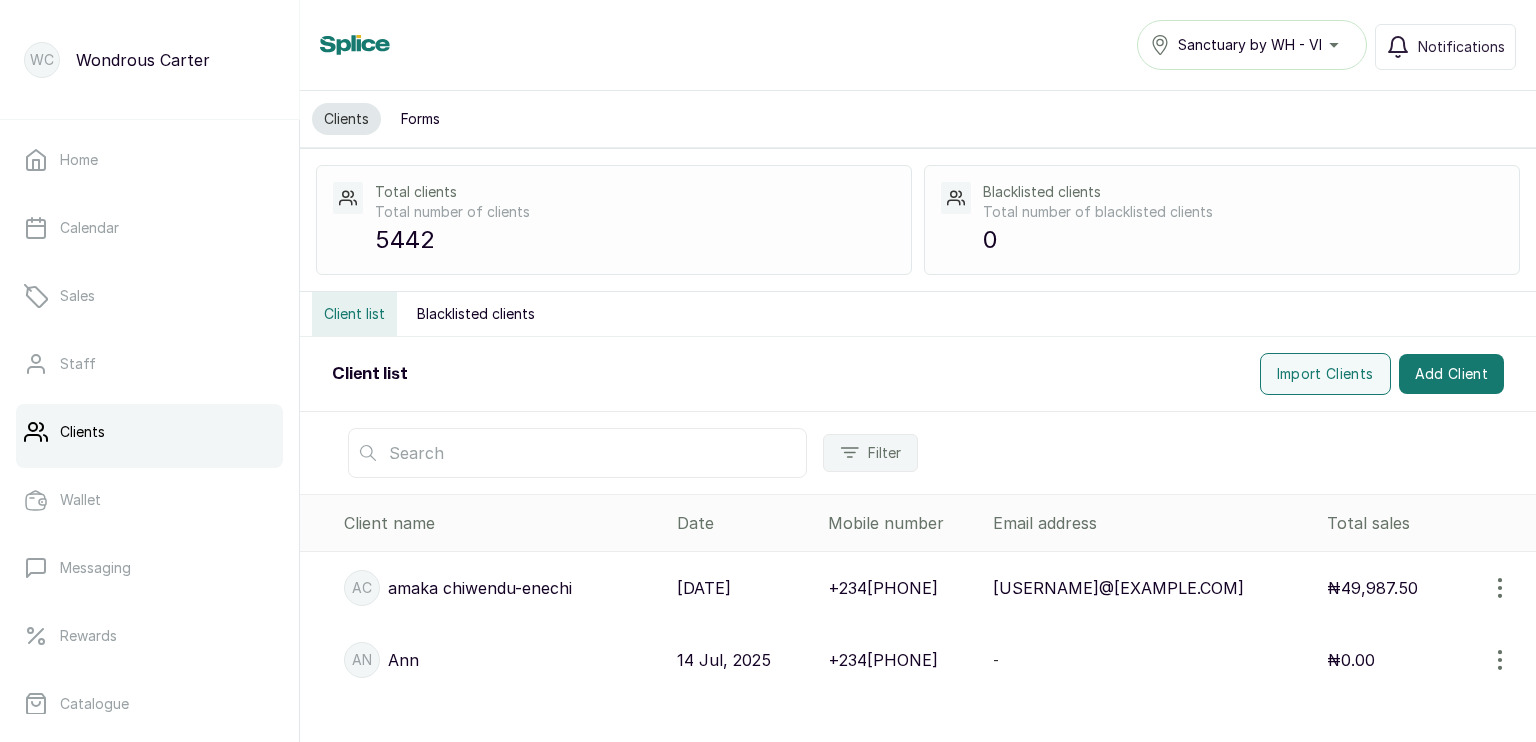 scroll, scrollTop: 0, scrollLeft: 0, axis: both 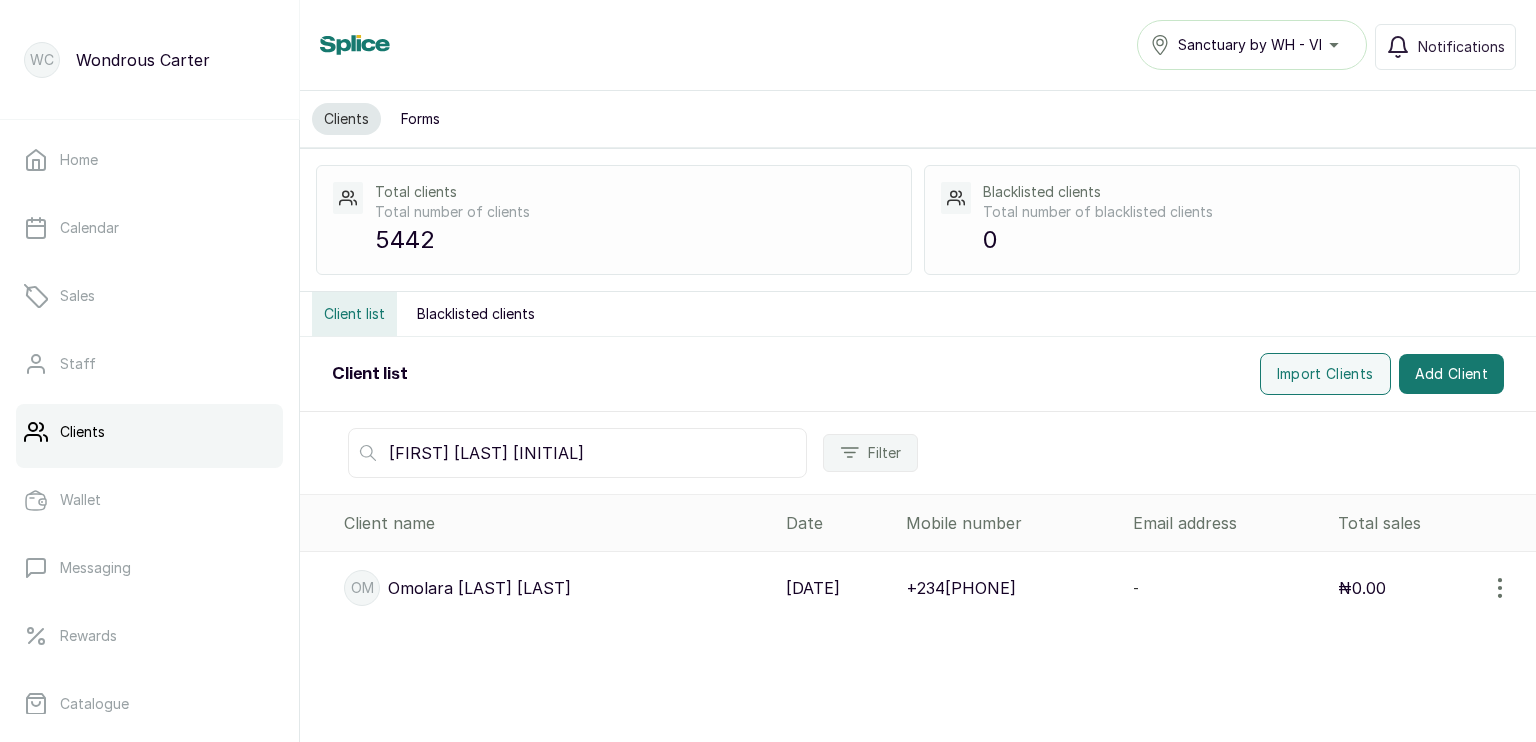 type on "omolara molly al" 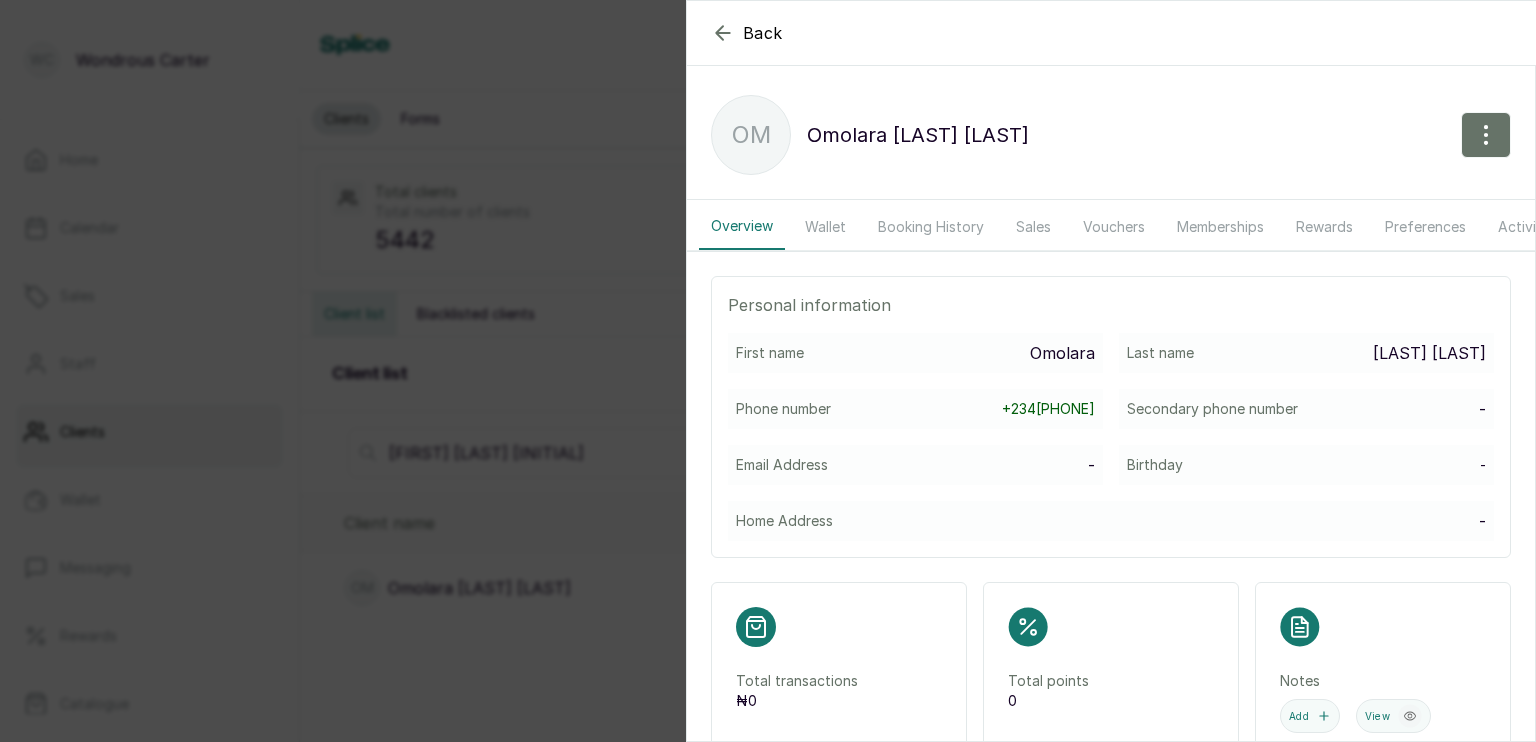 click 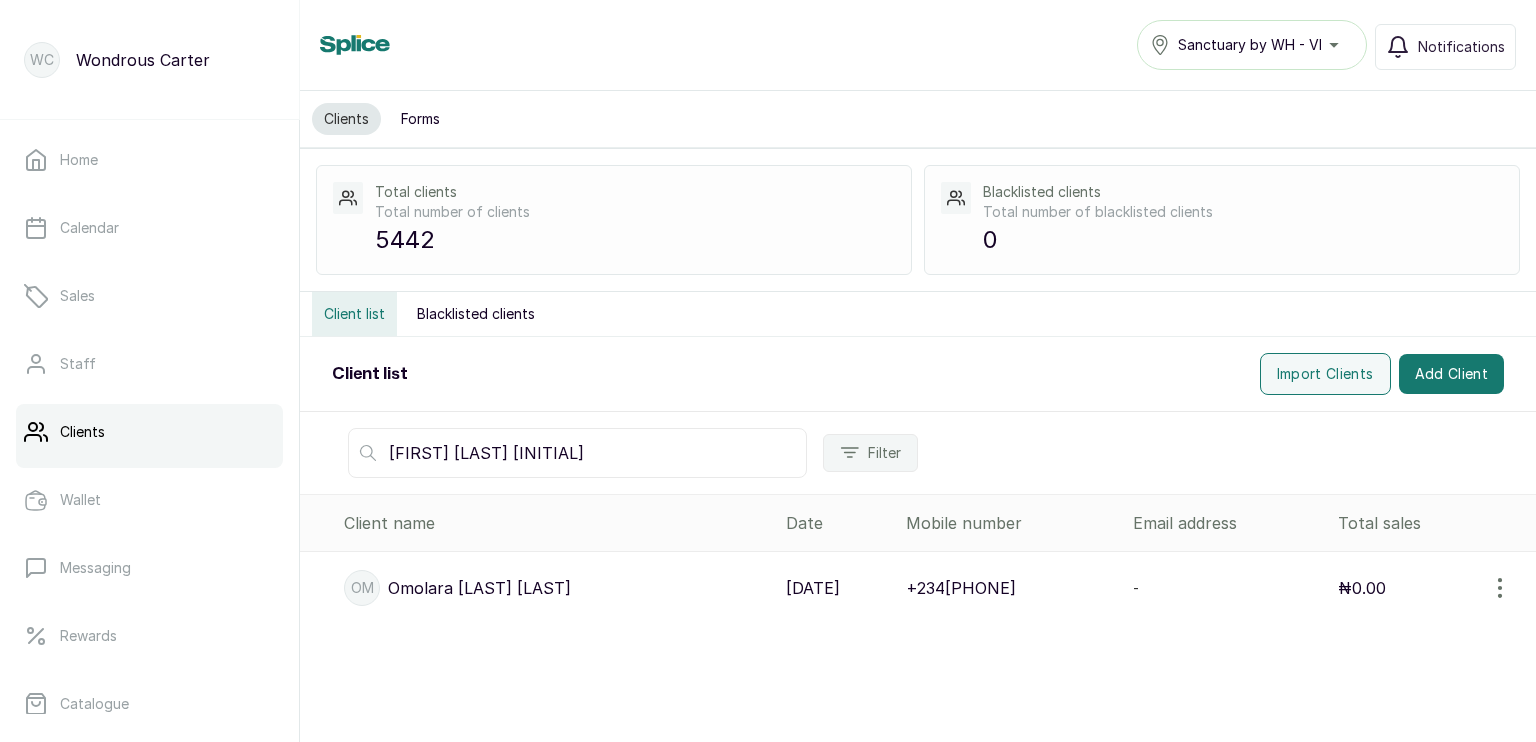 click on "Sanctuary by WH - VI" at bounding box center [1252, 45] 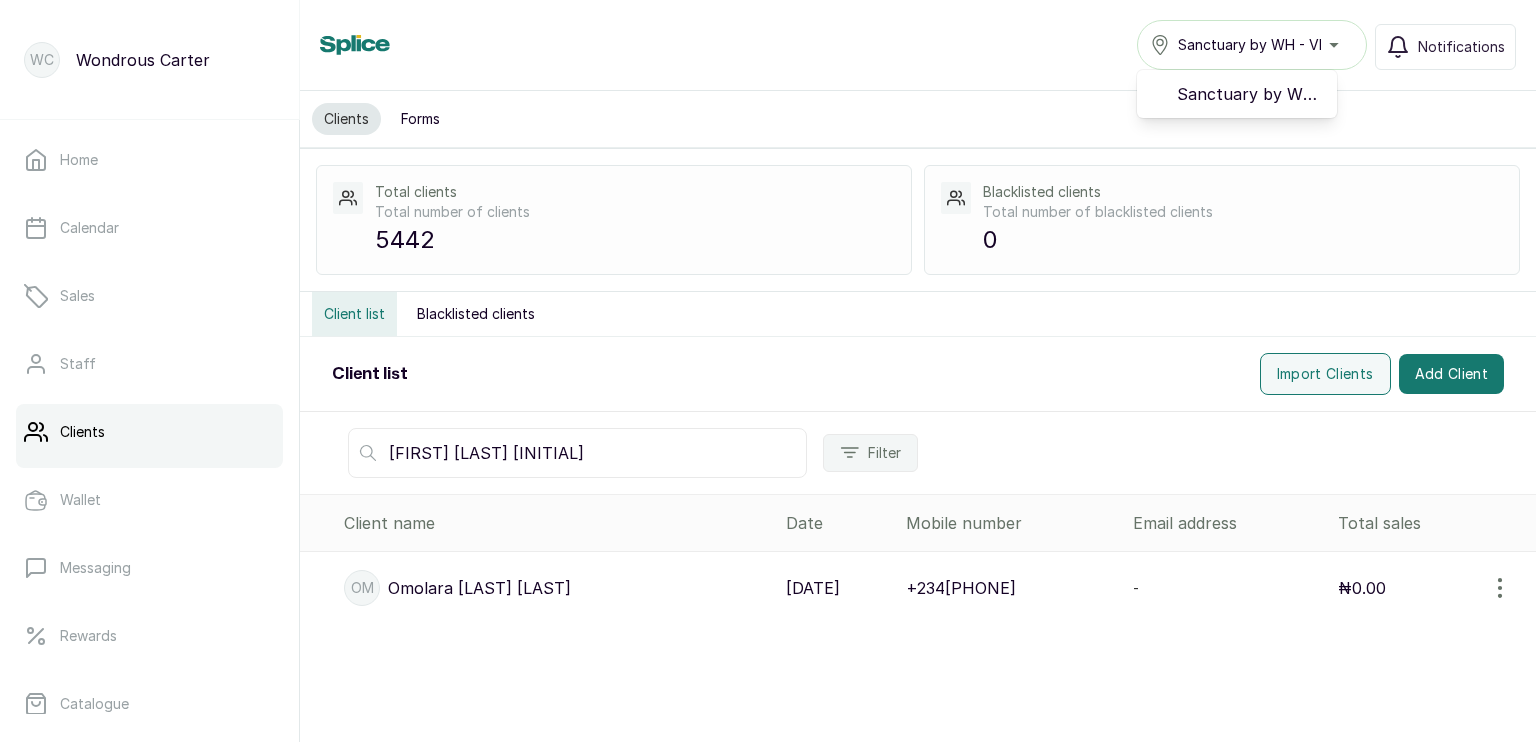 click on "Clients Forms" at bounding box center [918, 119] 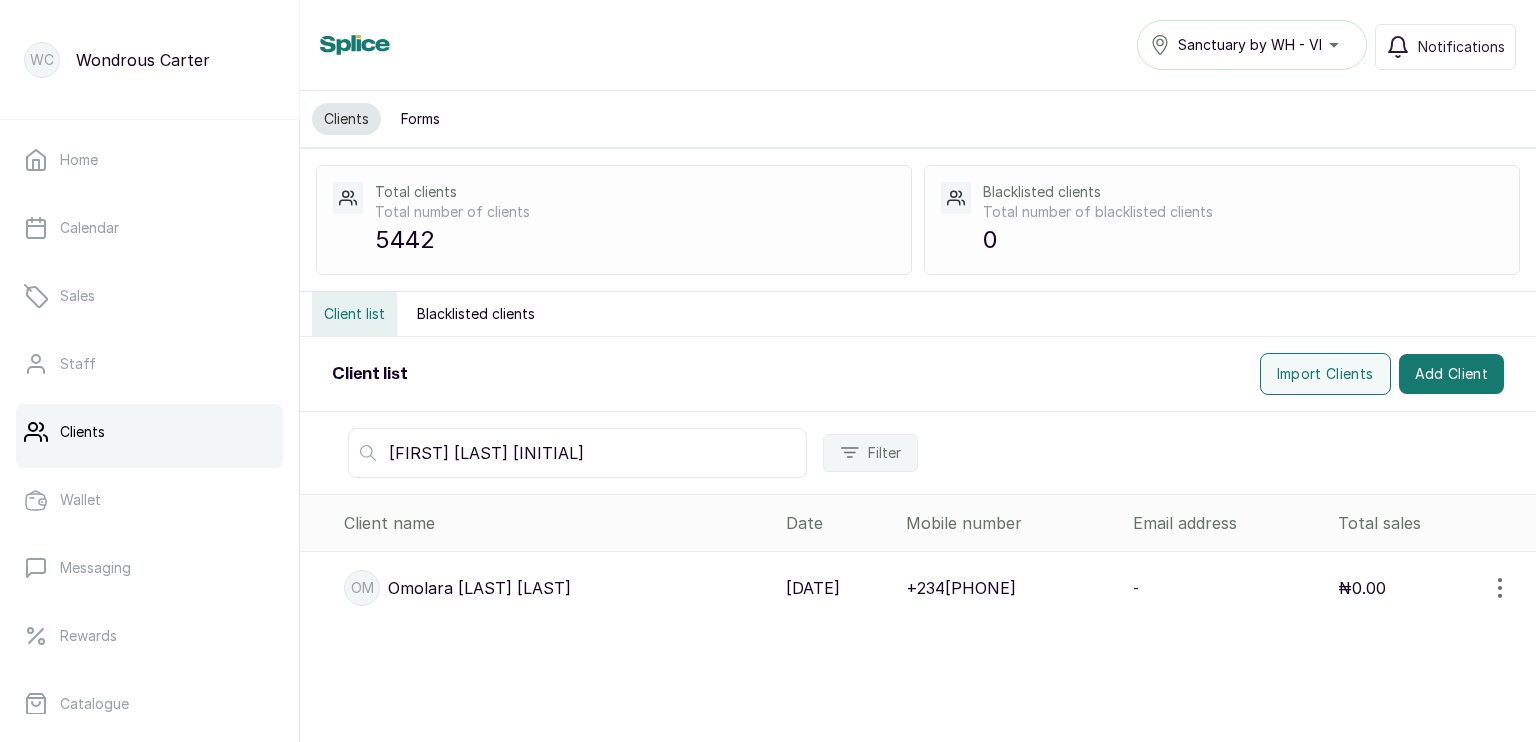 scroll, scrollTop: 0, scrollLeft: 0, axis: both 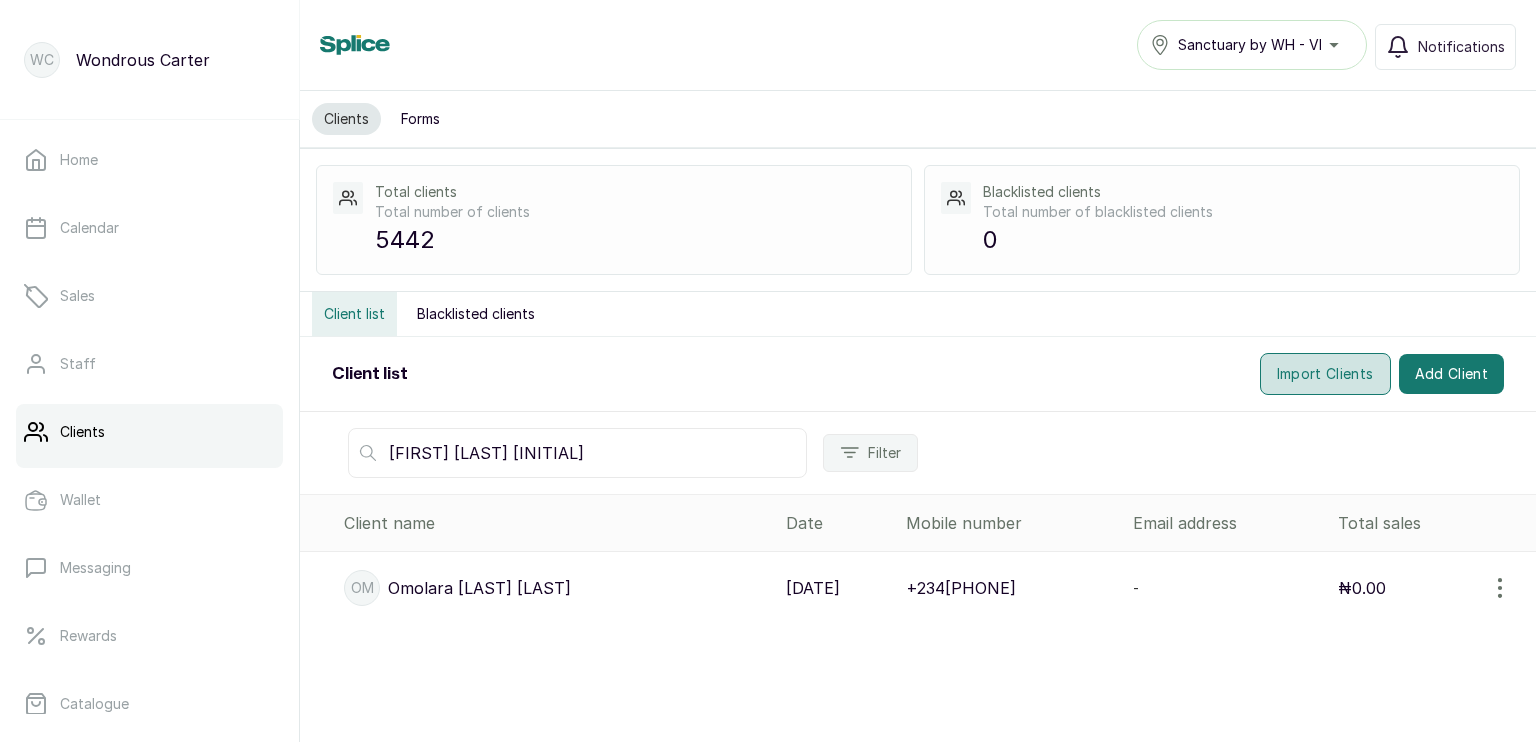 click on "Import Clients" at bounding box center [1325, 374] 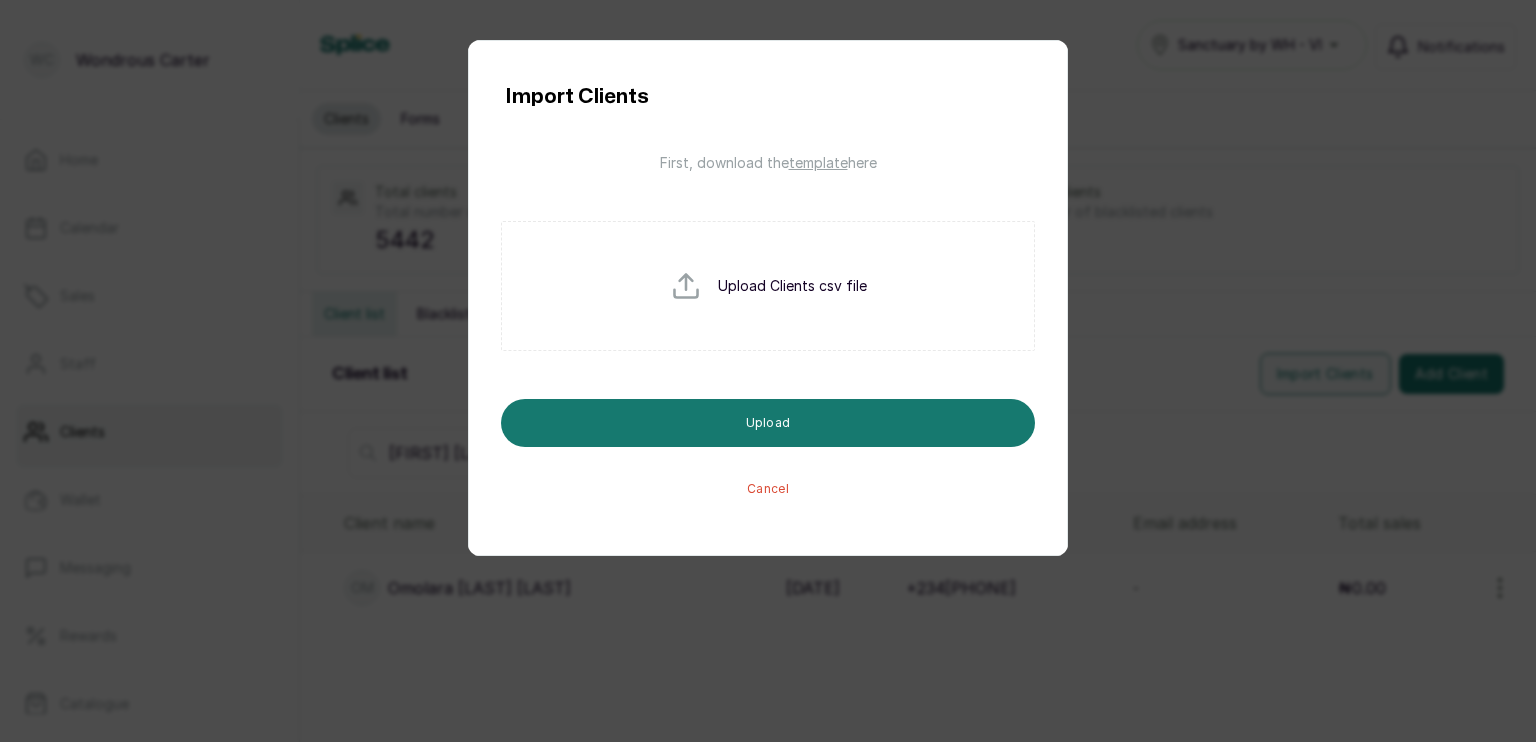 click on "Cancel" at bounding box center [768, 489] 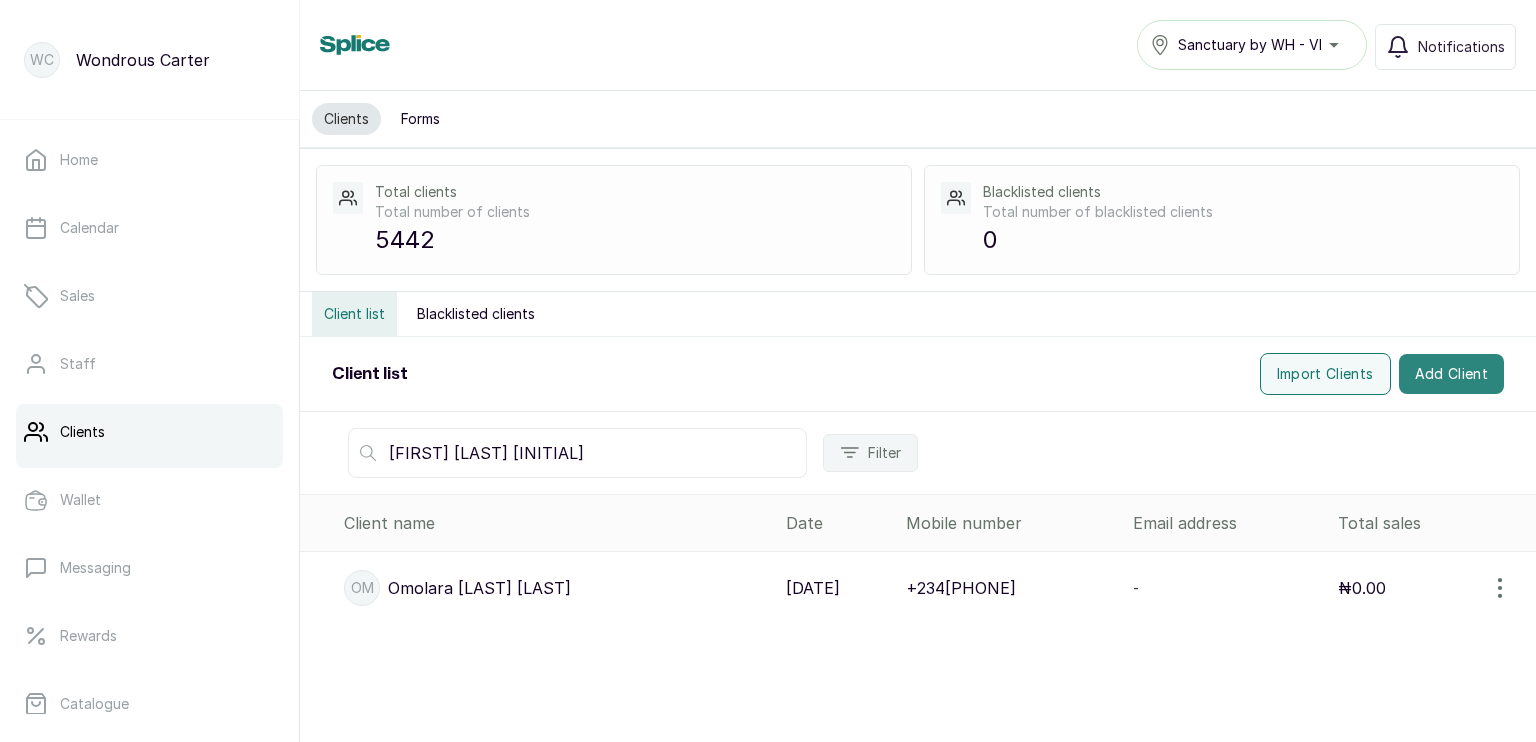click on "Add Client" at bounding box center (1452, 374) 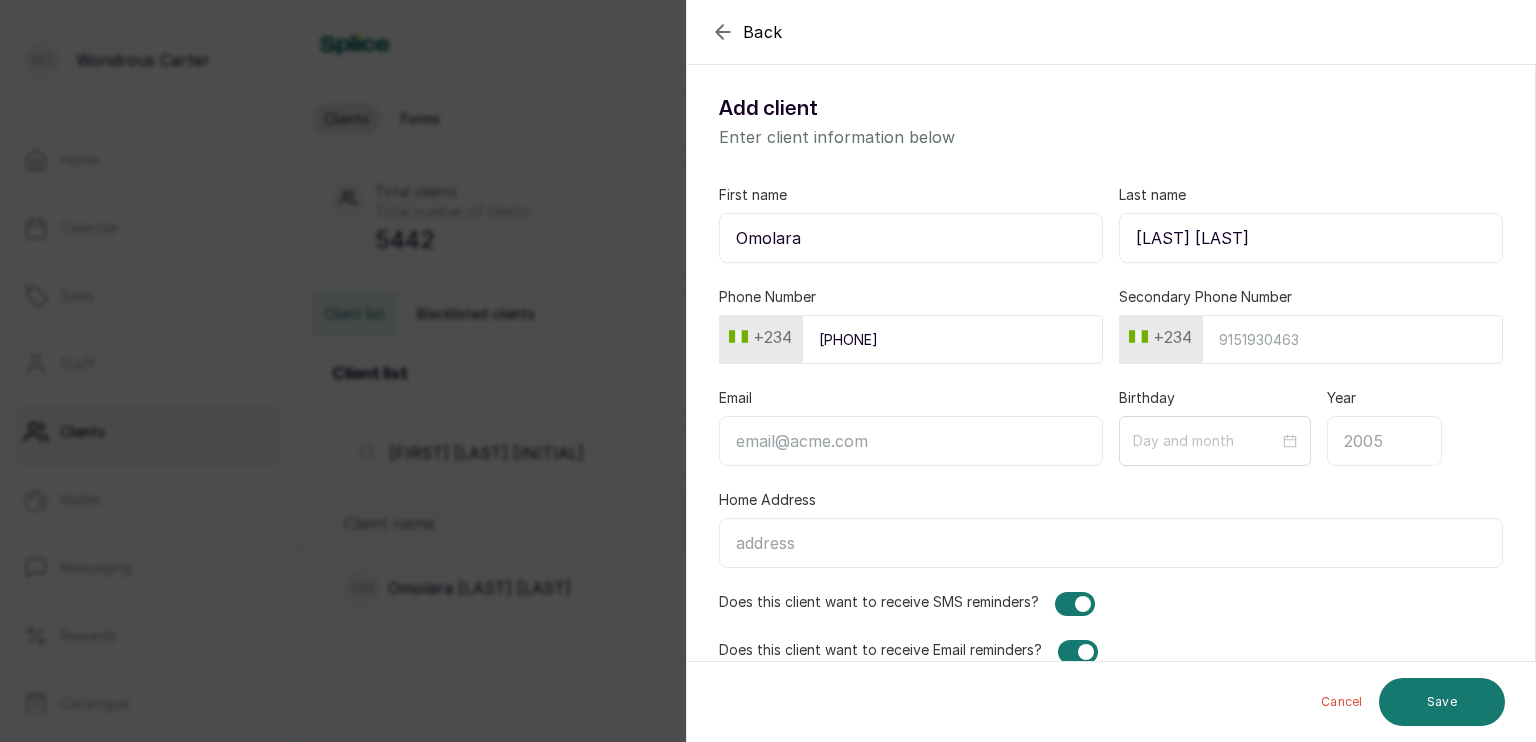 click 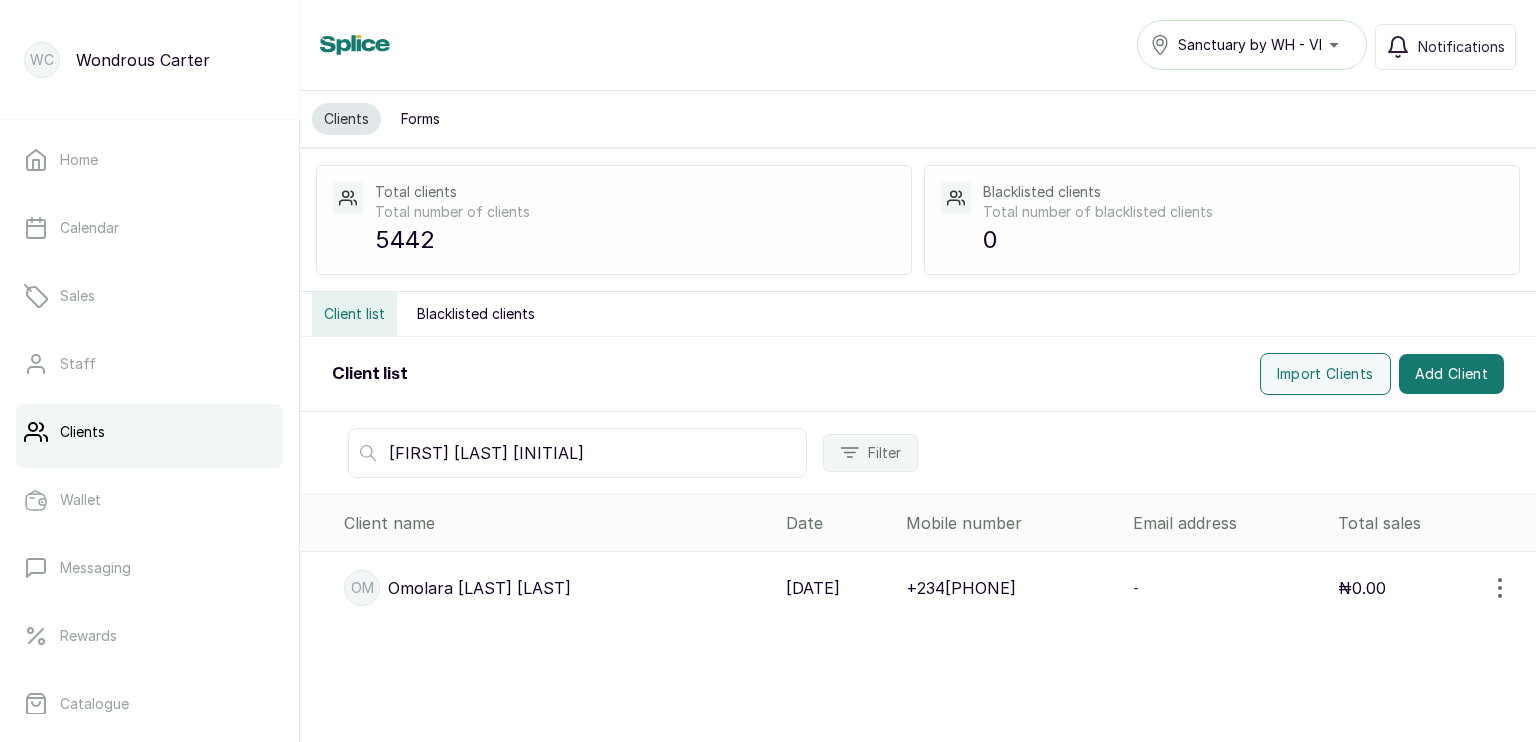 drag, startPoint x: 400, startPoint y: 2, endPoint x: 306, endPoint y: -17, distance: 95.90099 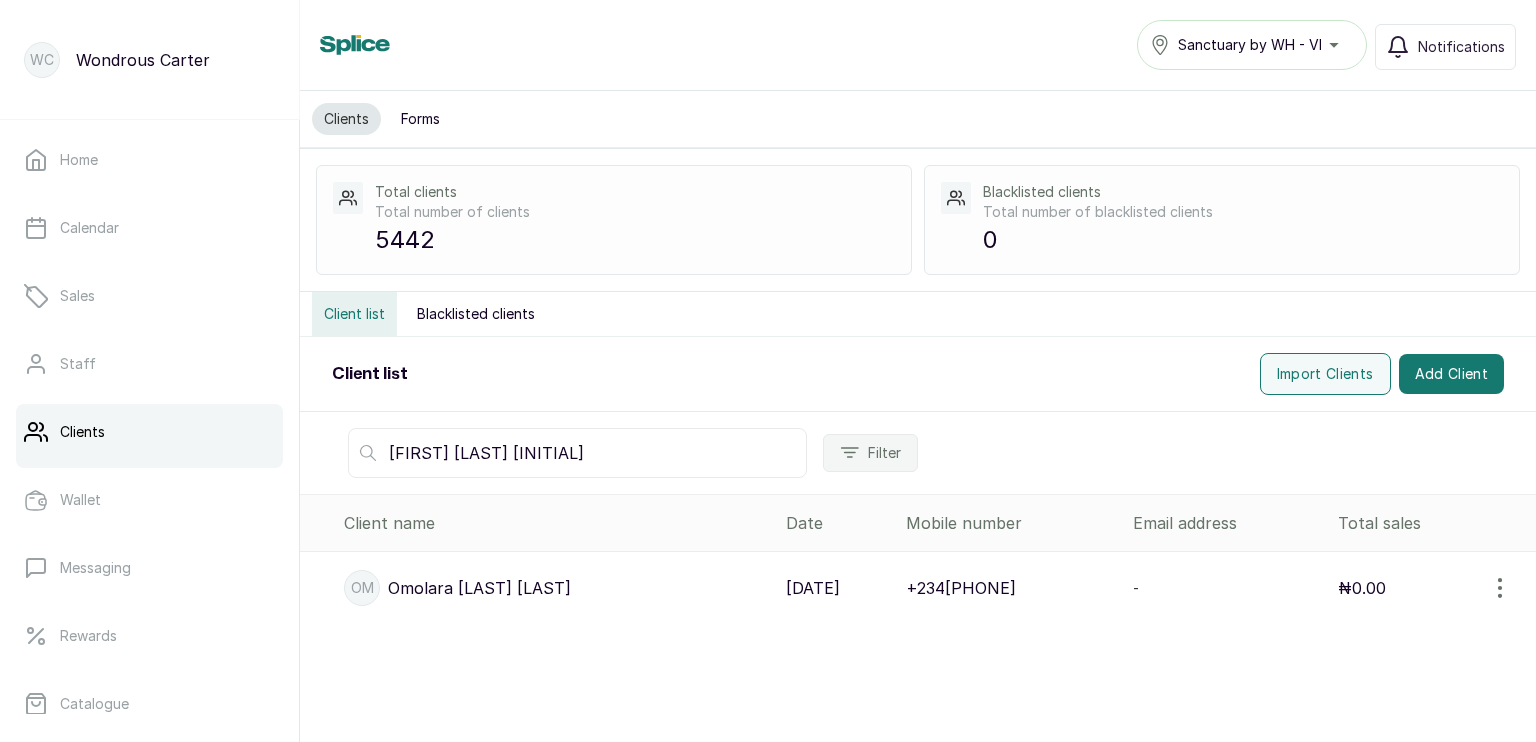 click 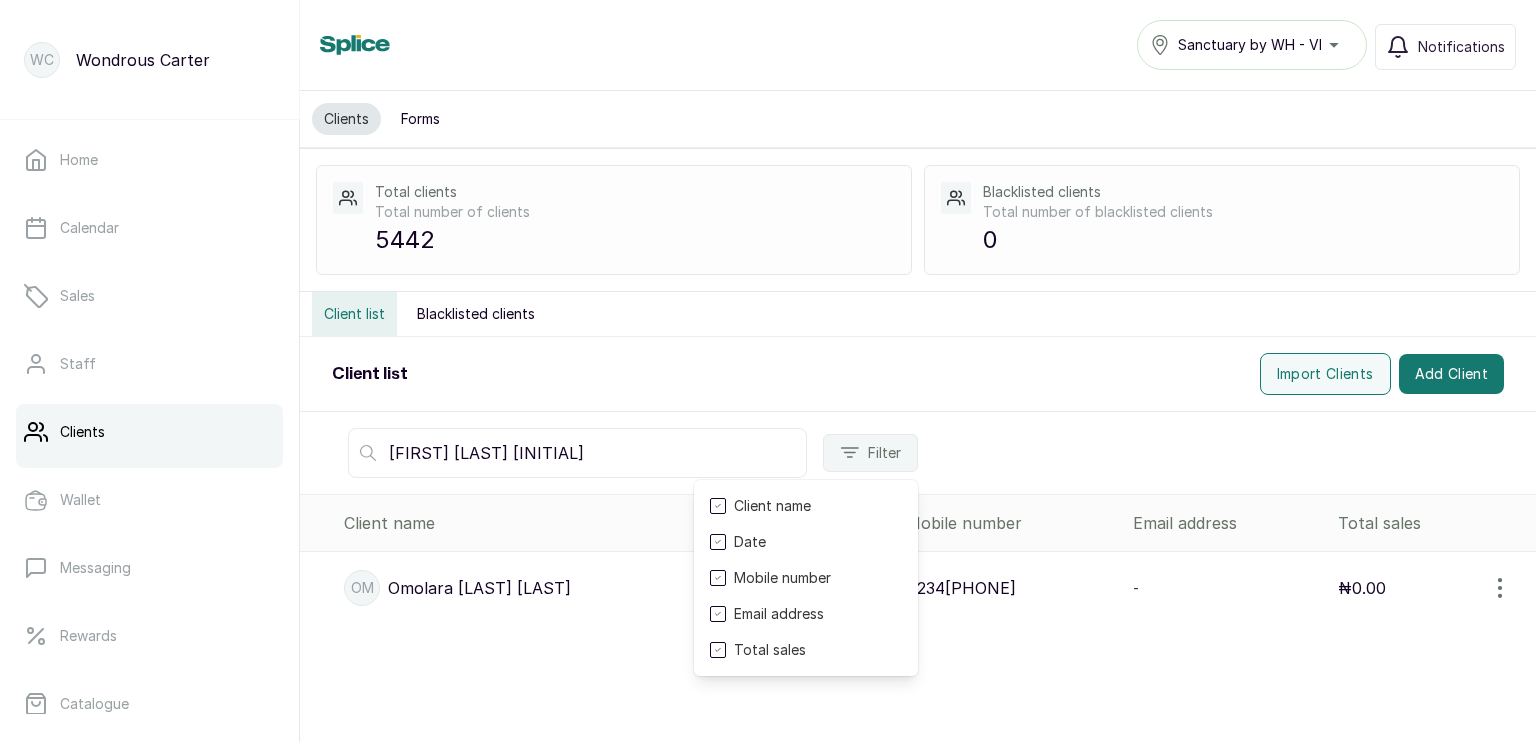 click at bounding box center (918, 640) 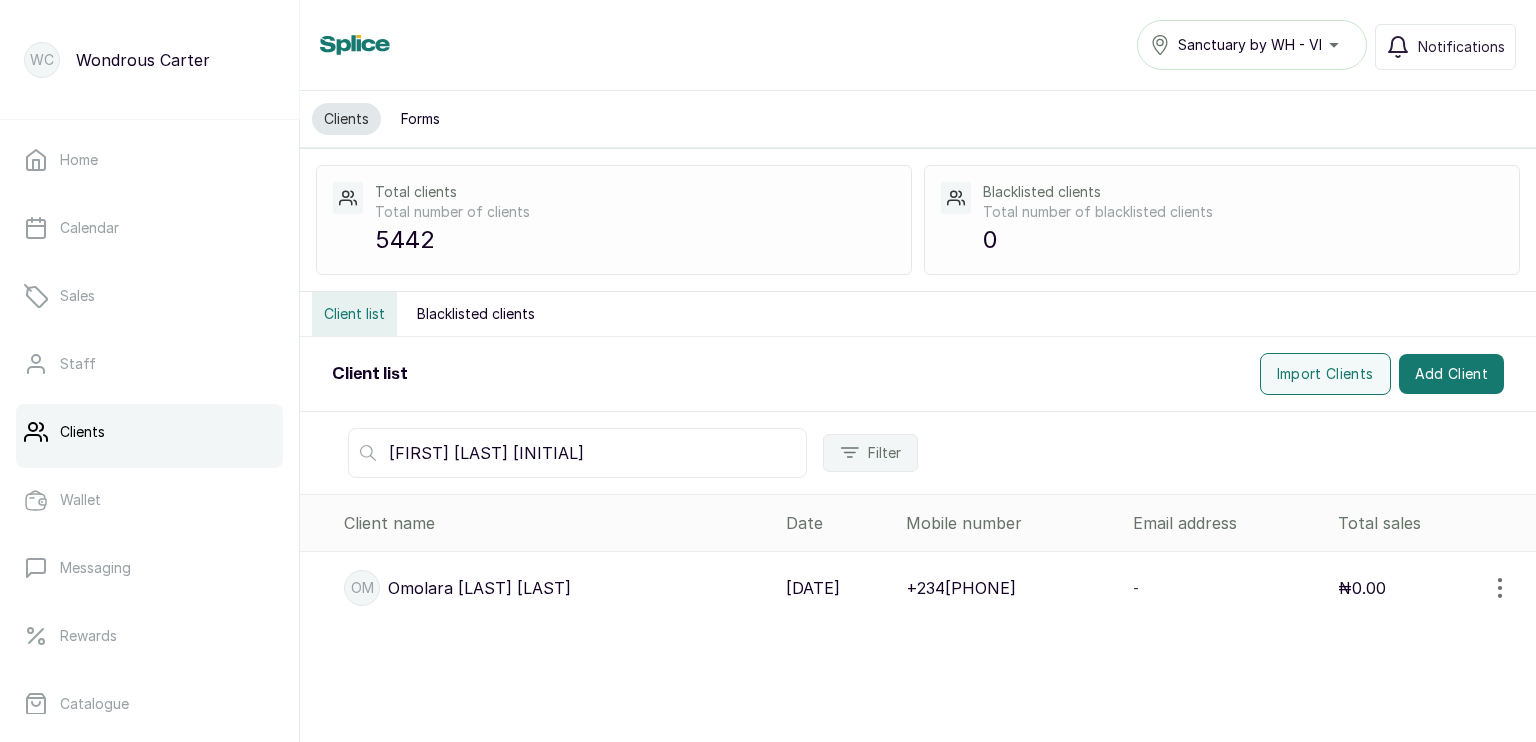 click on "WC" at bounding box center (42, 60) 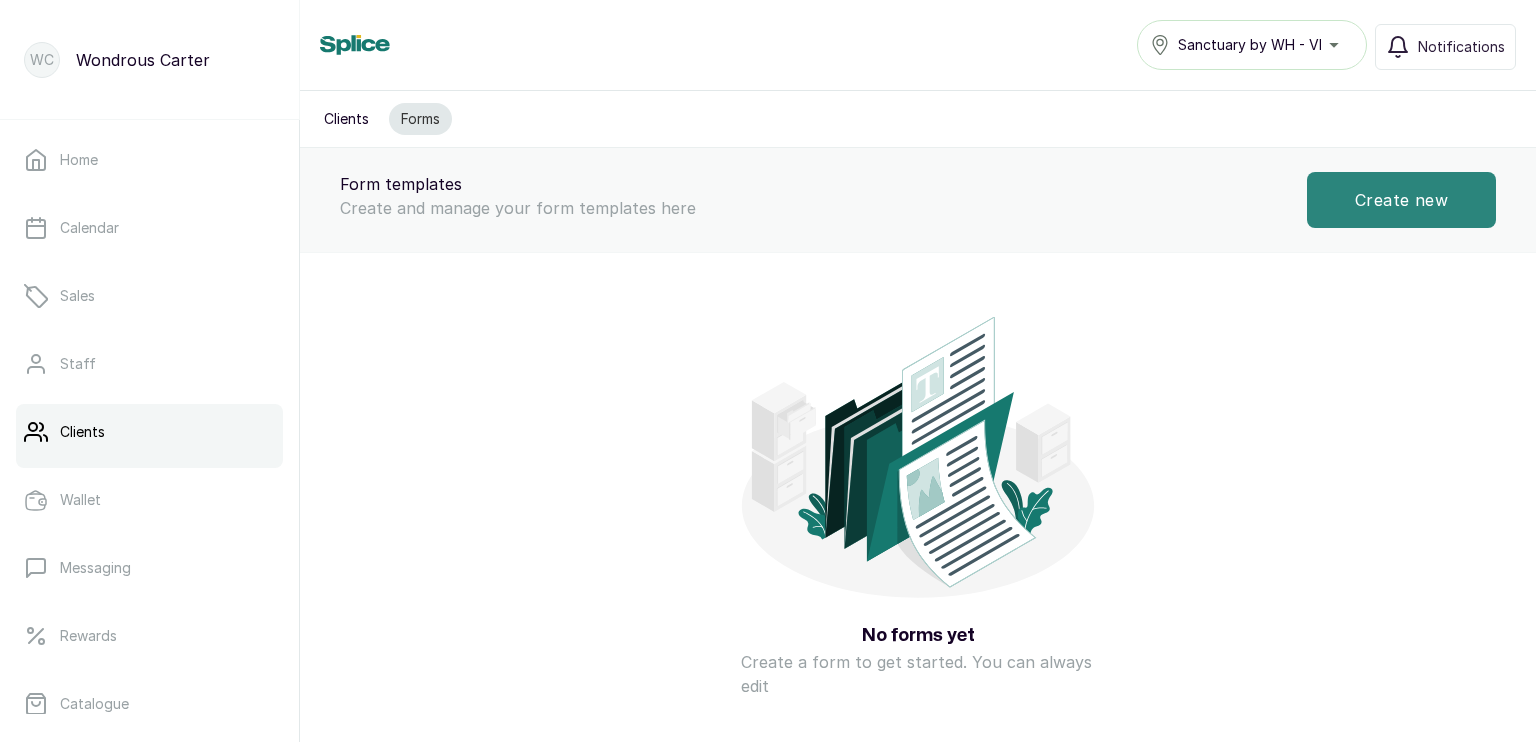 click on "Create new" at bounding box center (1401, 200) 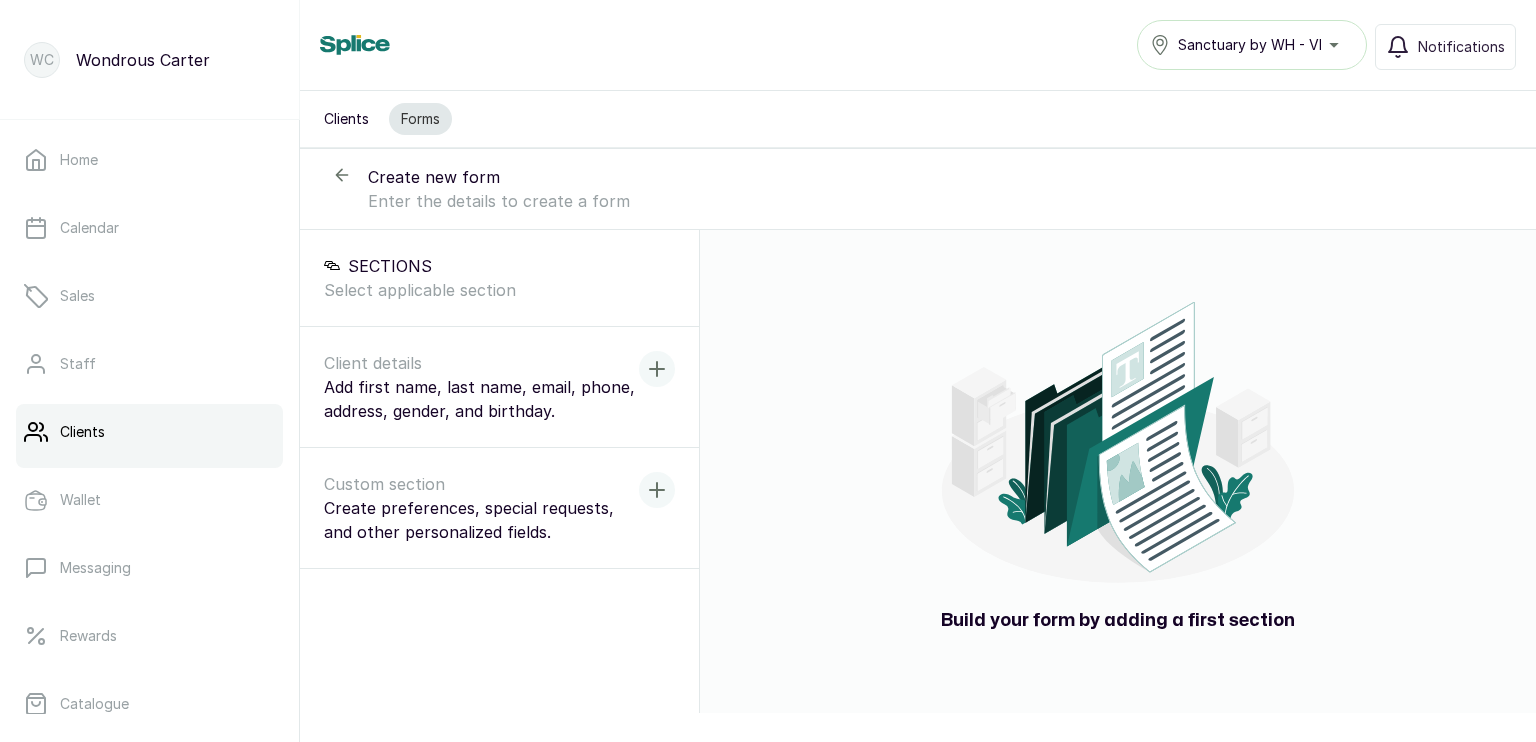click on "Clients" at bounding box center (149, 432) 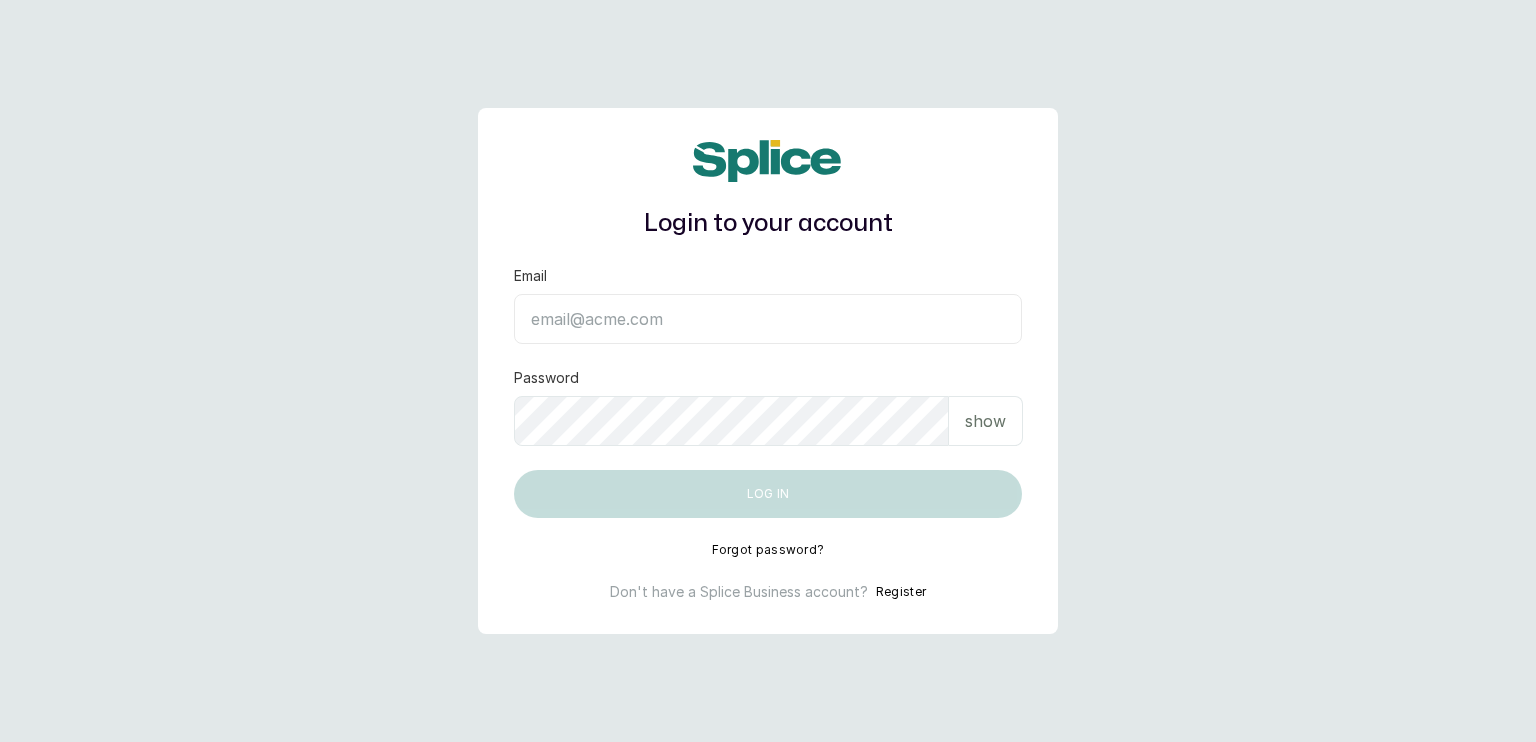 scroll, scrollTop: 0, scrollLeft: 0, axis: both 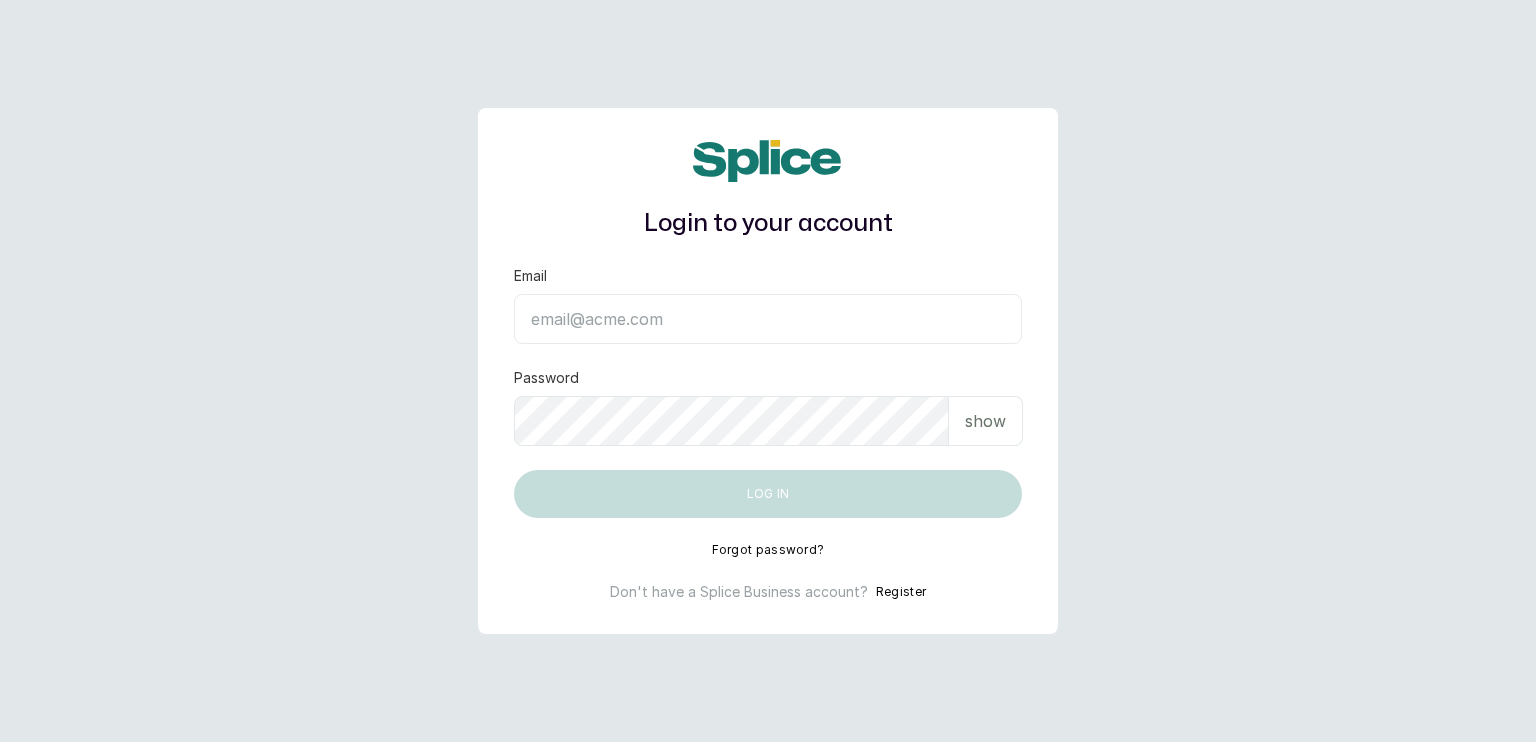 type on "[USERNAME]@[DOMAIN]" 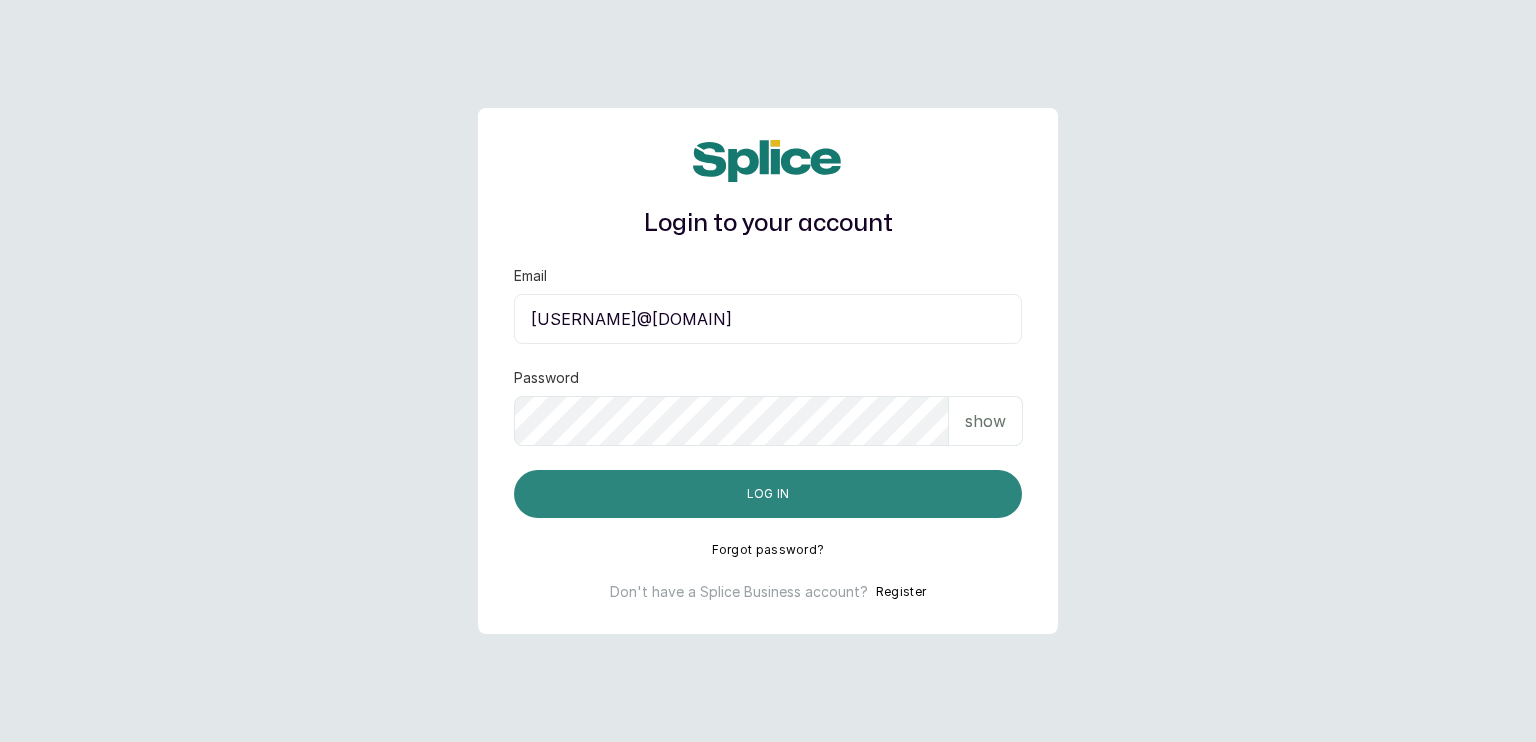click on "Log in" at bounding box center (768, 494) 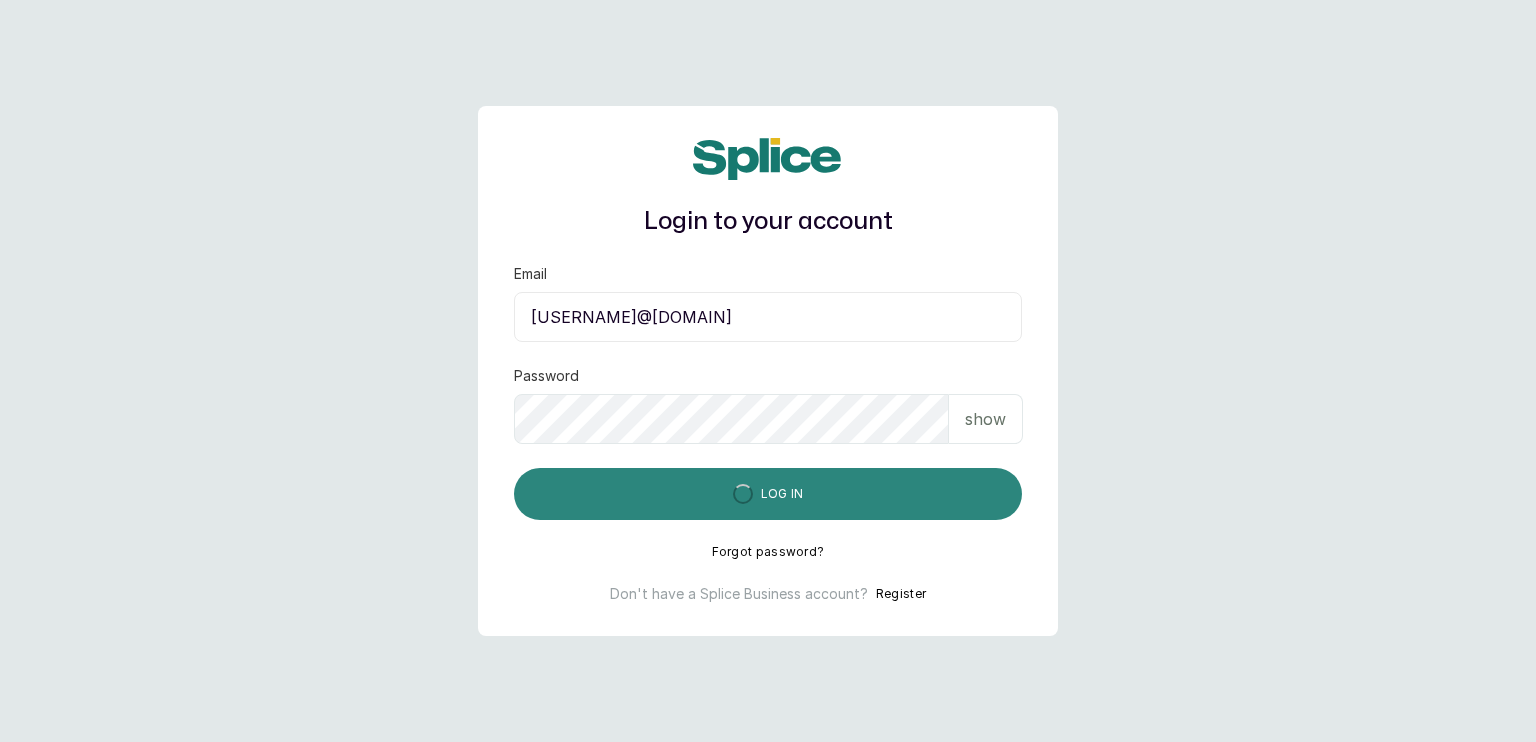 click on "Log in" at bounding box center (768, 494) 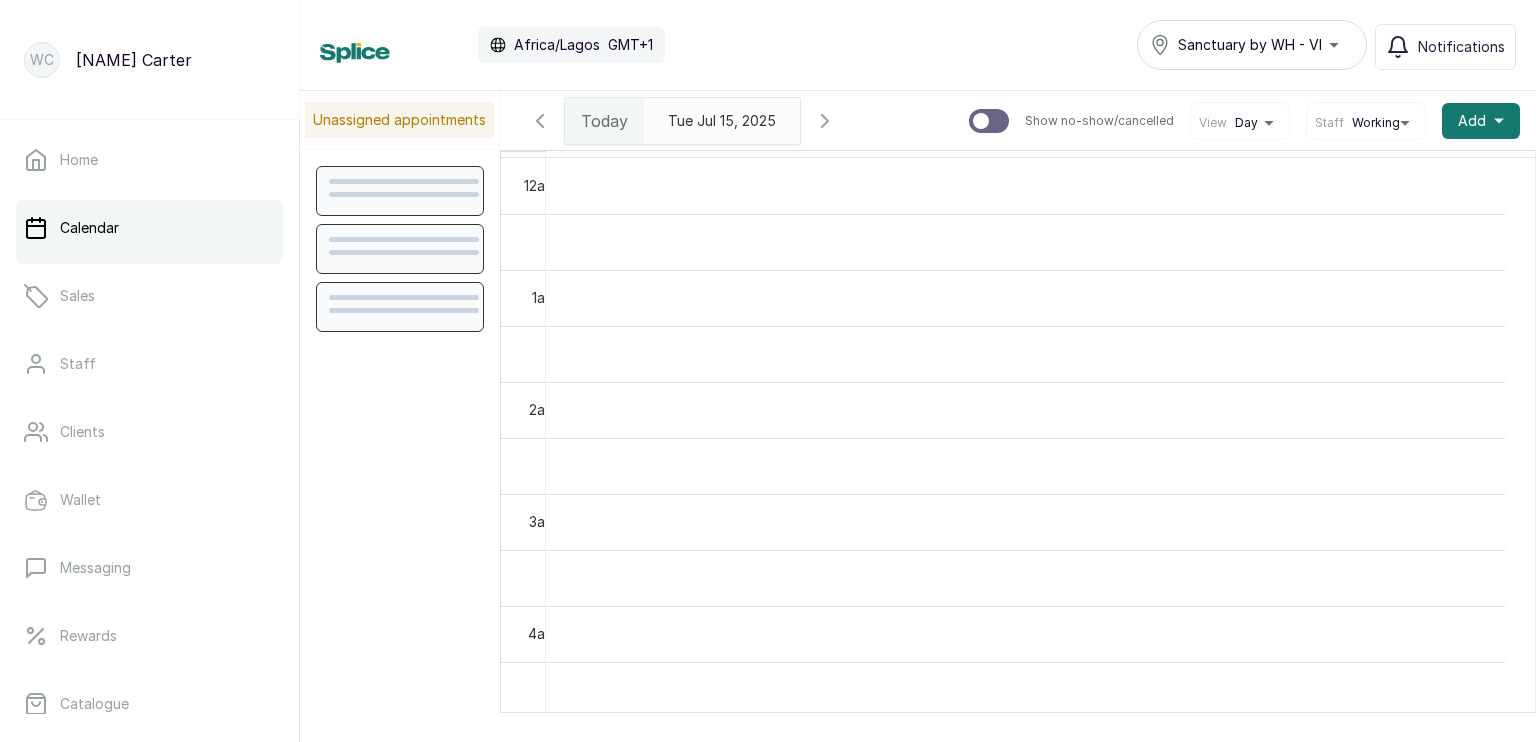 scroll, scrollTop: 0, scrollLeft: 0, axis: both 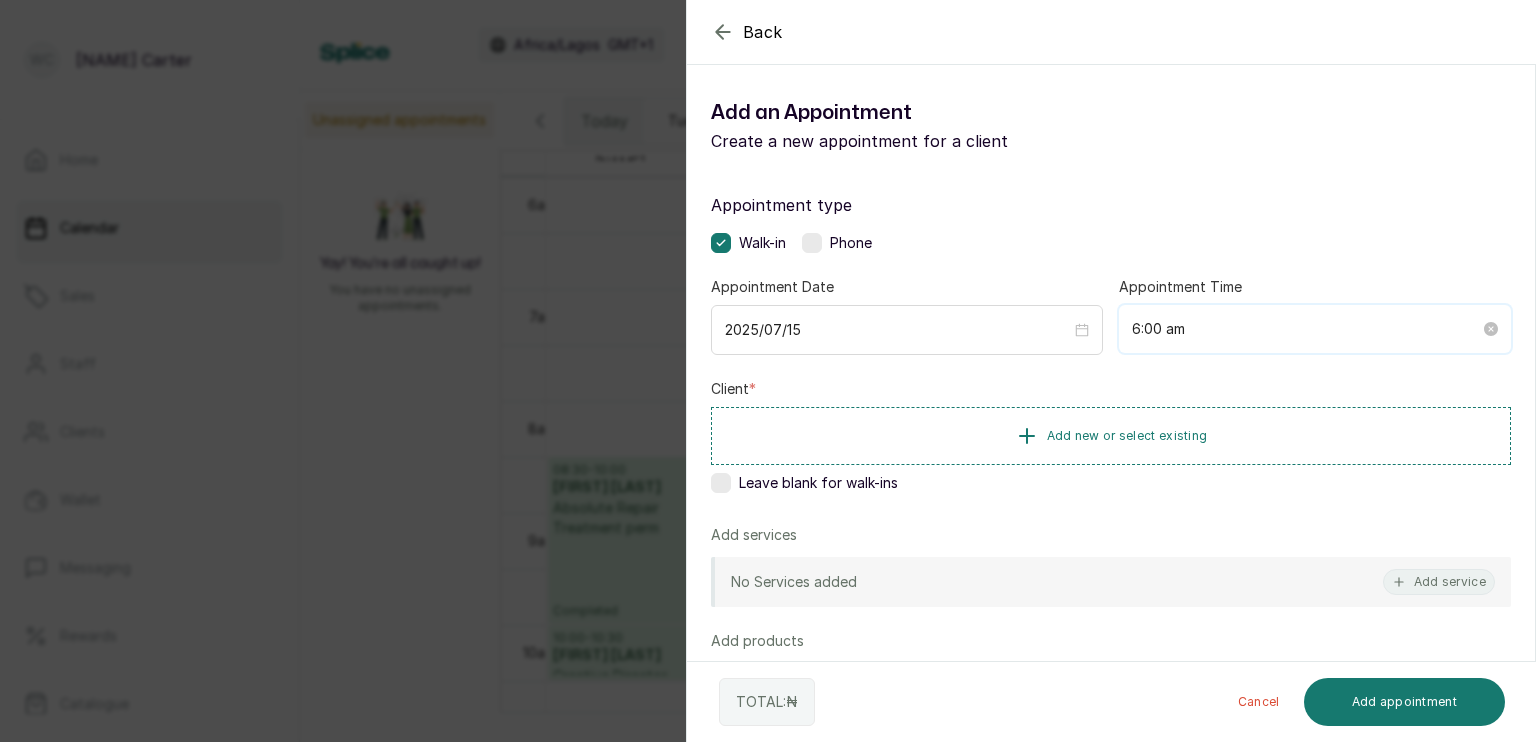 click on "6:00 am" at bounding box center [1306, 329] 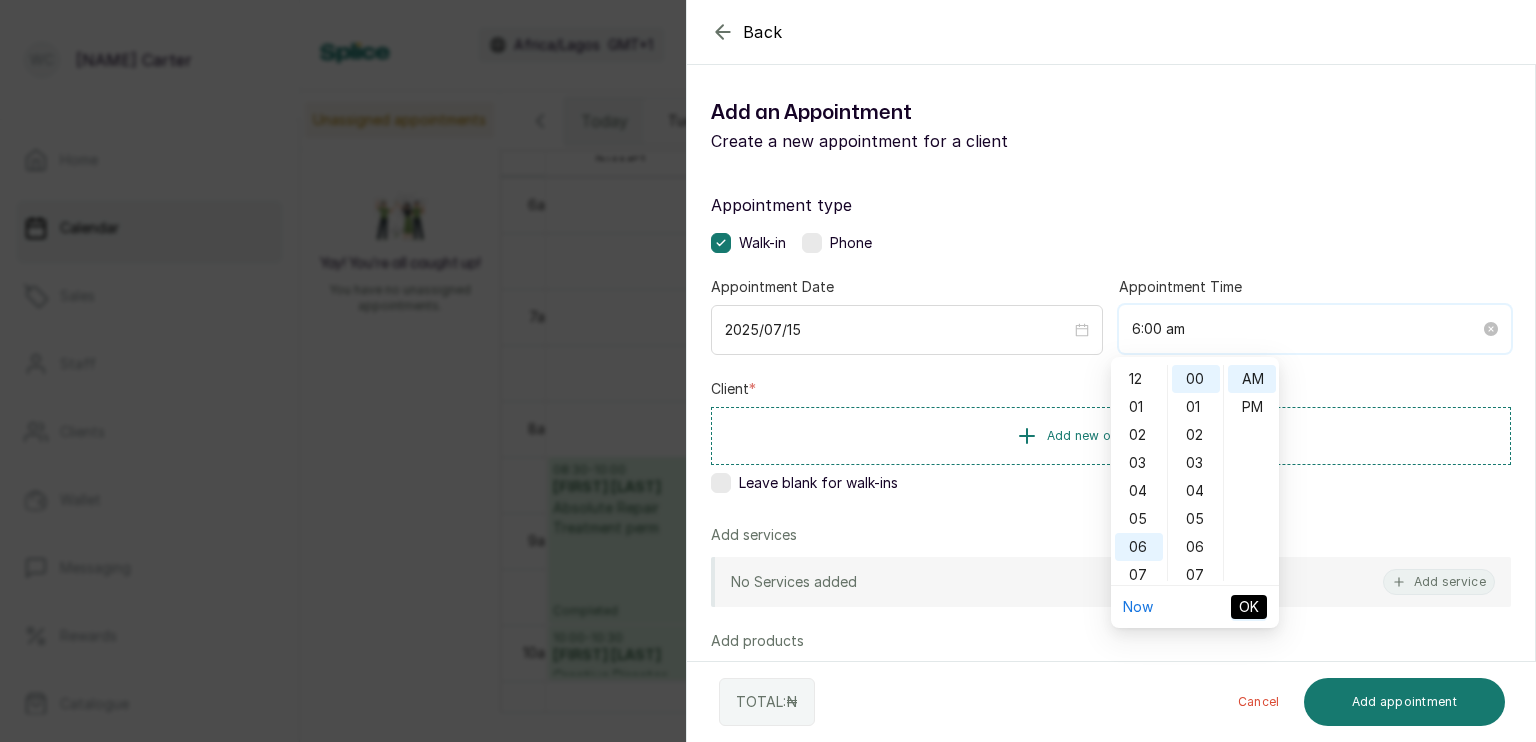 scroll, scrollTop: 120, scrollLeft: 0, axis: vertical 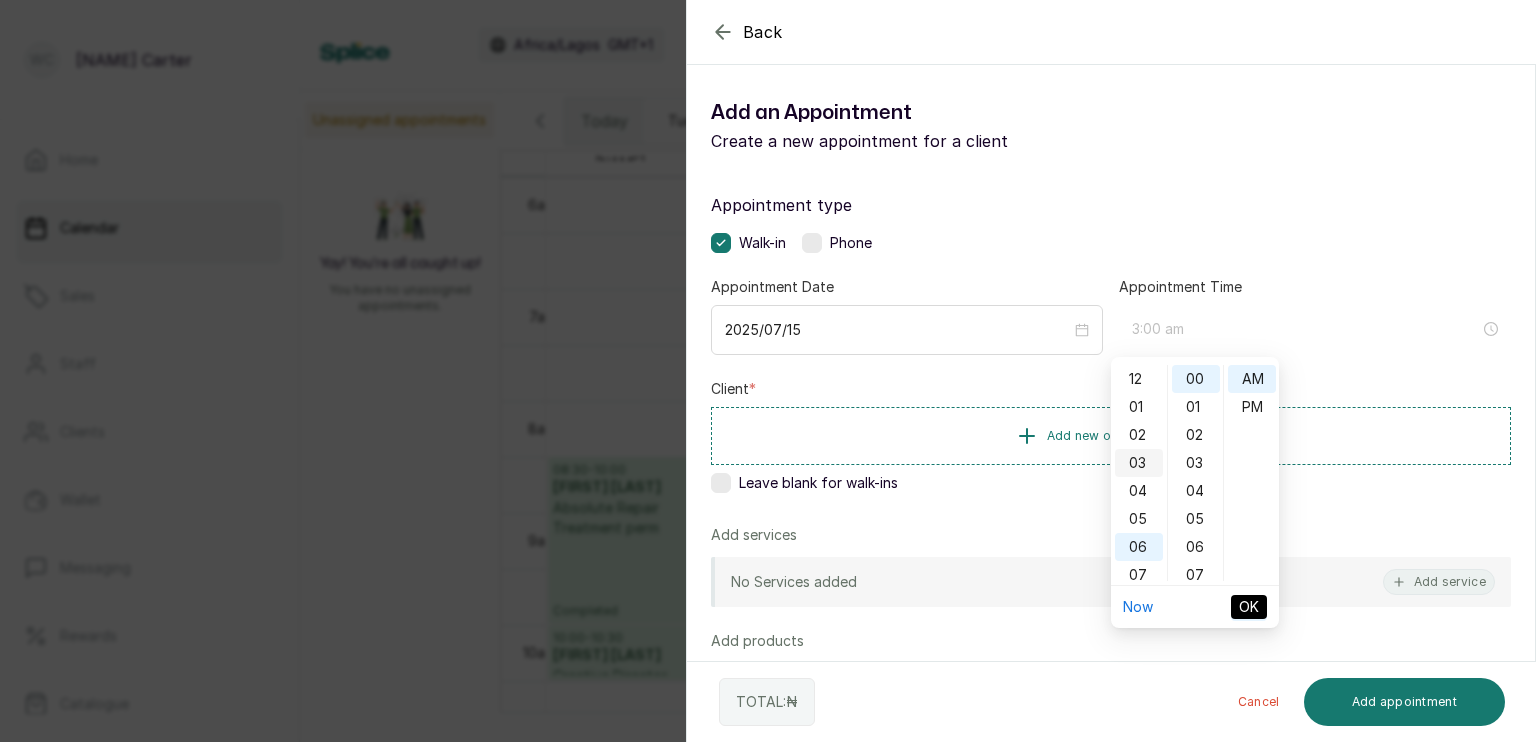 click on "03" at bounding box center [1139, 463] 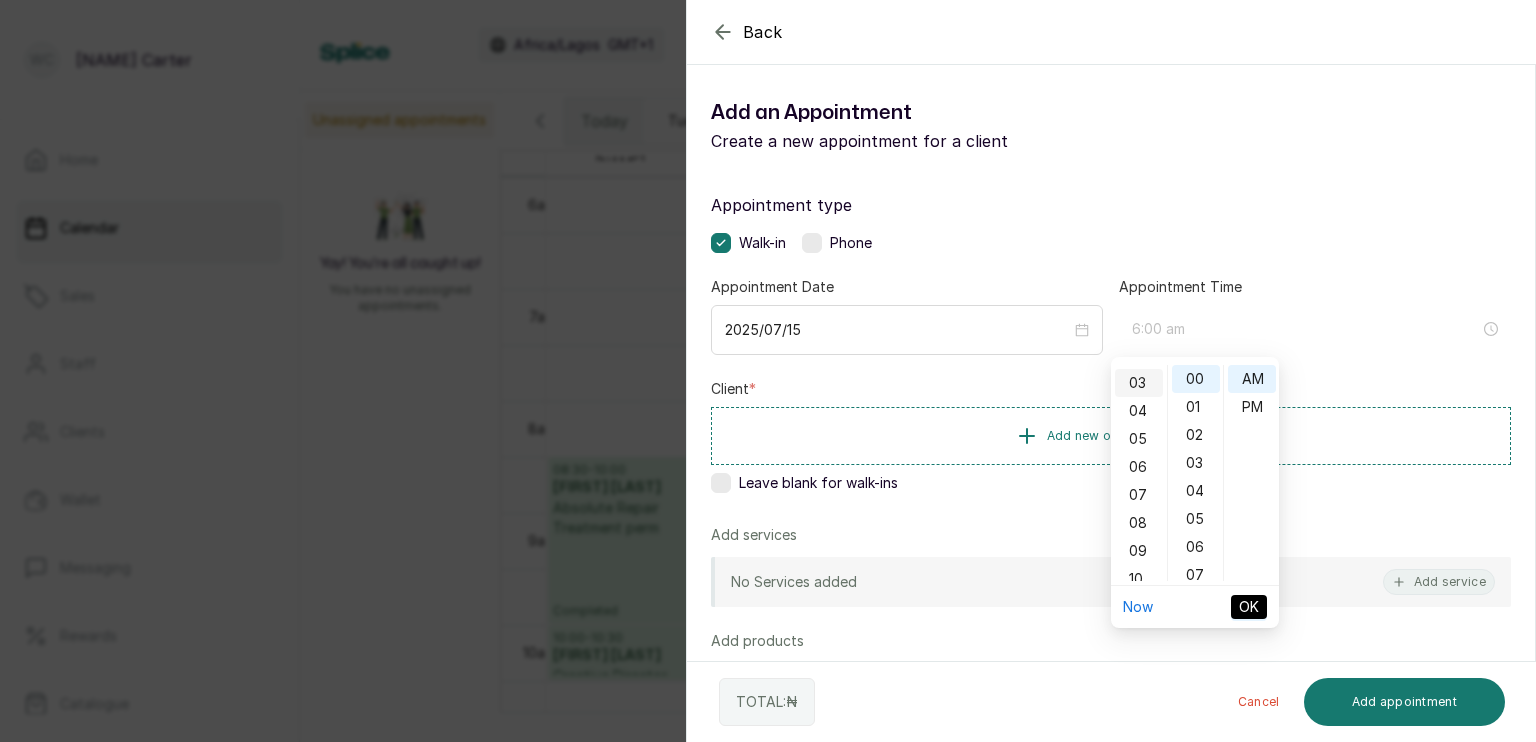 scroll, scrollTop: 84, scrollLeft: 0, axis: vertical 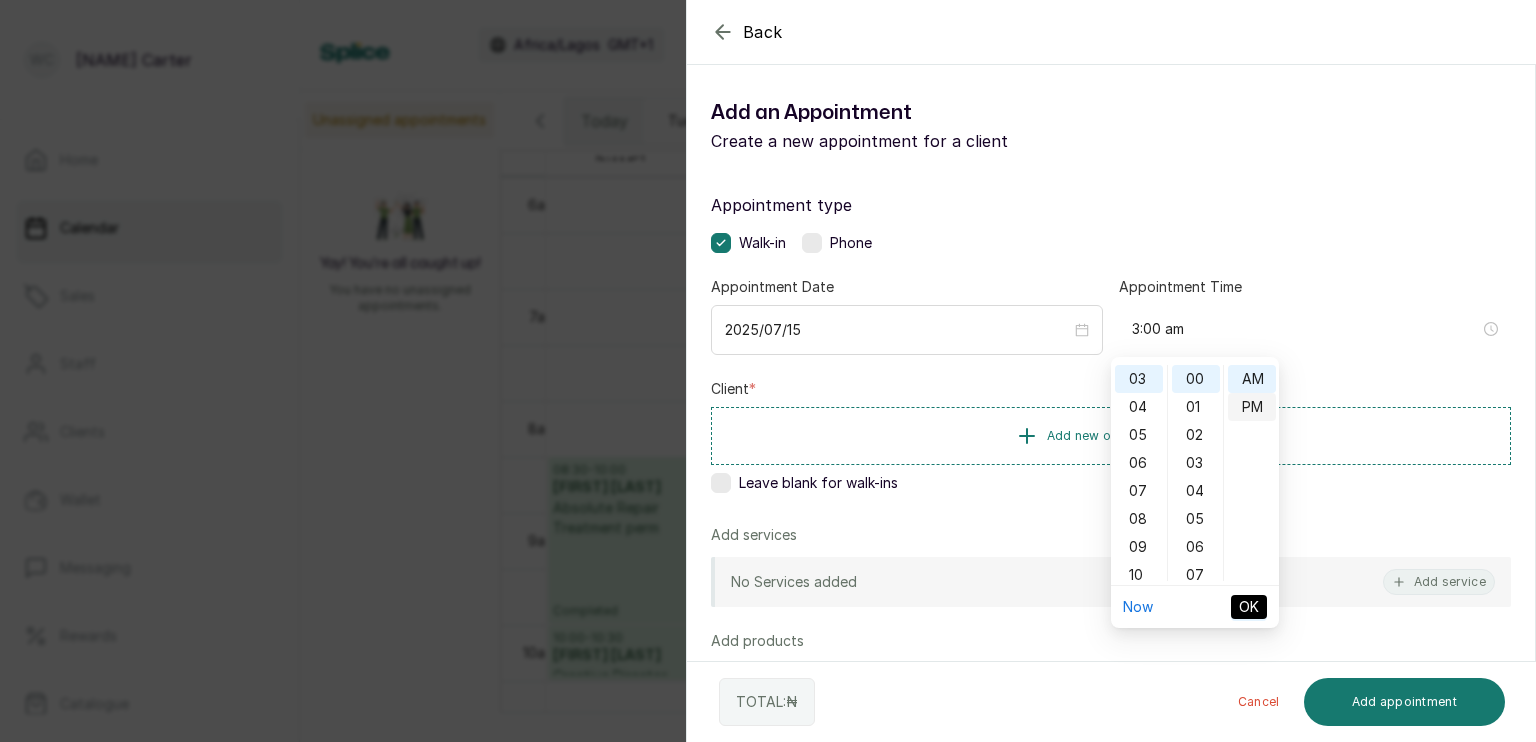 type on "3:00 pm" 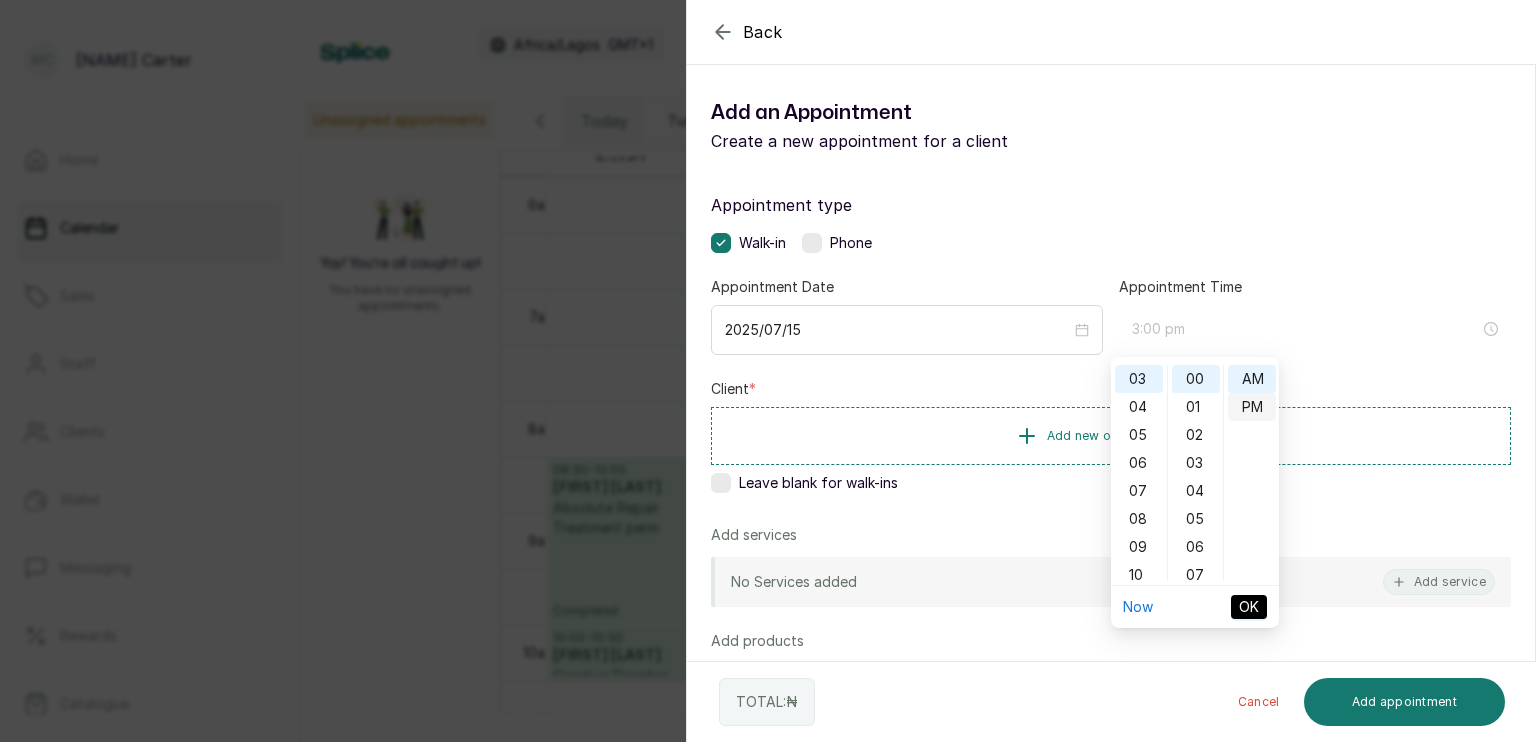click on "PM" at bounding box center (1252, 407) 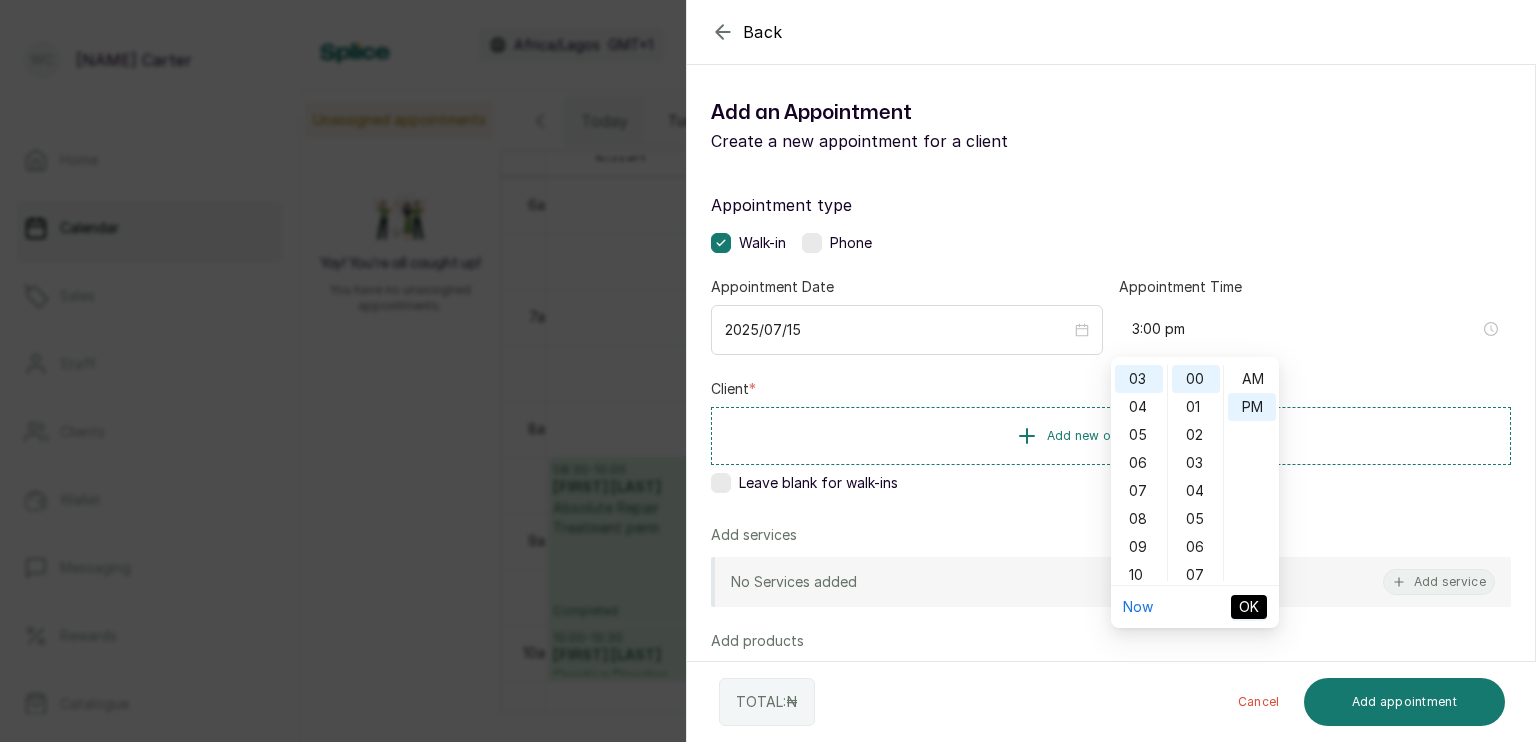 click on "OK" at bounding box center [1249, 607] 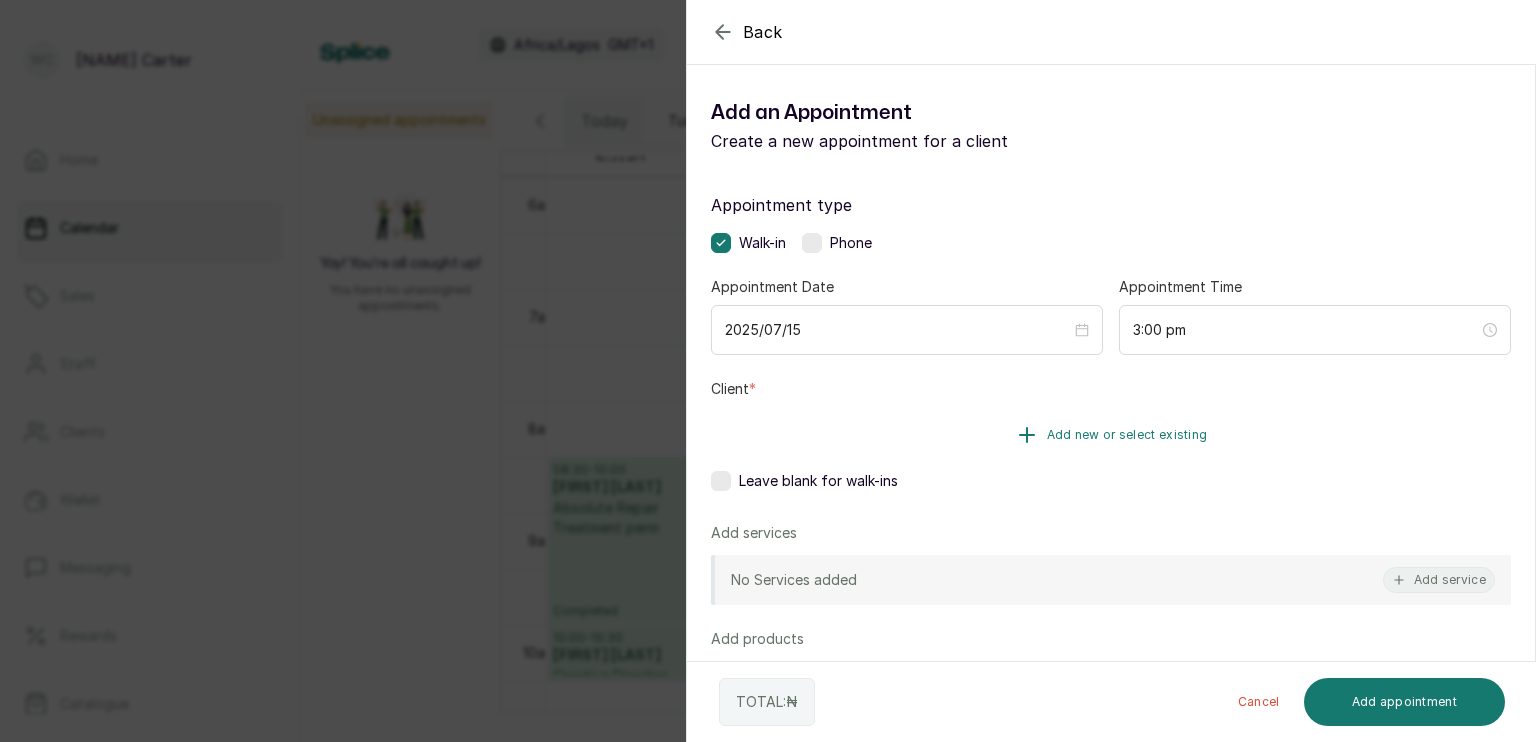 click on "Add new or select existing" at bounding box center (1127, 435) 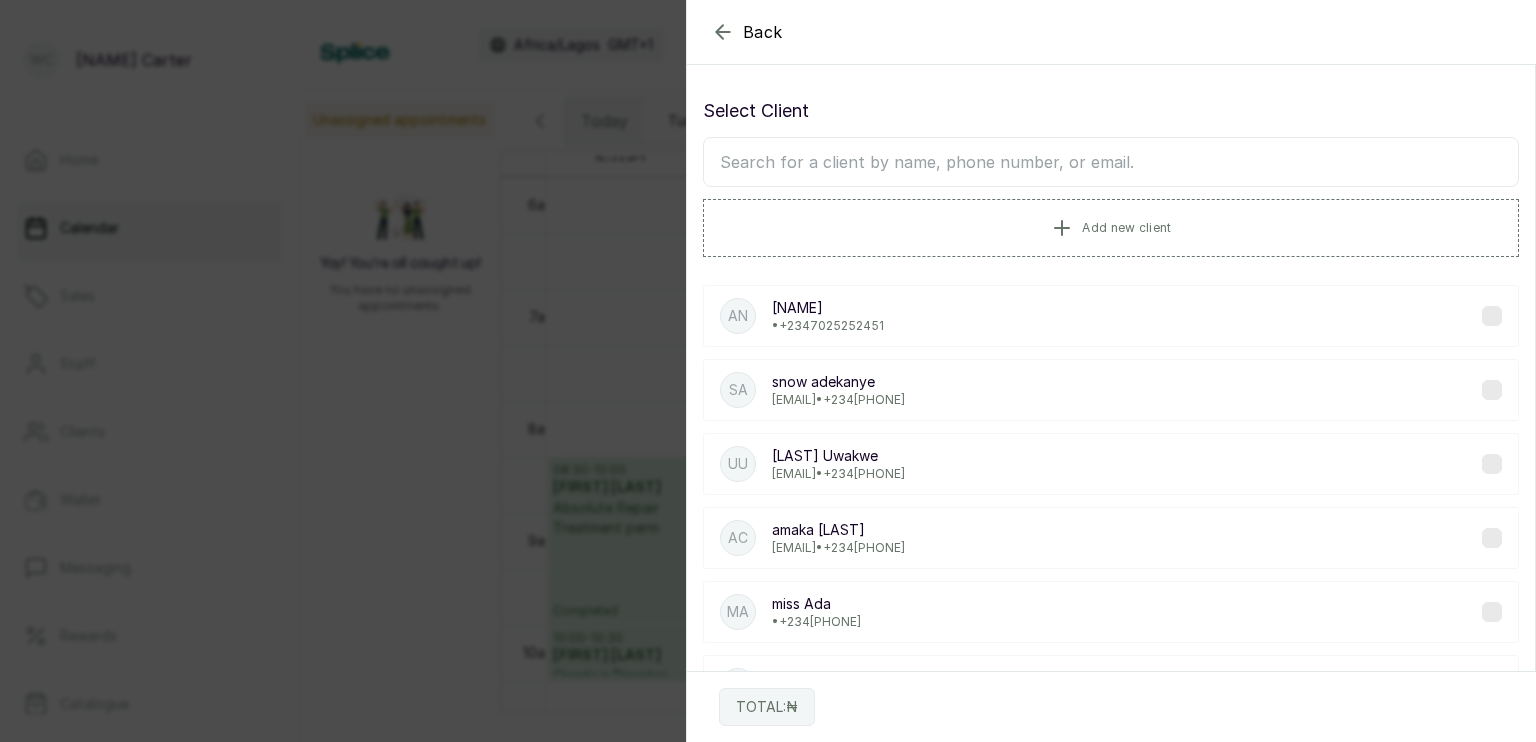 click at bounding box center [1111, 162] 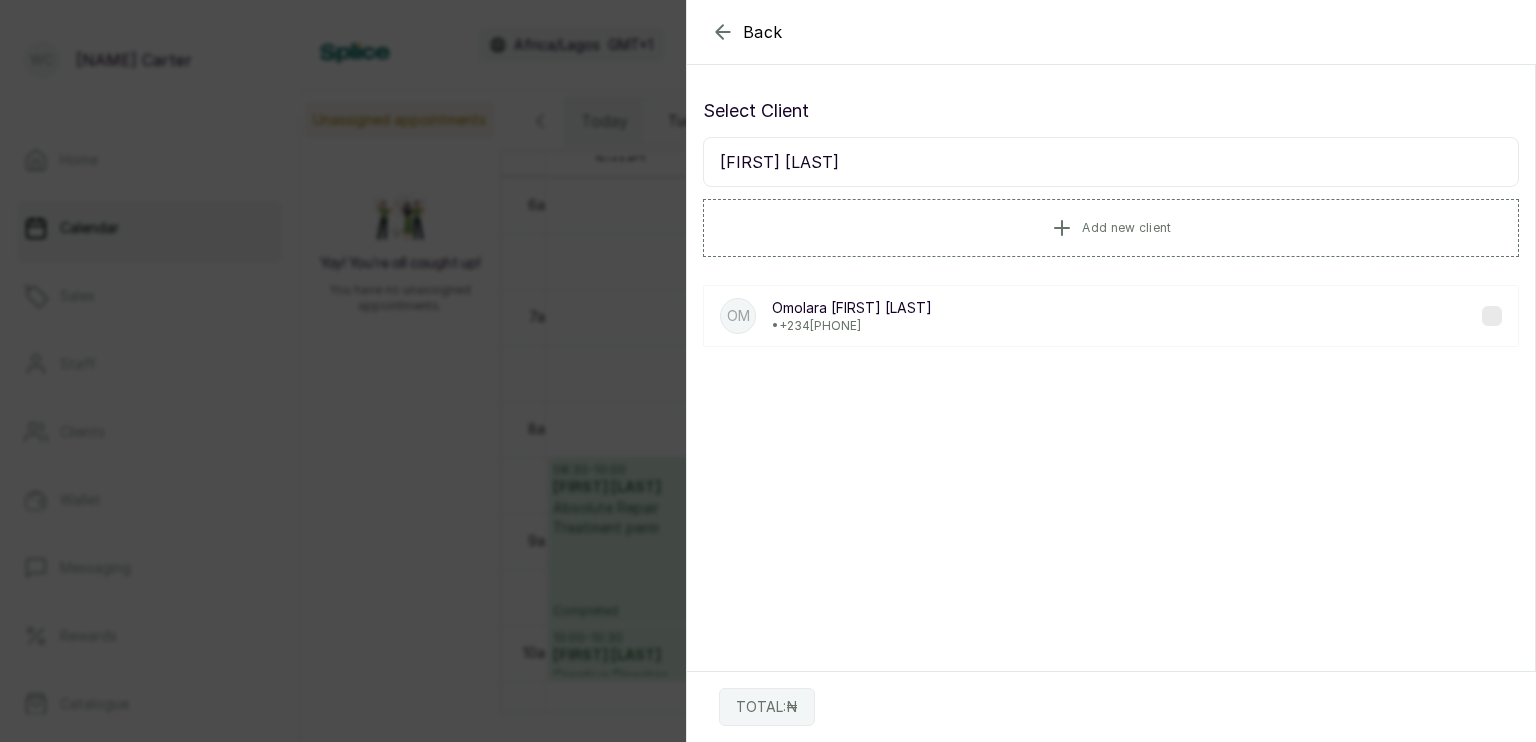 type on "[FIRST] [LAST]" 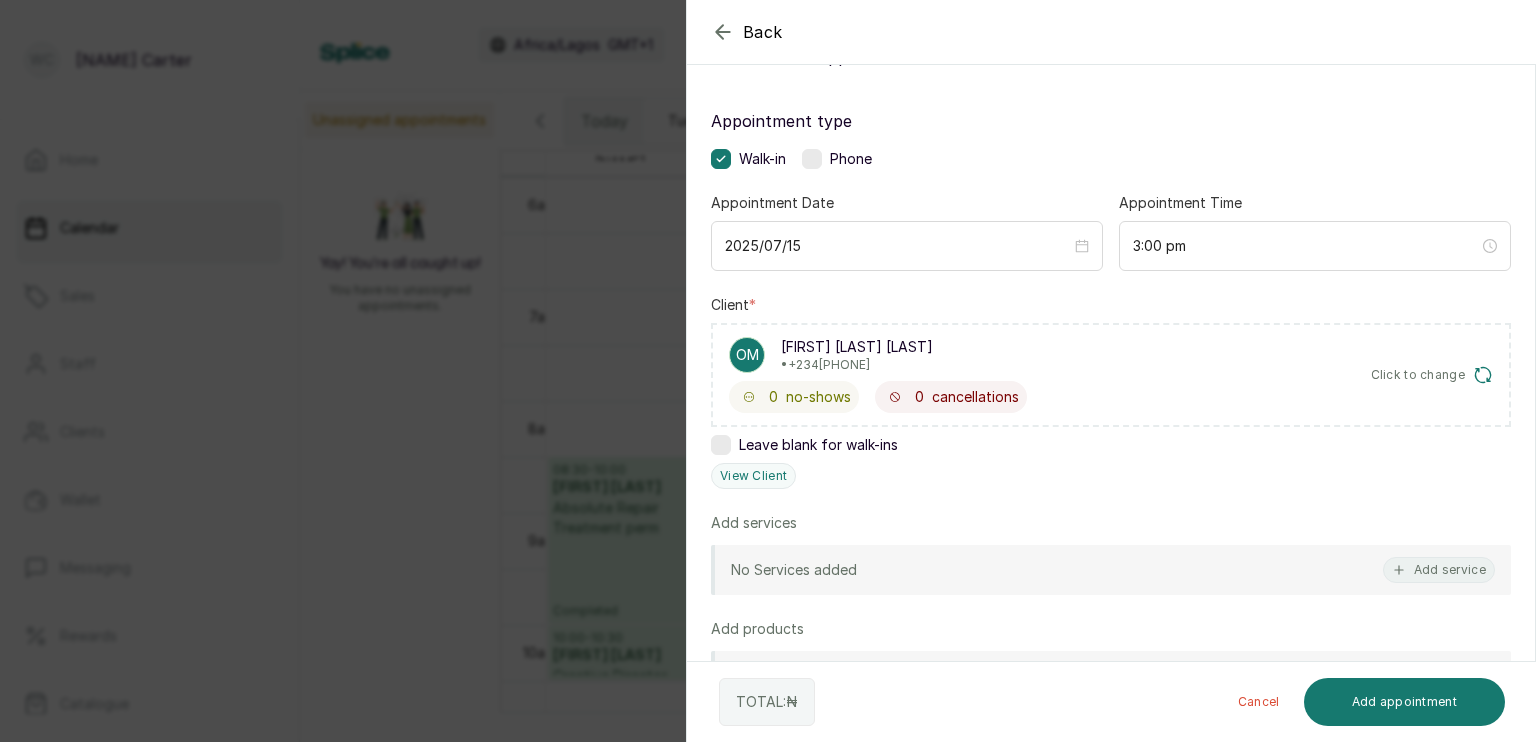scroll, scrollTop: 87, scrollLeft: 0, axis: vertical 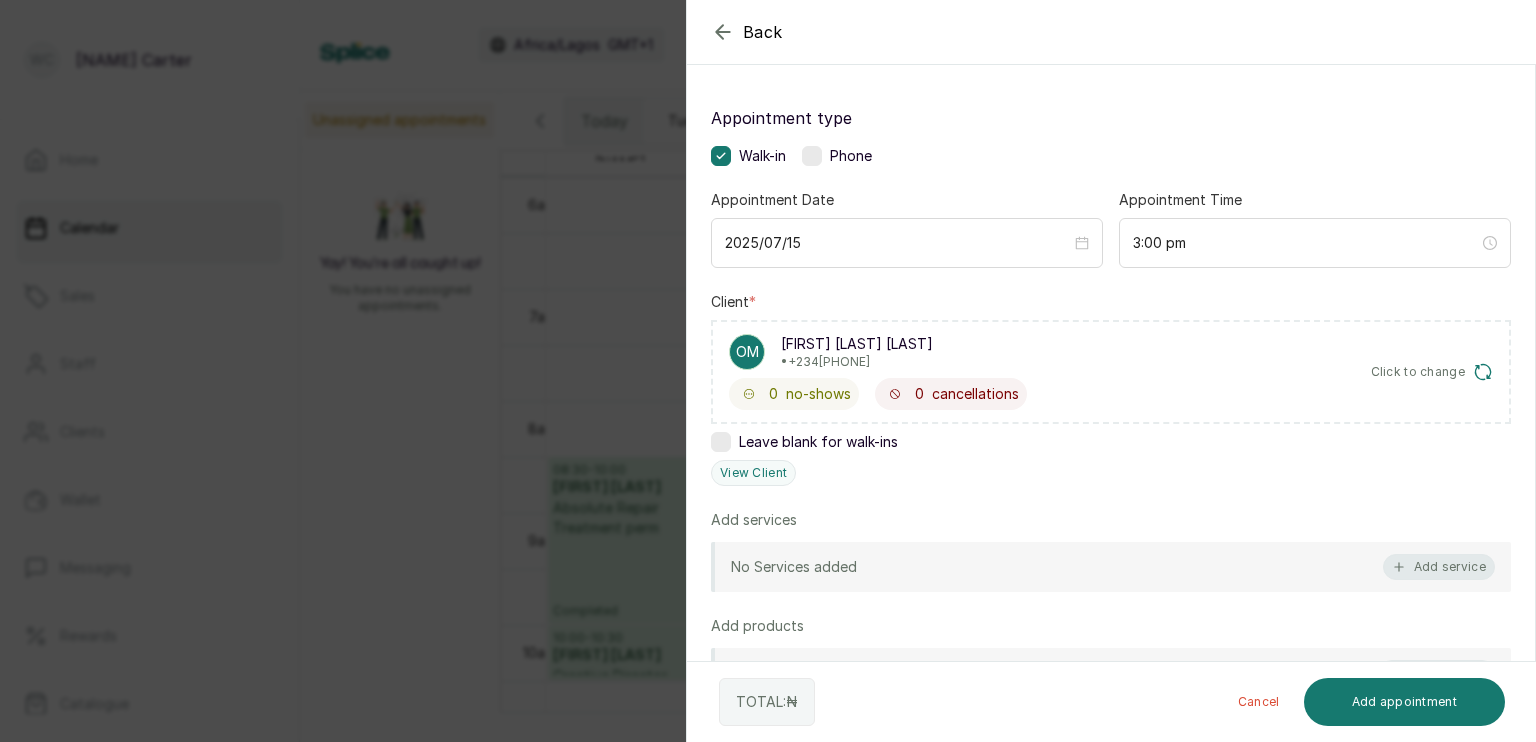 click on "Add service" at bounding box center [1439, 567] 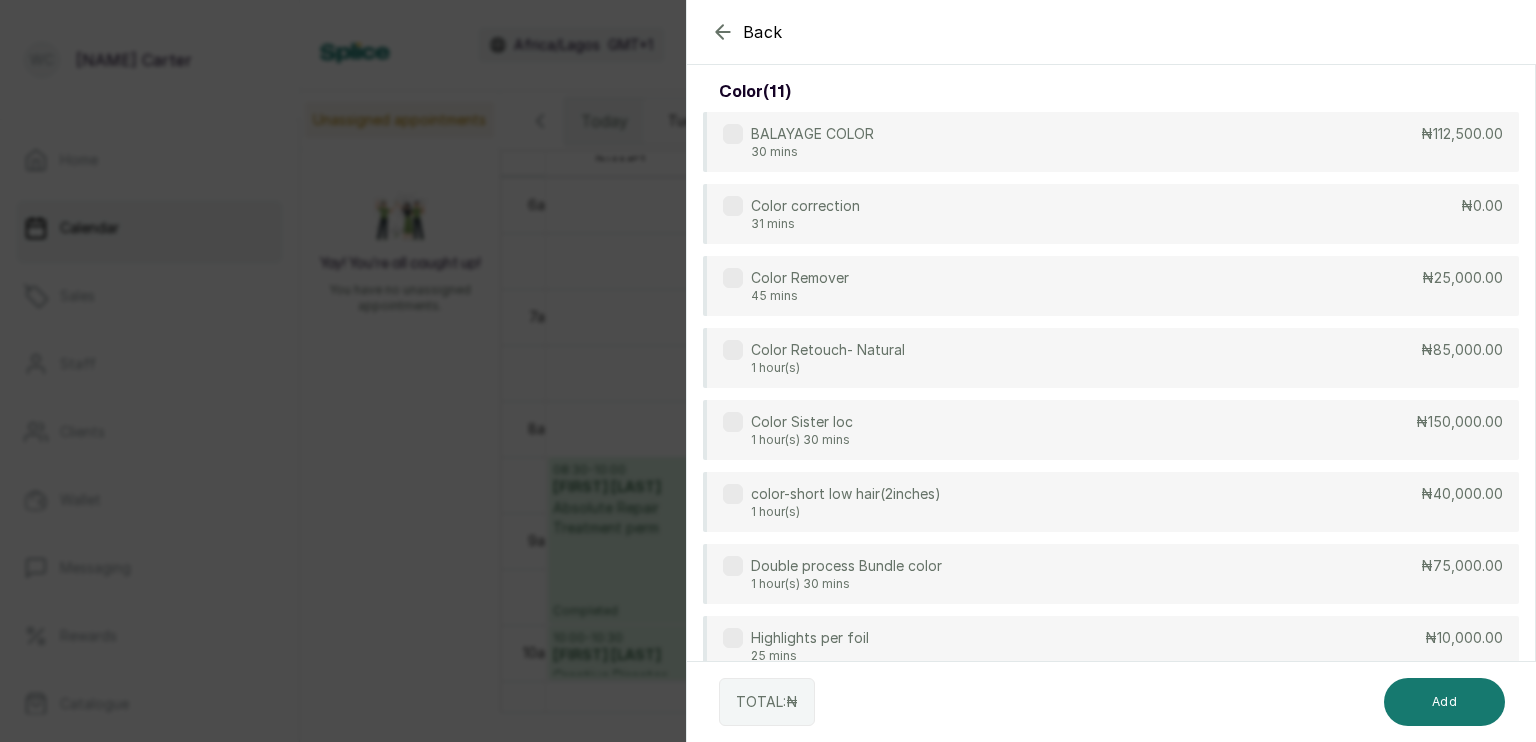 scroll, scrollTop: 80, scrollLeft: 0, axis: vertical 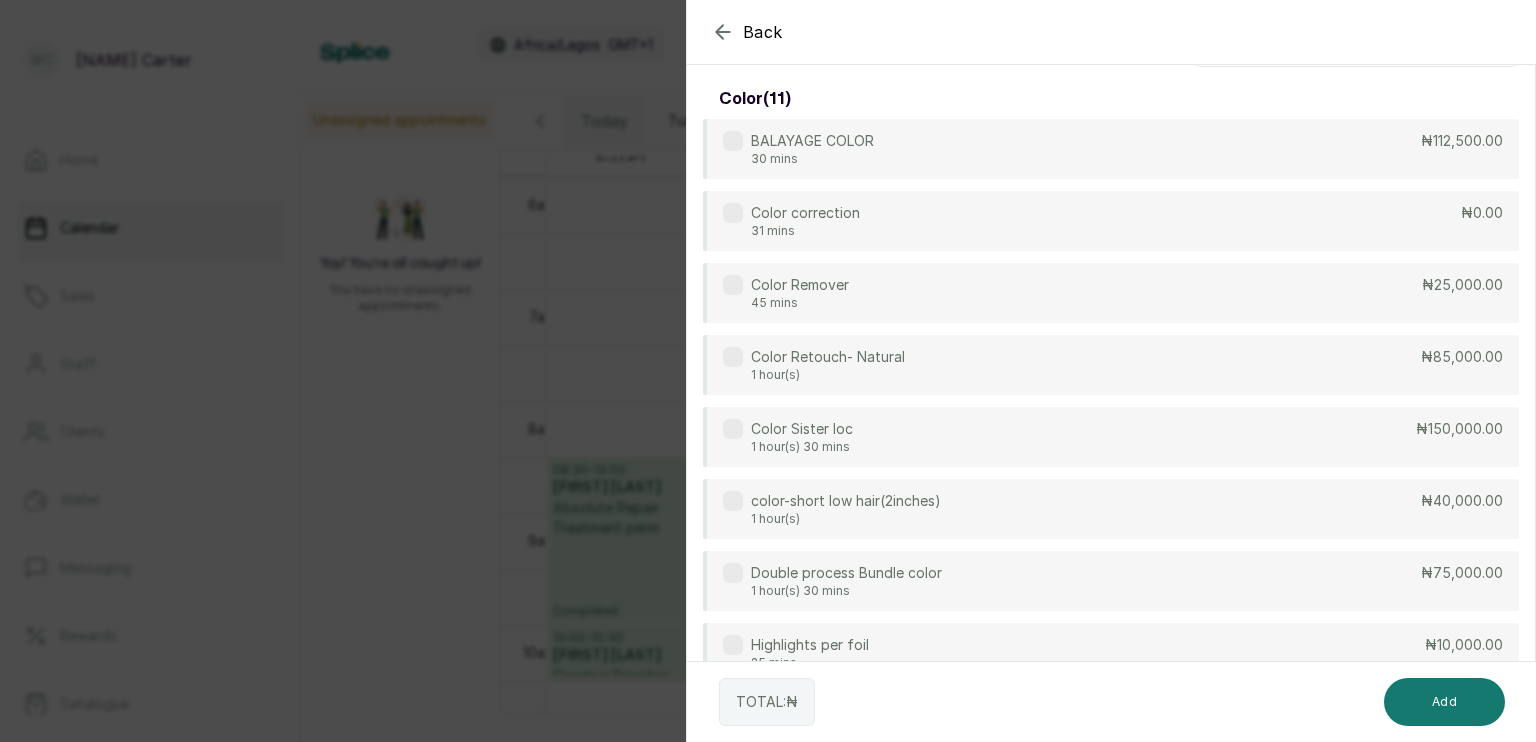 click on "Back" at bounding box center (1455, 32) 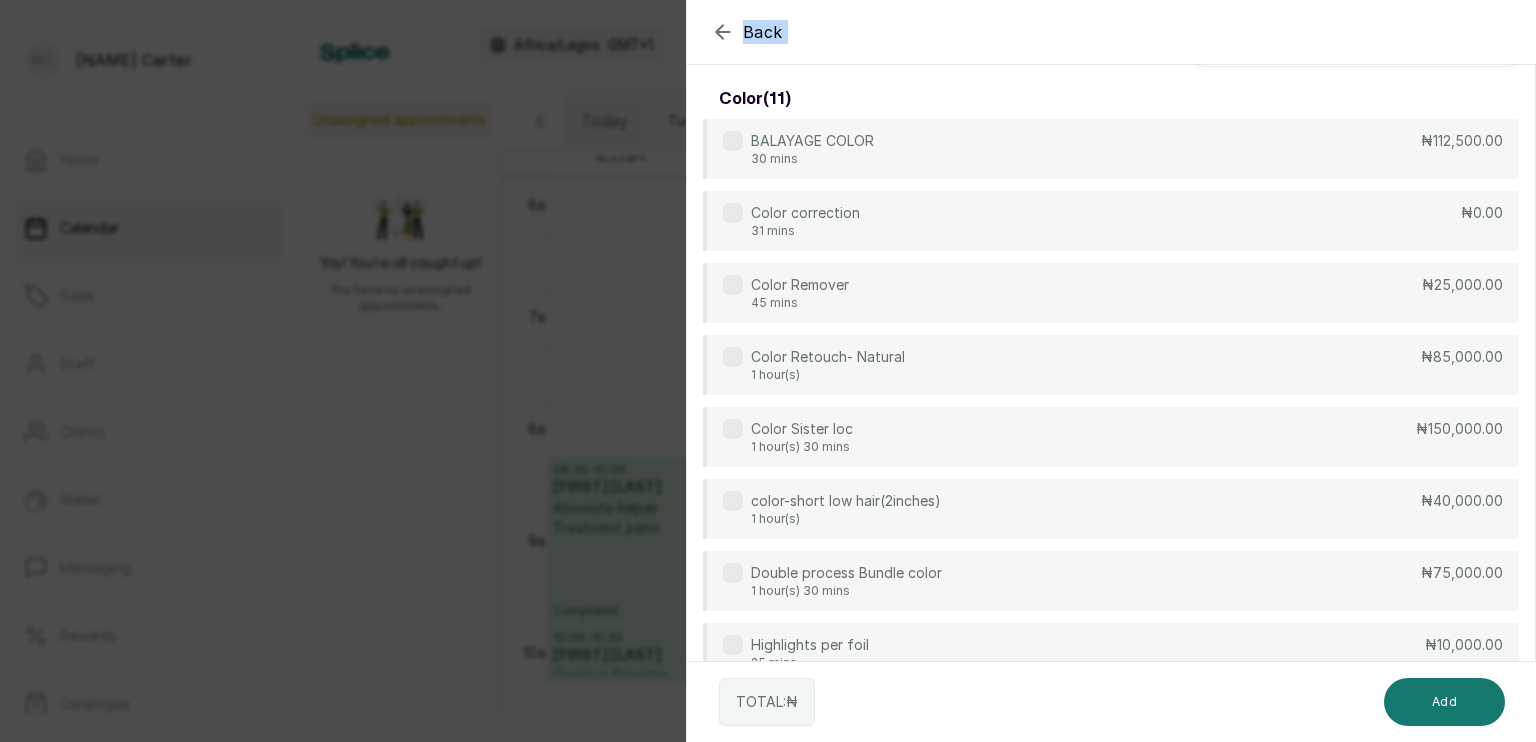 click on "Back" at bounding box center [1455, 32] 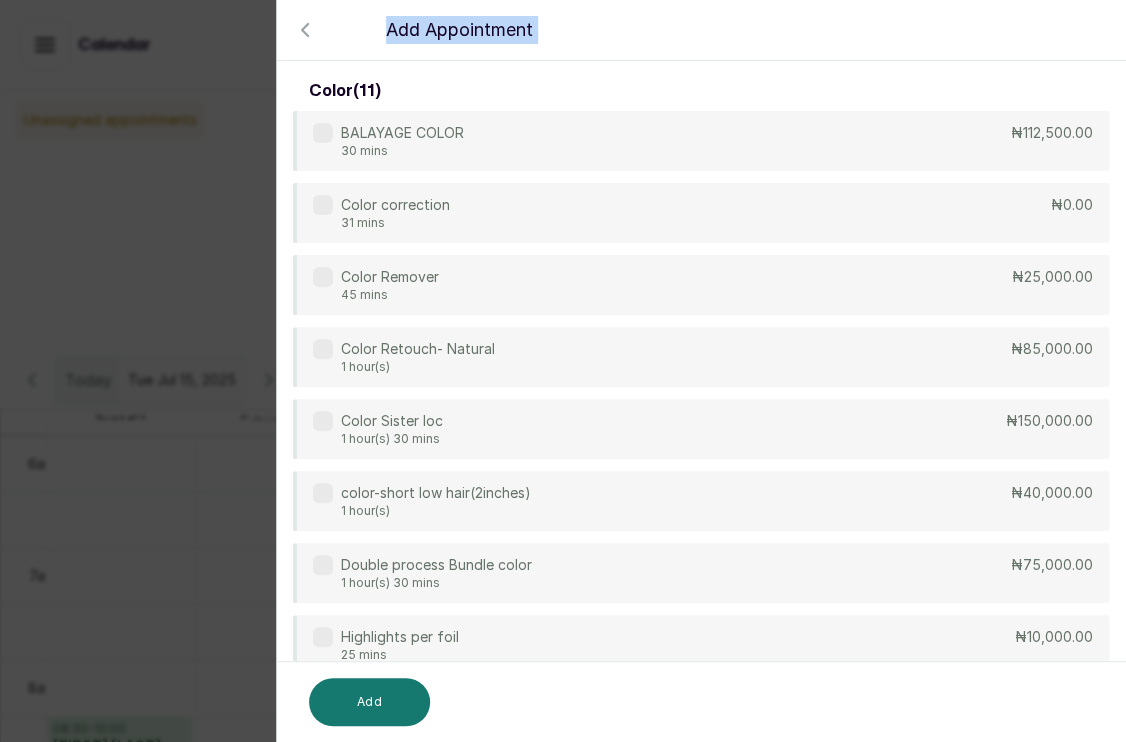 click on "Add Appointment" at bounding box center [840, 30] 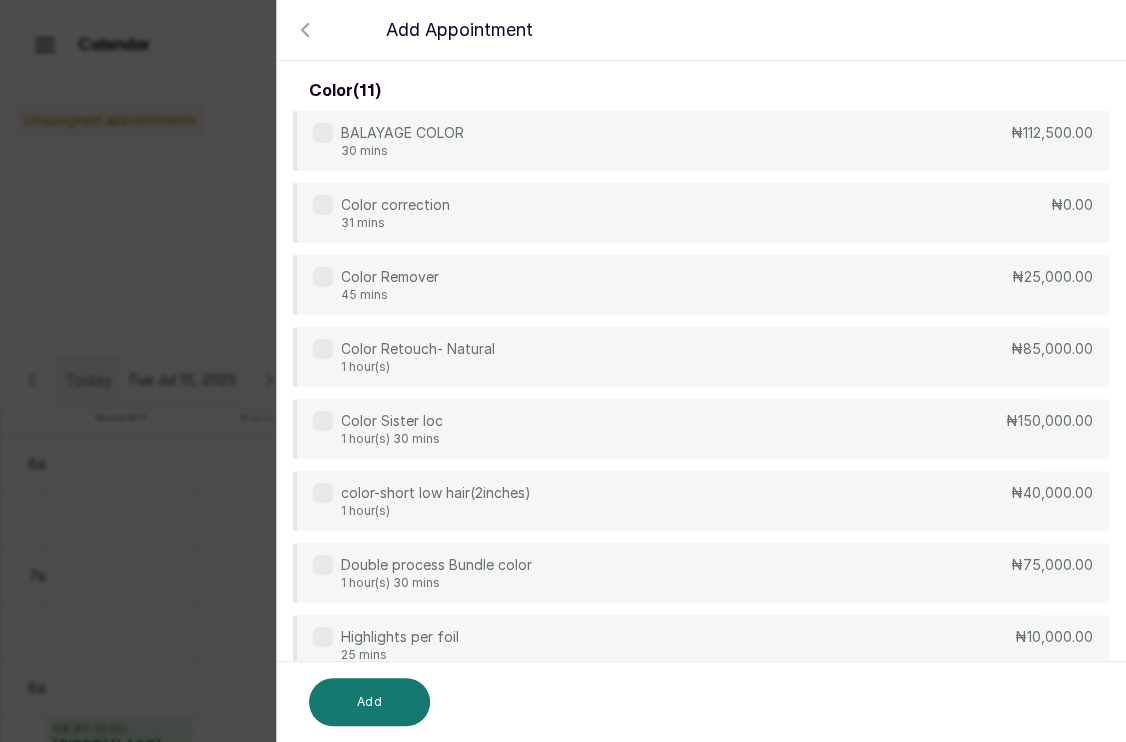 click on "Add Appointment" at bounding box center [840, 30] 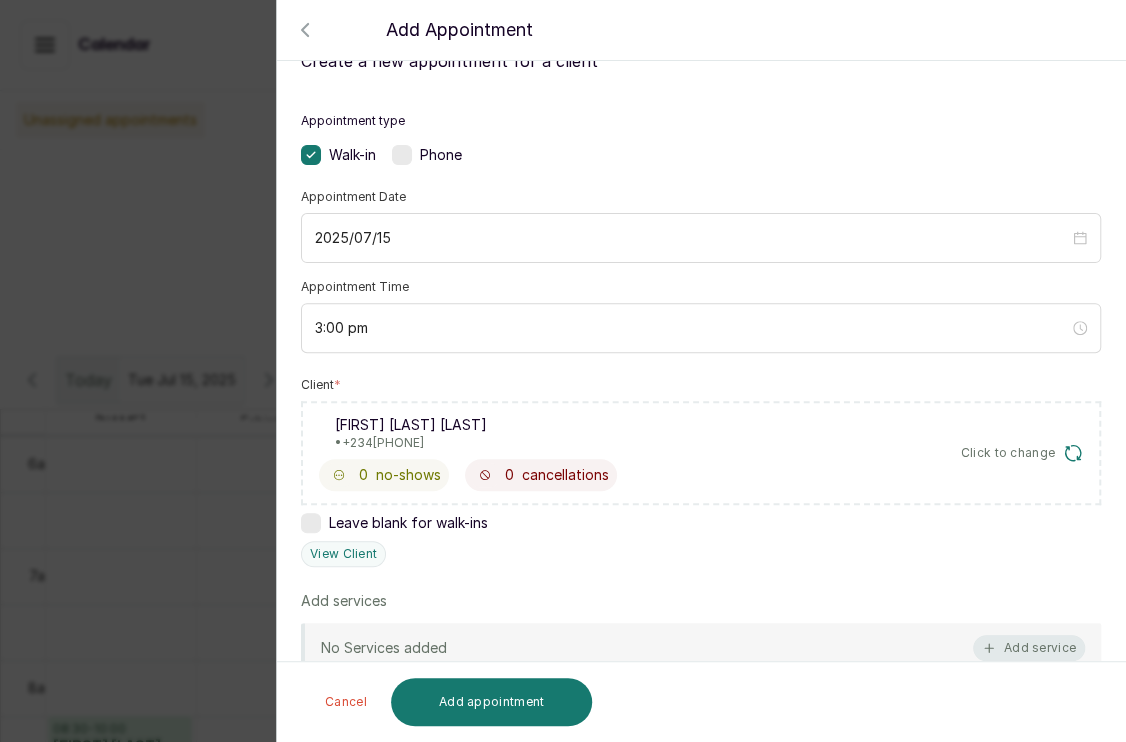 click on "Add service" at bounding box center (1029, 648) 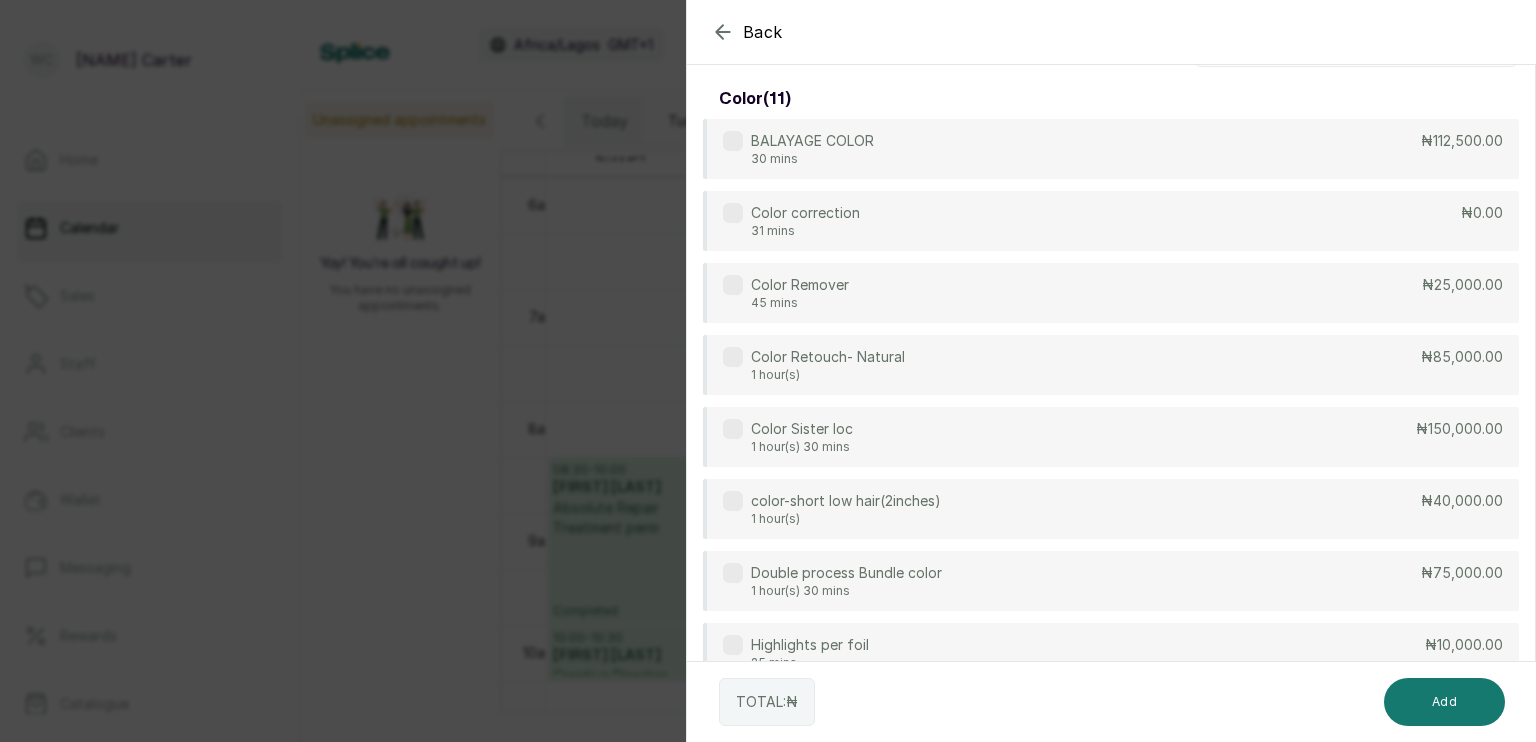 click on "Back" at bounding box center (1455, 32) 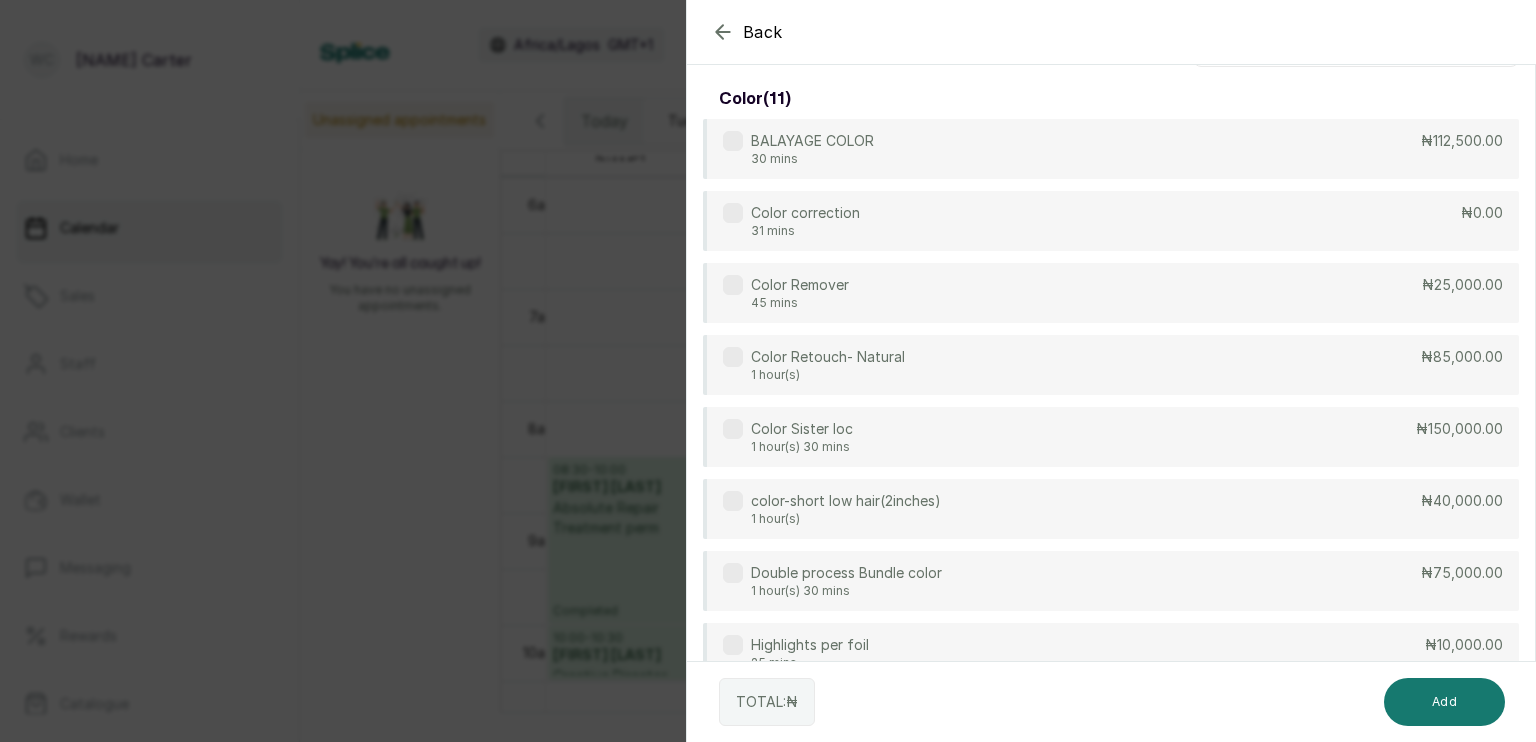 click on "Back" at bounding box center (1455, 32) 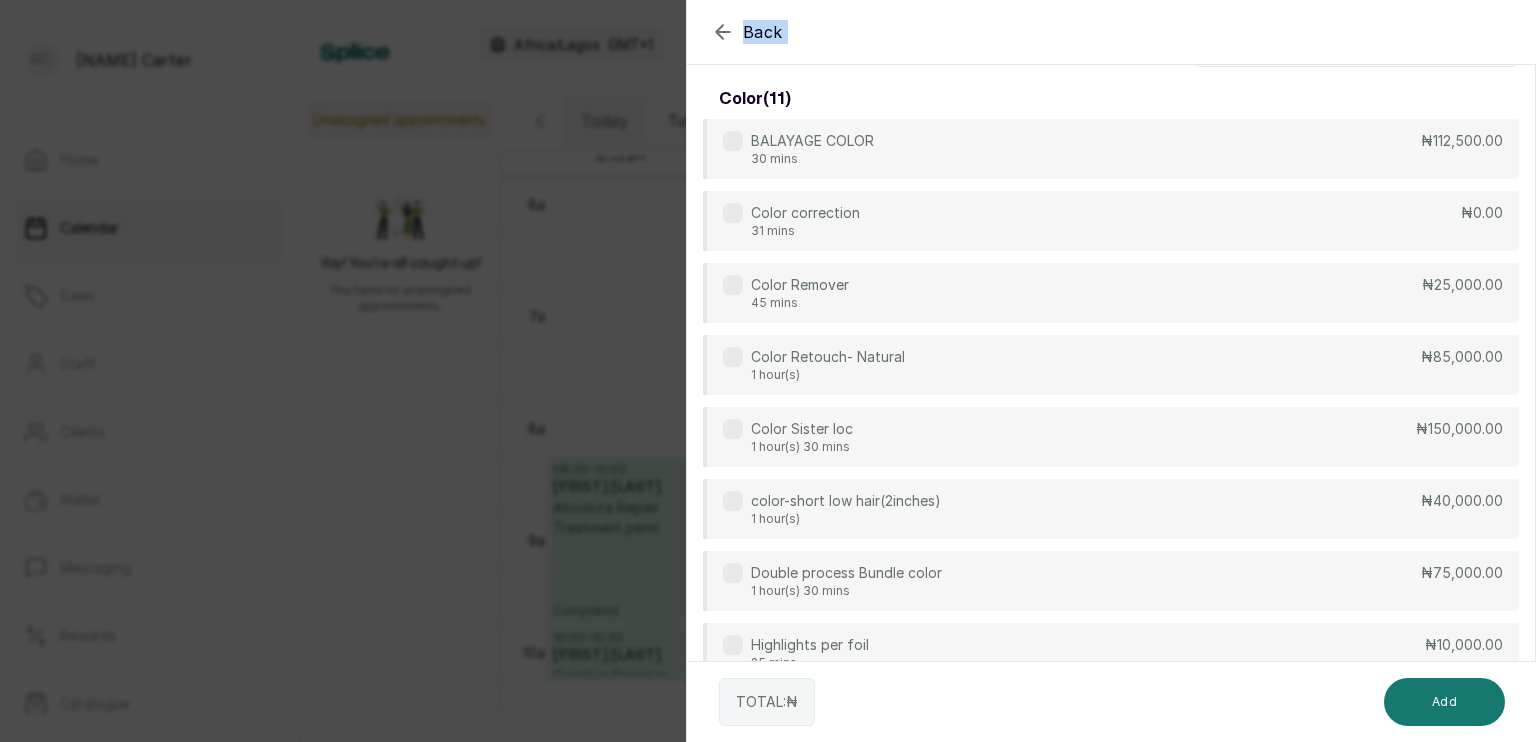 click on "Back" at bounding box center [1455, 32] 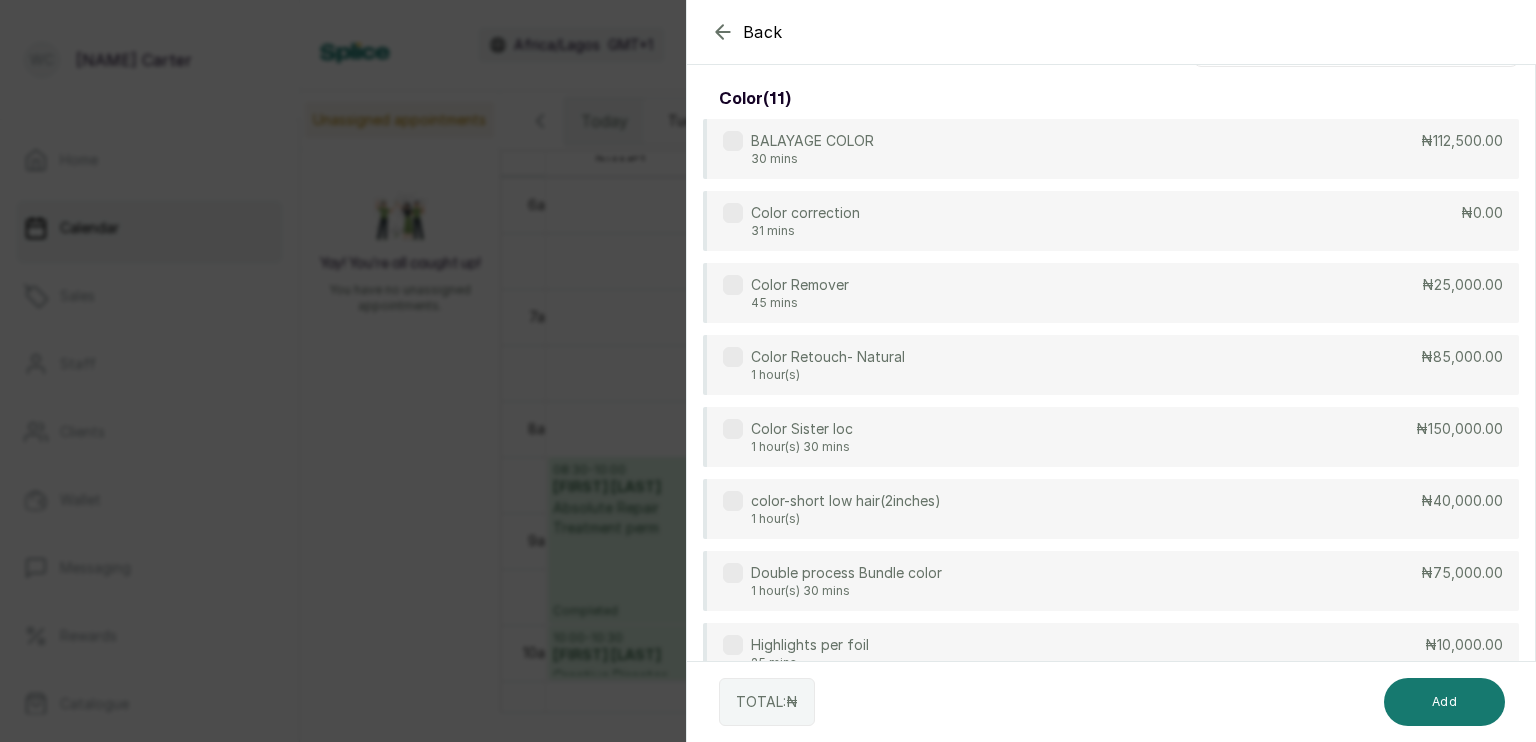 click on "Select service color  ( 11 ) BALAYAGE COLOR 30 mins ₦112,500.00 Color correction 31 mins ₦0.00 Color Remover 45 mins ₦25,000.00 Color Retouch- Natural 1 hour(s) ₦85,000.00 Color Sister loc 1 hour(s) 30 mins ₦150,000.00 color-short low hair(2inches) 1 hour(s) ₦40,000.00 Double process Bundle color 1 hour(s) 30 mins ₦75,000.00 Highlights per foil 25 mins ₦10,000.00 Partial color rinse 30 mins ₦11,000.00 Permanent  Color touch-up 40 mins ₦14,000.00 permanent color touch-up 3 hour(s) ₦14,000.00 extentions  ( 16 ) Color/bundle 1 hour(s) 30 mins ₦60,000.00 Crochet Weave 1 hour(s) 30 mins ₦22,500.00 Cut and style wig 30 mins ₦23,000.00 Didi with attachment 1 hour(s) ₦12,500.00 EXPRESS WEAVE-ON 30 mins ₦18,000.00 Extension Redo 30 mins ₦15,000.00 FULL SEW-IN WITH CLOSURE 1 hour(s) 30 mins ₦38,000.00 Sewin (per-track) 15 mins ₦3,000.00 SHAMPOO -WIGS 1 hour(s) ₦15,000.00 SHAMPOO & ROLL WEAVE-ON 30 mins ₦12,500.00 SHAMPOO WEAVE-ON WITHOUT ROLL 30 mins ₦9,500.00 ₦48,000.00  (" at bounding box center [1111, 8394] 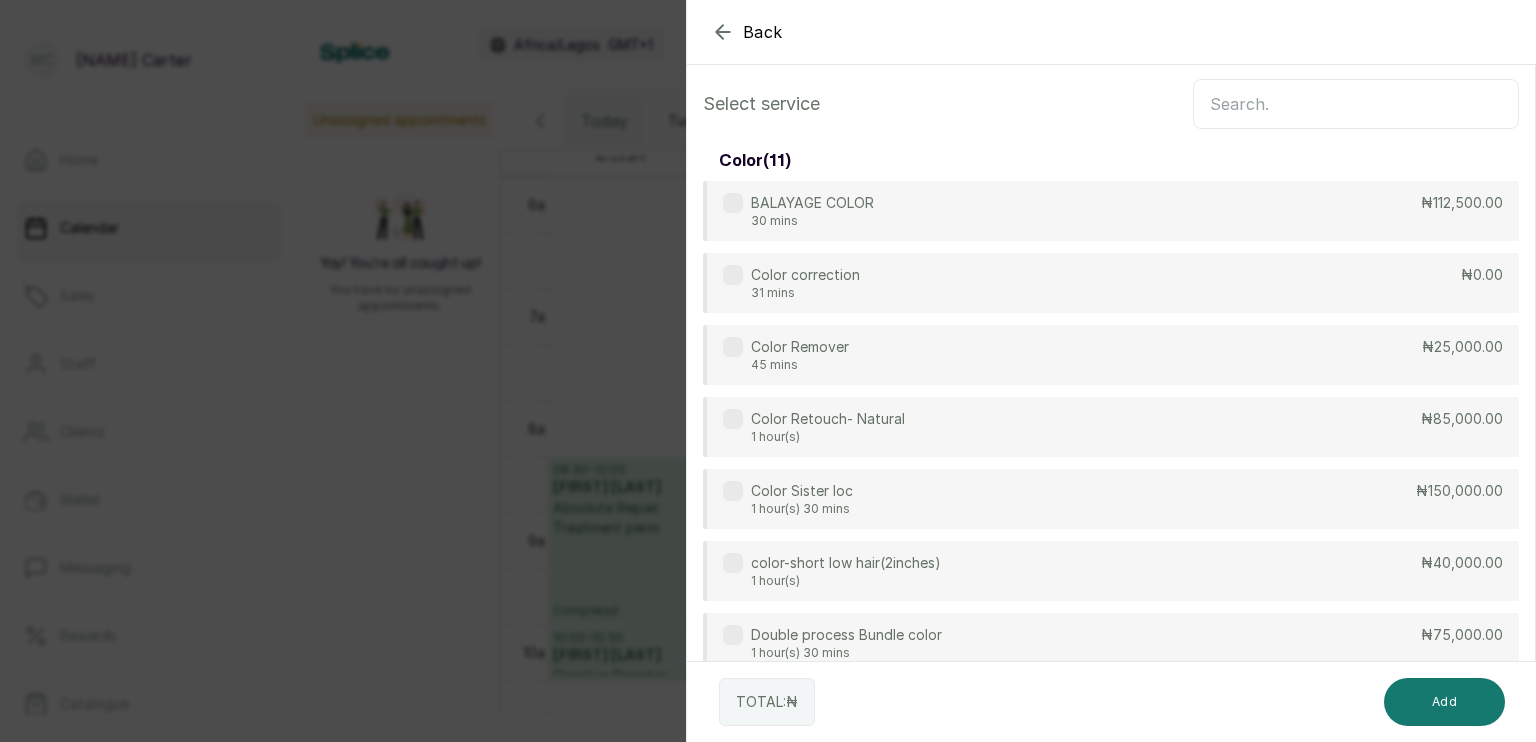 scroll, scrollTop: 0, scrollLeft: 0, axis: both 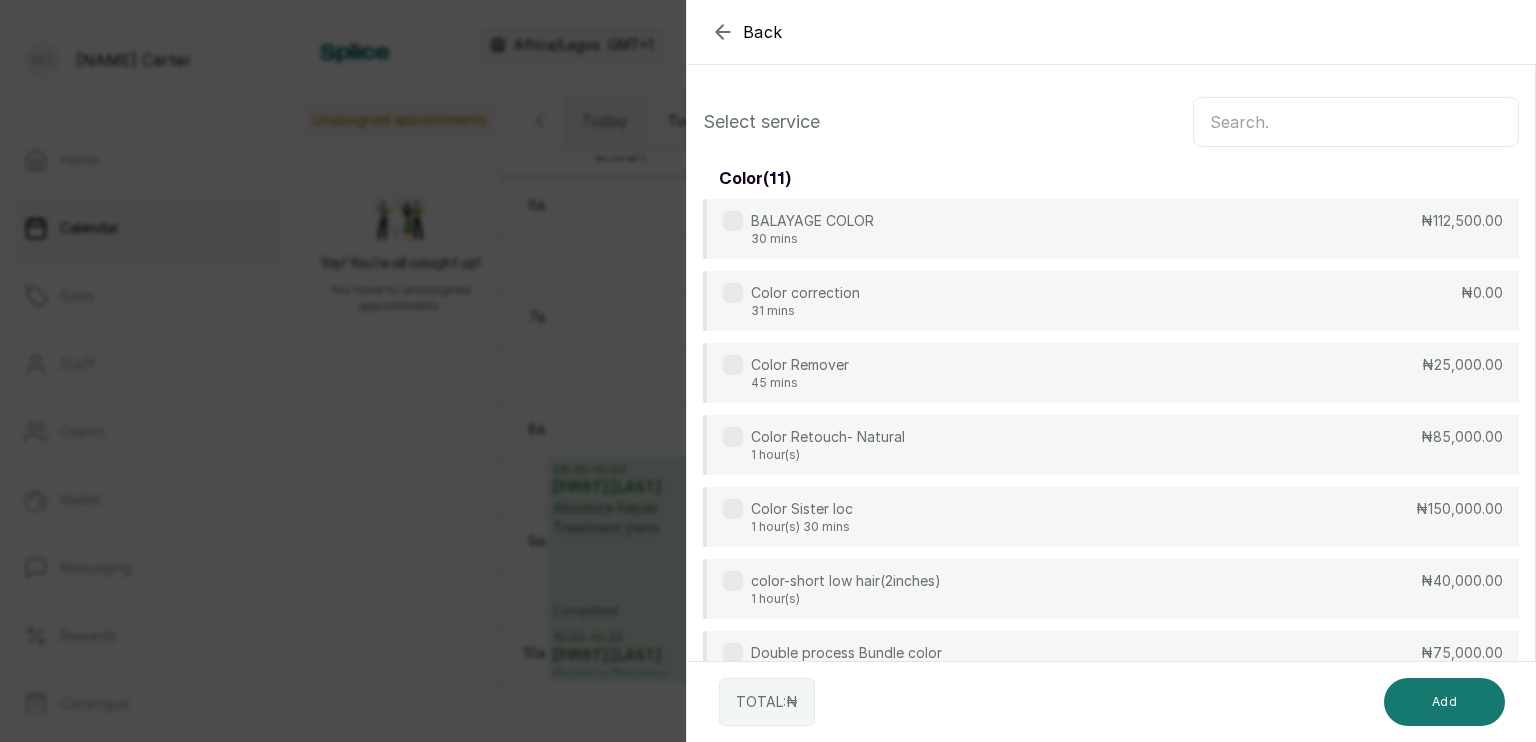 click at bounding box center [1356, 122] 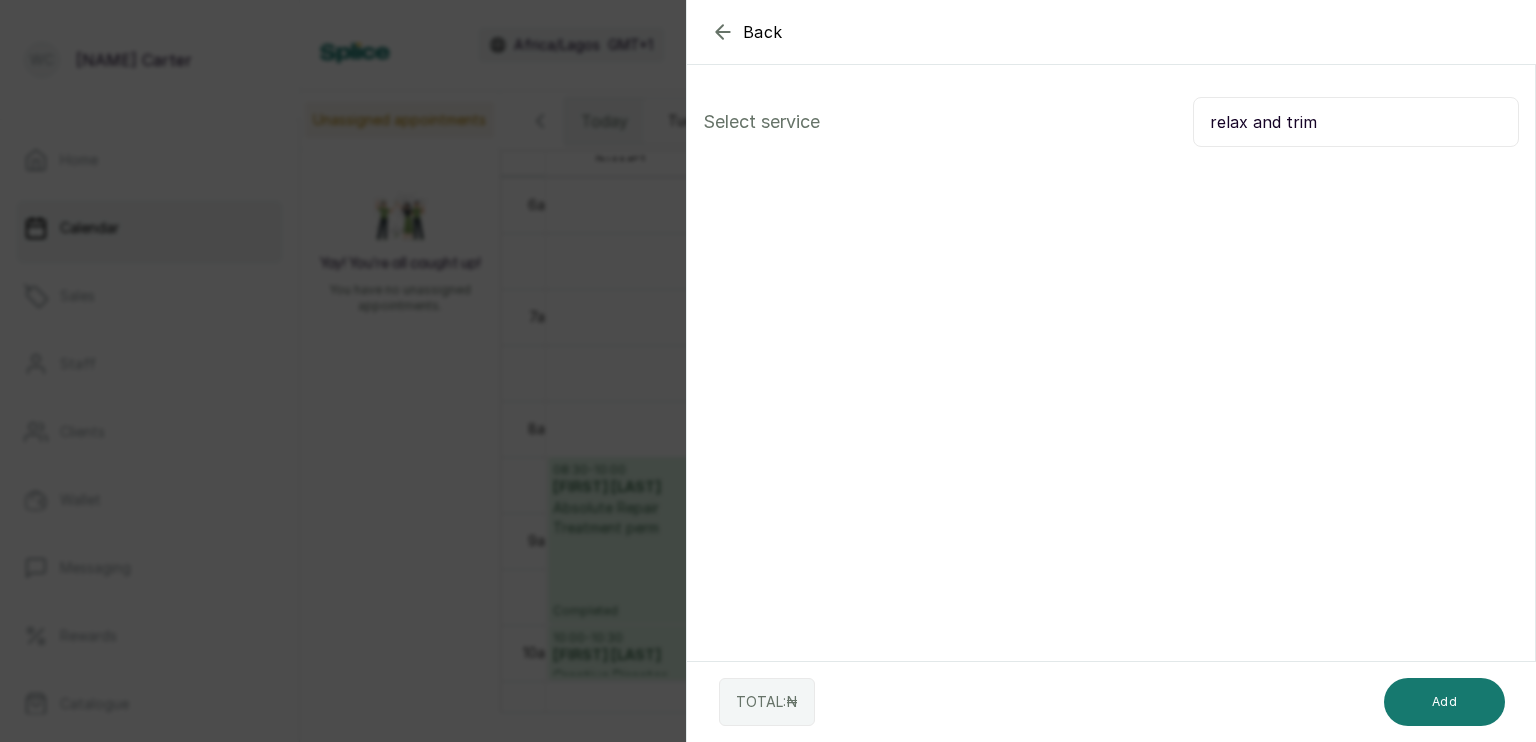click on "relax and trim" at bounding box center [1356, 122] 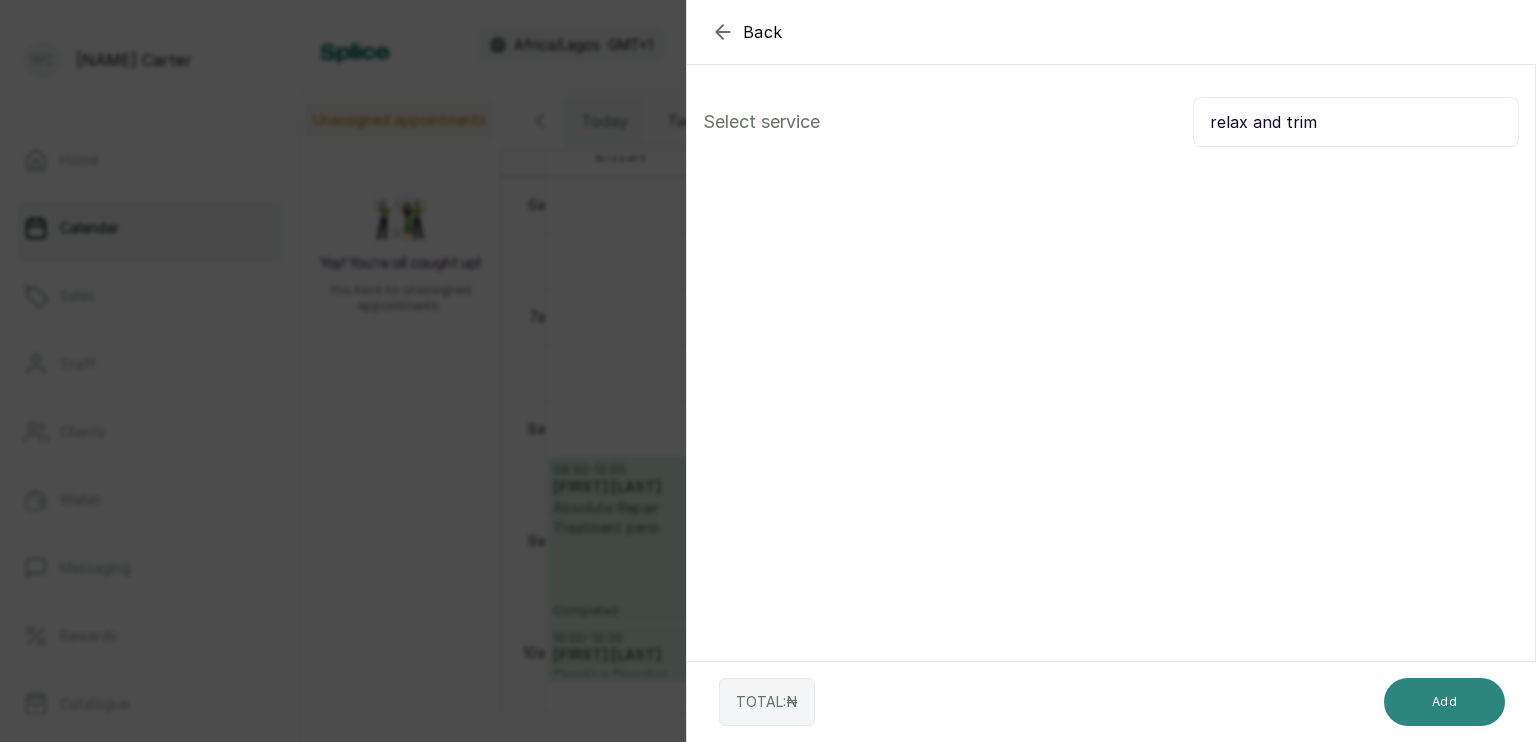 type on "relax and trim" 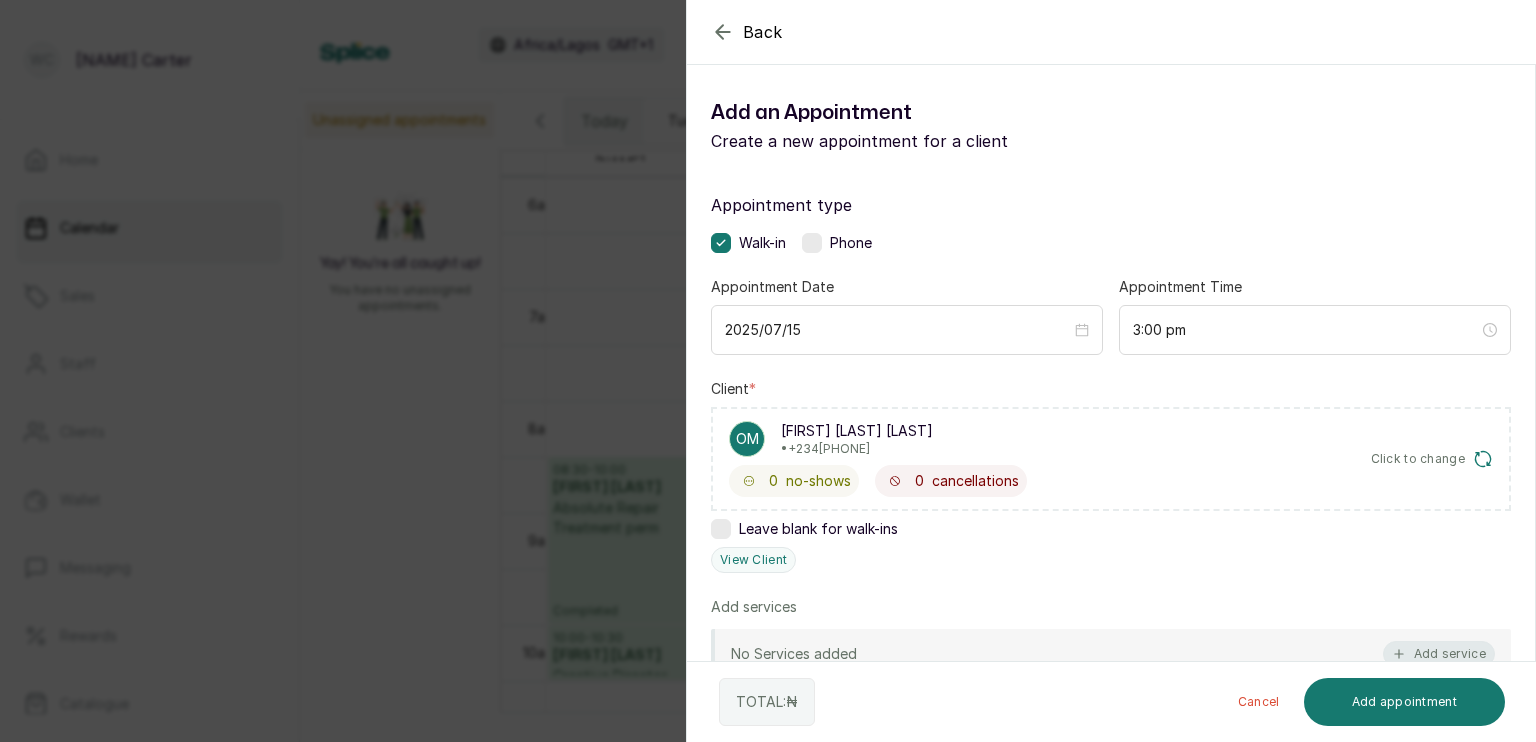 click on "Add service" at bounding box center [1439, 654] 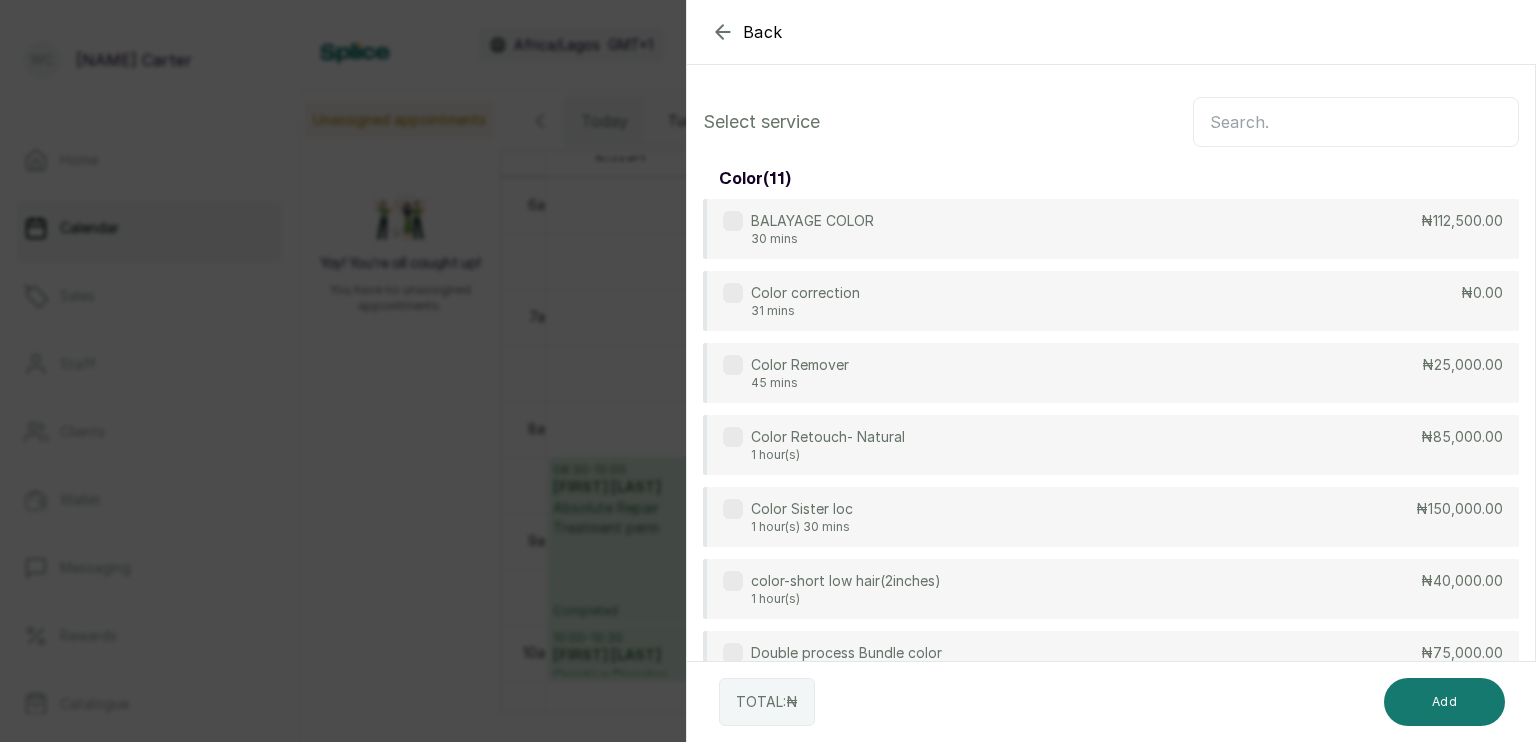click at bounding box center (1356, 122) 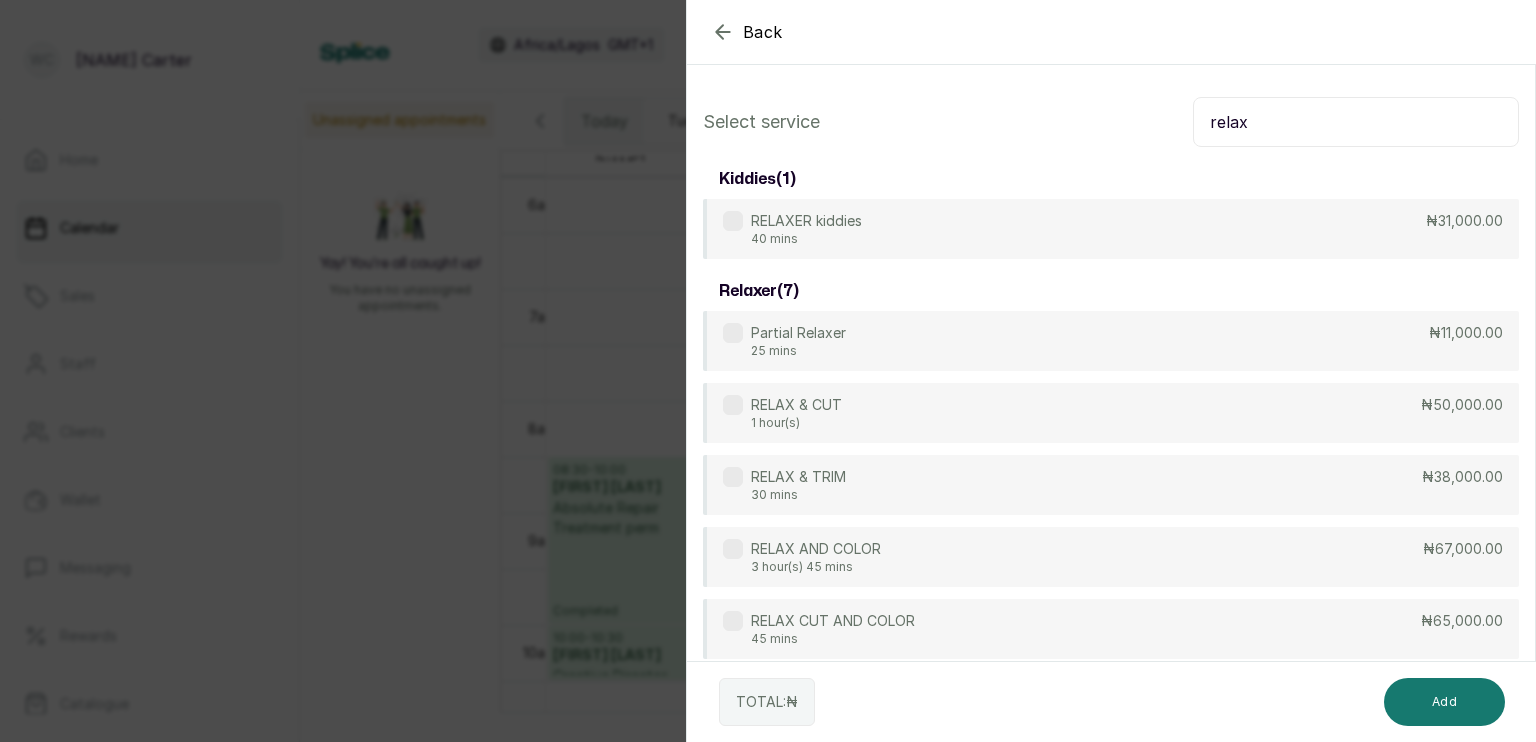 type on "relax" 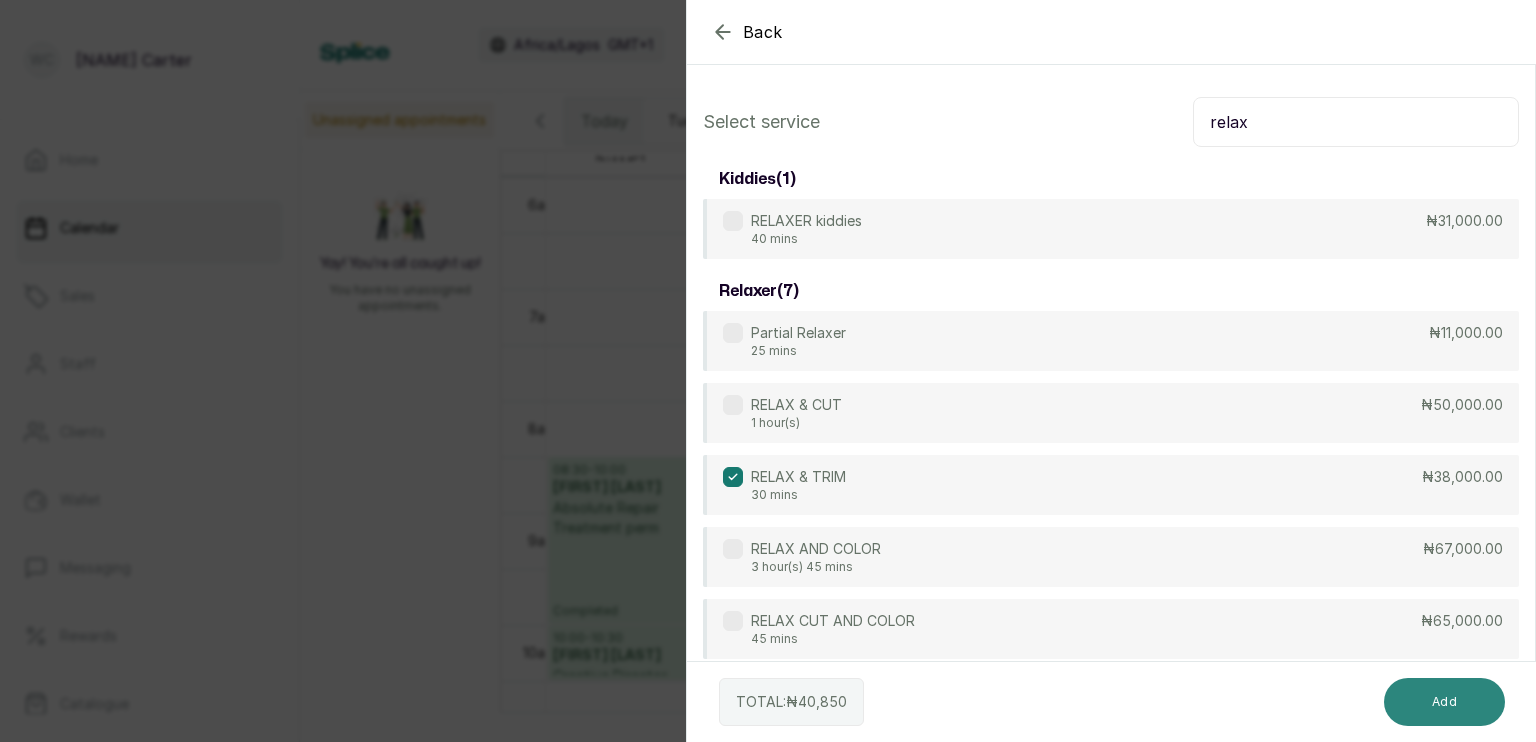 click on "Add" at bounding box center (1444, 702) 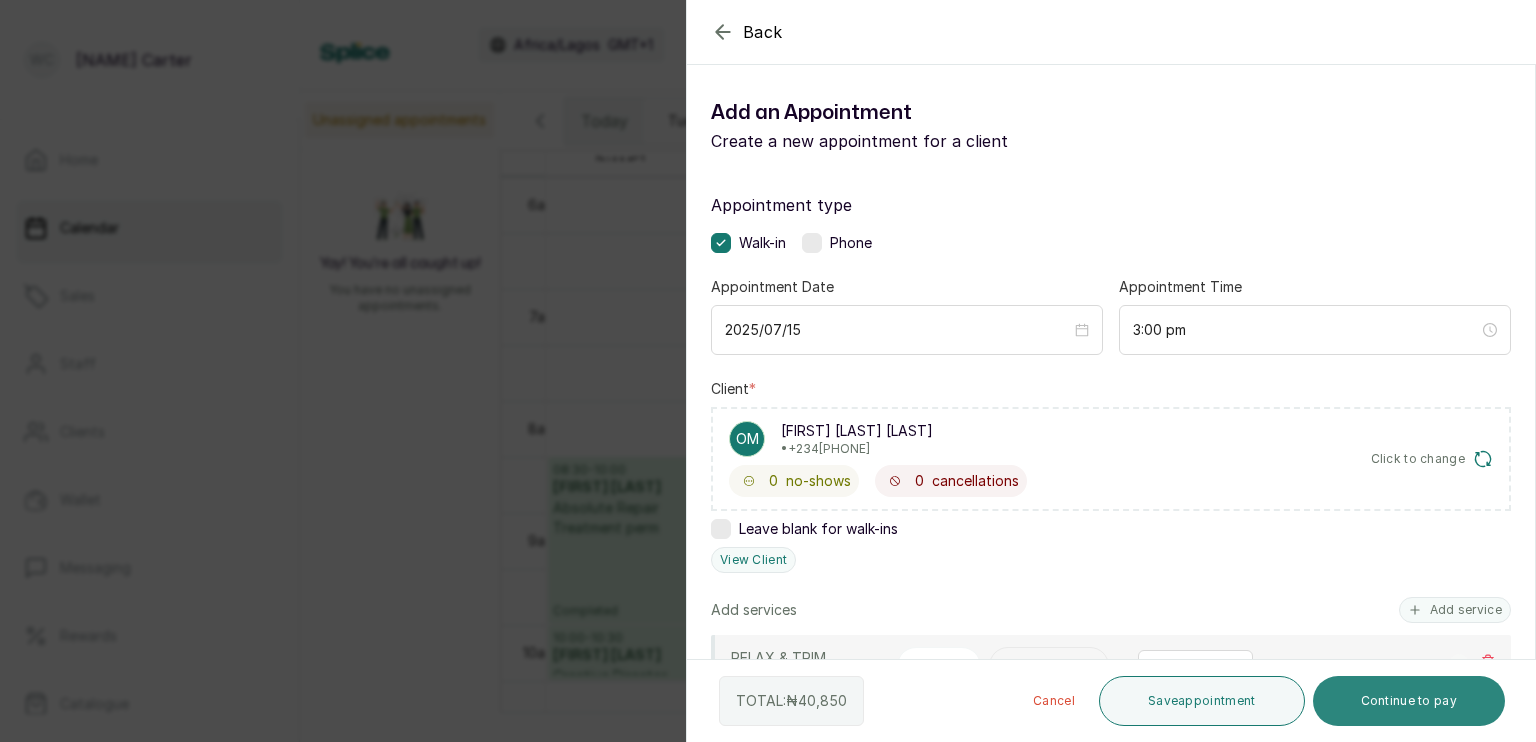 click on "Continue to pay" at bounding box center (1409, 701) 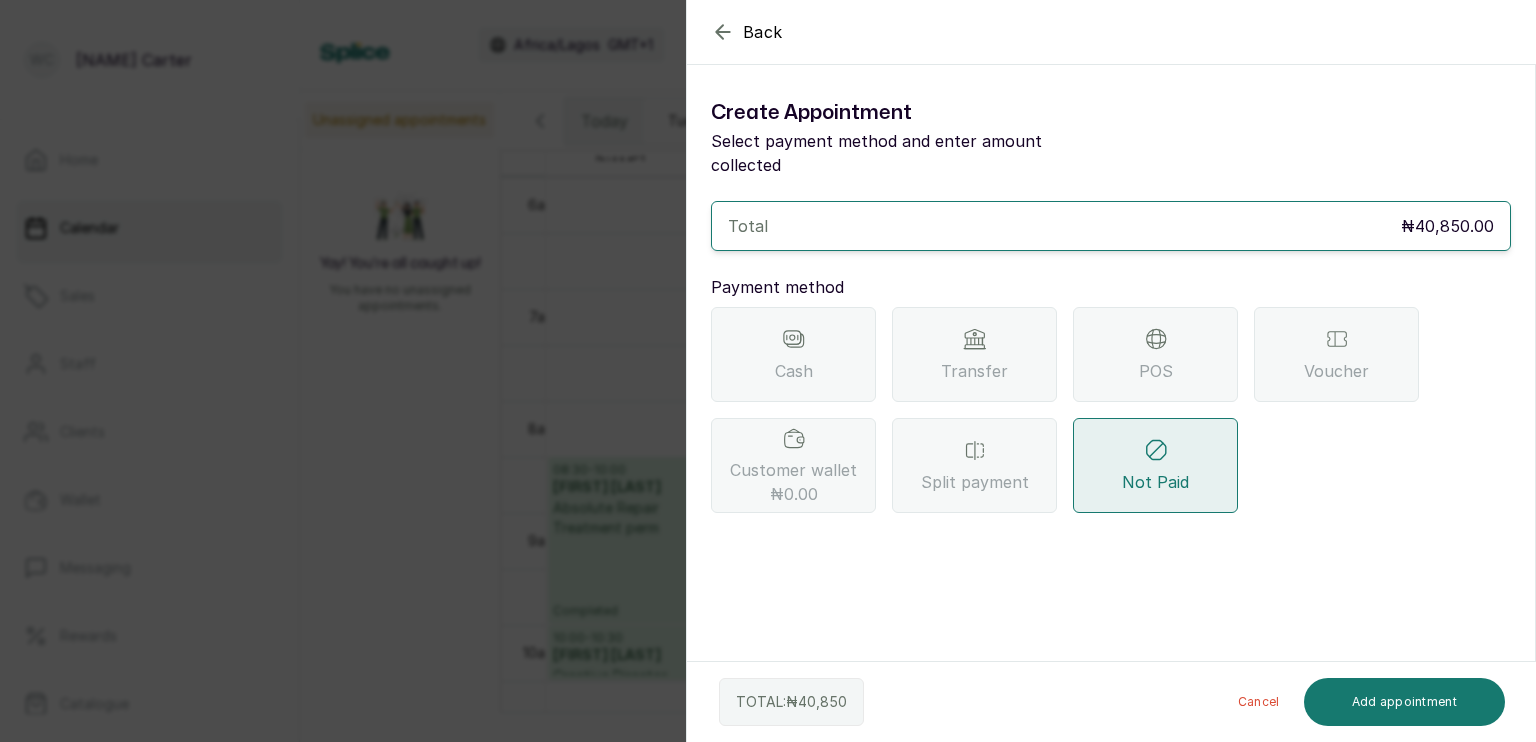 click on "Transfer" at bounding box center [974, 354] 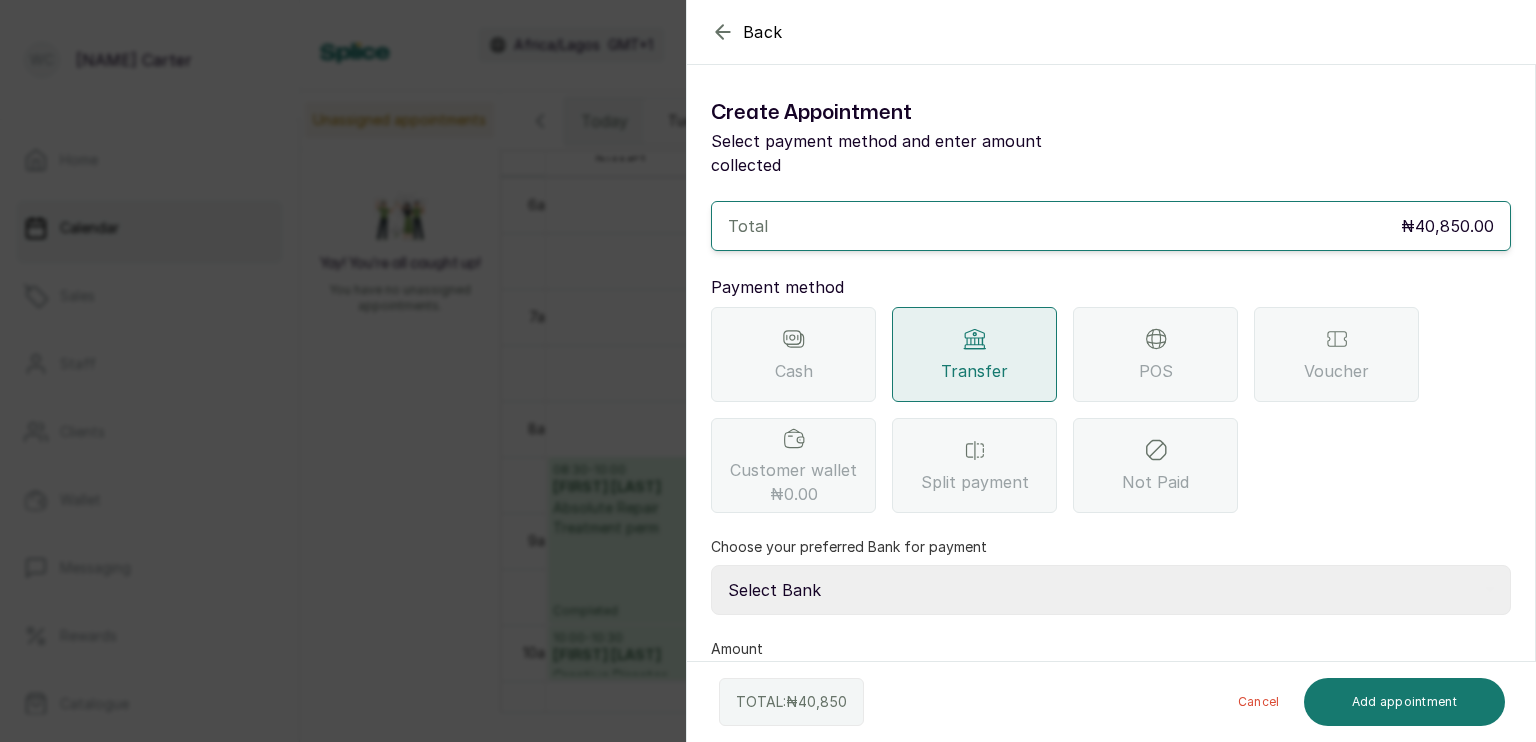 click on "Select Bank SBYWH ENTERPRISE Union Bank of Nigeria SBYWH ENTERPRISE Guaranty Trust Bank SANCTUARY BY WH LIMITED Providus Bank SBYWH ENTERPRISE First Bank of Nigeria" at bounding box center [1111, 590] 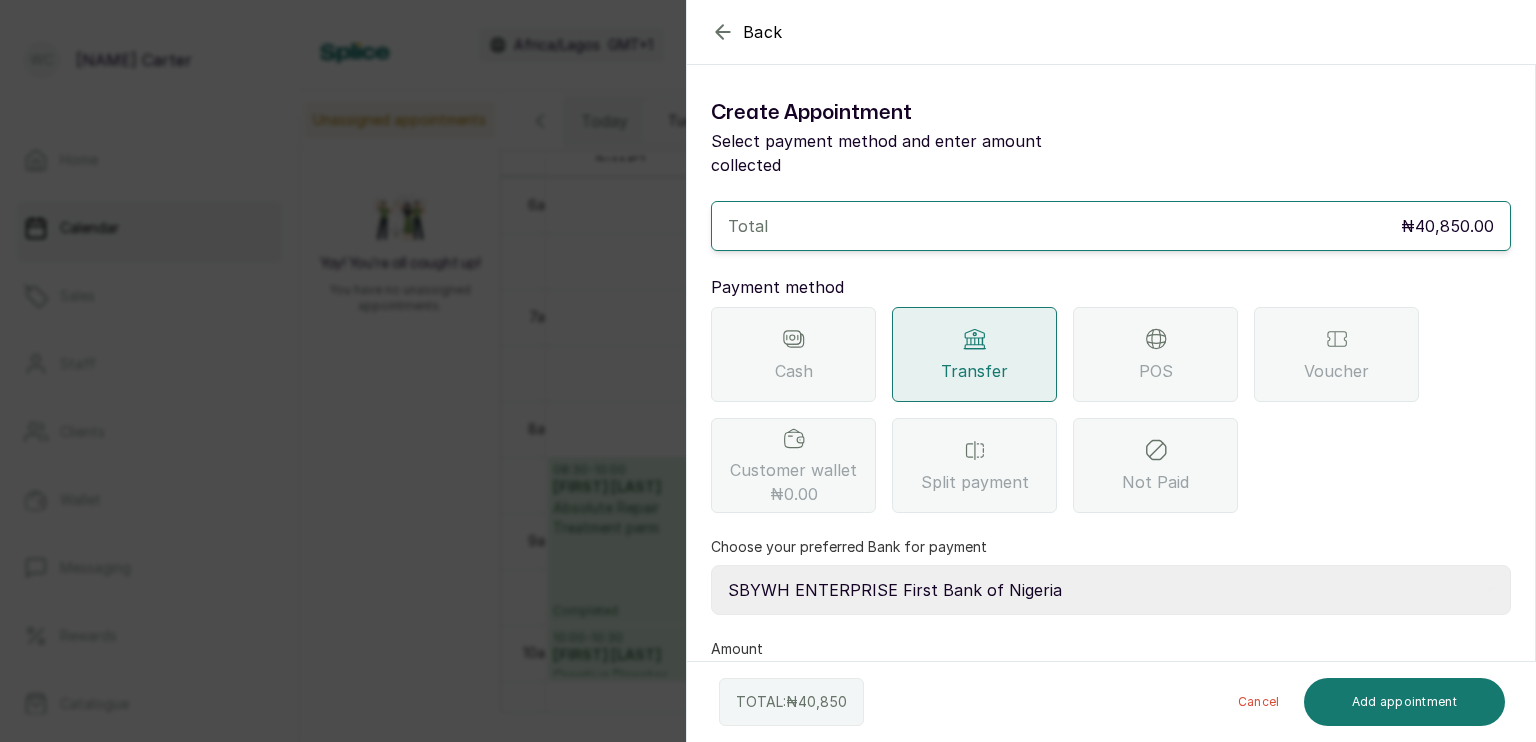 click on "Select Bank SBYWH ENTERPRISE Union Bank of Nigeria SBYWH ENTERPRISE Guaranty Trust Bank SANCTUARY BY WH LIMITED Providus Bank SBYWH ENTERPRISE First Bank of Nigeria" at bounding box center [1111, 590] 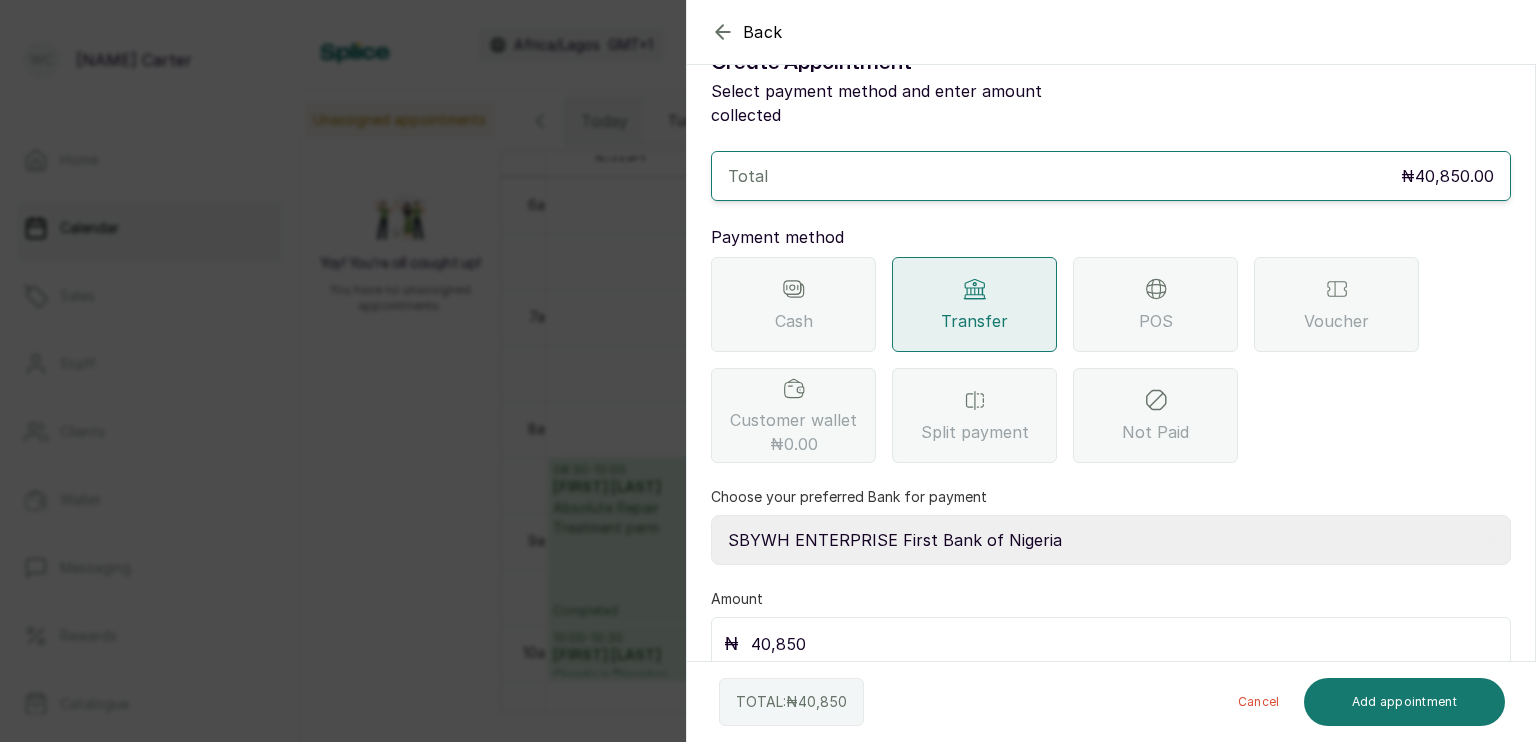 click on "40,850" at bounding box center (822, 701) 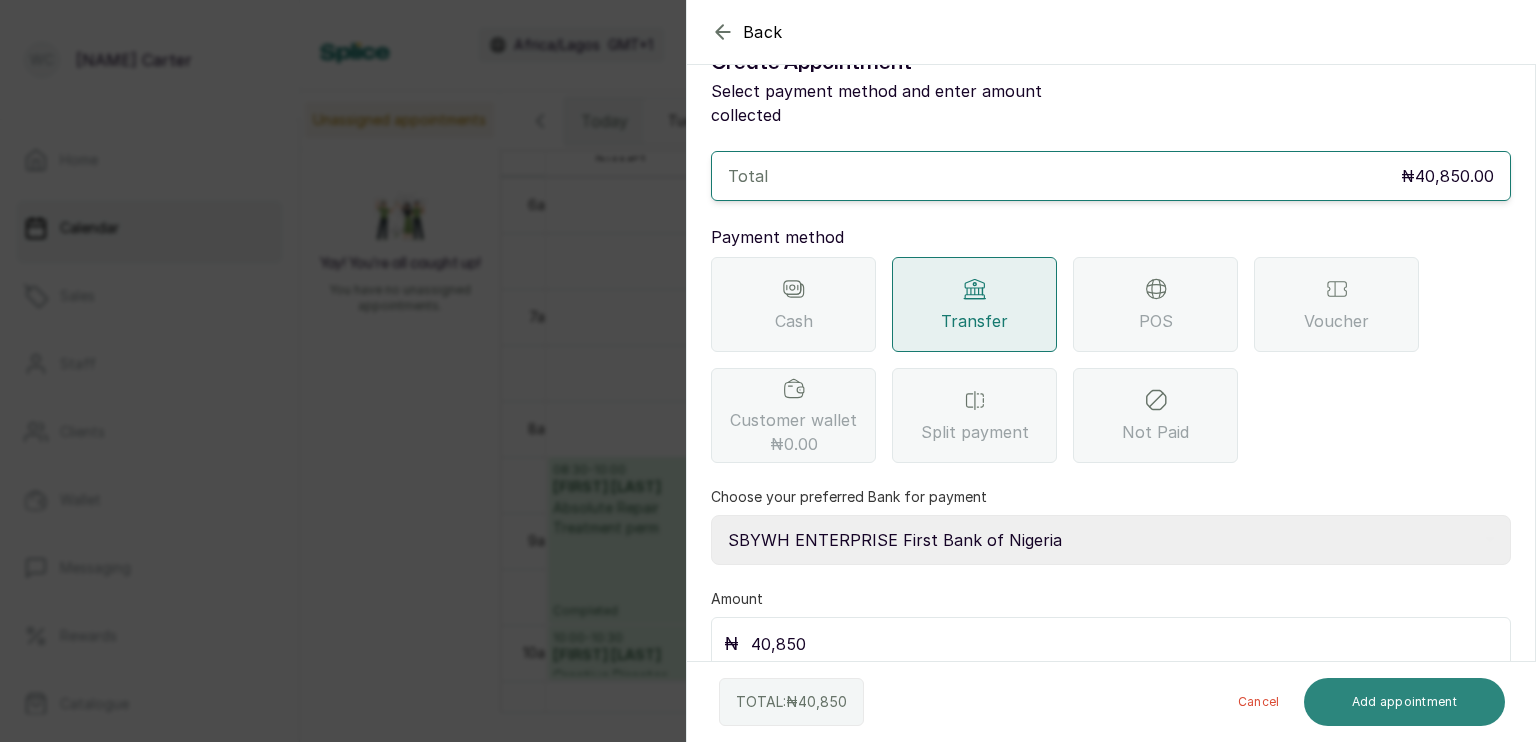 click on "Add appointment" at bounding box center (1405, 702) 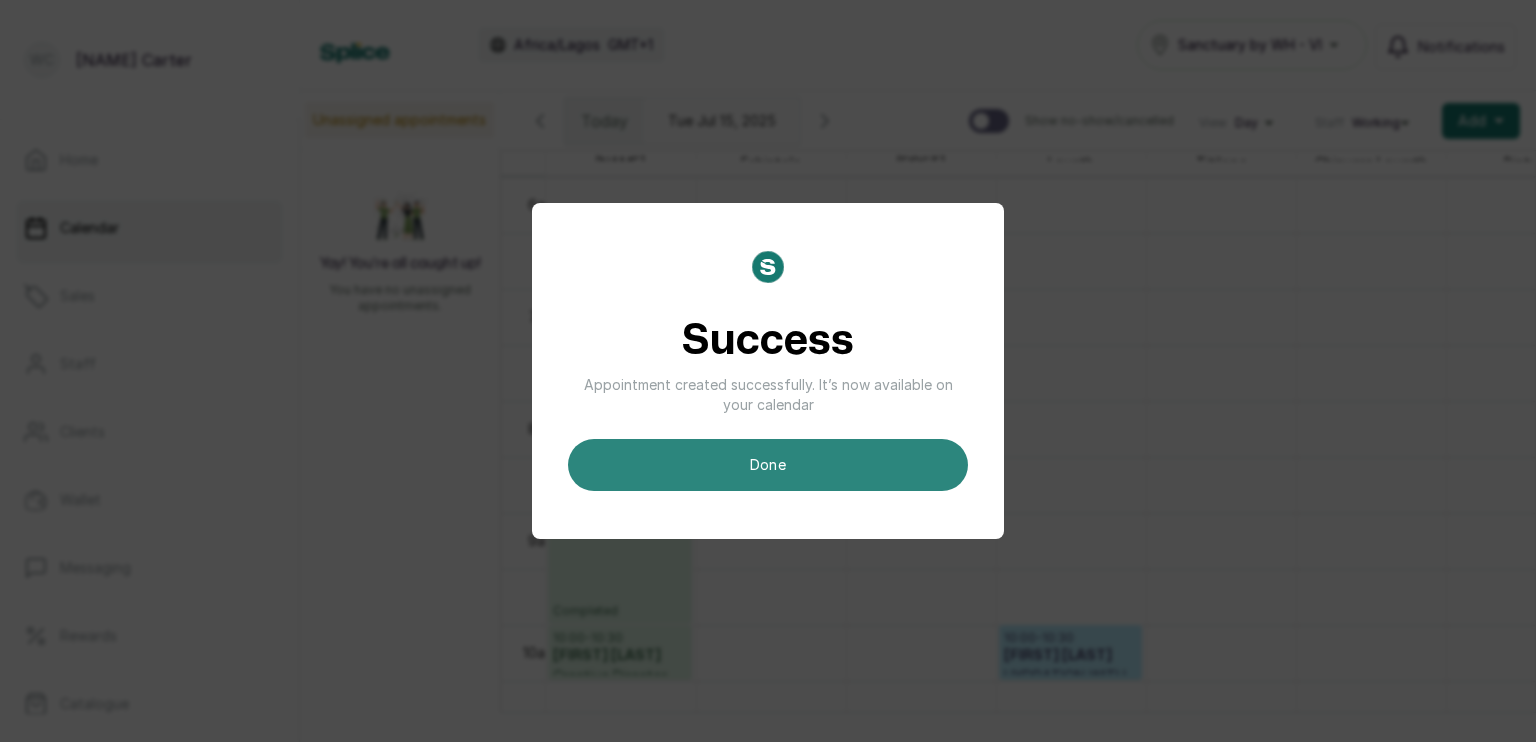 click on "done" at bounding box center [768, 465] 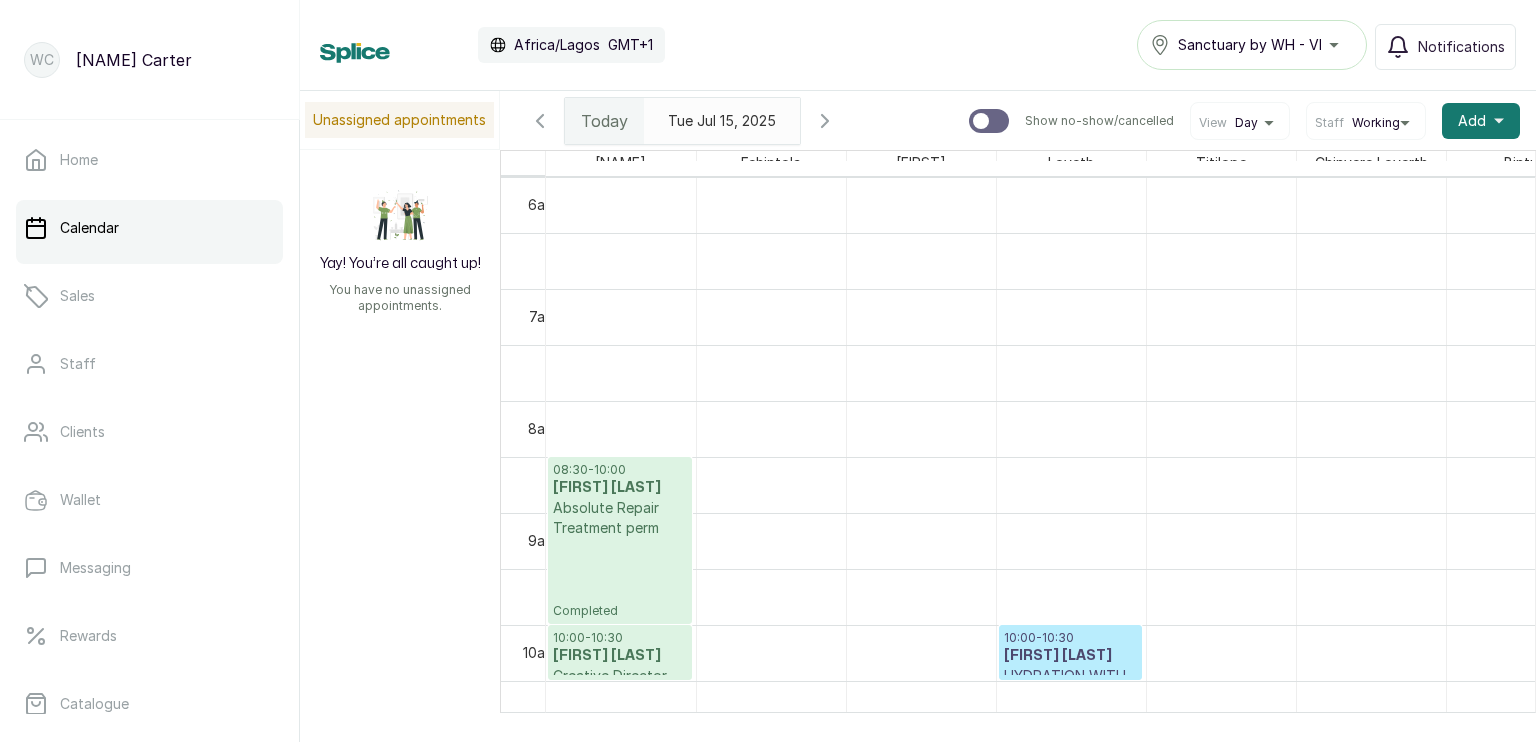scroll, scrollTop: 511, scrollLeft: 0, axis: vertical 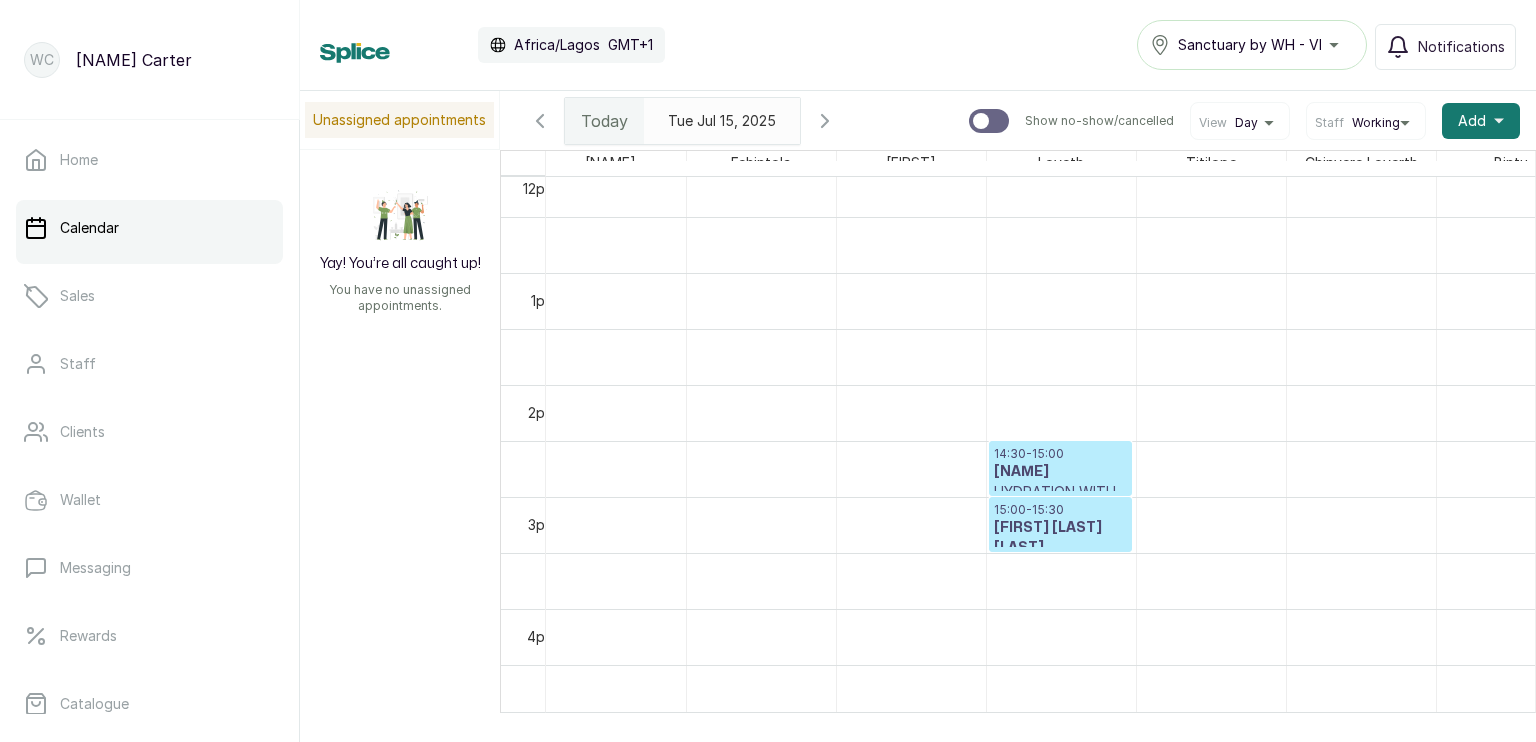 click on "15:00  -  15:30" at bounding box center (1060, 510) 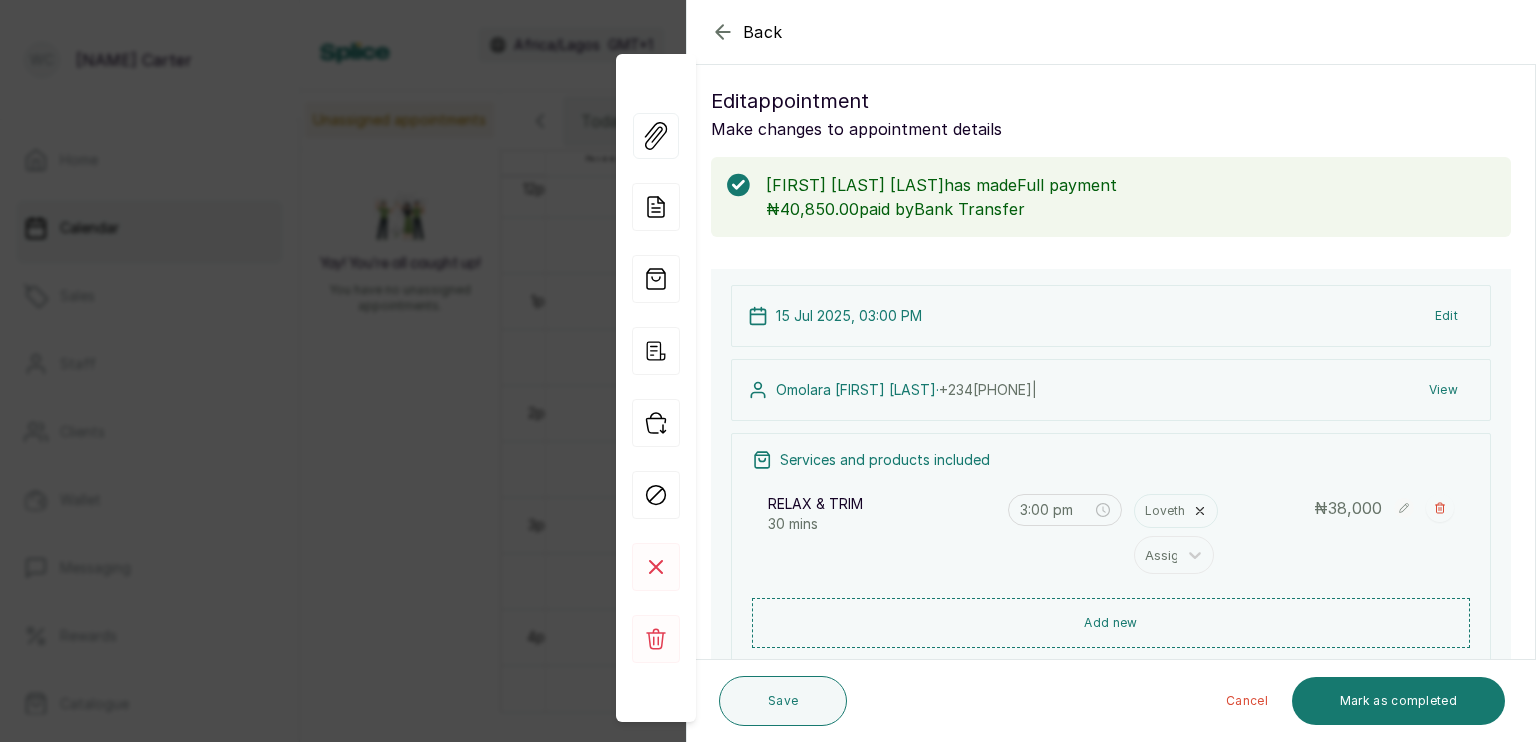 click 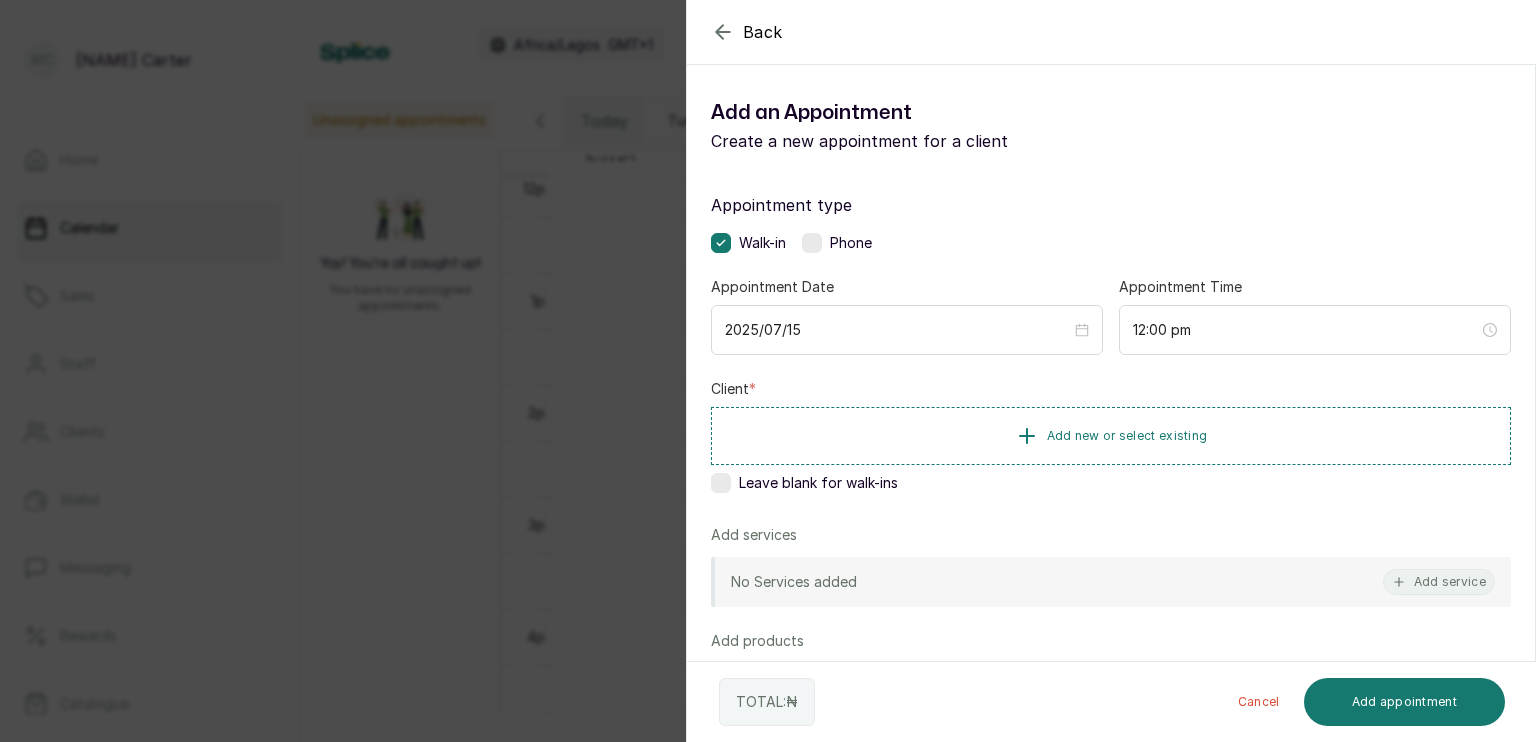 drag, startPoint x: 1033, startPoint y: 741, endPoint x: 1508, endPoint y: 143, distance: 763.69434 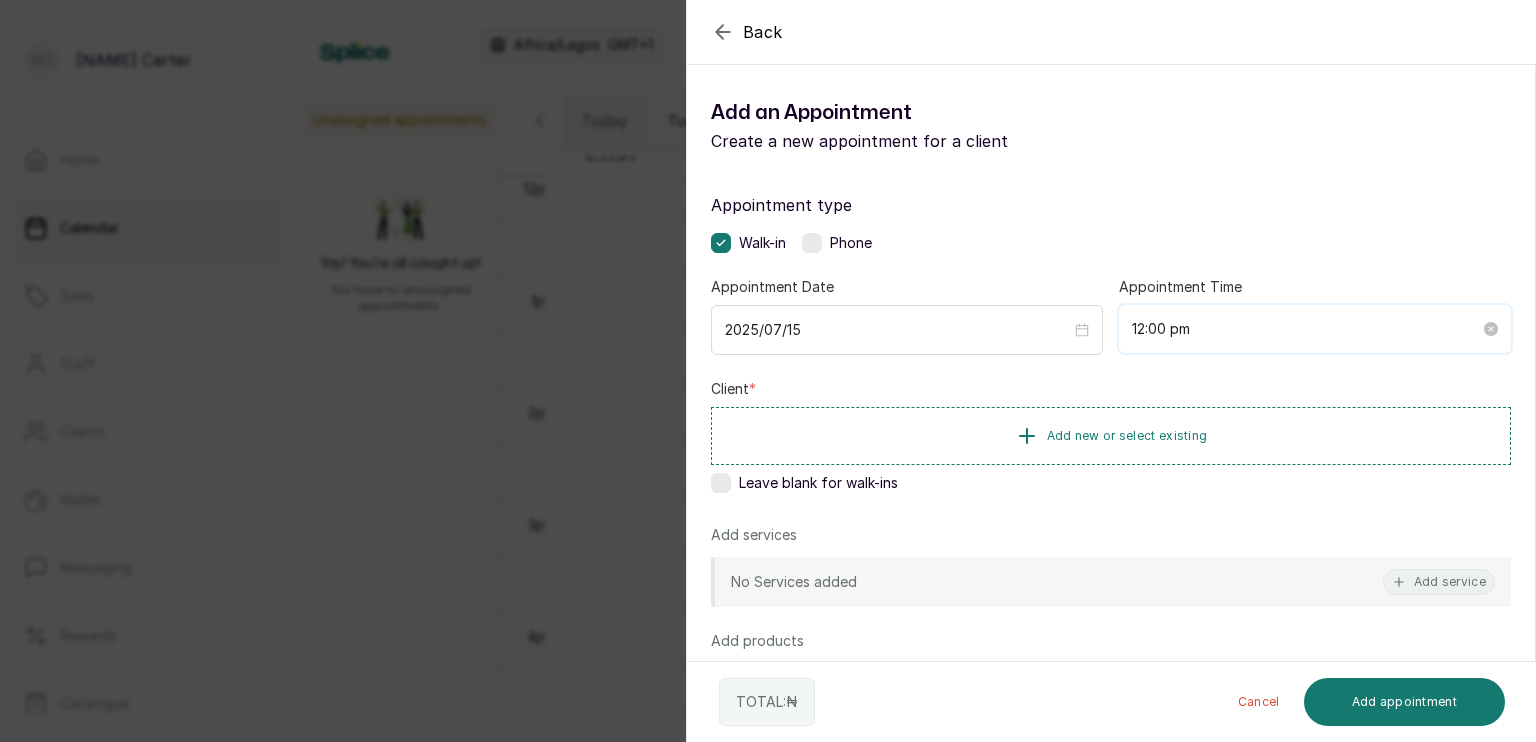 click on "12:00 pm" at bounding box center (1306, 329) 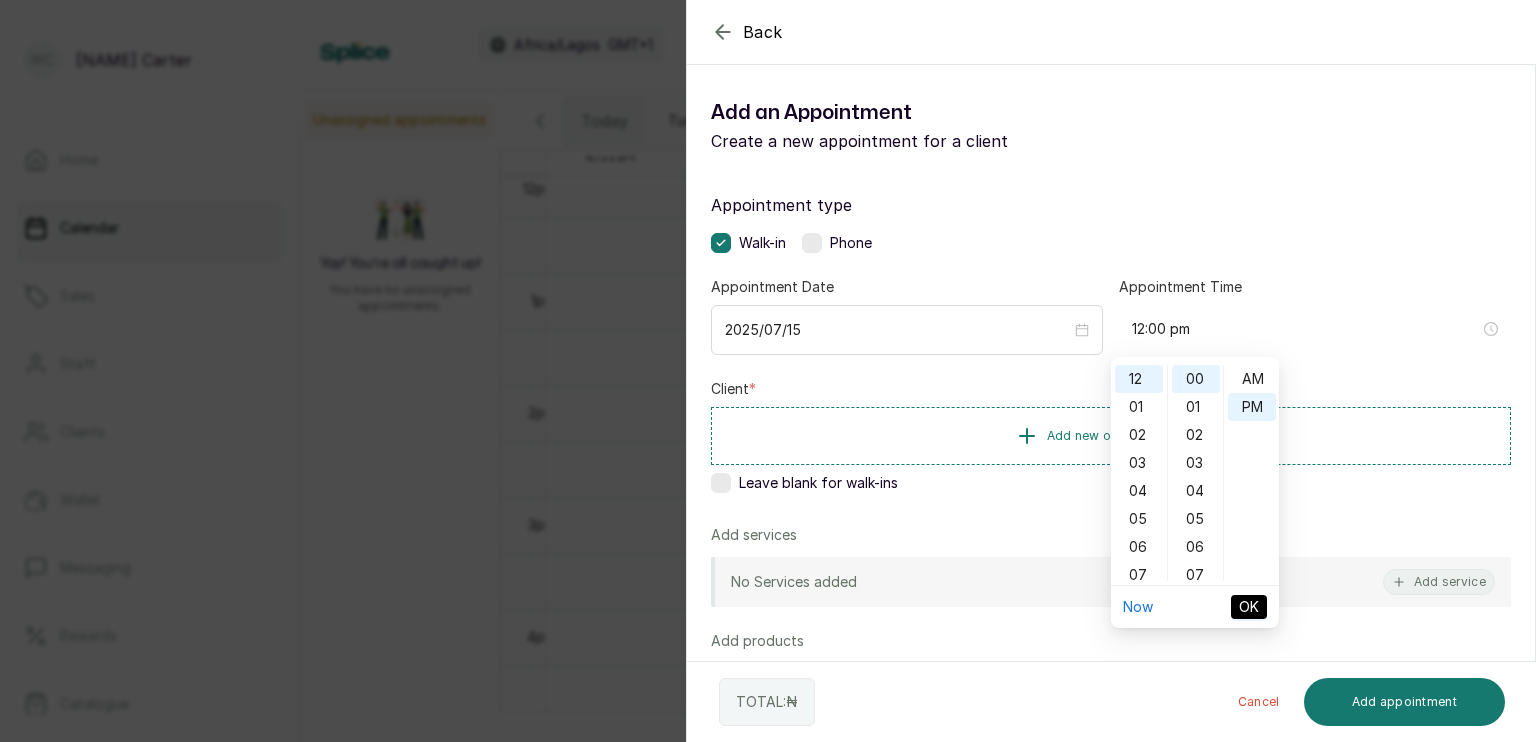 scroll, scrollTop: 40, scrollLeft: 0, axis: vertical 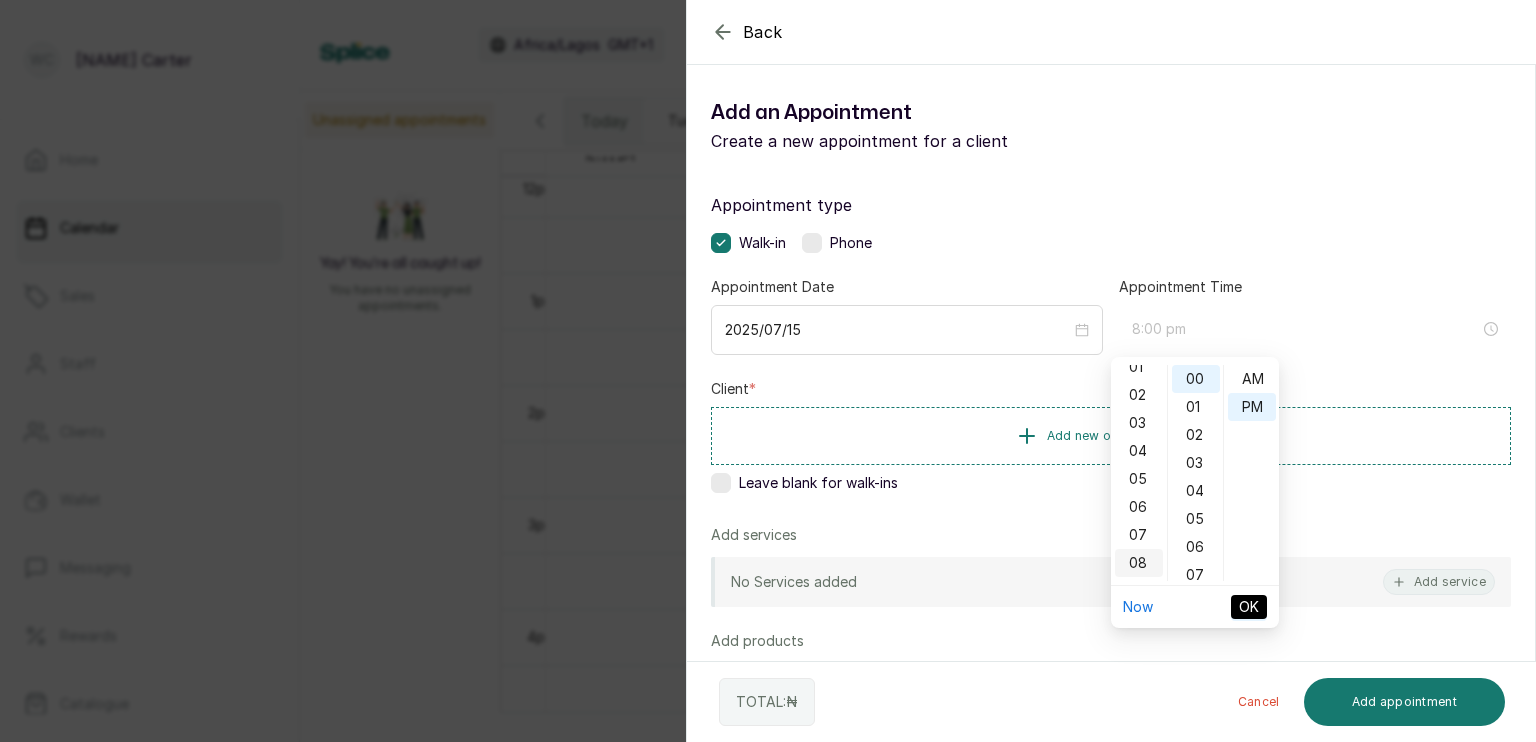 click on "08" at bounding box center [1139, 563] 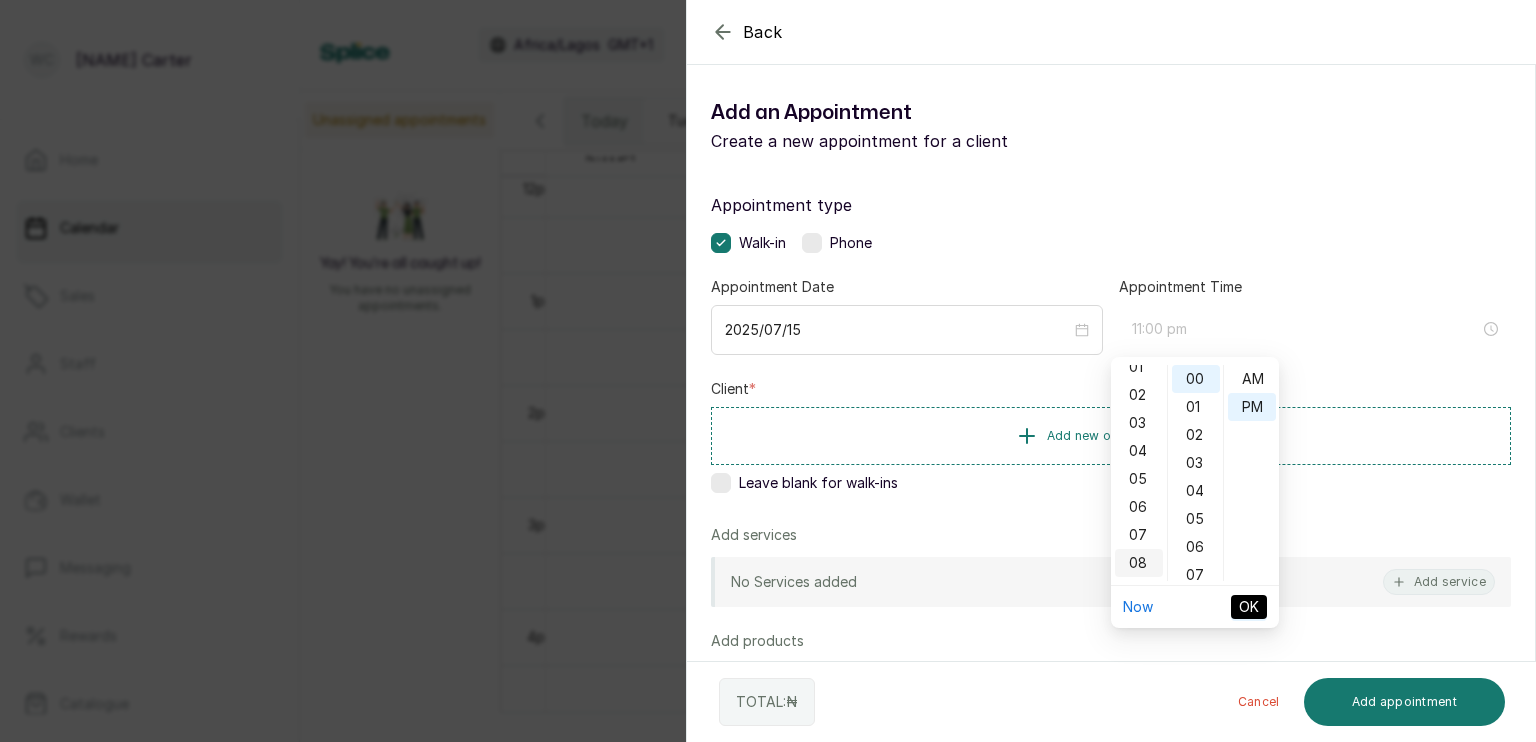 scroll, scrollTop: 120, scrollLeft: 0, axis: vertical 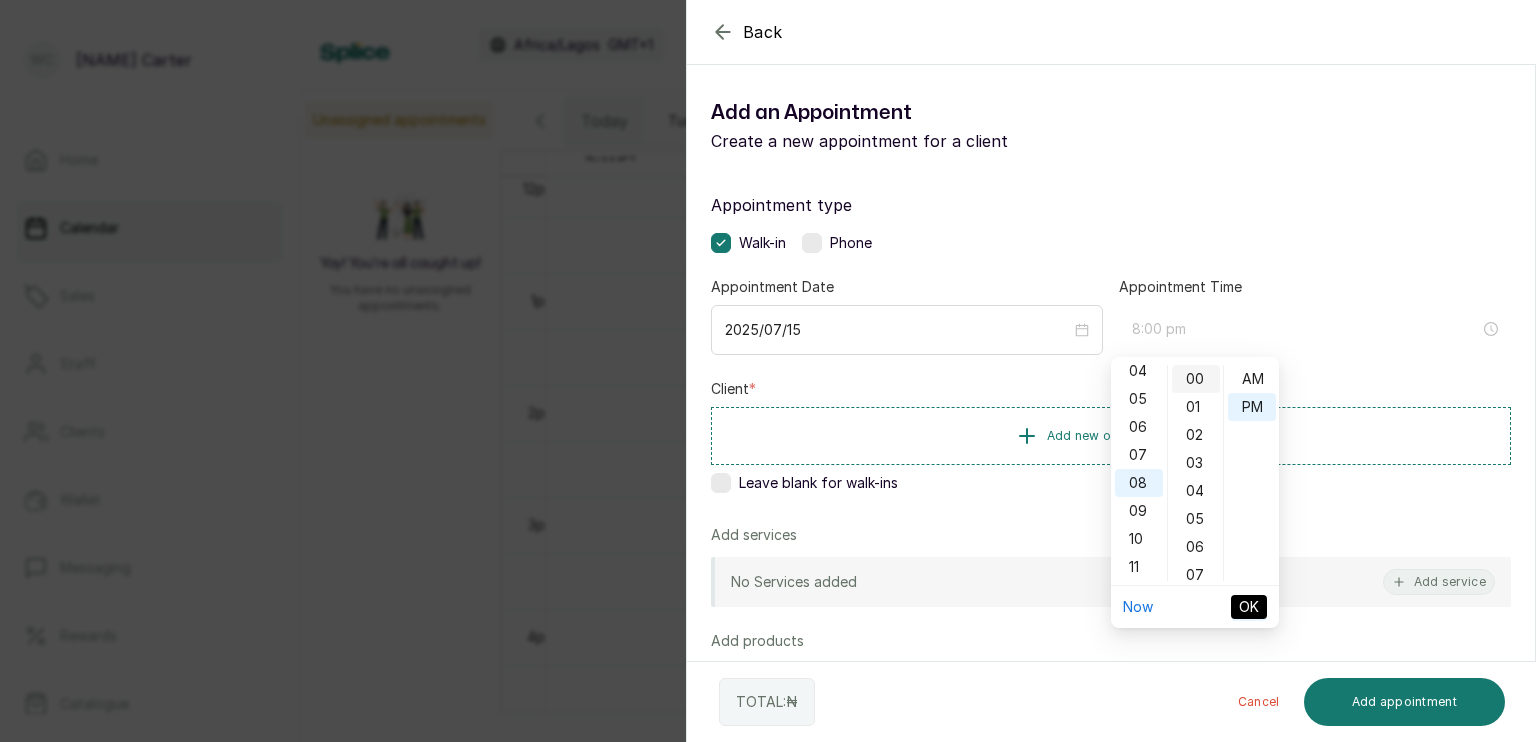 click on "00" at bounding box center (1196, 379) 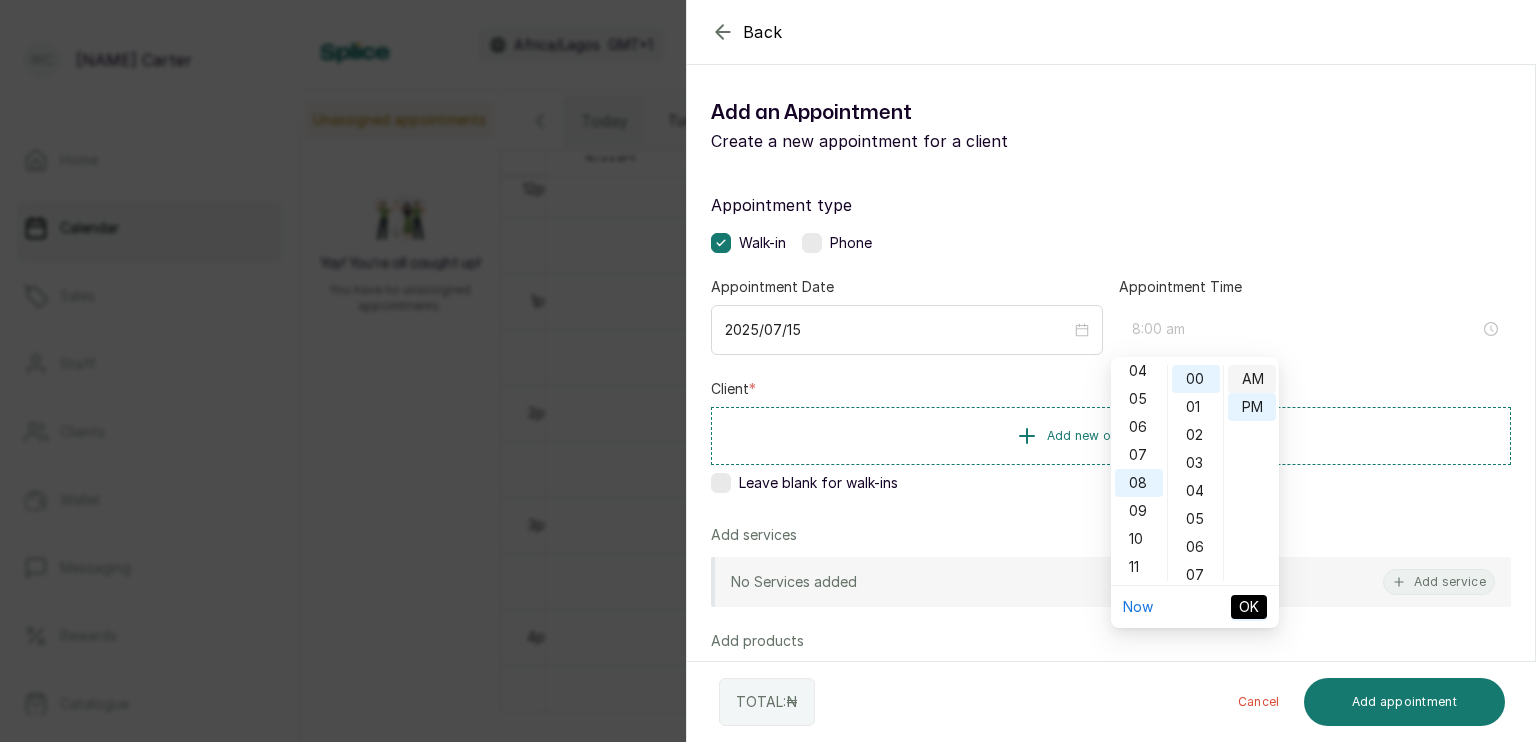 click on "AM" at bounding box center [1252, 379] 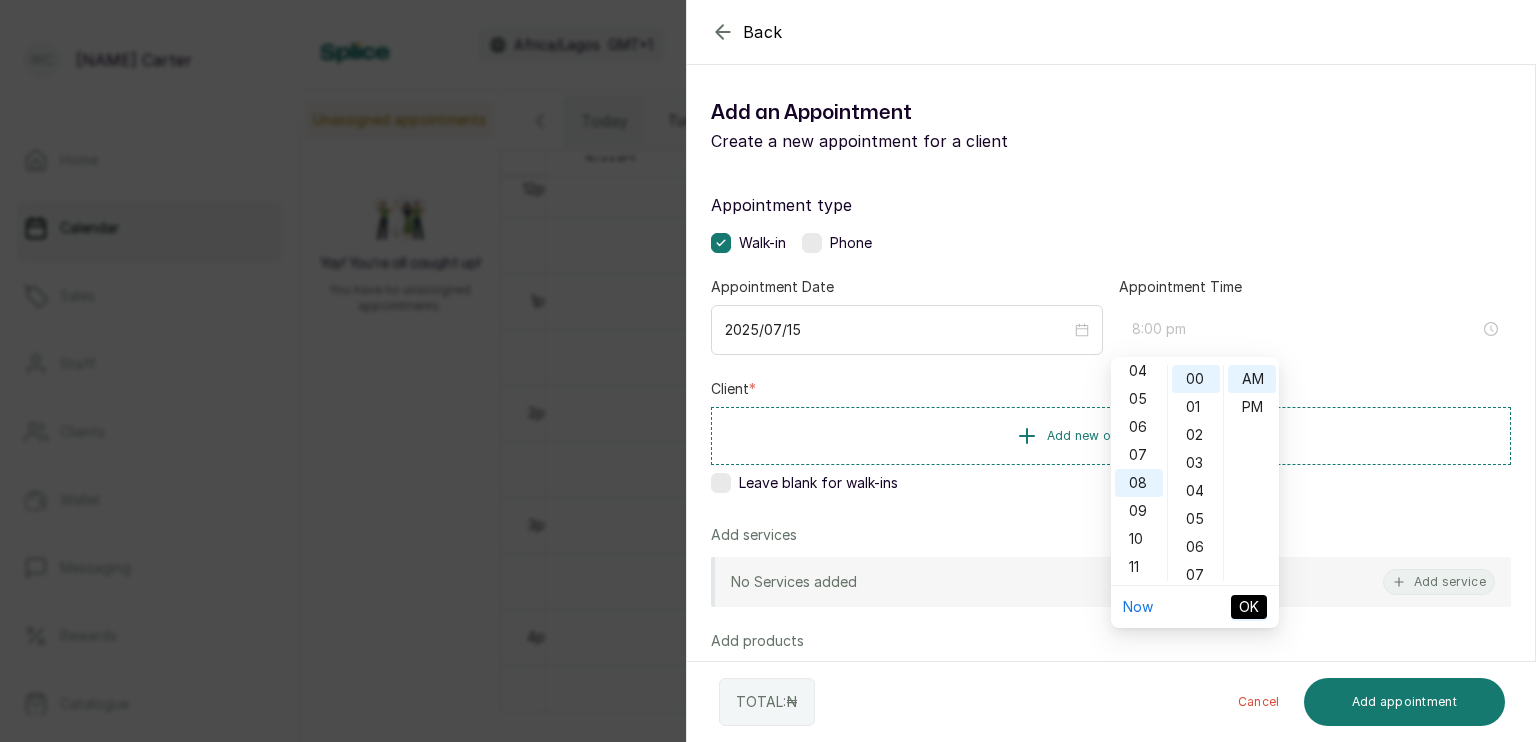 type on "8:00 am" 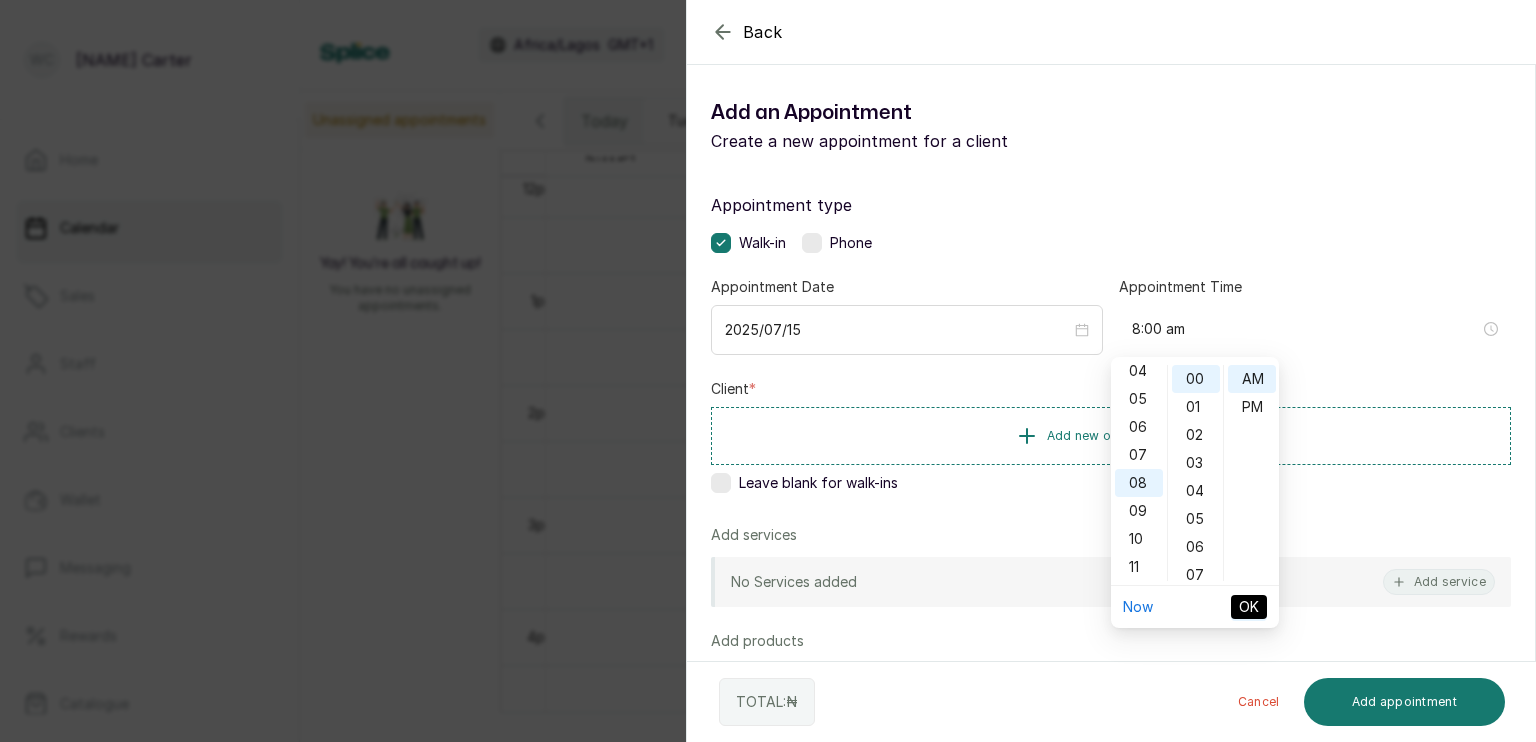 click on "OK" at bounding box center [1249, 607] 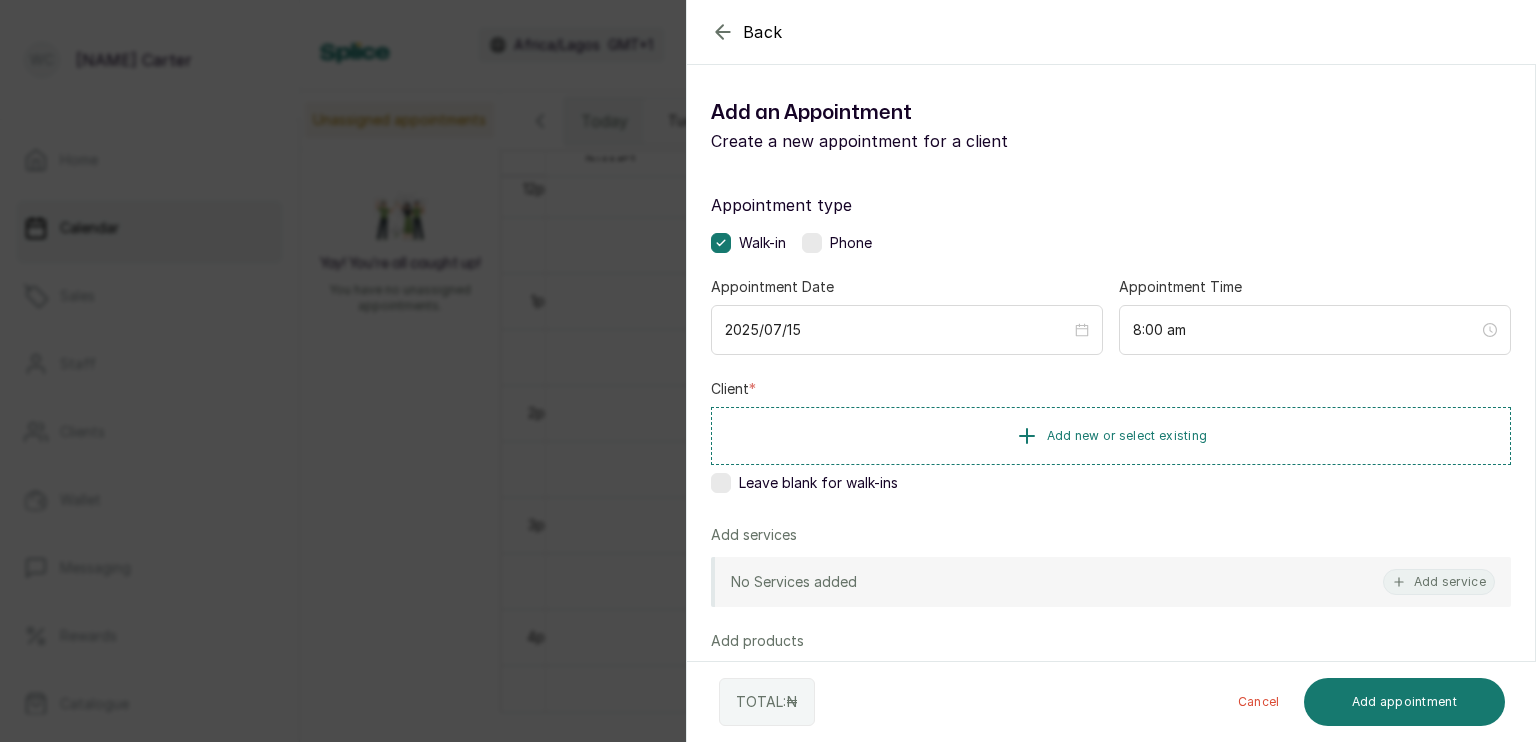 click on "Leave blank for walk-ins" at bounding box center (1111, 483) 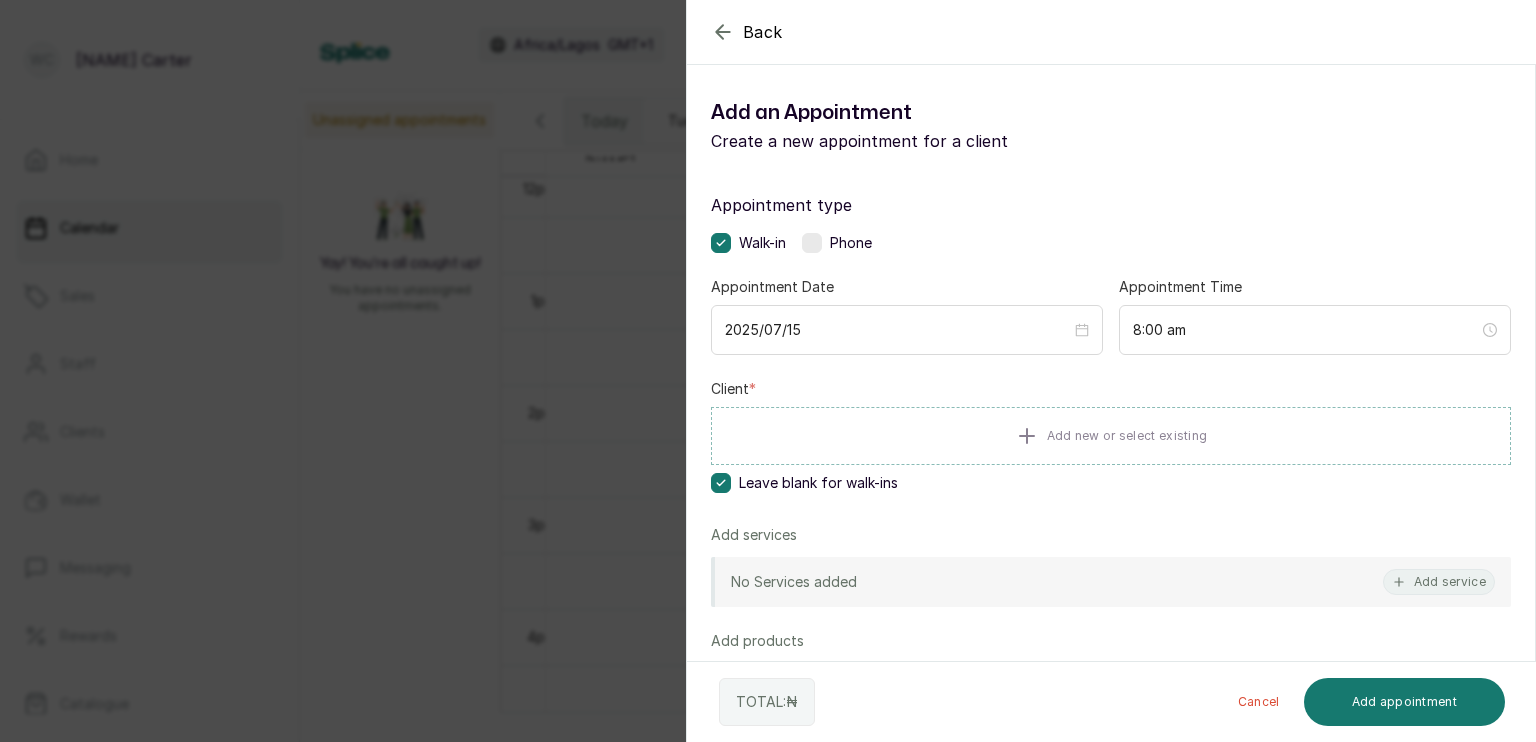 click on "Leave blank for walk-ins" at bounding box center (1111, 483) 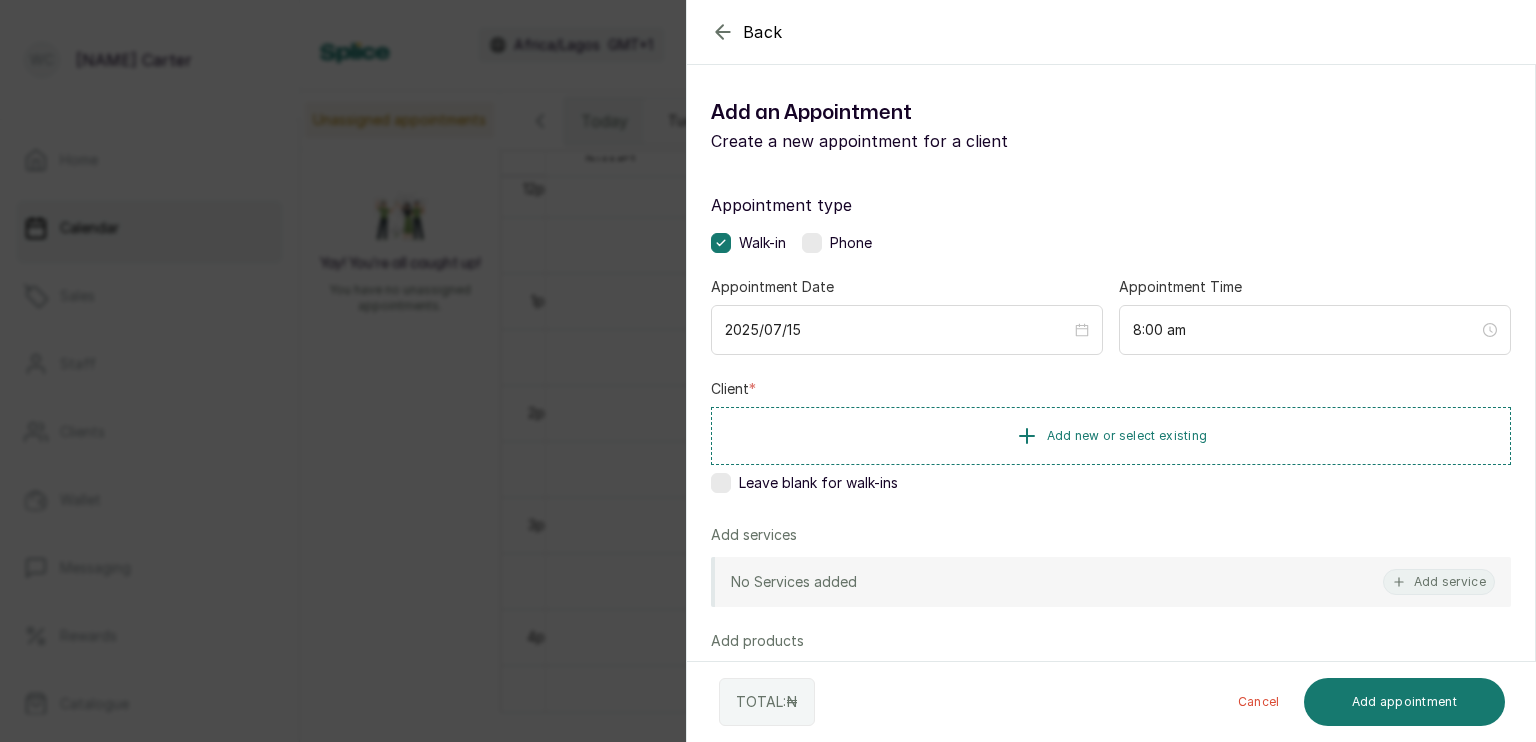 click on "Leave blank for walk-ins" at bounding box center (1111, 483) 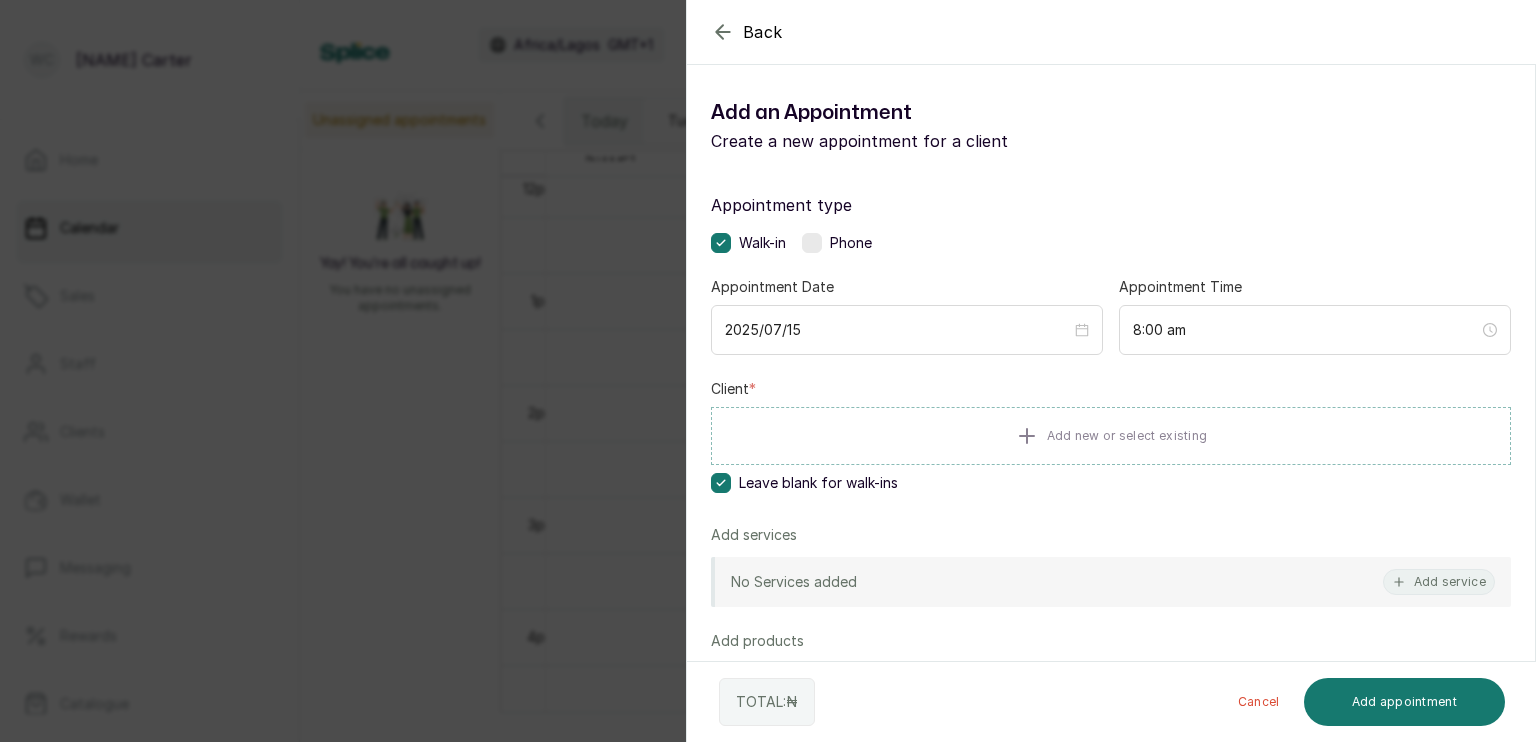 click 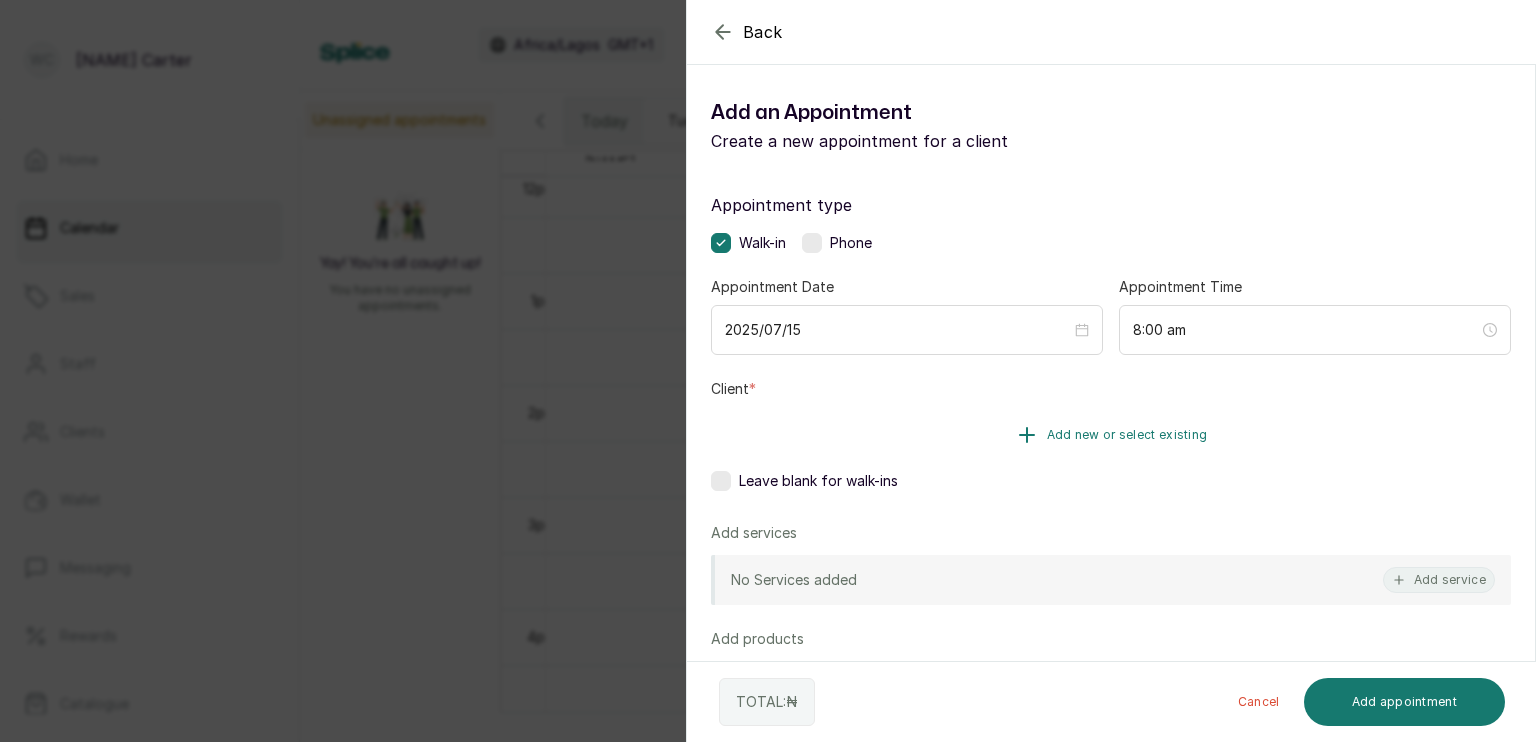 click on "Add new or select existing" at bounding box center (1127, 435) 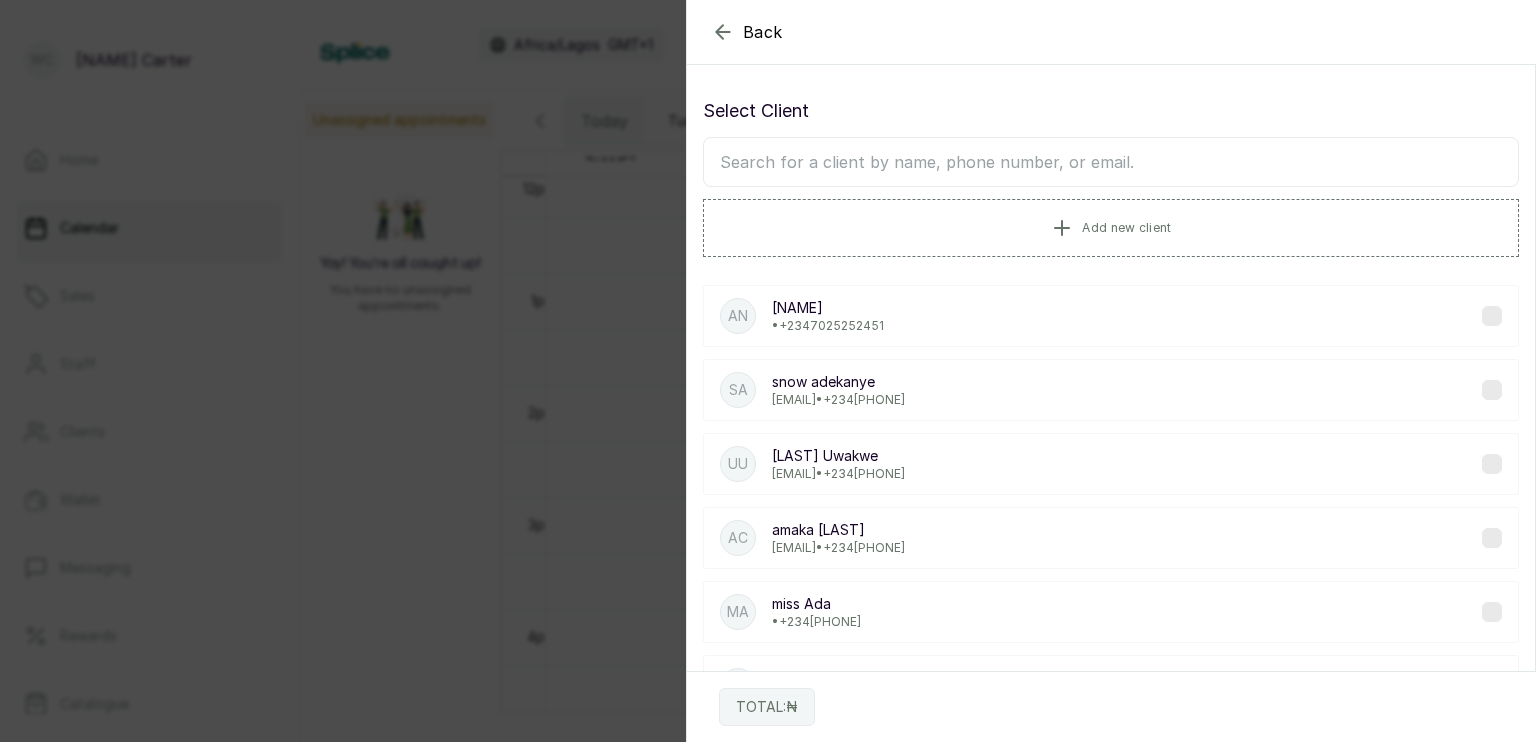 click at bounding box center (1111, 162) 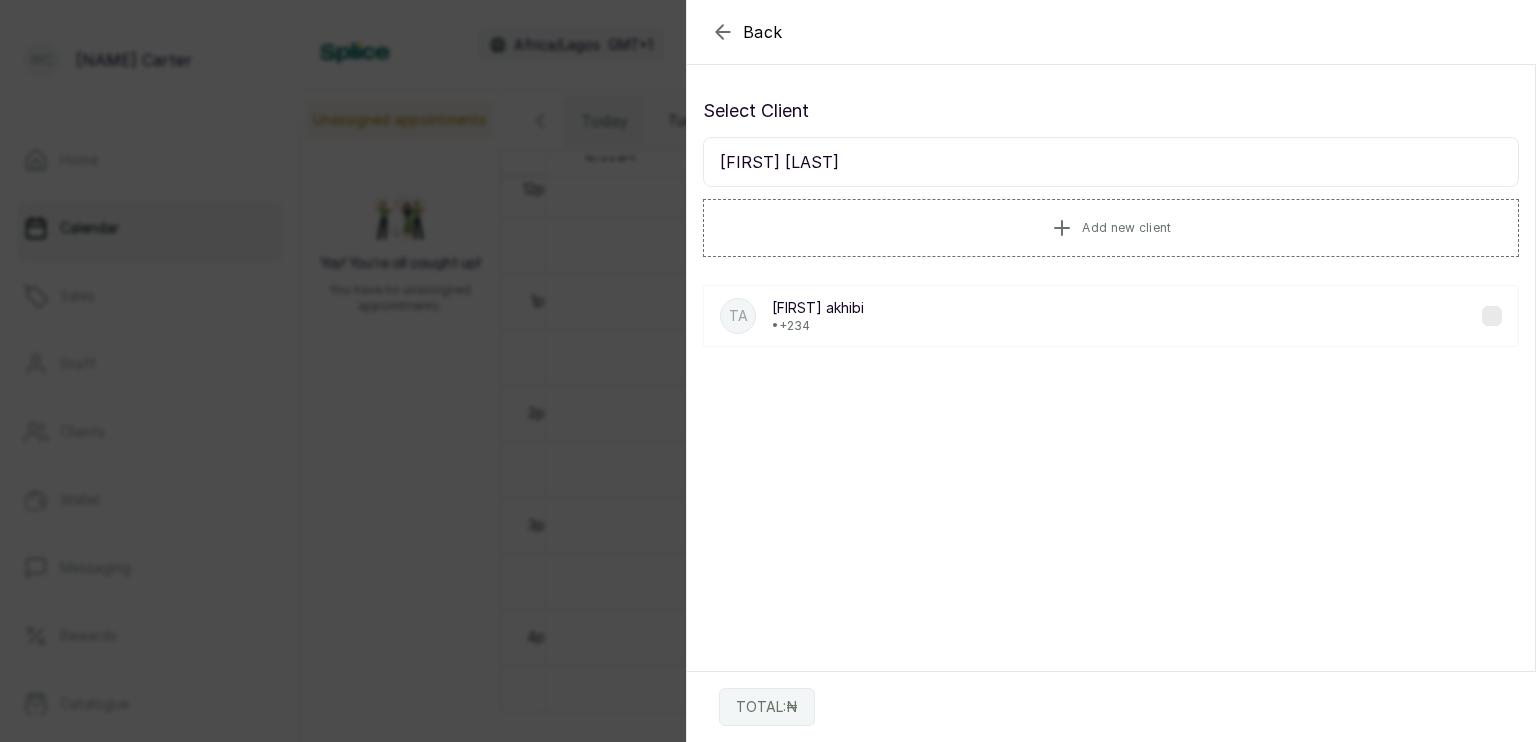 click on "[FIRST] [LAST]" at bounding box center (1111, 162) 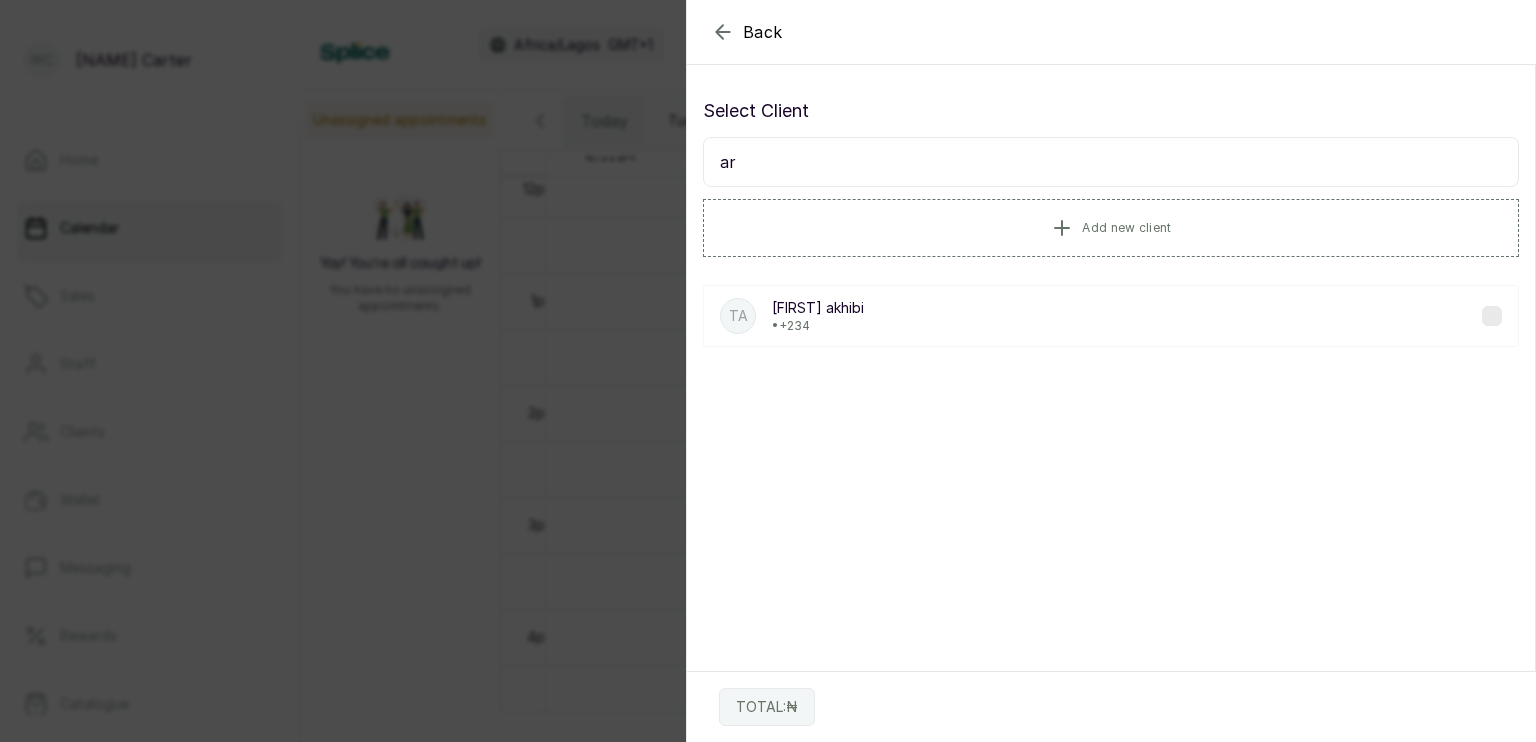 type on "a" 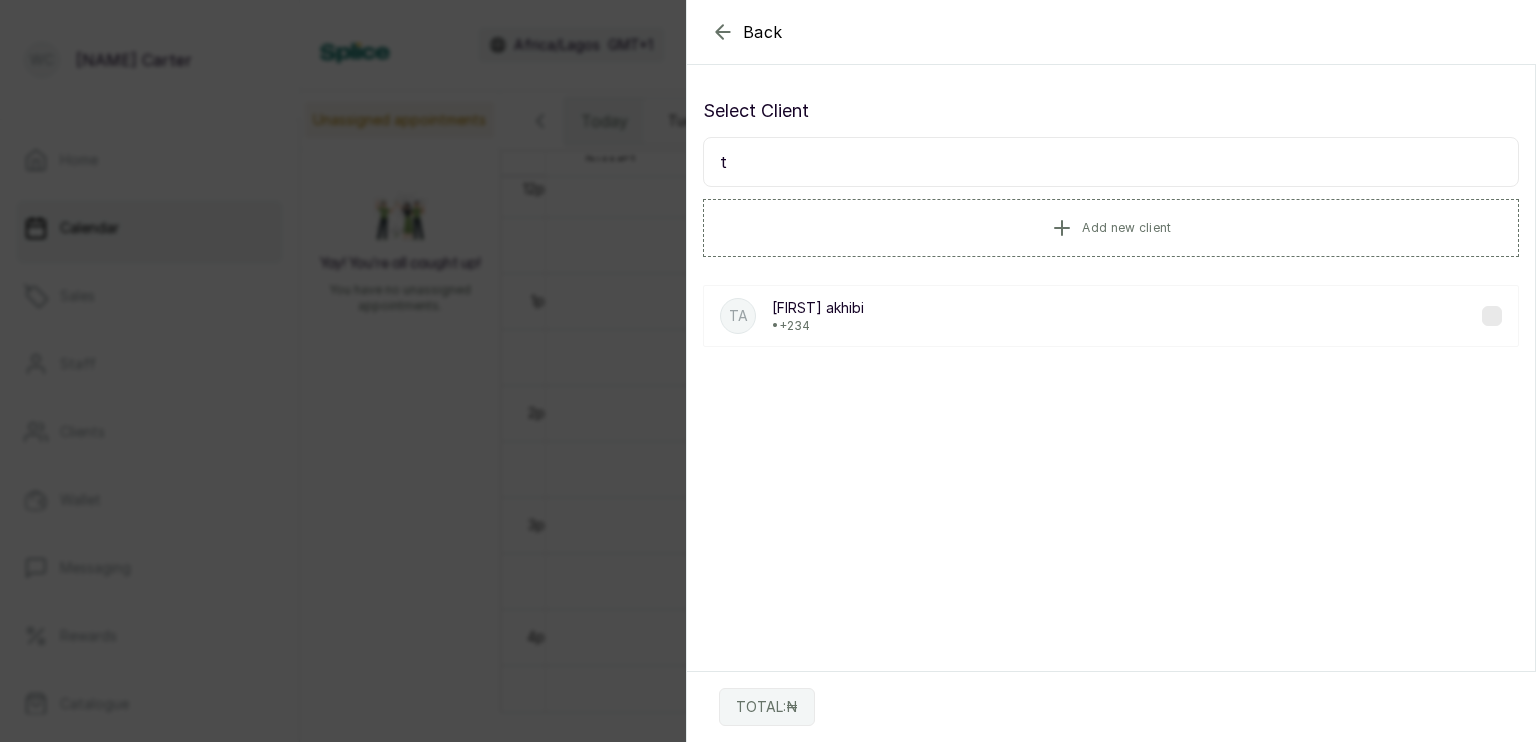 type on "t" 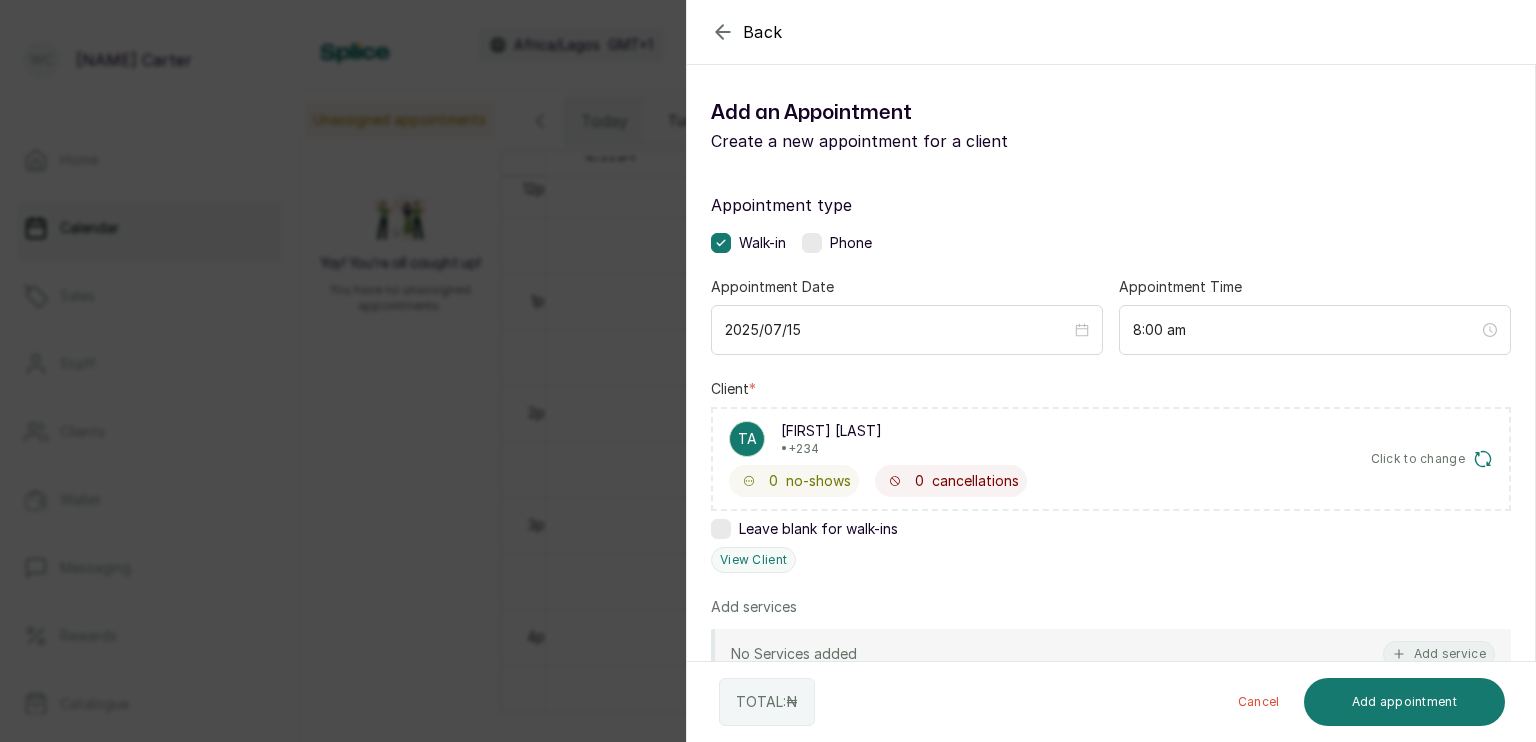 click on "No Services added Add service" at bounding box center (1111, 654) 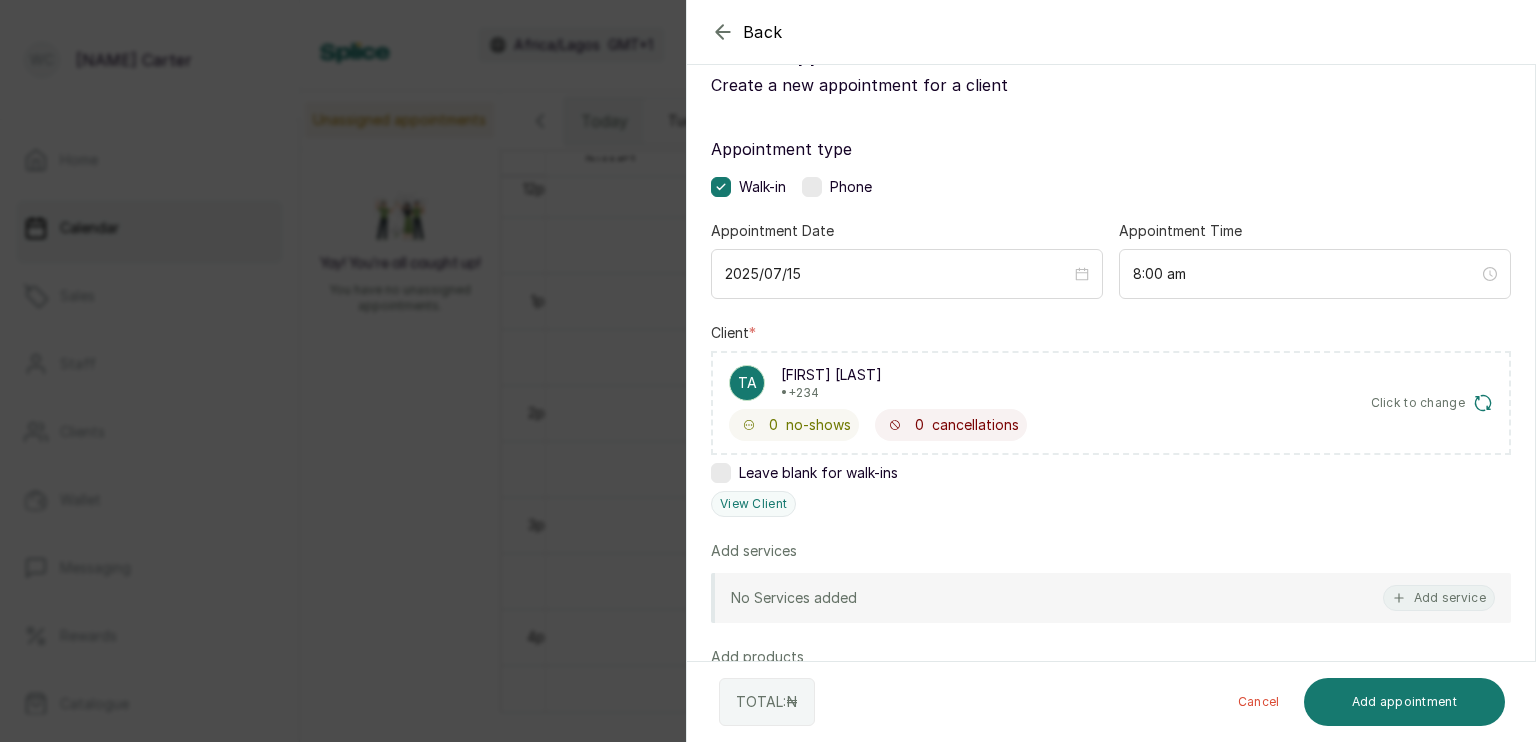 scroll, scrollTop: 60, scrollLeft: 0, axis: vertical 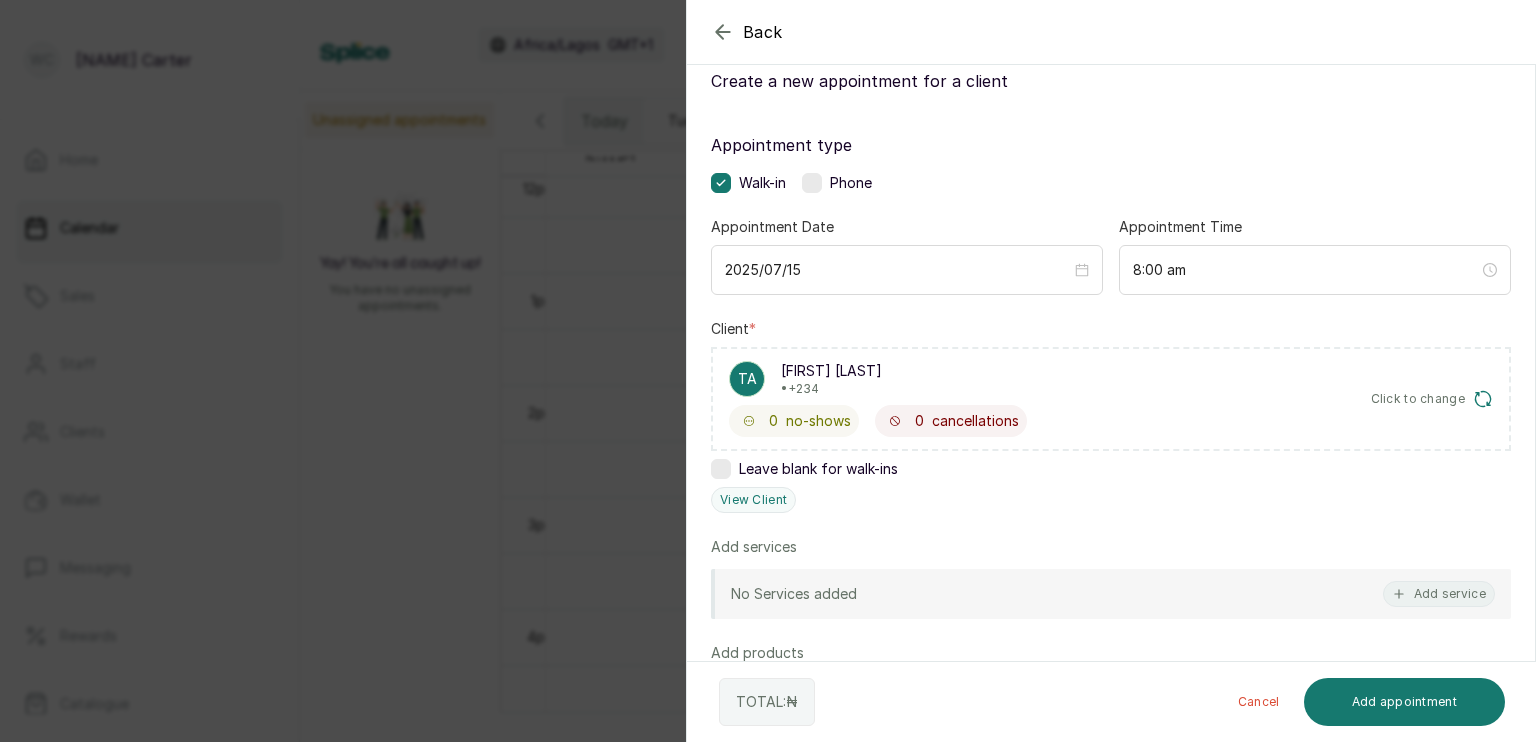 click on "No Services added Add service" at bounding box center (1111, 594) 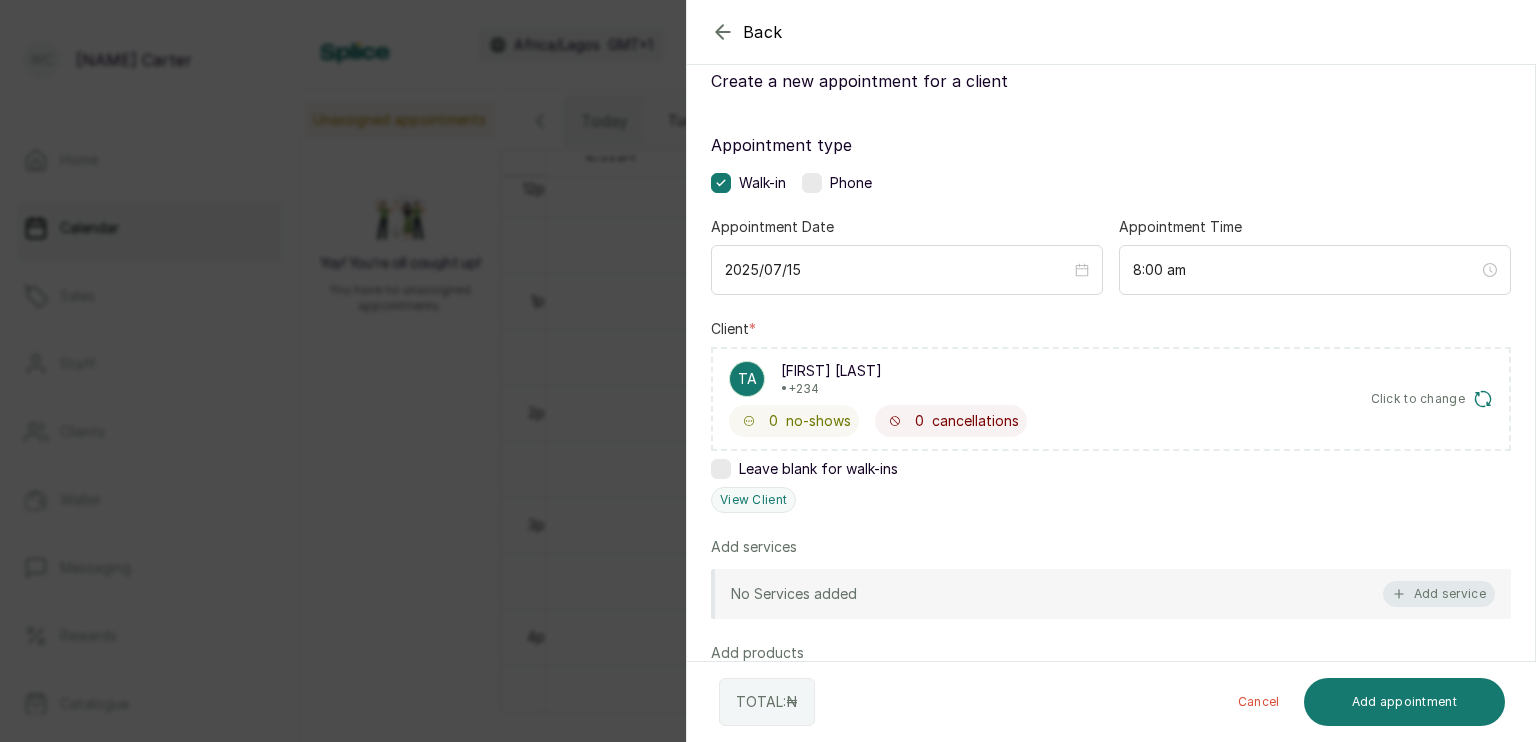 click on "Add service" at bounding box center [1439, 594] 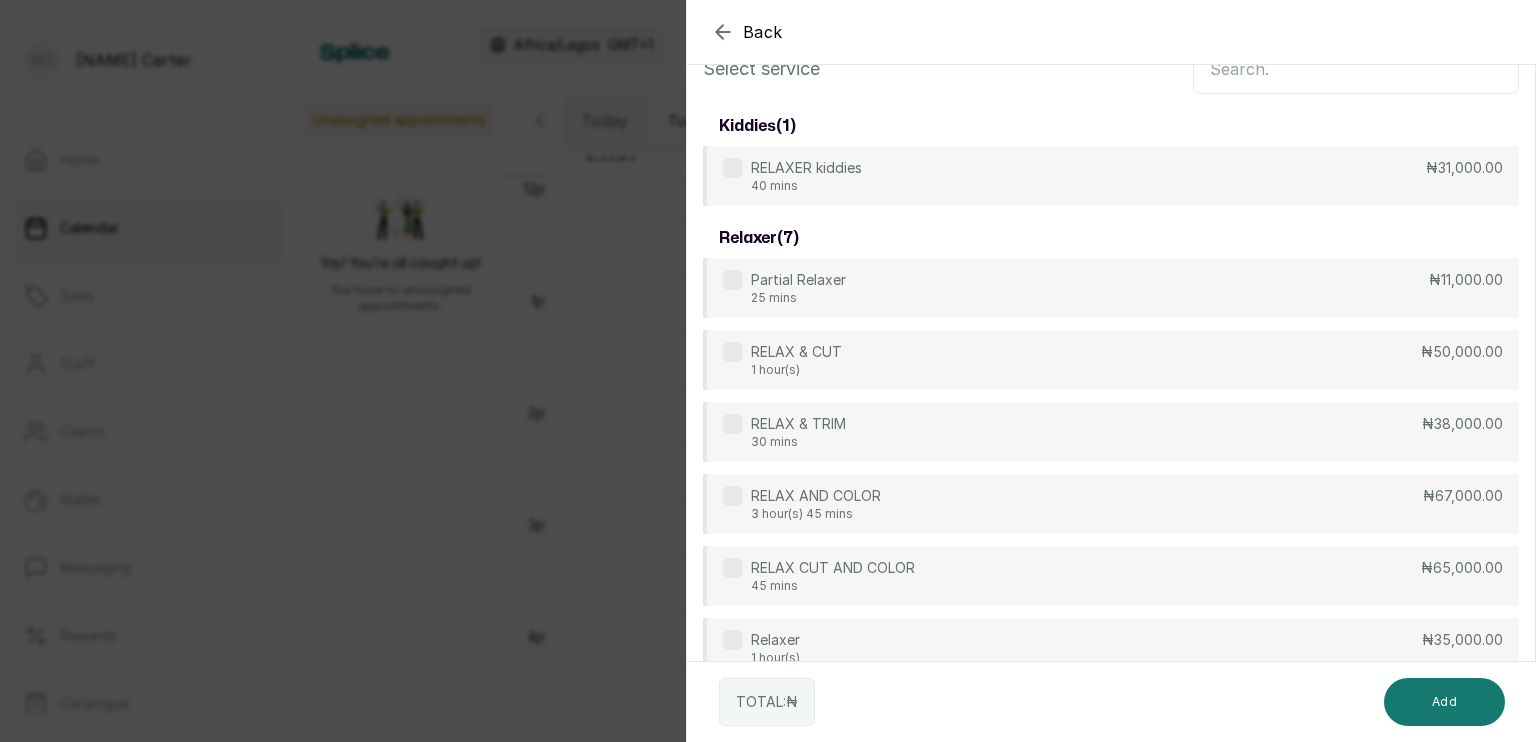 scroll, scrollTop: 80, scrollLeft: 0, axis: vertical 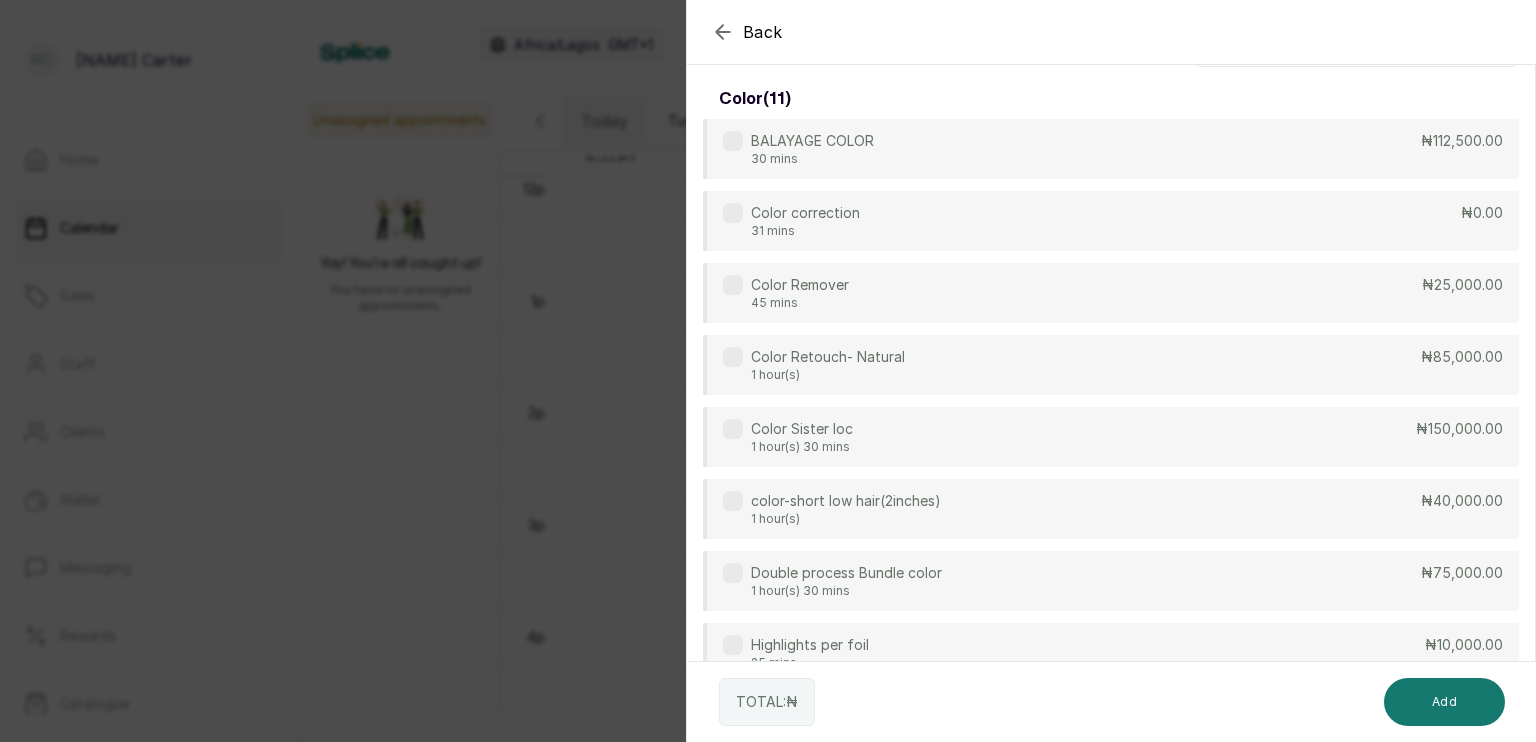 click on "Back" at bounding box center (1455, 32) 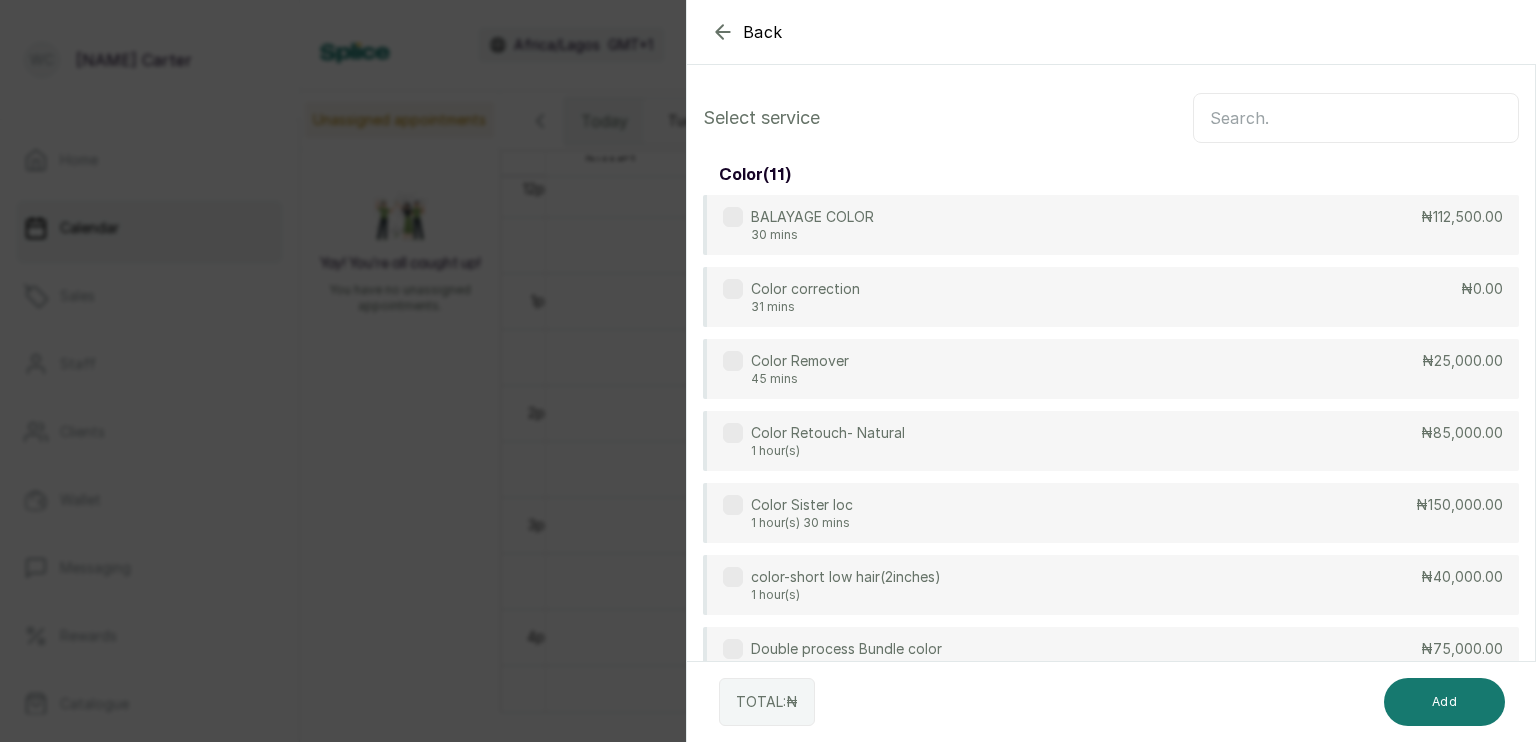 scroll, scrollTop: 0, scrollLeft: 0, axis: both 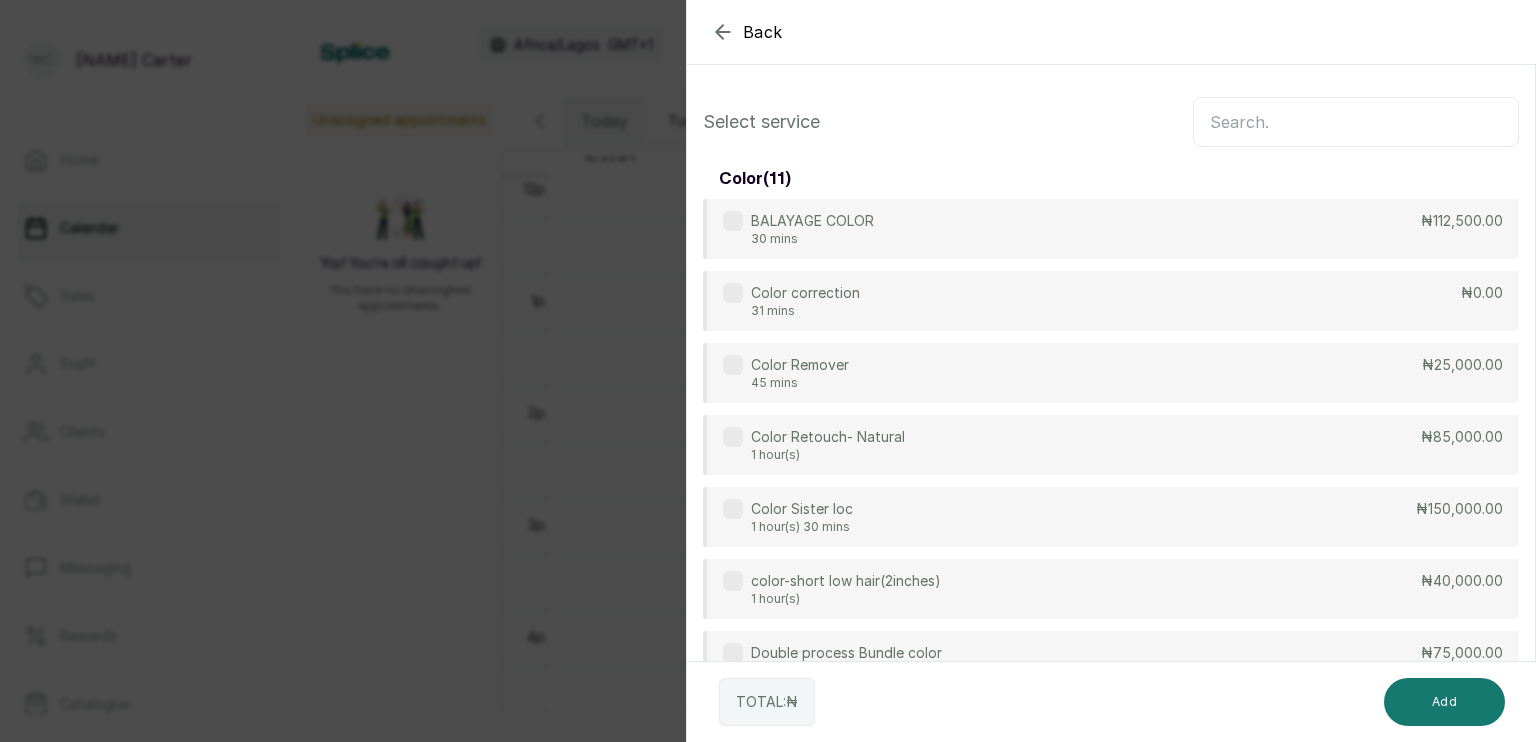 click at bounding box center (1356, 122) 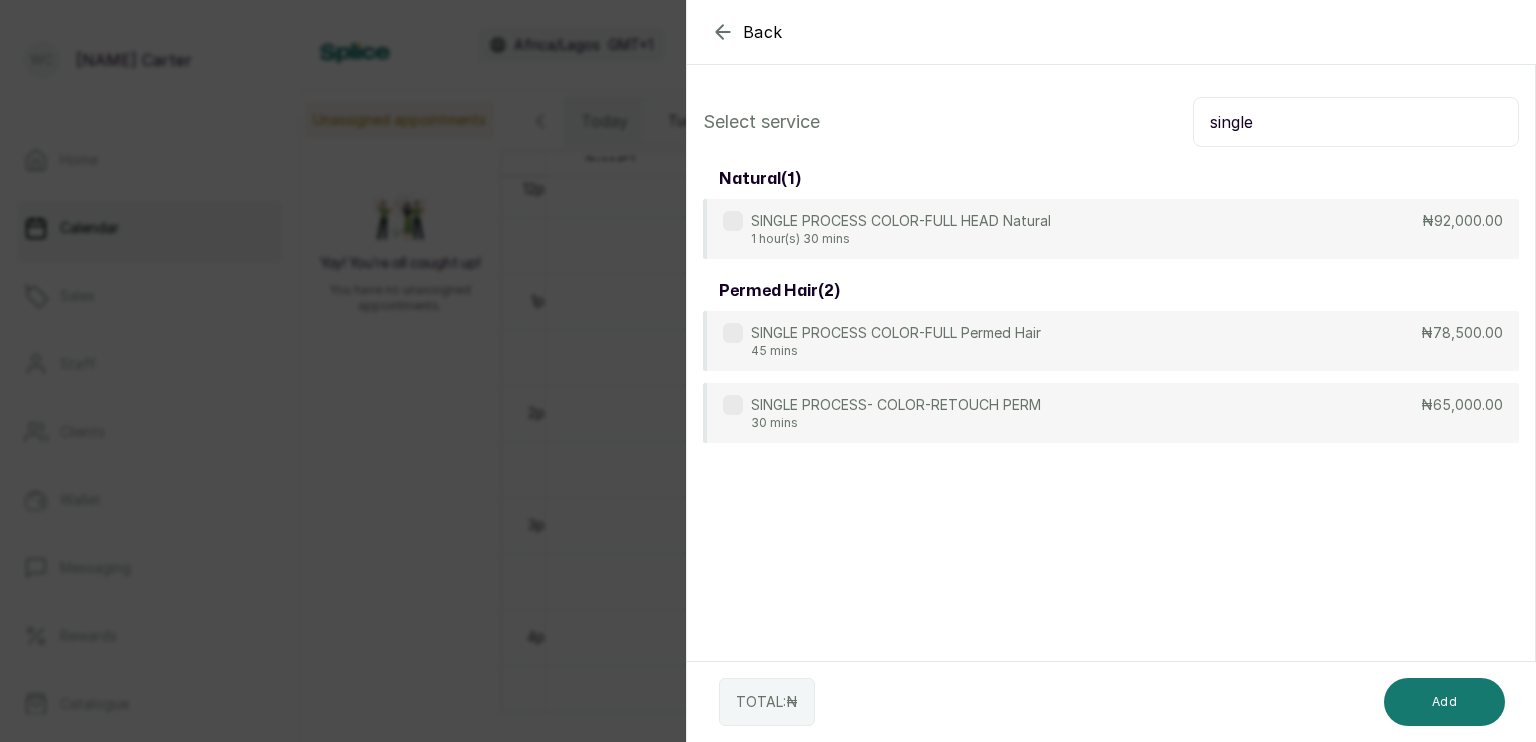 type on "single" 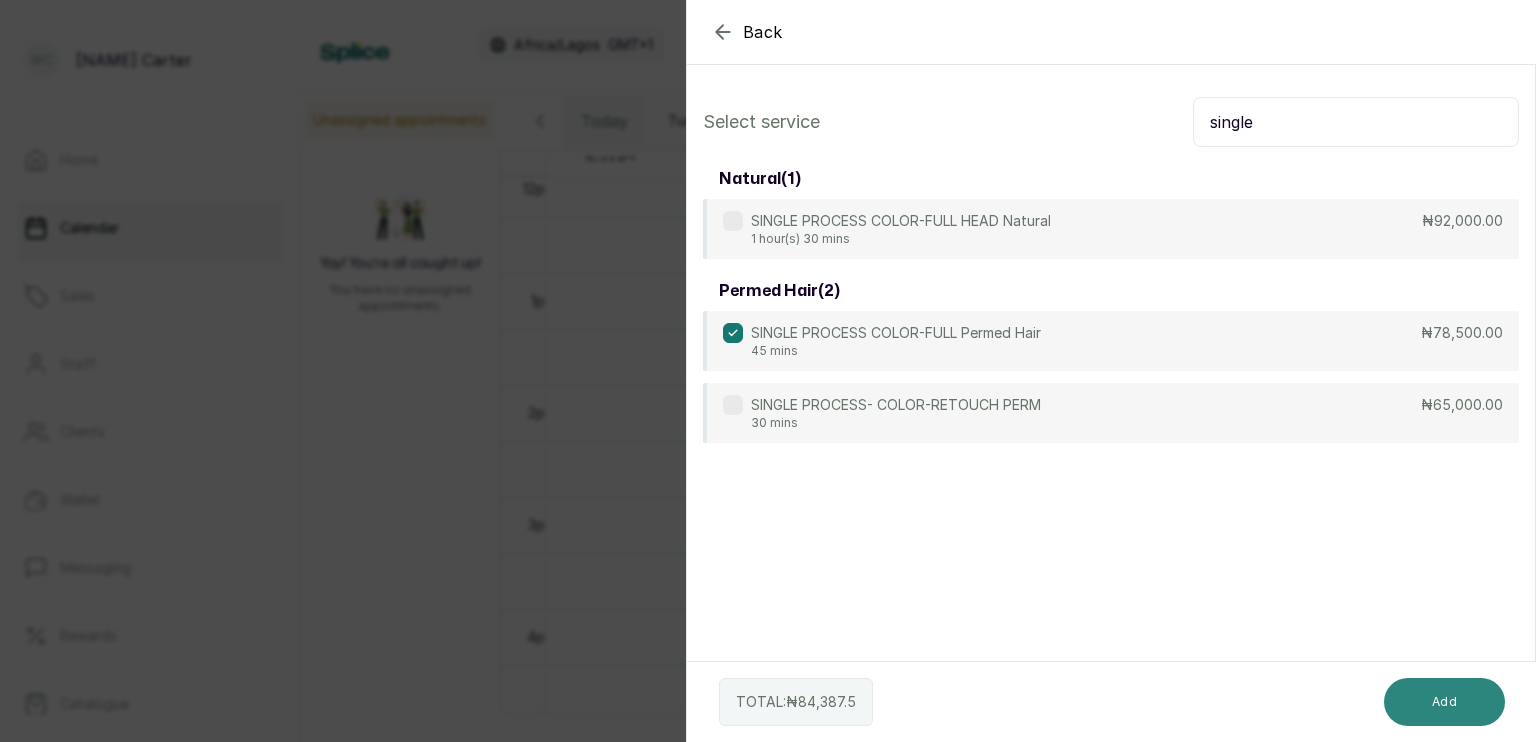 click on "Add" at bounding box center [1444, 702] 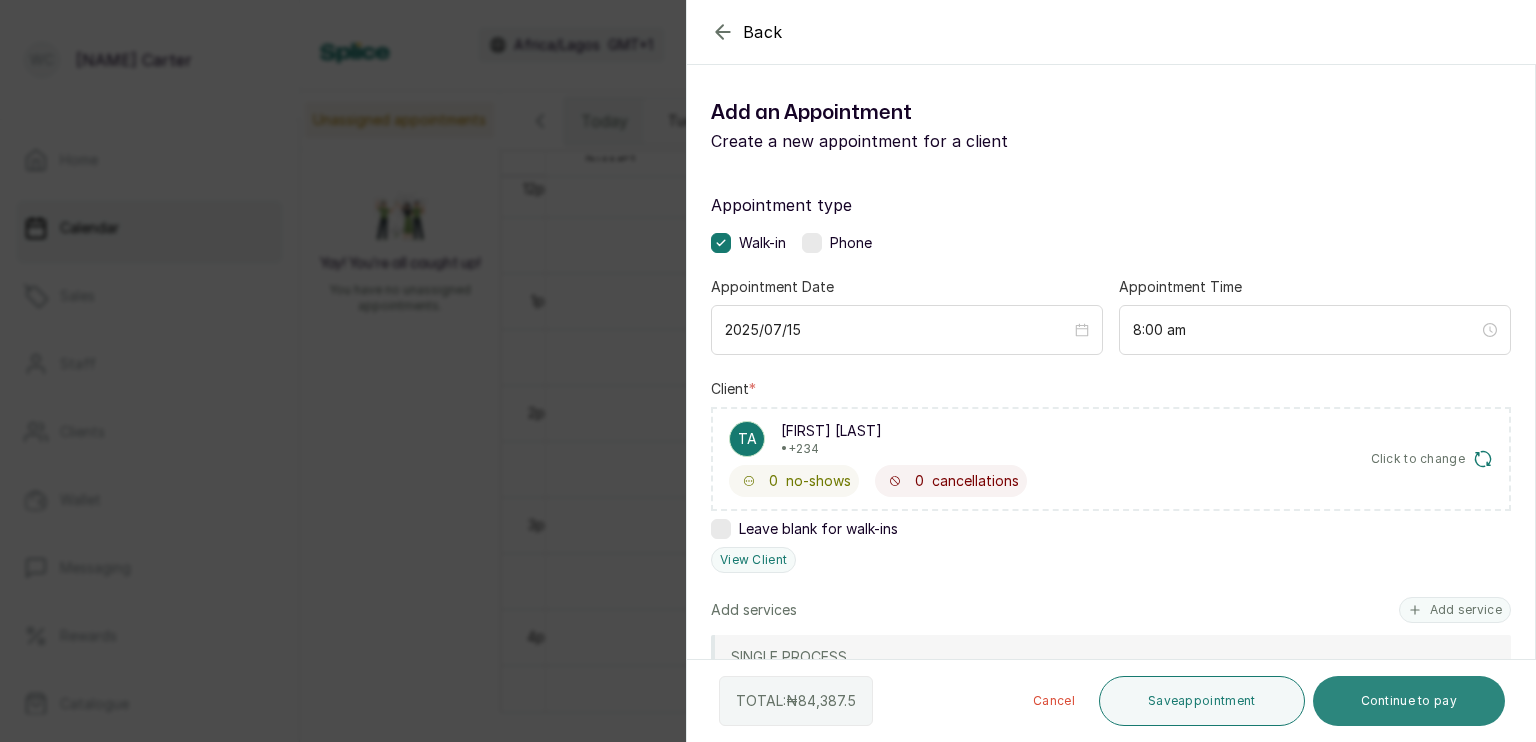 click on "Continue to pay" at bounding box center (1409, 701) 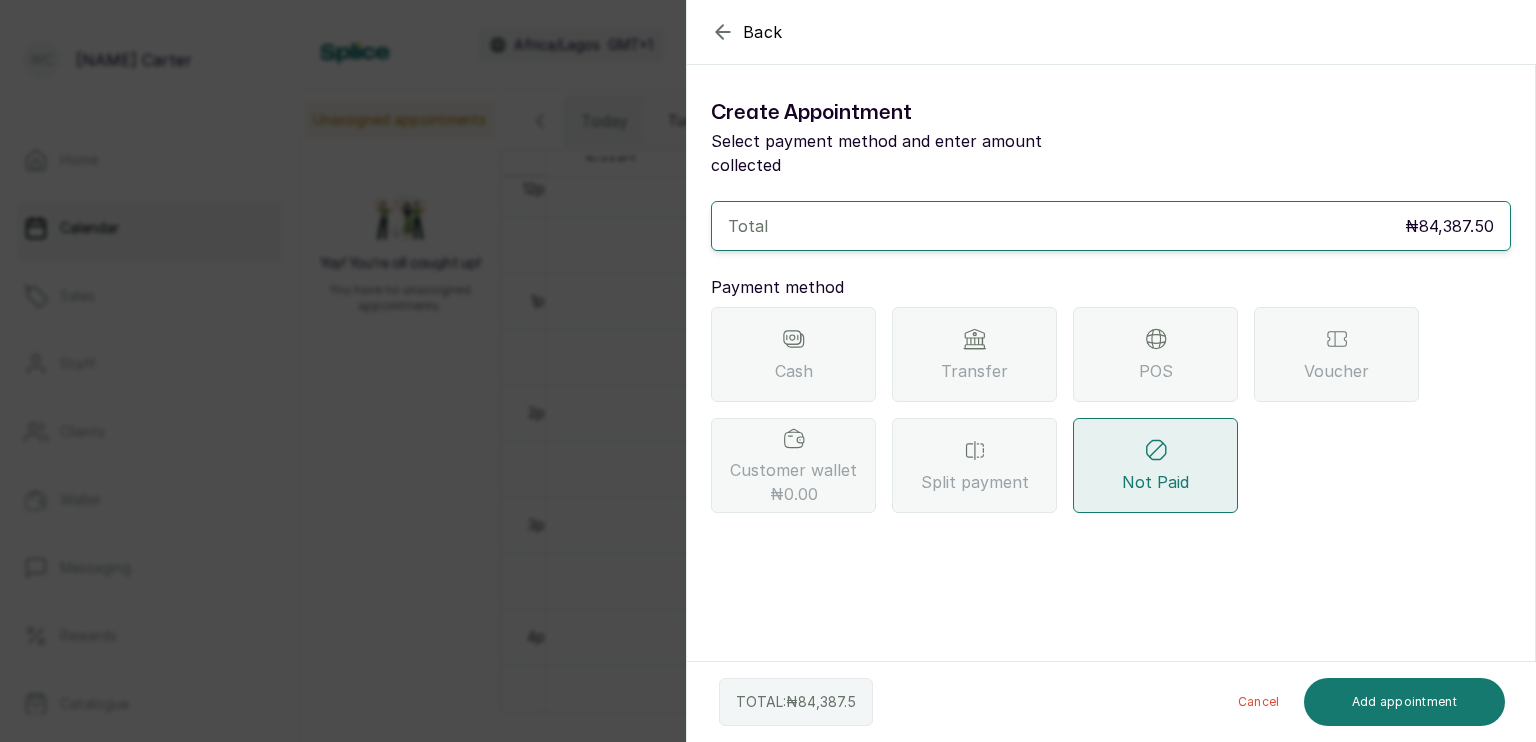 click on "POS" at bounding box center [1155, 354] 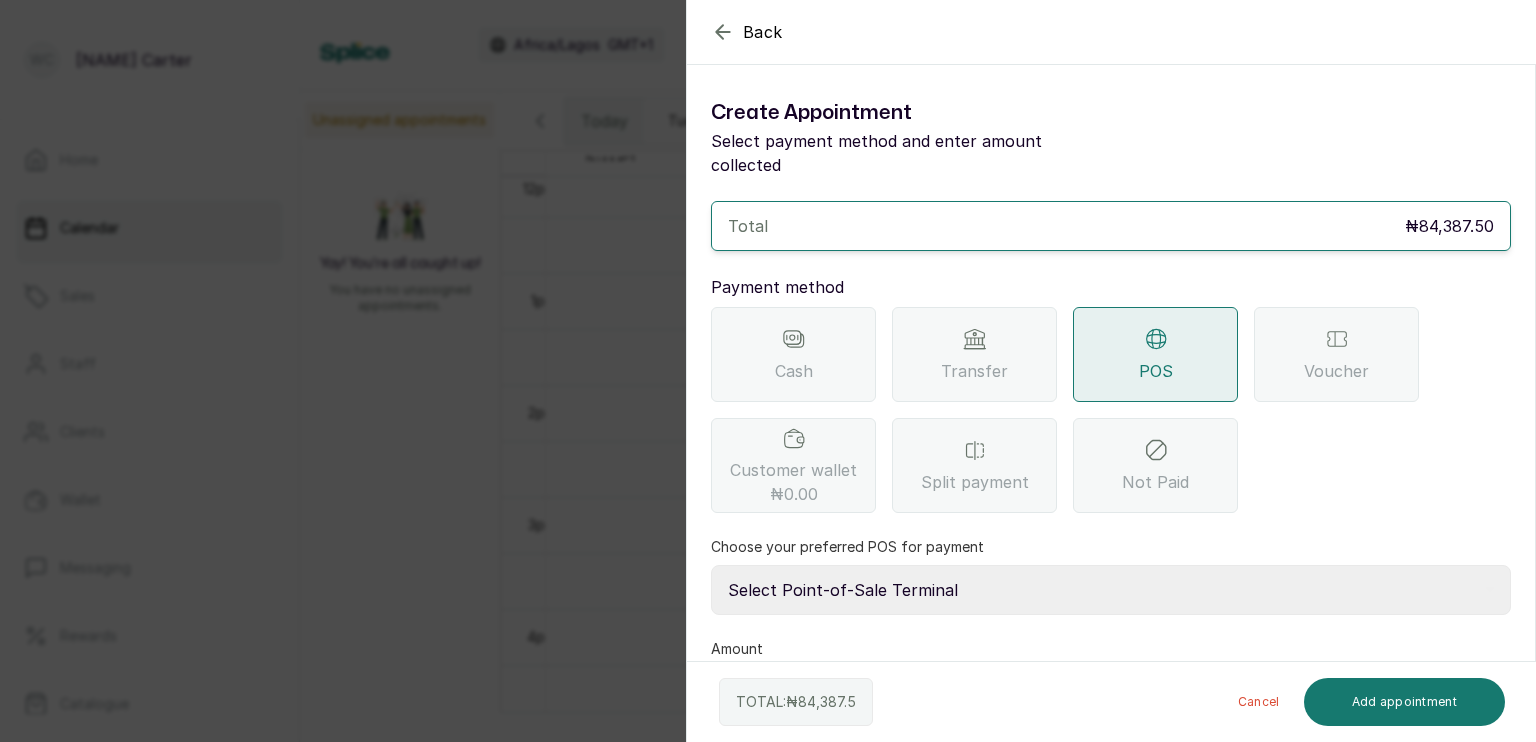 click on "Choose your preferred POS for payment" at bounding box center [847, 547] 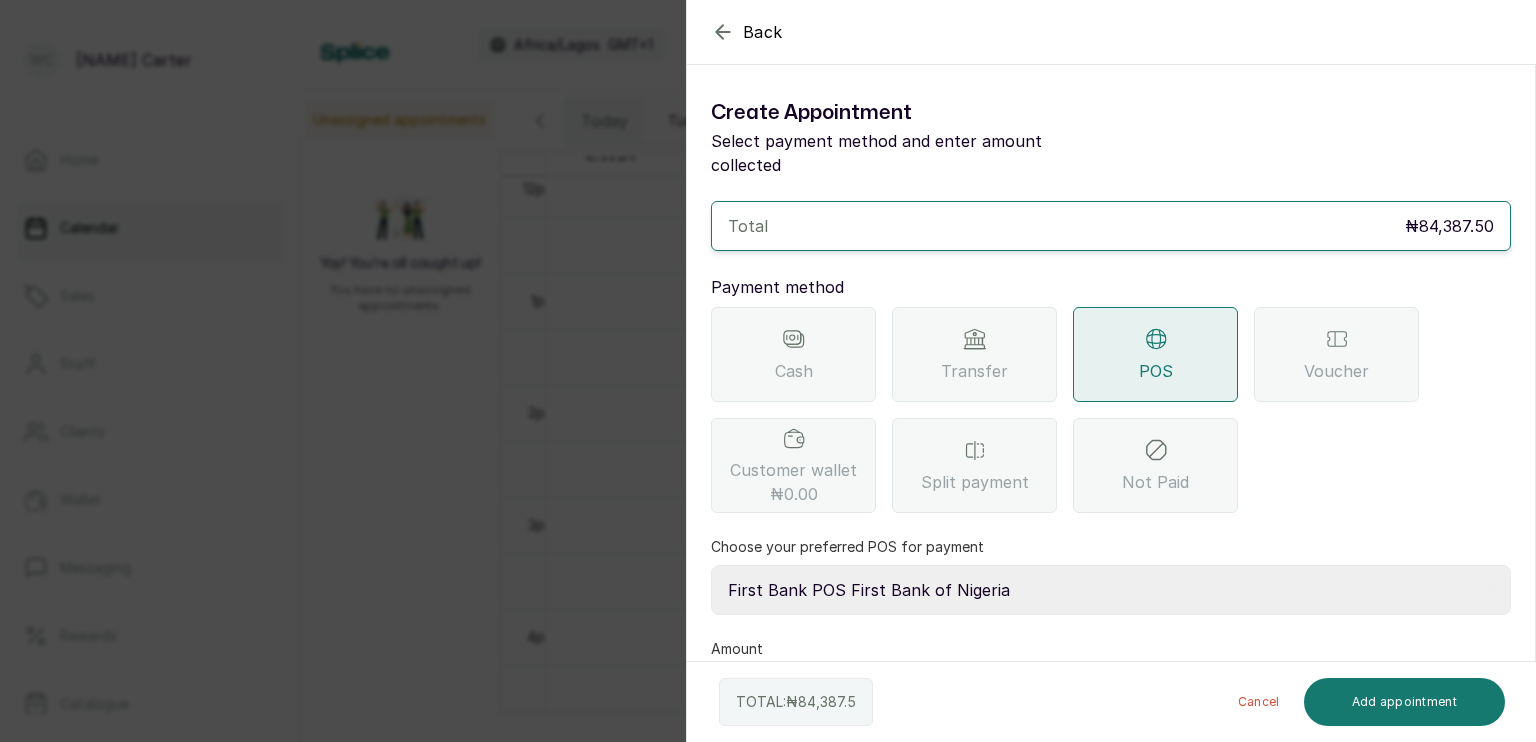 click on "Select Point-of-Sale Terminal s by wh enterprise Guaranty Trust Bank Union Bank POS Union Bank of Nigeria First Bank POS First Bank of Nigeria" at bounding box center (1111, 590) 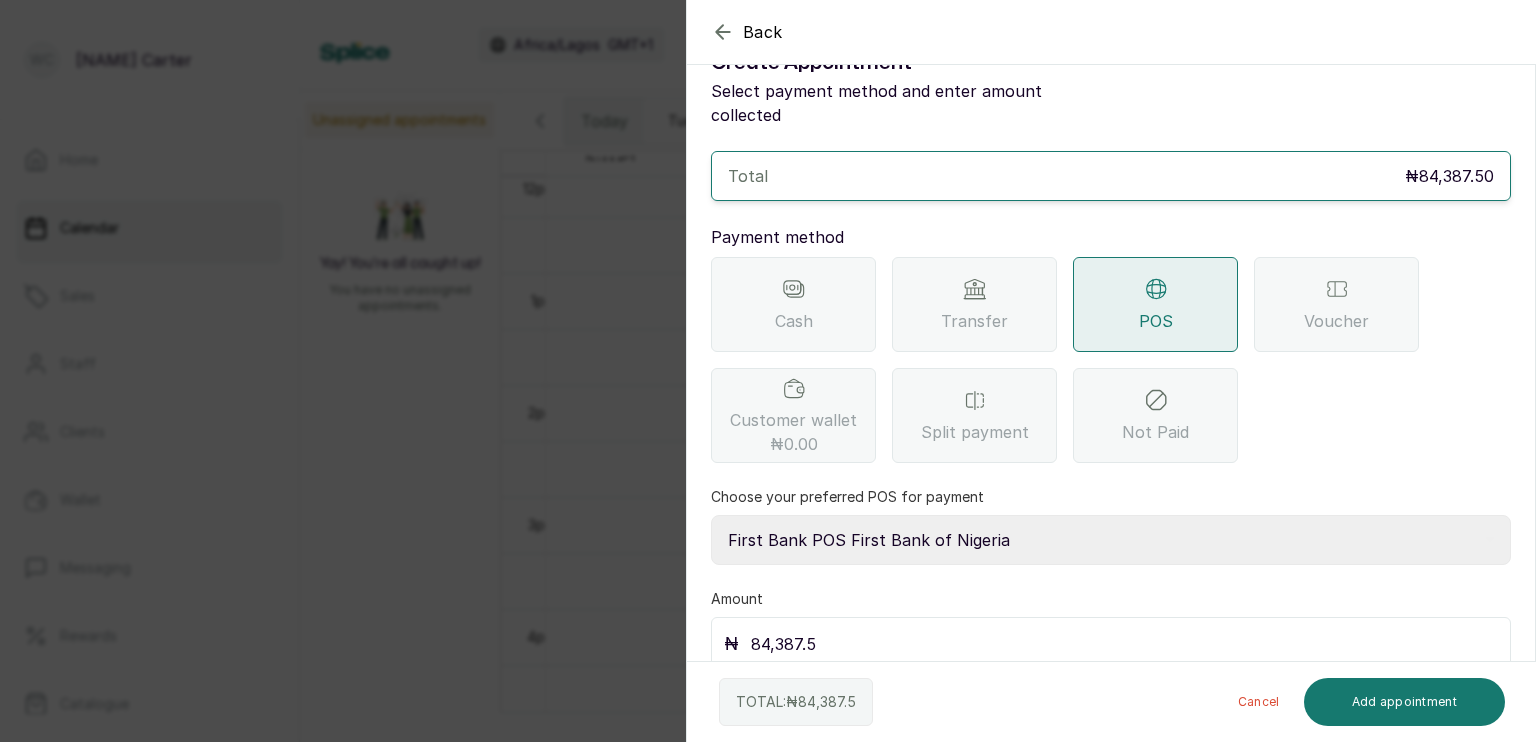 scroll, scrollTop: 48, scrollLeft: 0, axis: vertical 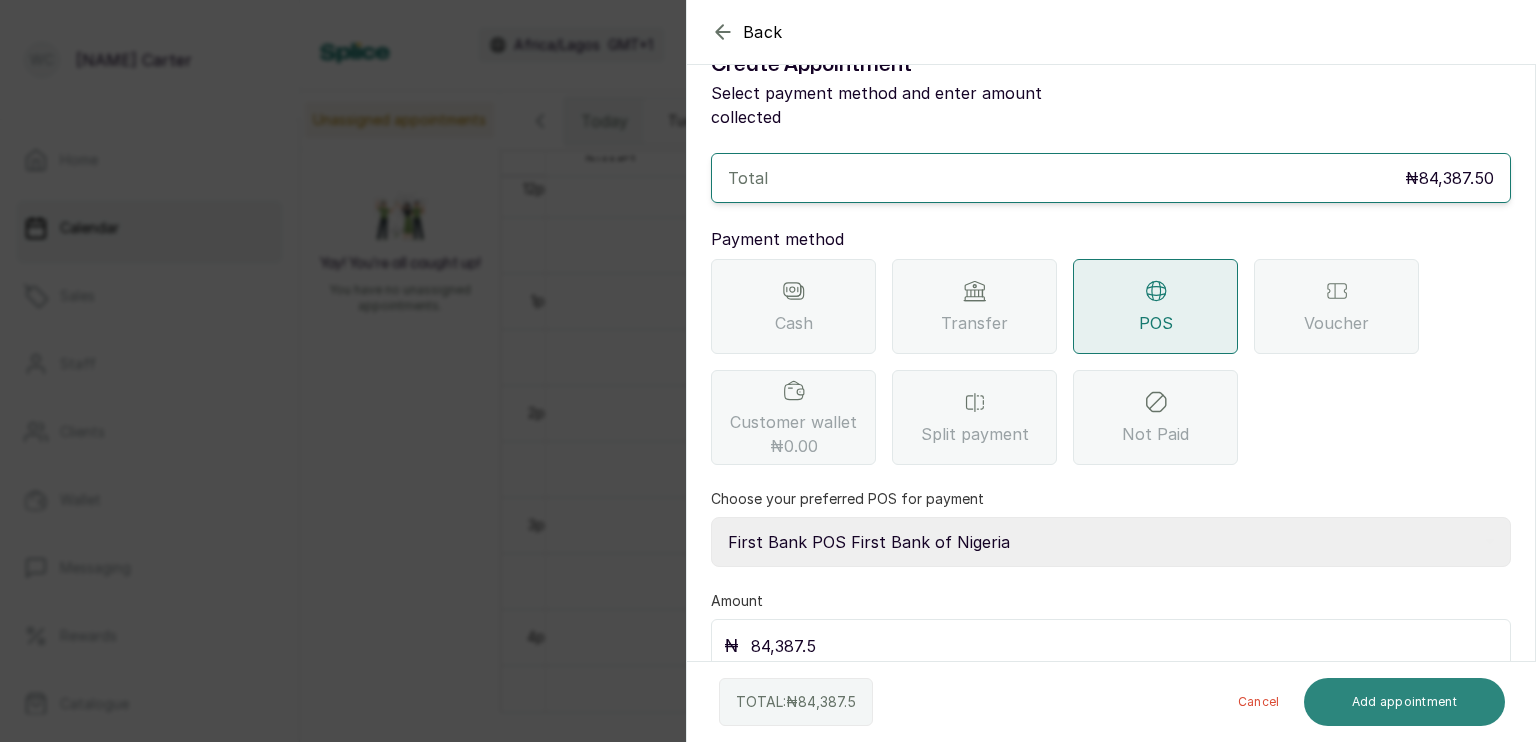 click on "Add appointment" at bounding box center (1405, 702) 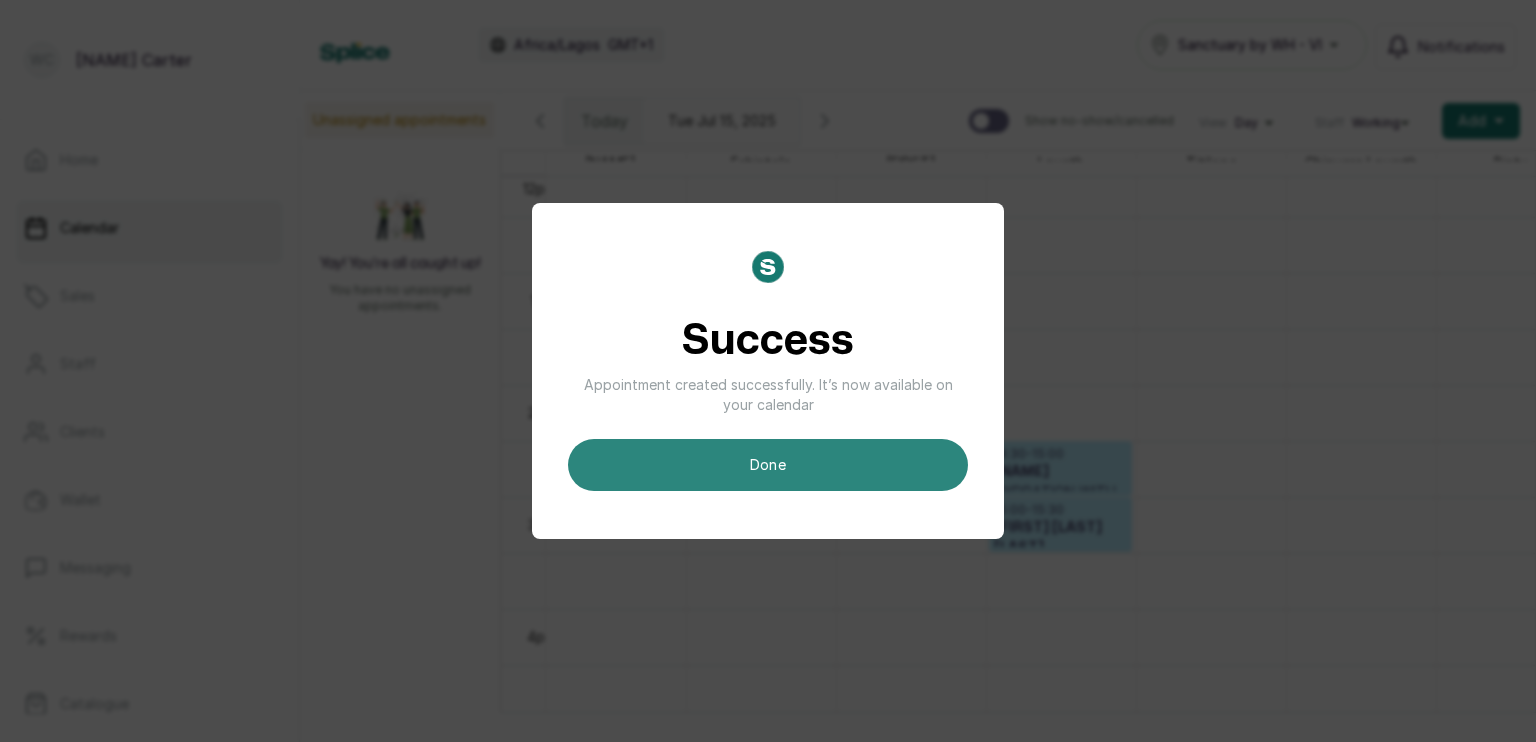 click on "done" at bounding box center (768, 465) 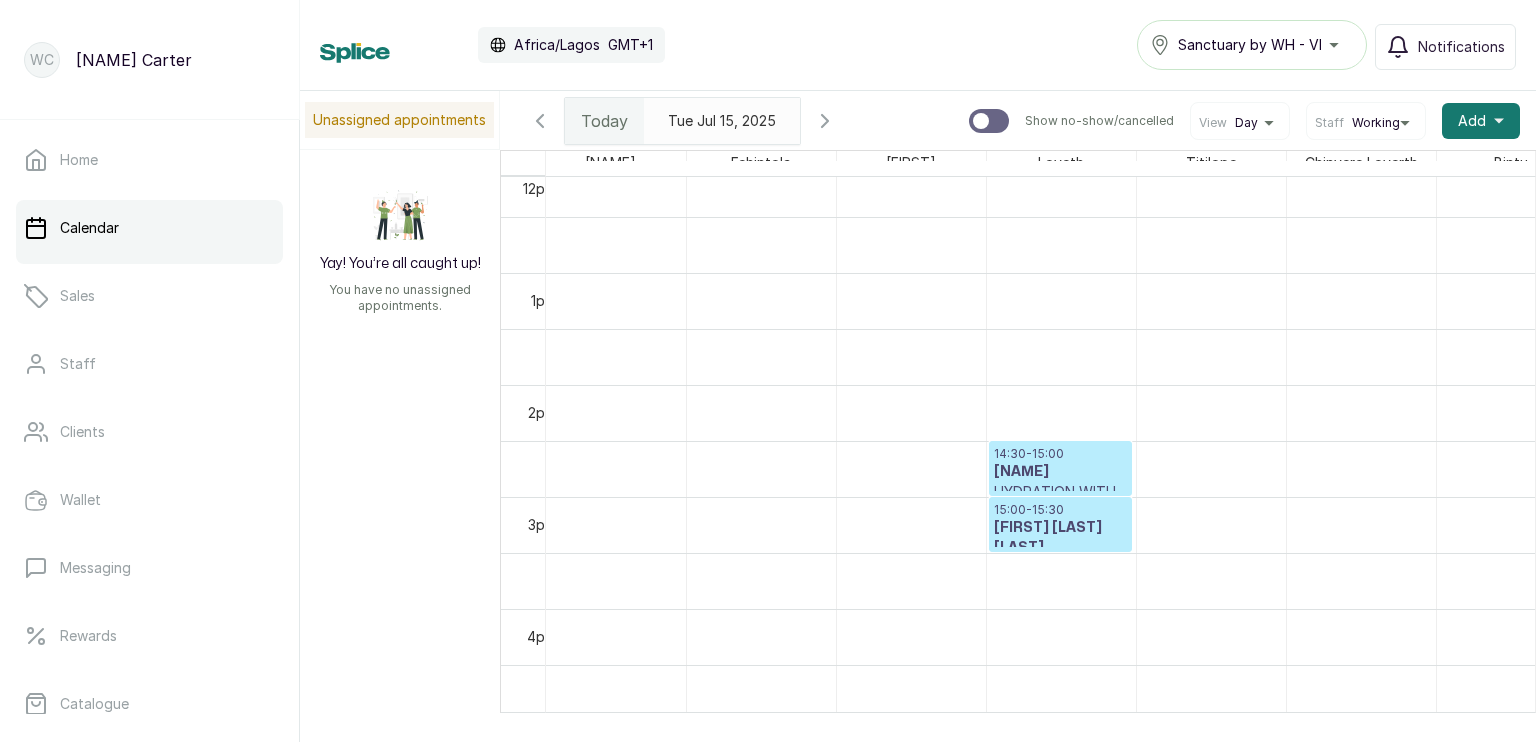 click on "Loveth" at bounding box center (1061, 163) 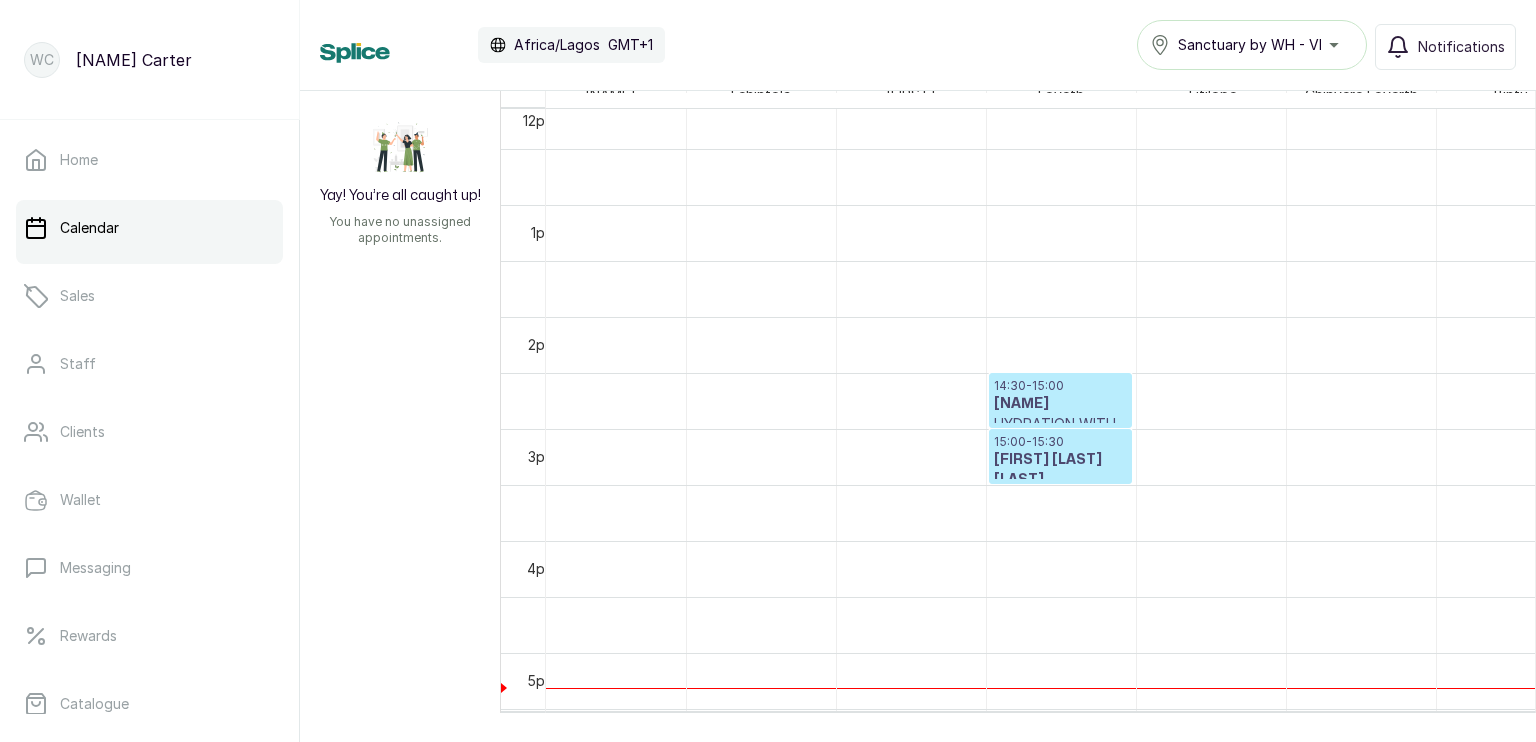 scroll, scrollTop: 0, scrollLeft: 0, axis: both 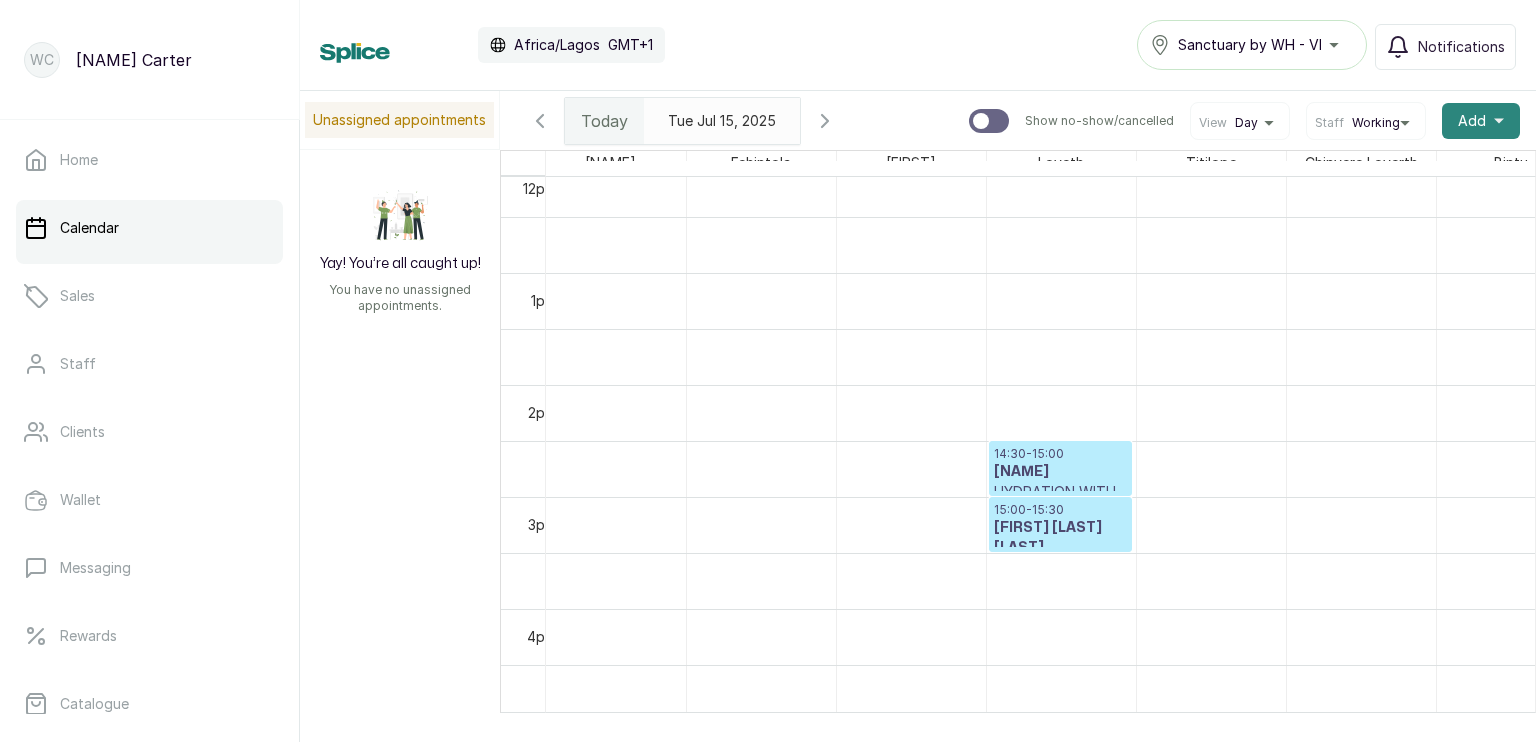 click 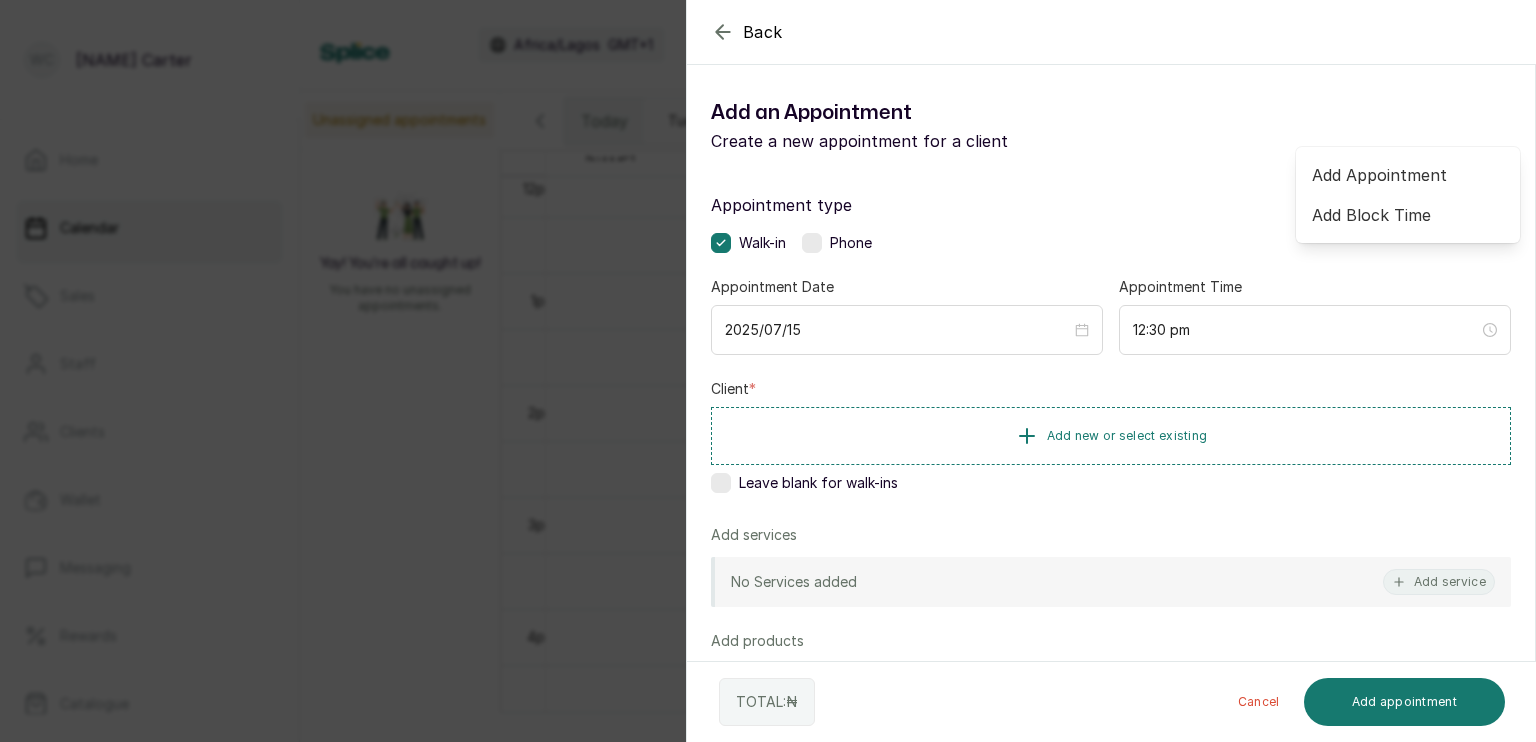 click on "Back" at bounding box center (763, 32) 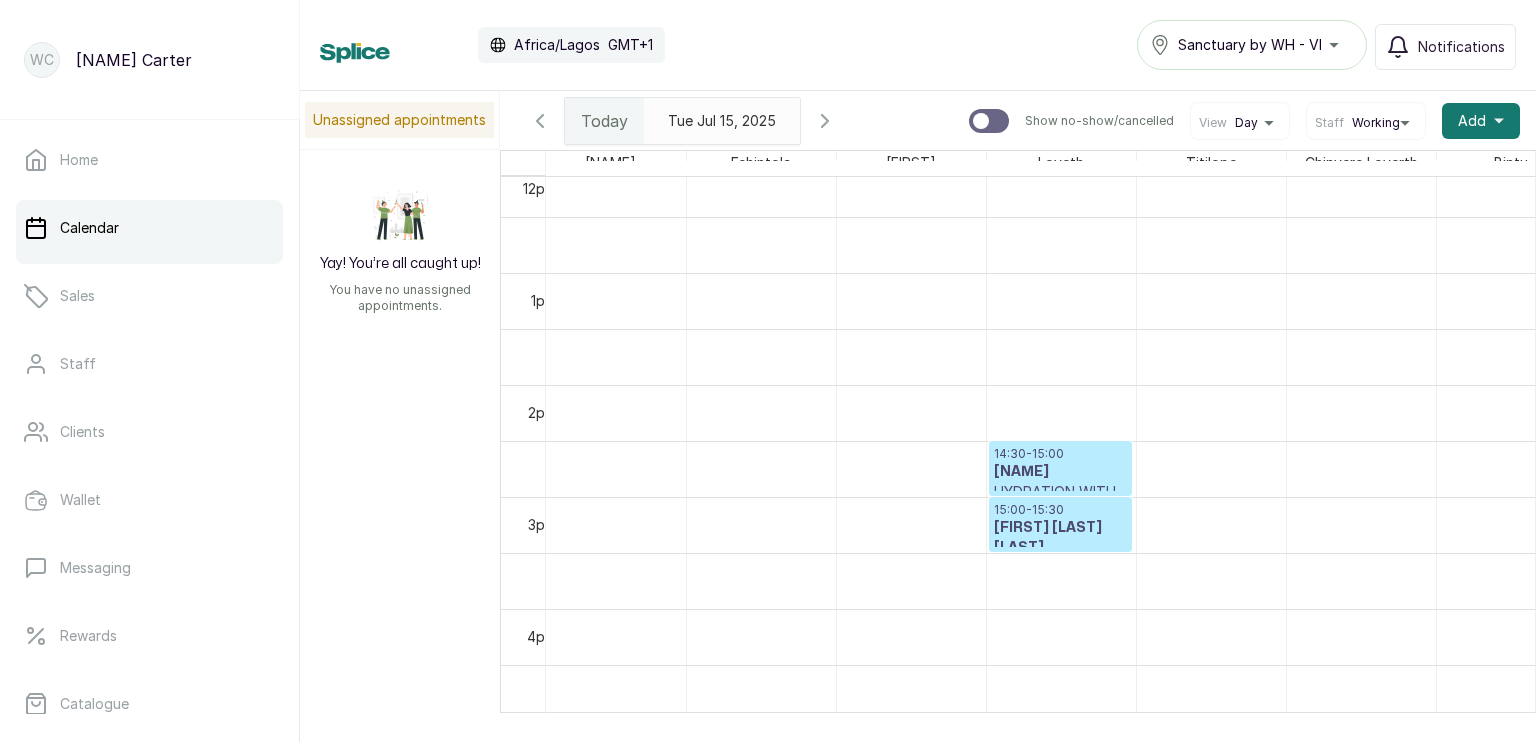 scroll, scrollTop: 0, scrollLeft: 38, axis: horizontal 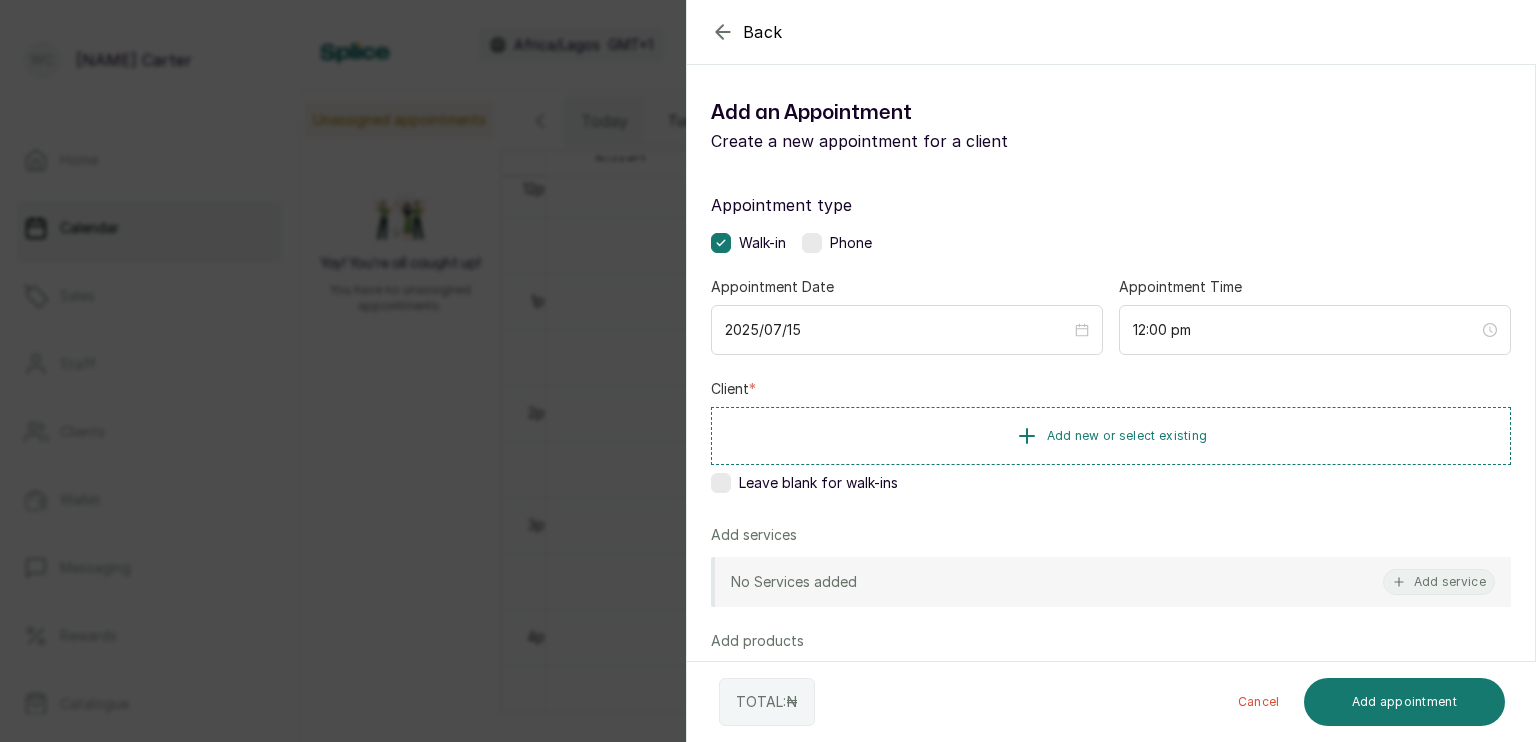 click on "Appointment type" at bounding box center (1111, 205) 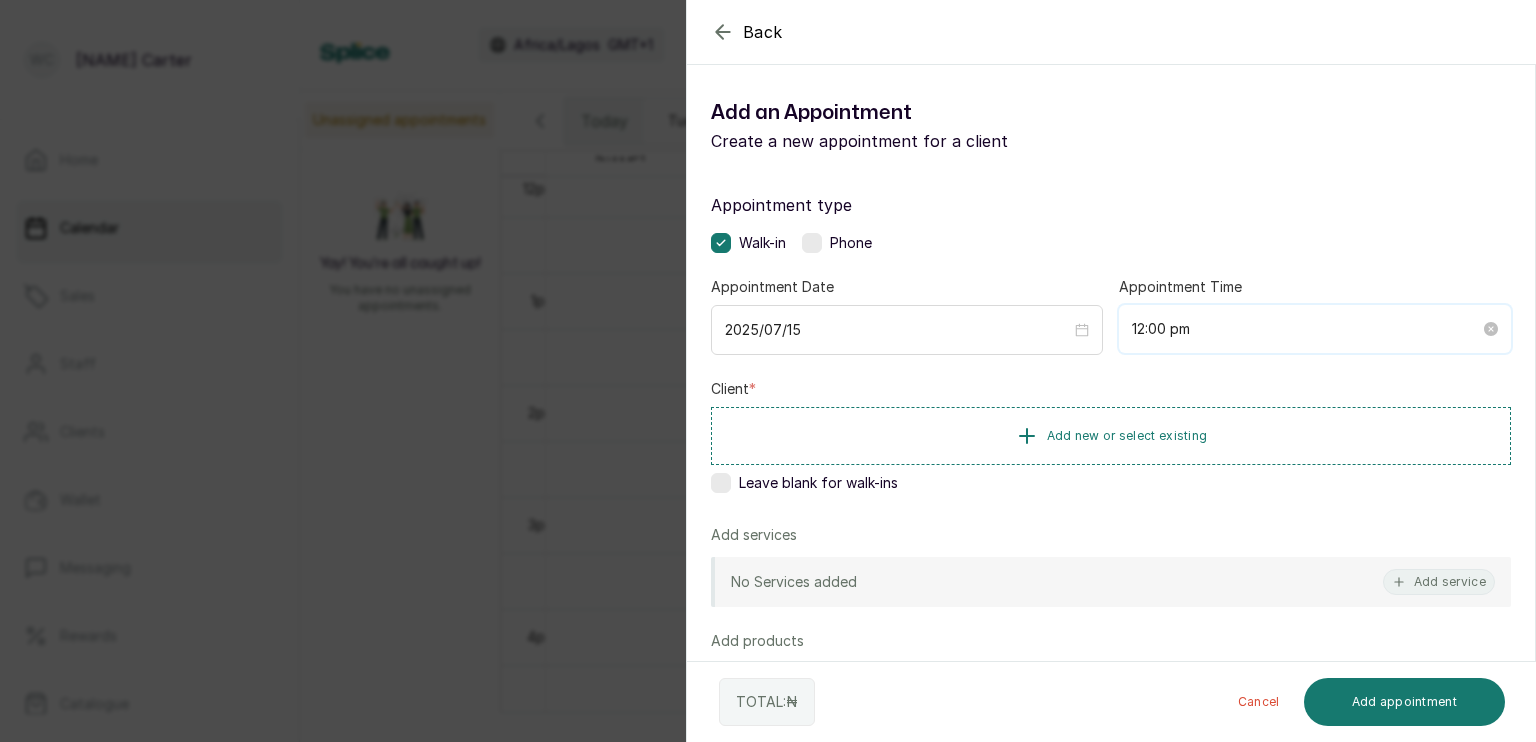 click on "12:00 pm" at bounding box center (1306, 329) 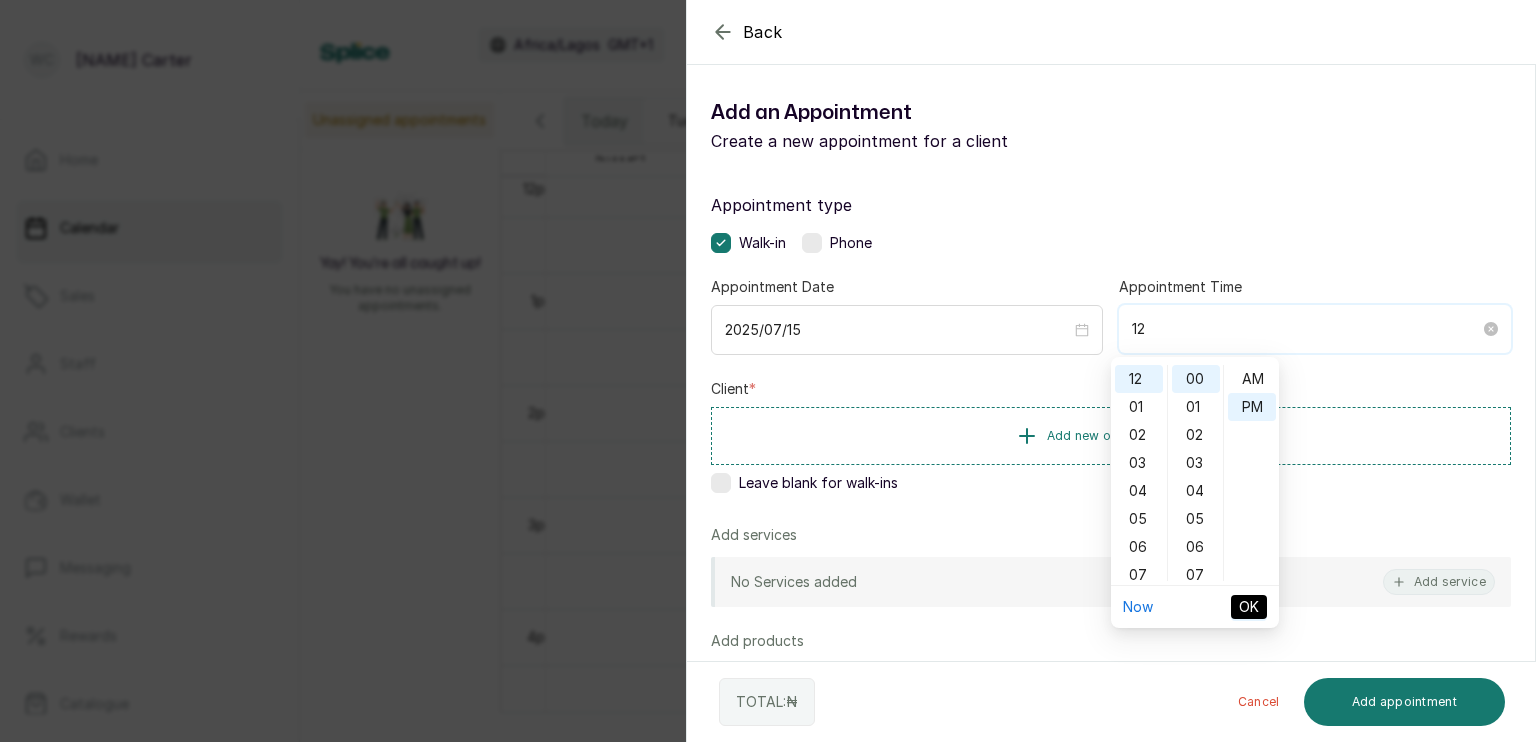 type on "1" 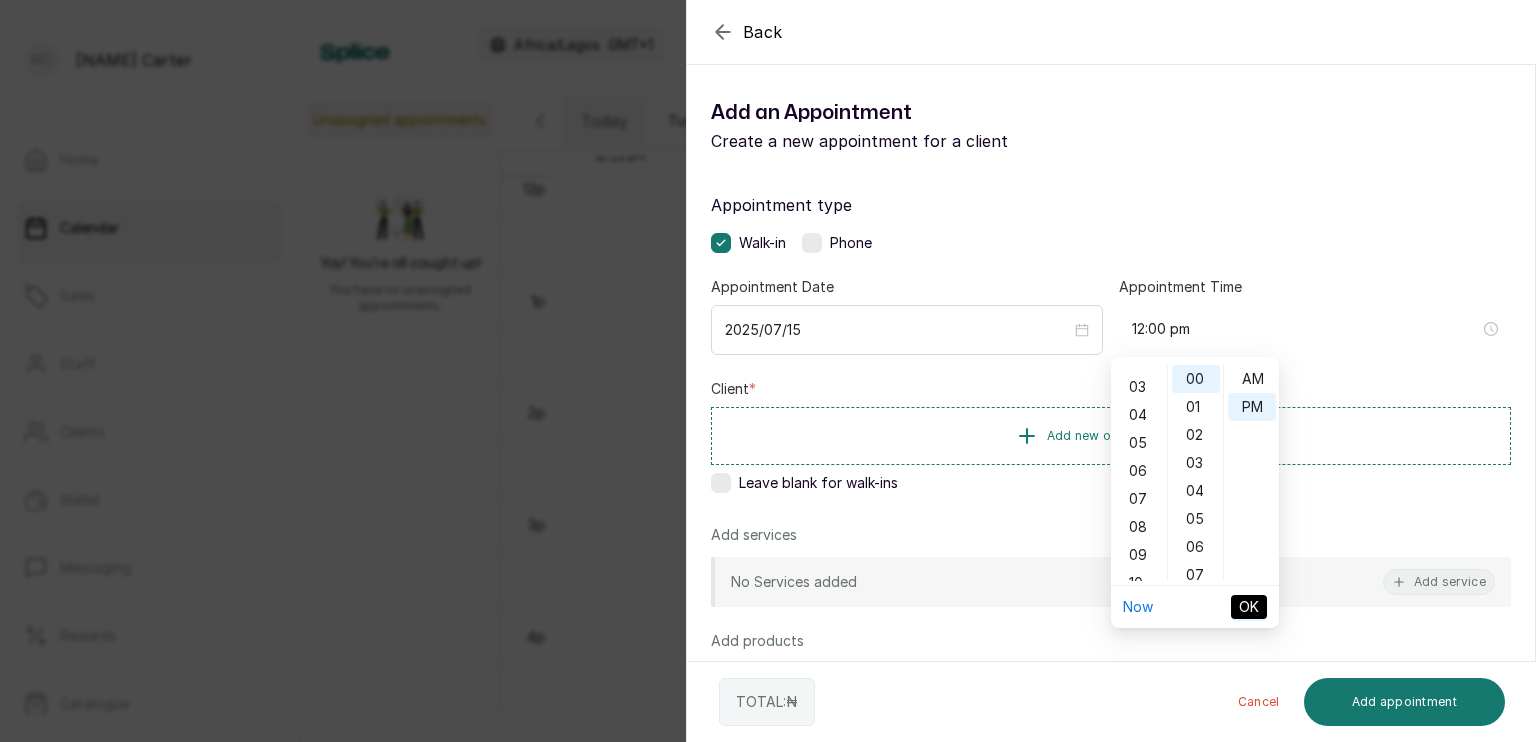 scroll, scrollTop: 80, scrollLeft: 0, axis: vertical 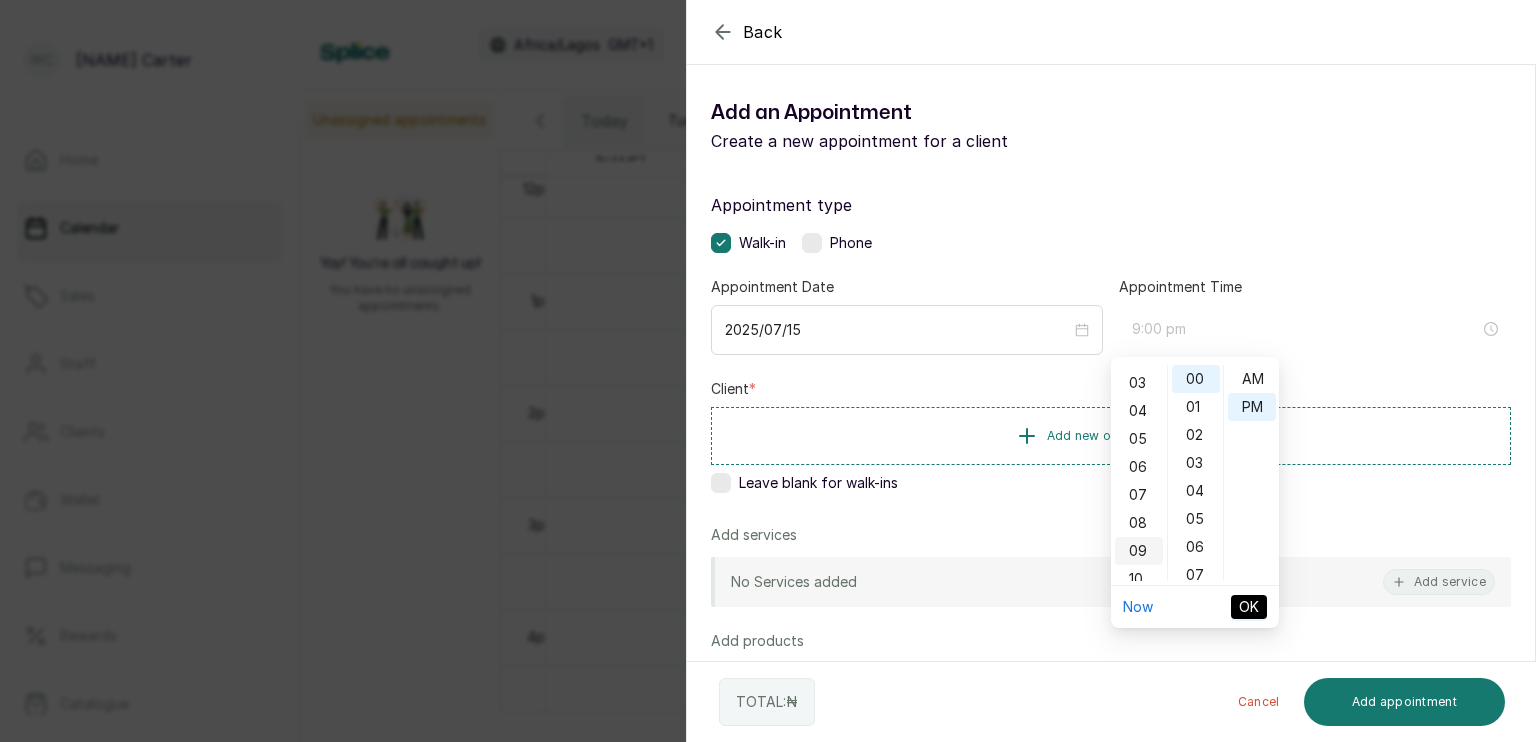 click on "09" at bounding box center [1139, 551] 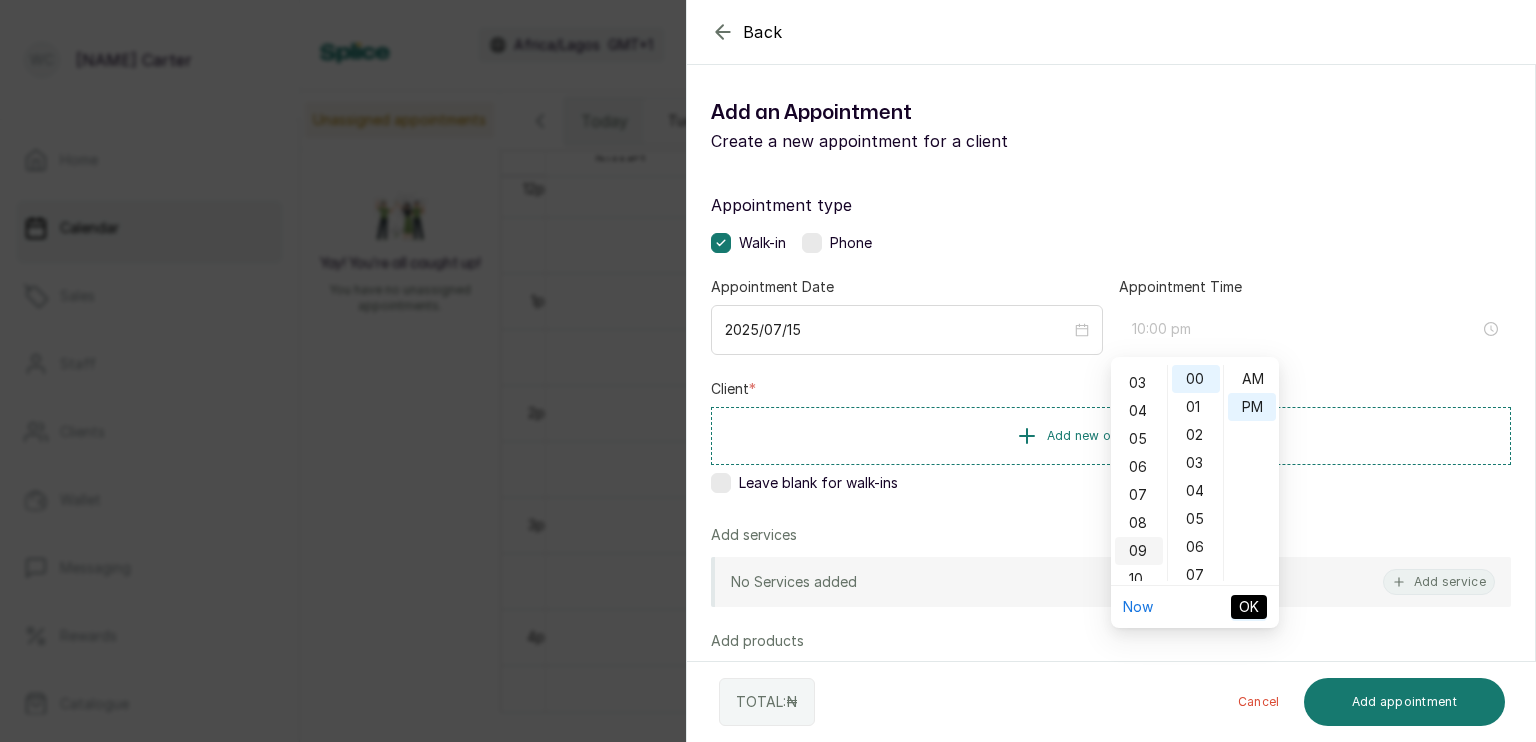 scroll, scrollTop: 120, scrollLeft: 0, axis: vertical 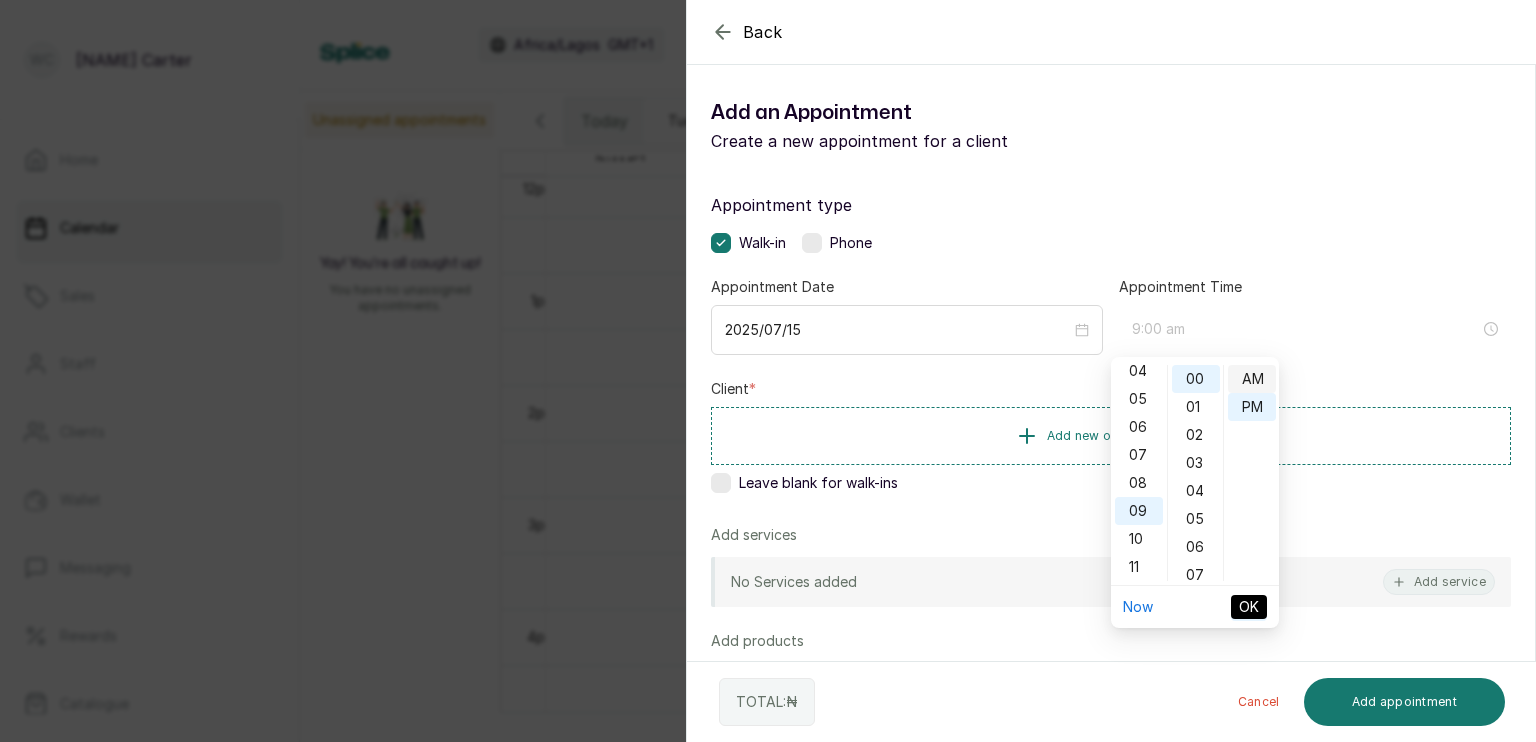 click on "AM" at bounding box center [1252, 379] 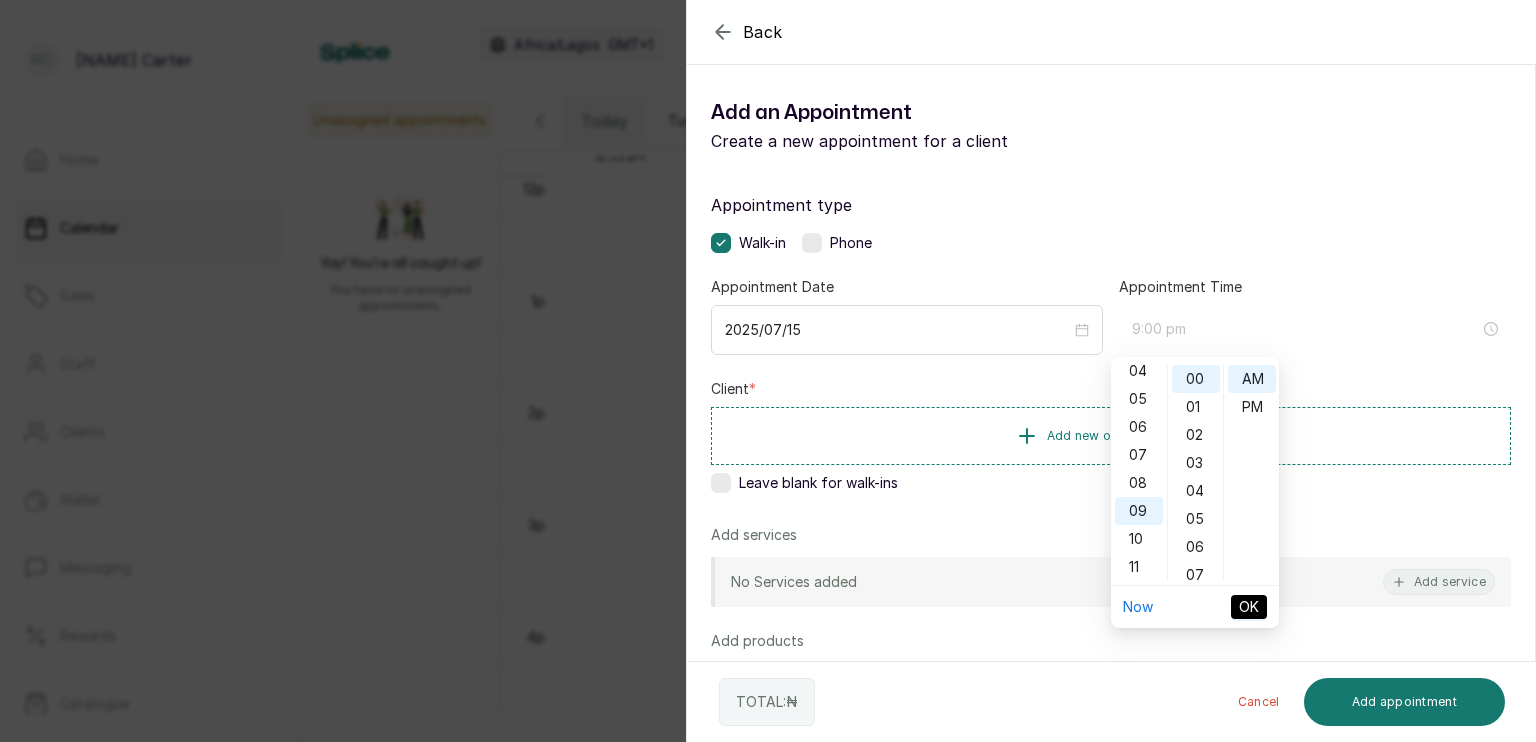 type on "9:00 am" 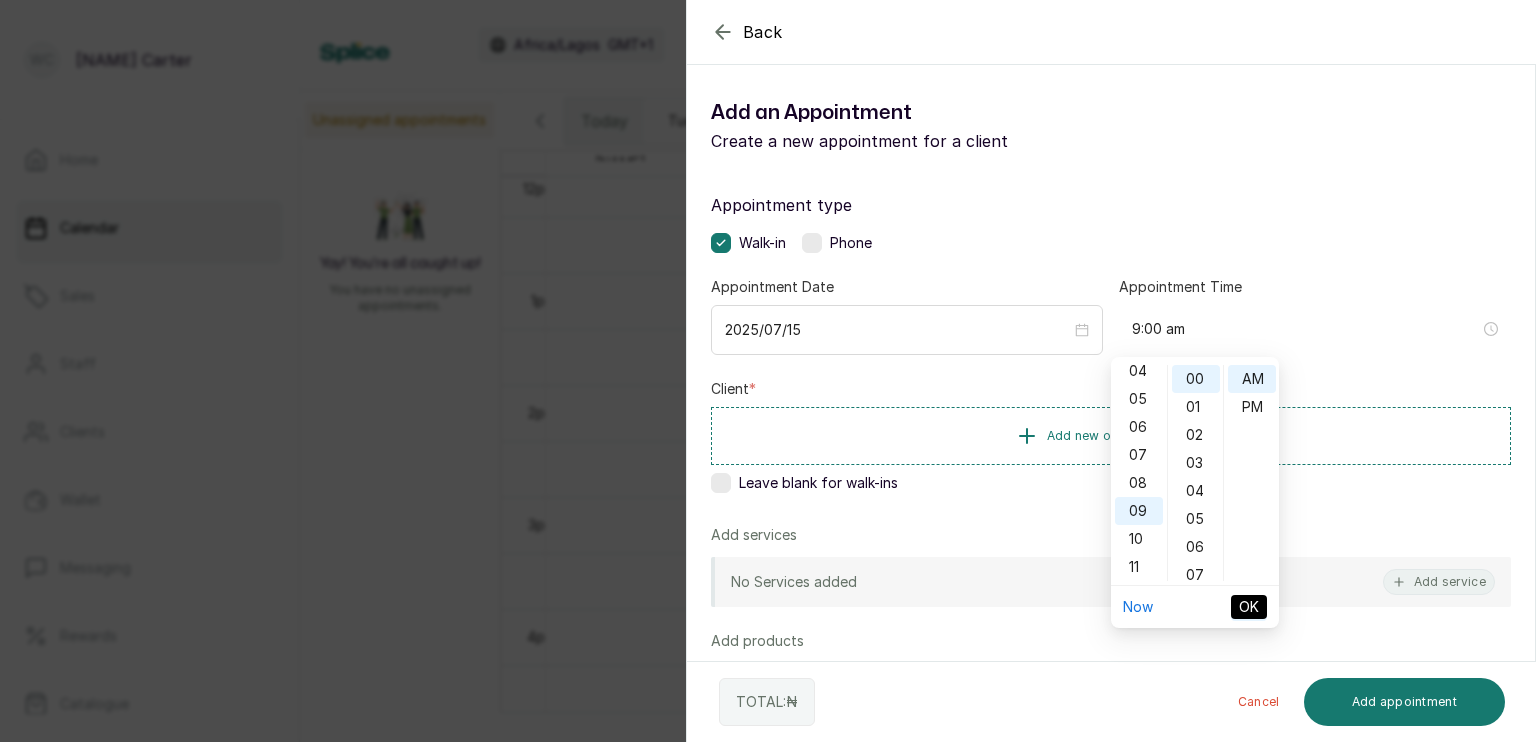 click on "OK" at bounding box center (1249, 607) 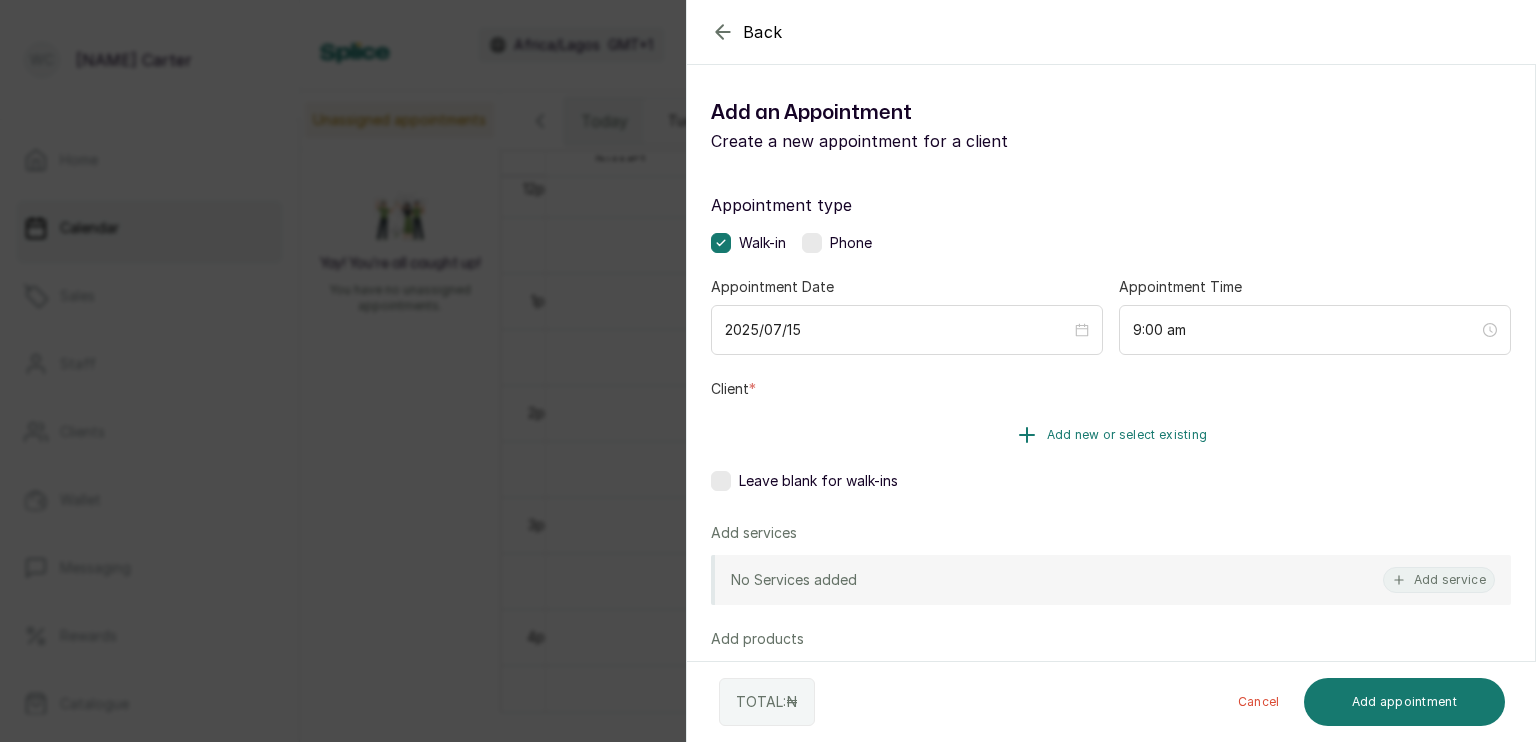 click on "Add new or select existing" at bounding box center [1127, 435] 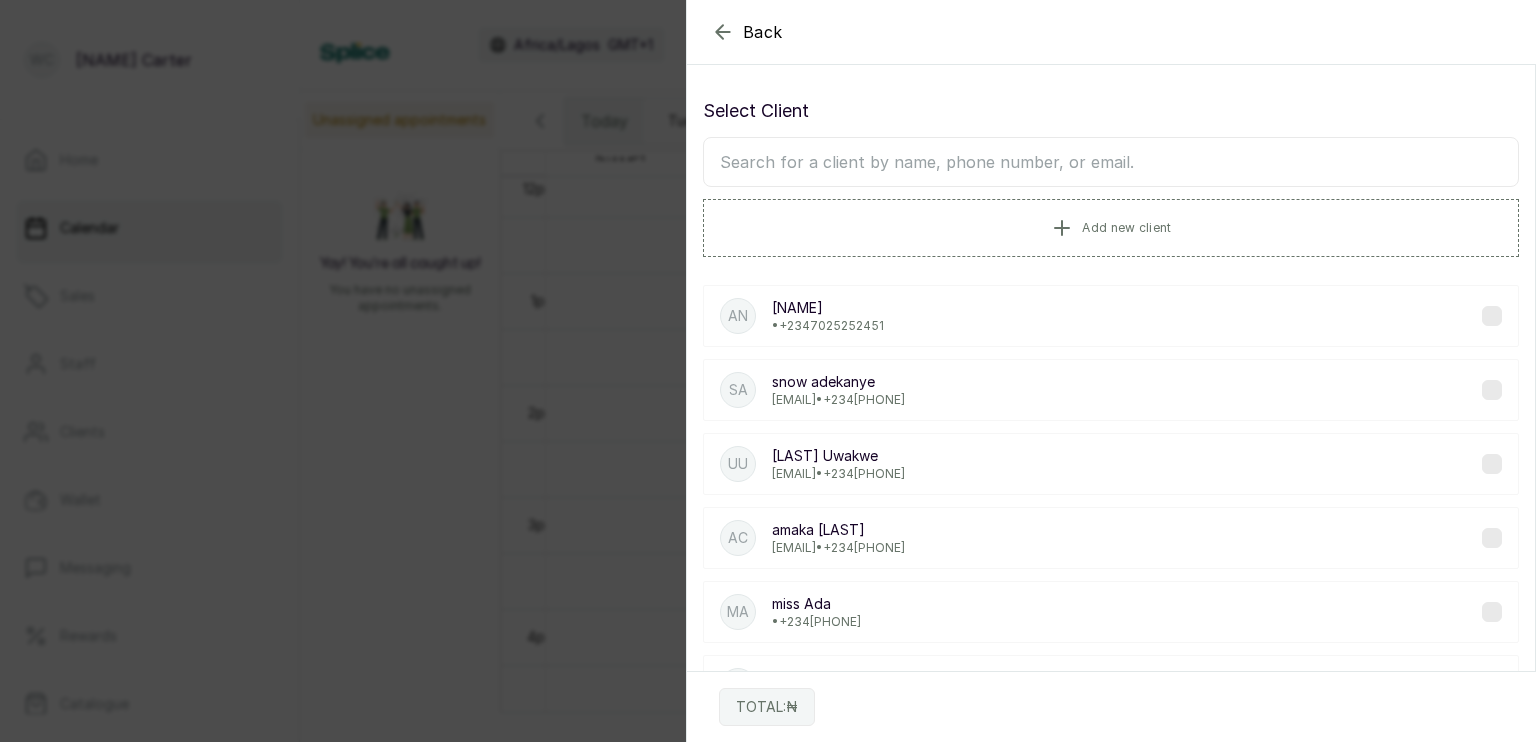 click at bounding box center [1111, 162] 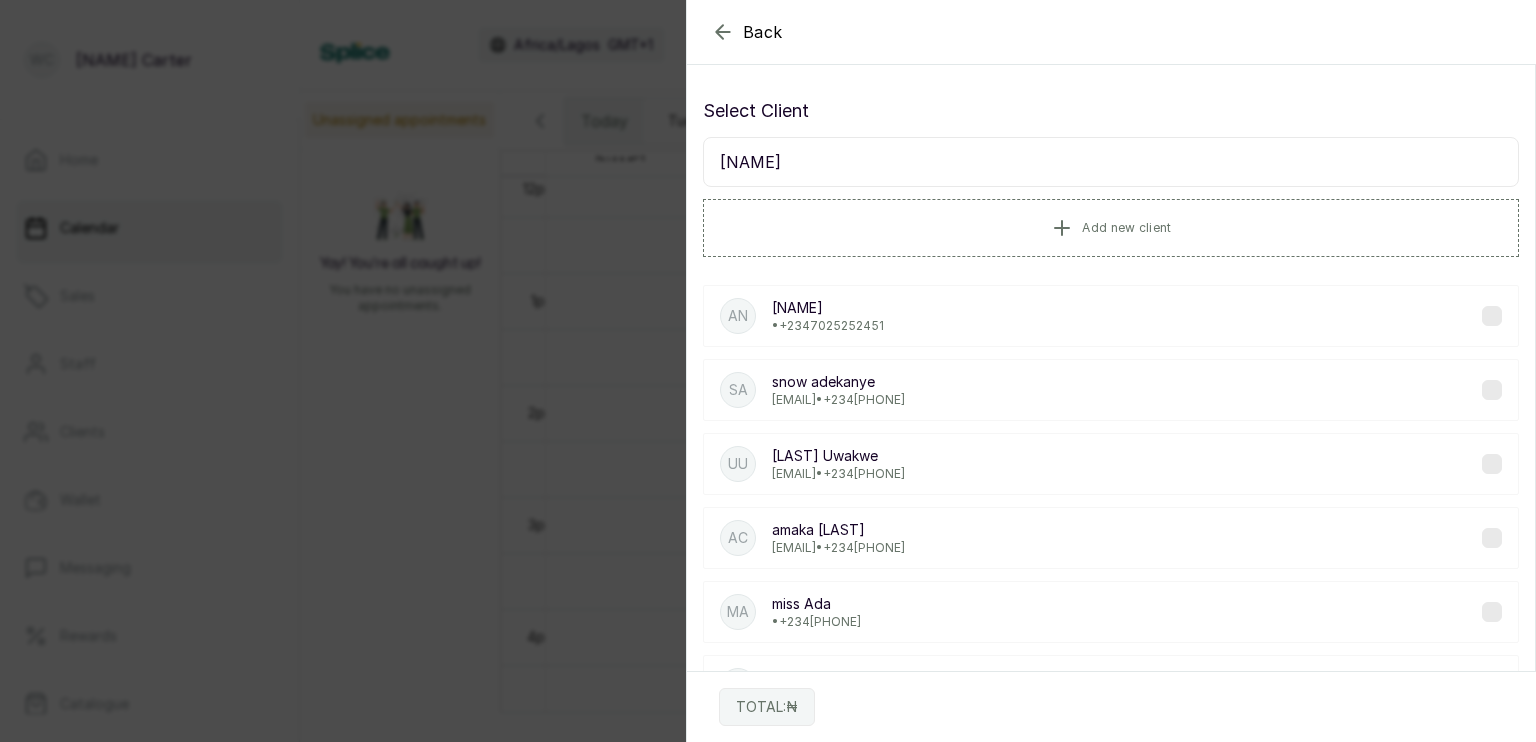 type on "o" 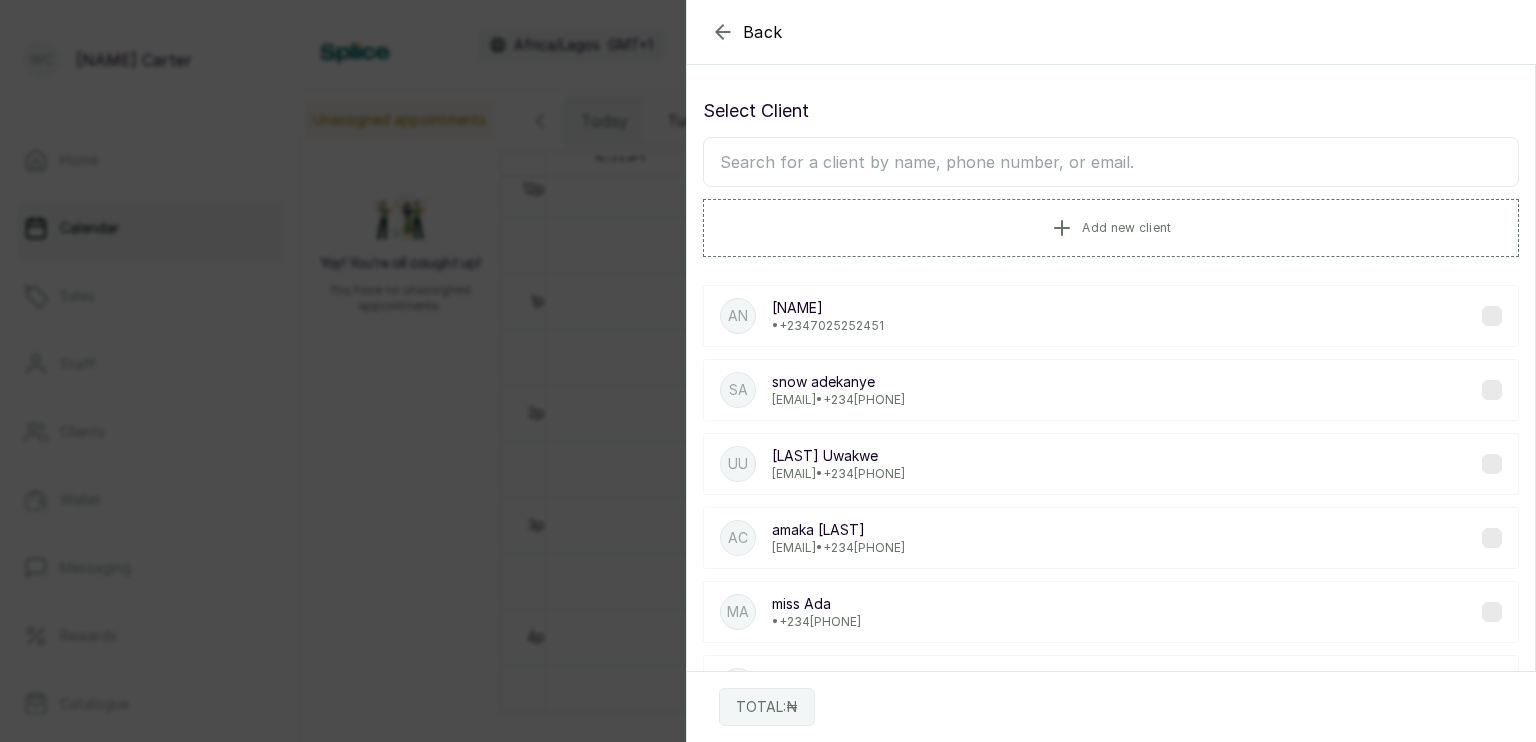 click at bounding box center [1111, 162] 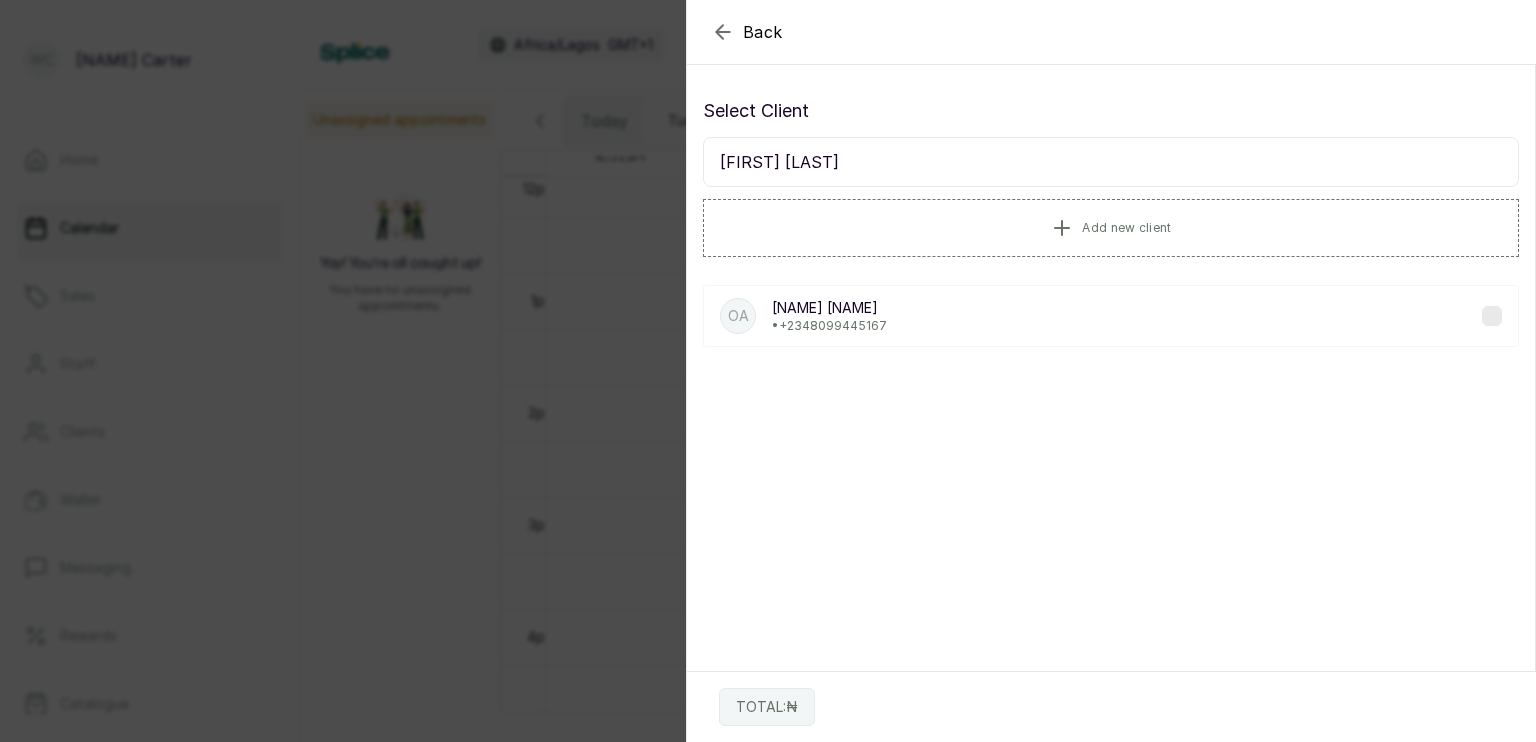 type on "[FIRST] [LAST]" 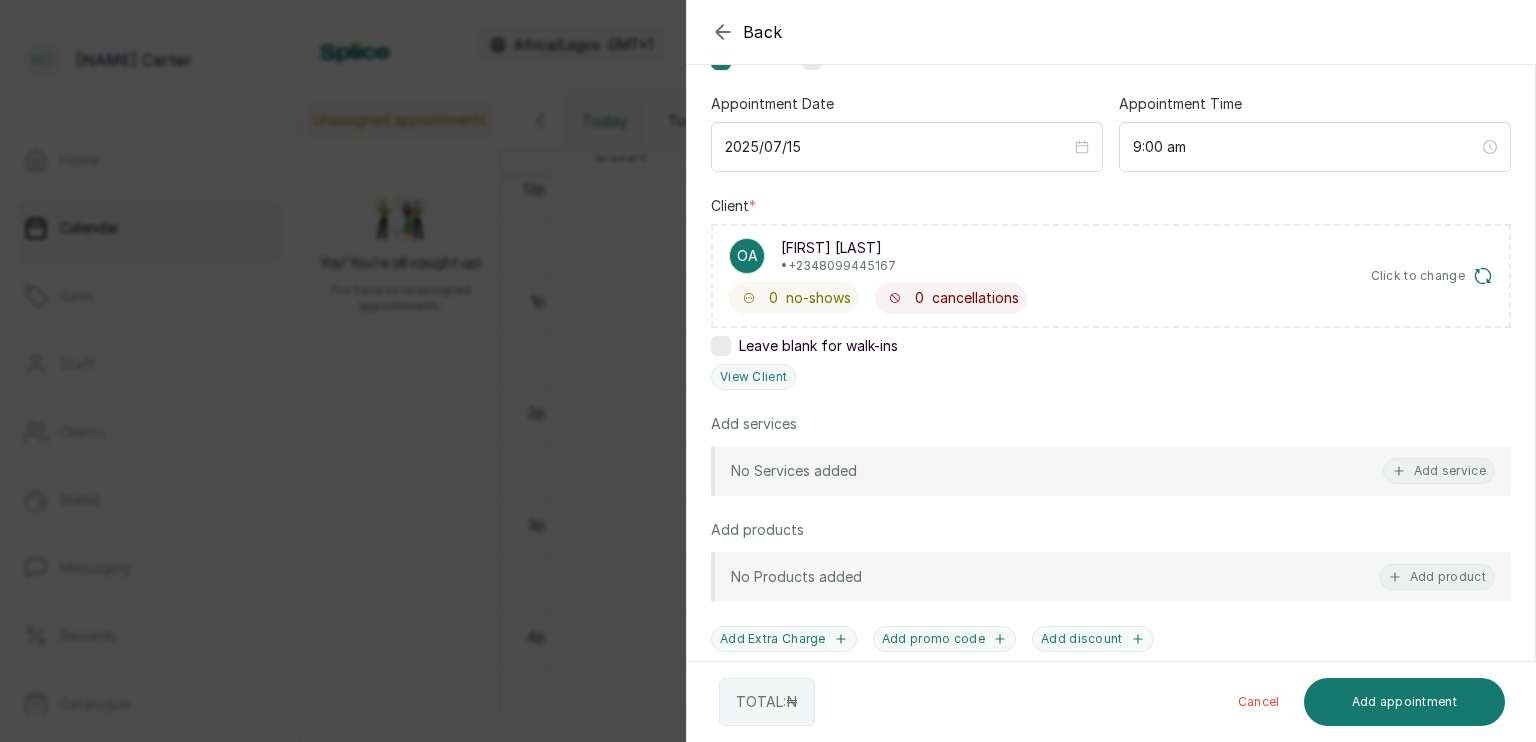 scroll, scrollTop: 182, scrollLeft: 0, axis: vertical 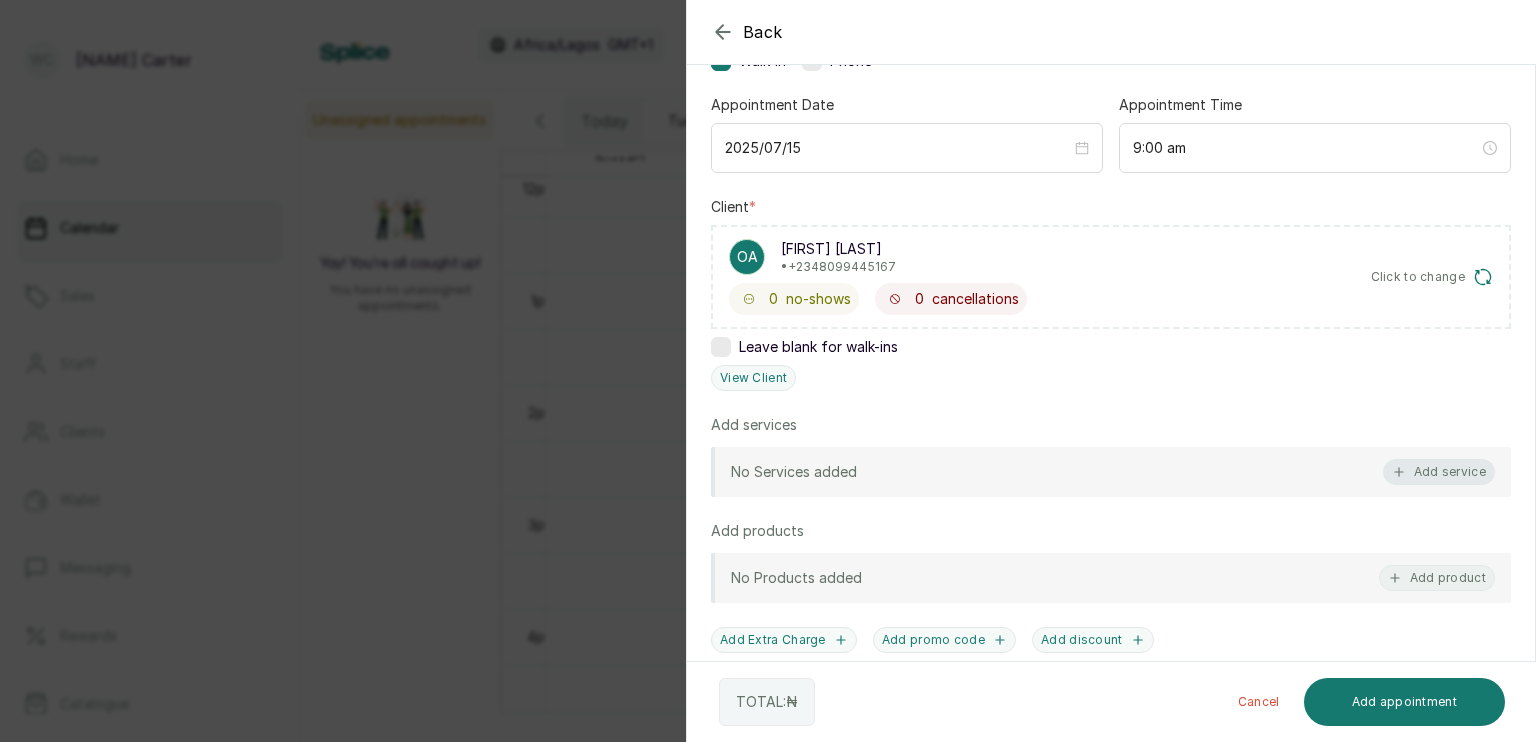 click on "Add service" at bounding box center (1439, 472) 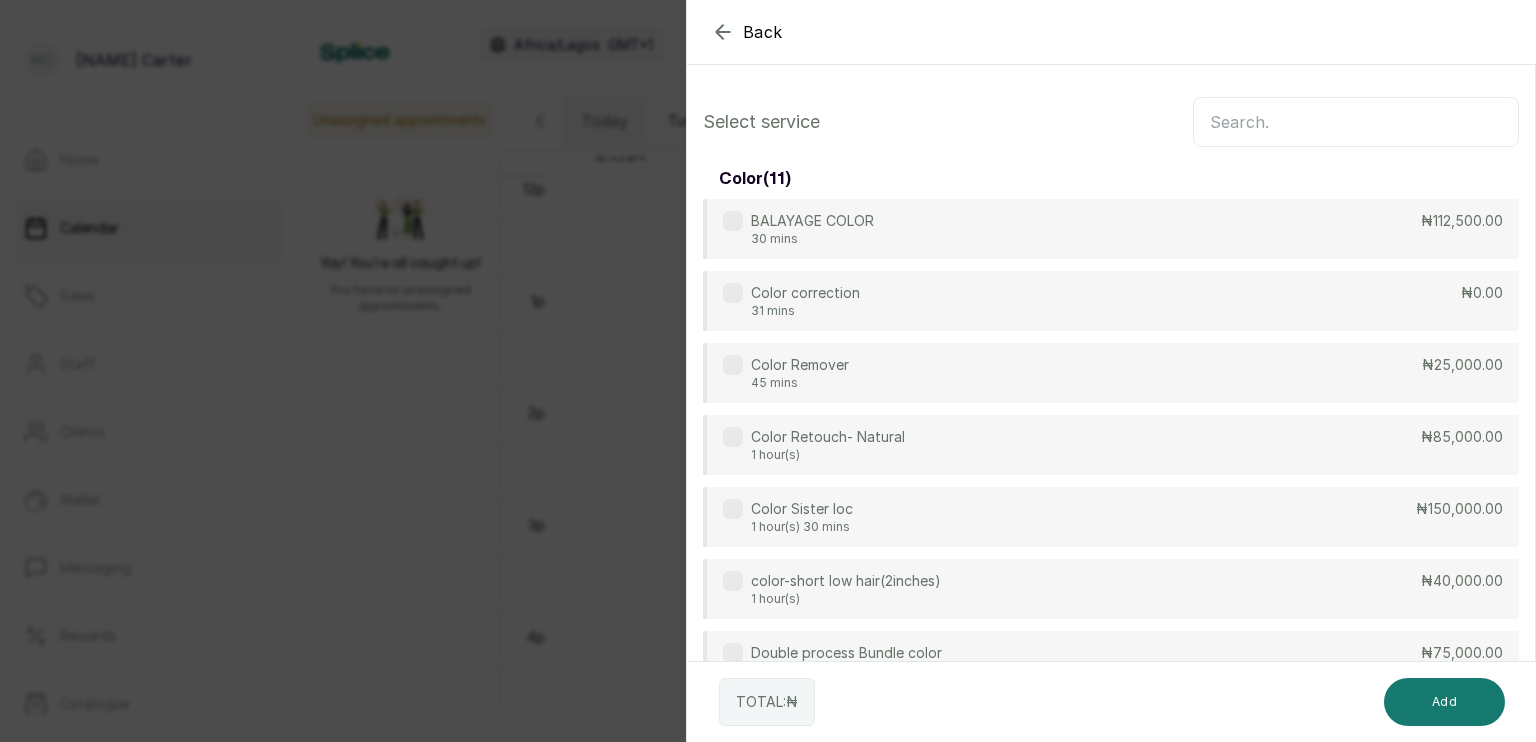 click at bounding box center [1356, 122] 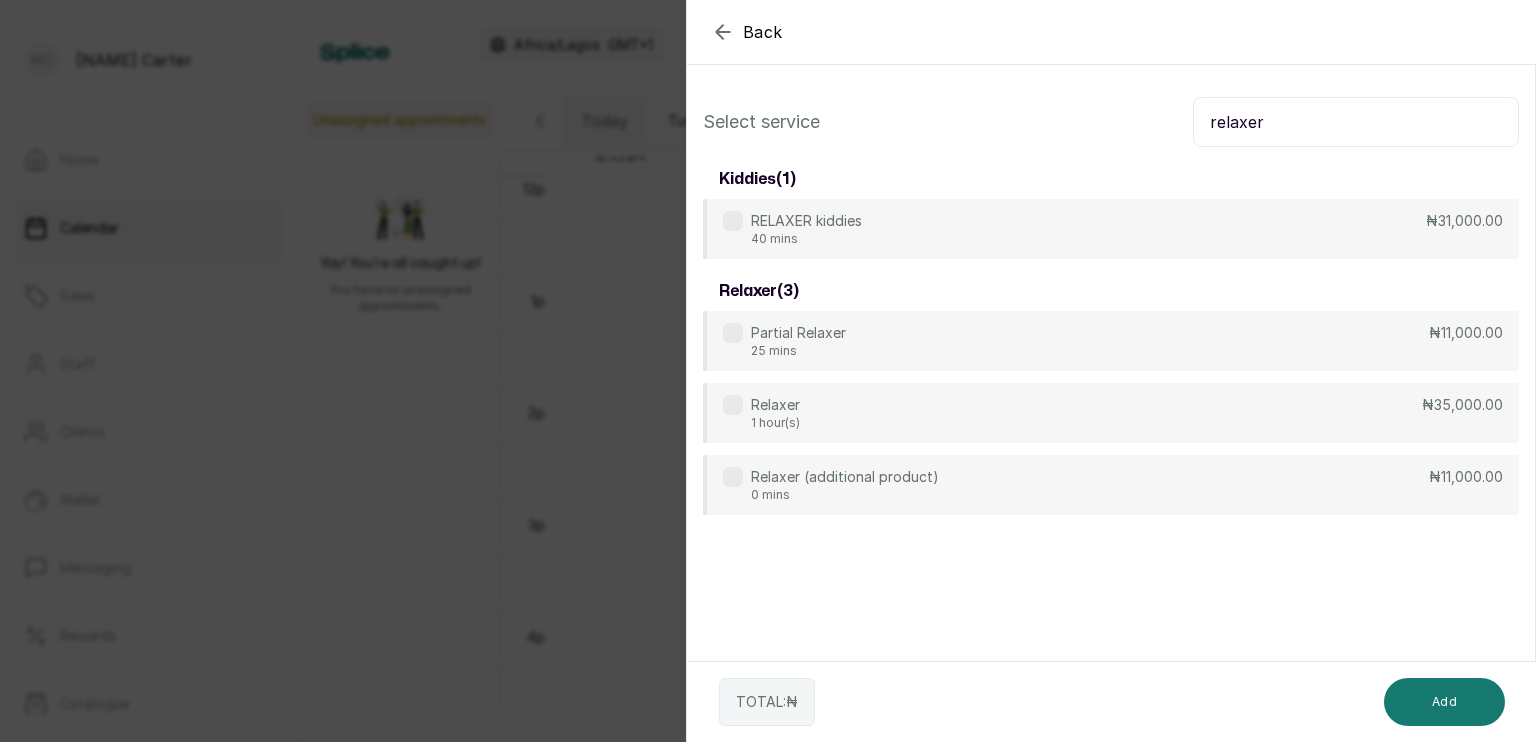 type on "relaxer" 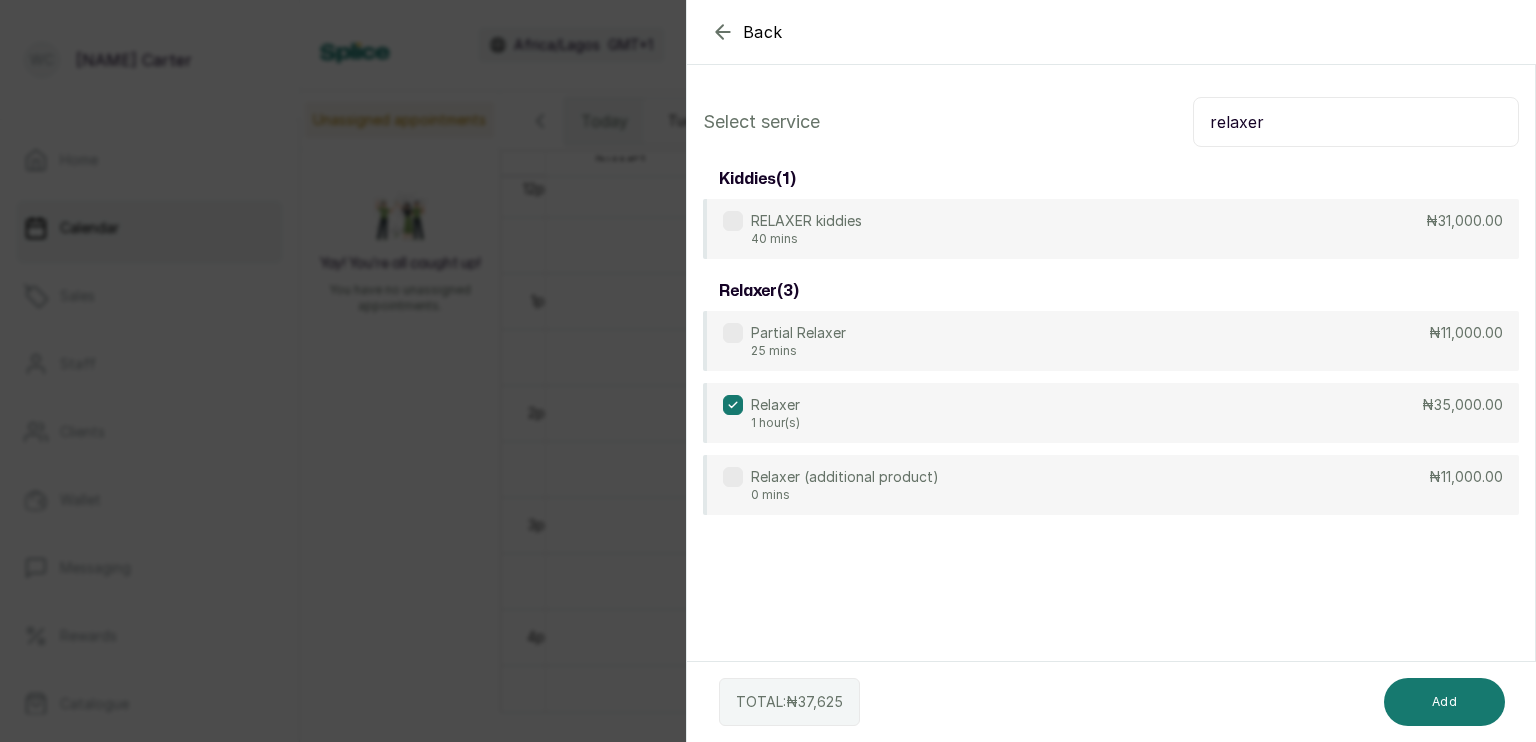 click on "Relaxer 1 hour(s) ₦35,000.00" at bounding box center [1111, 413] 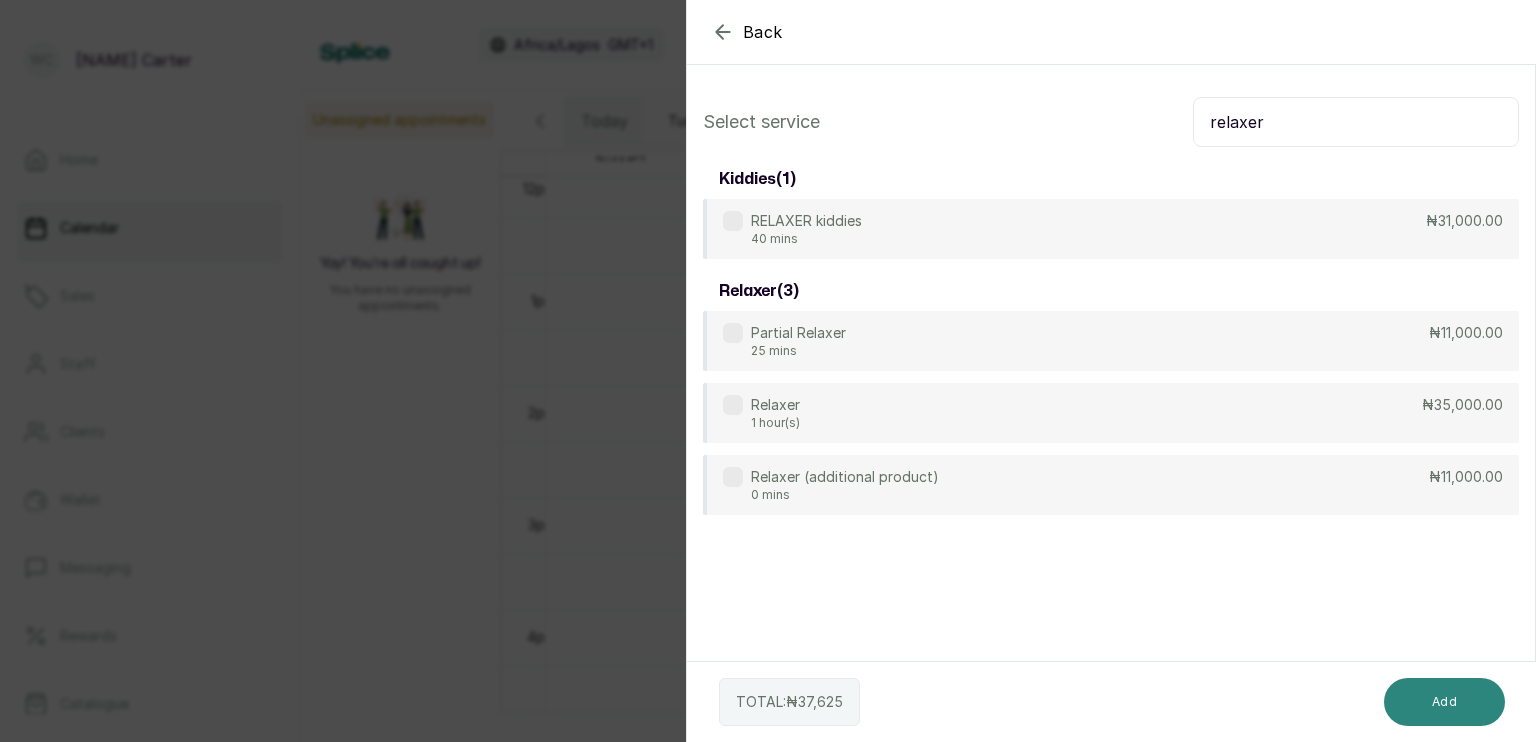 click on "Add" at bounding box center [1444, 702] 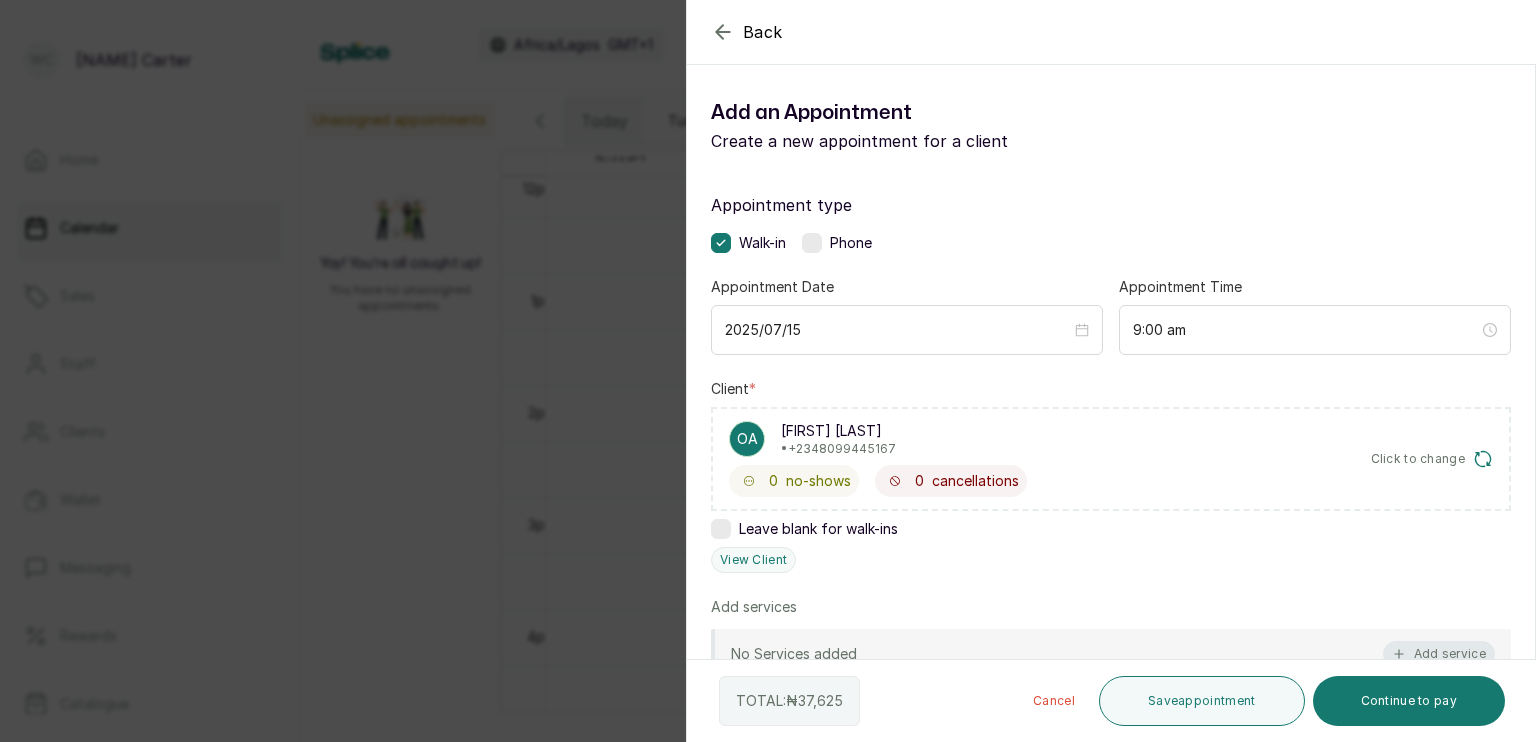 click on "Add service" at bounding box center [1439, 654] 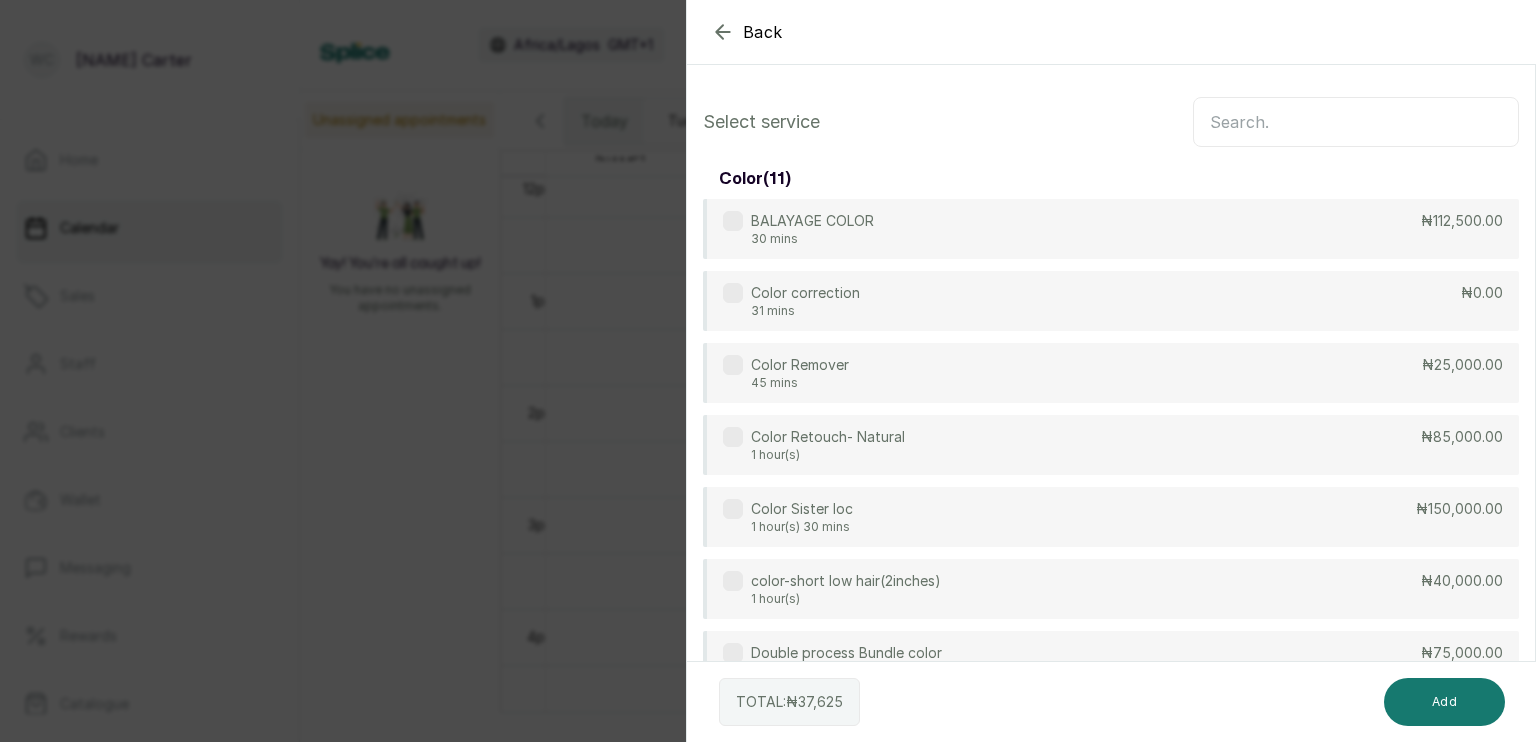 click at bounding box center [1356, 122] 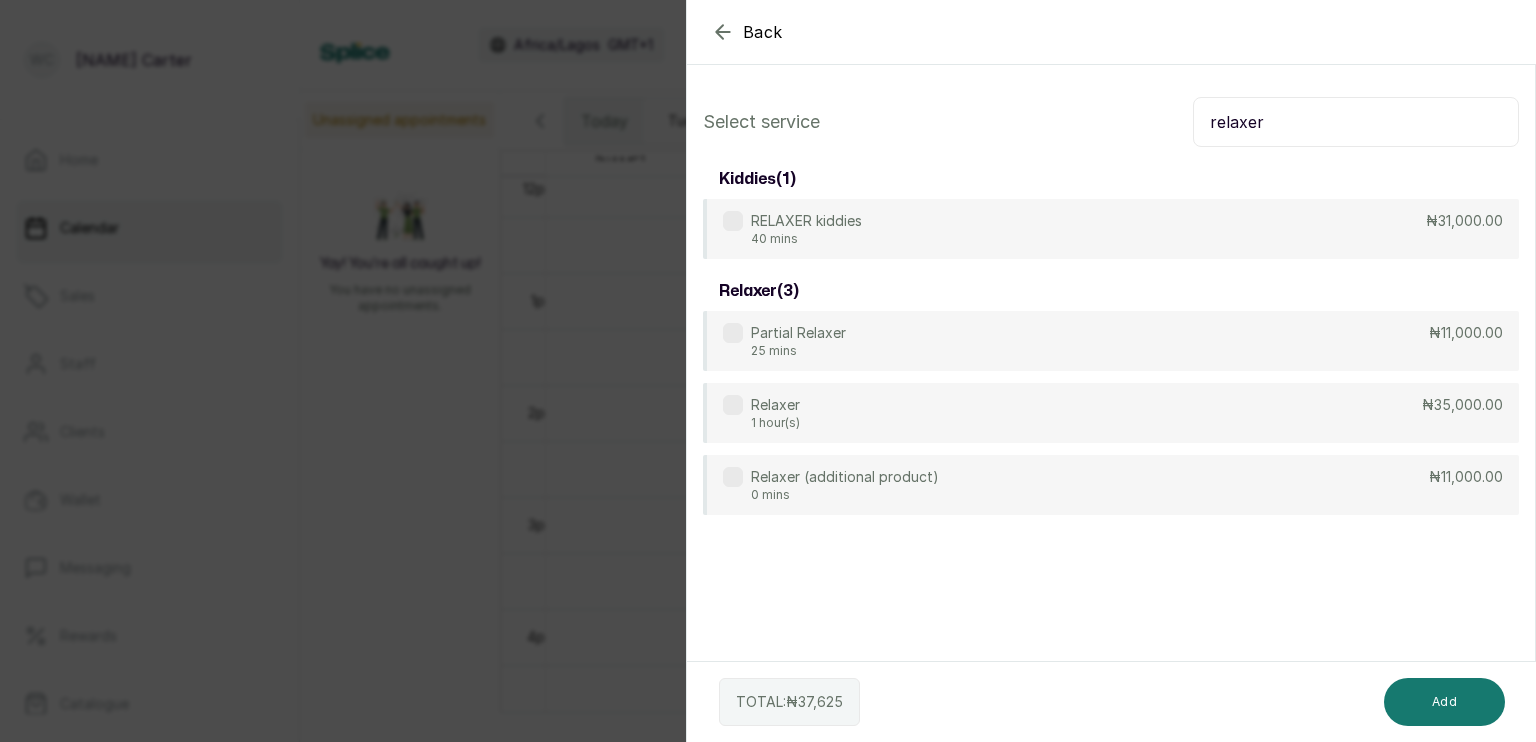 drag, startPoint x: 1198, startPoint y: 127, endPoint x: 1181, endPoint y: 199, distance: 73.97973 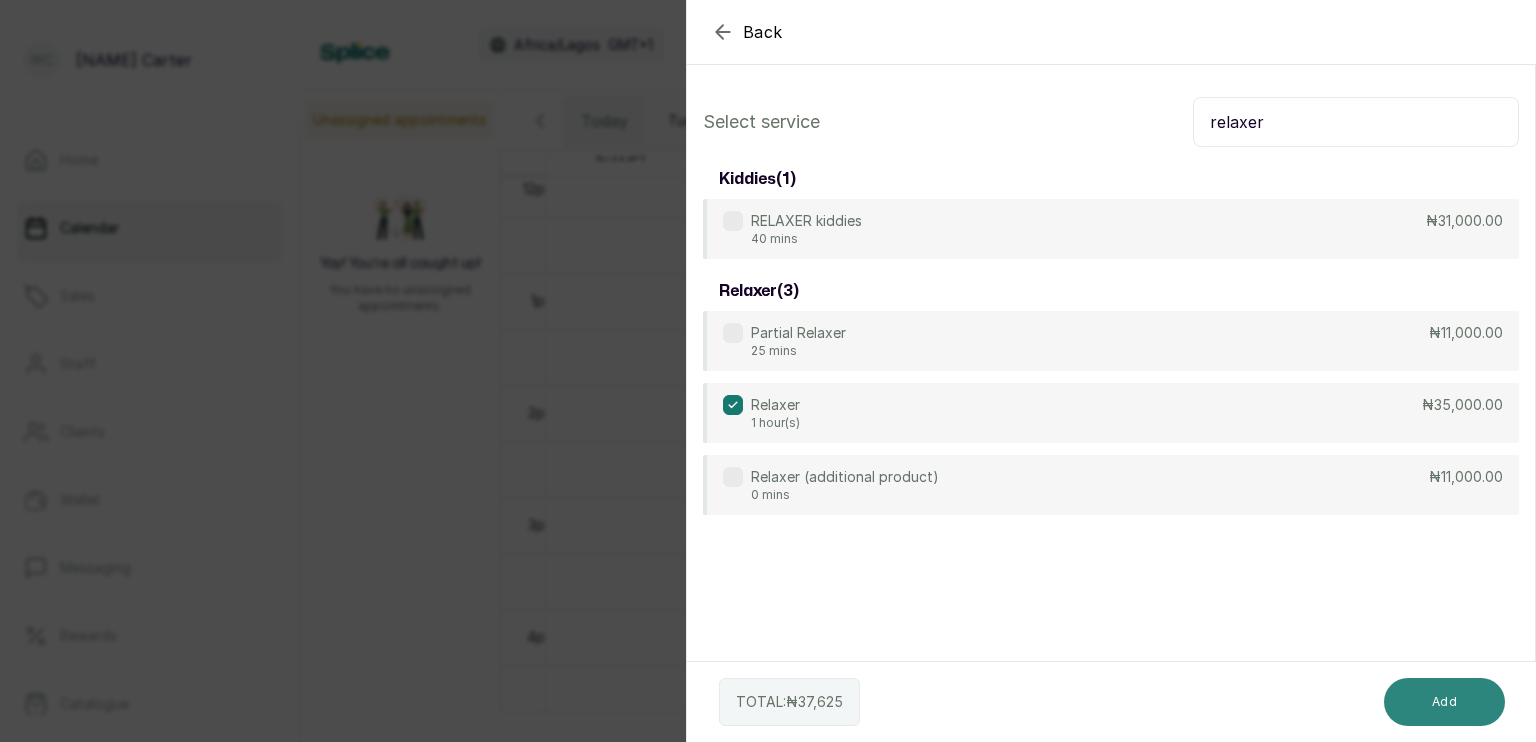 click on "Add" at bounding box center (1444, 702) 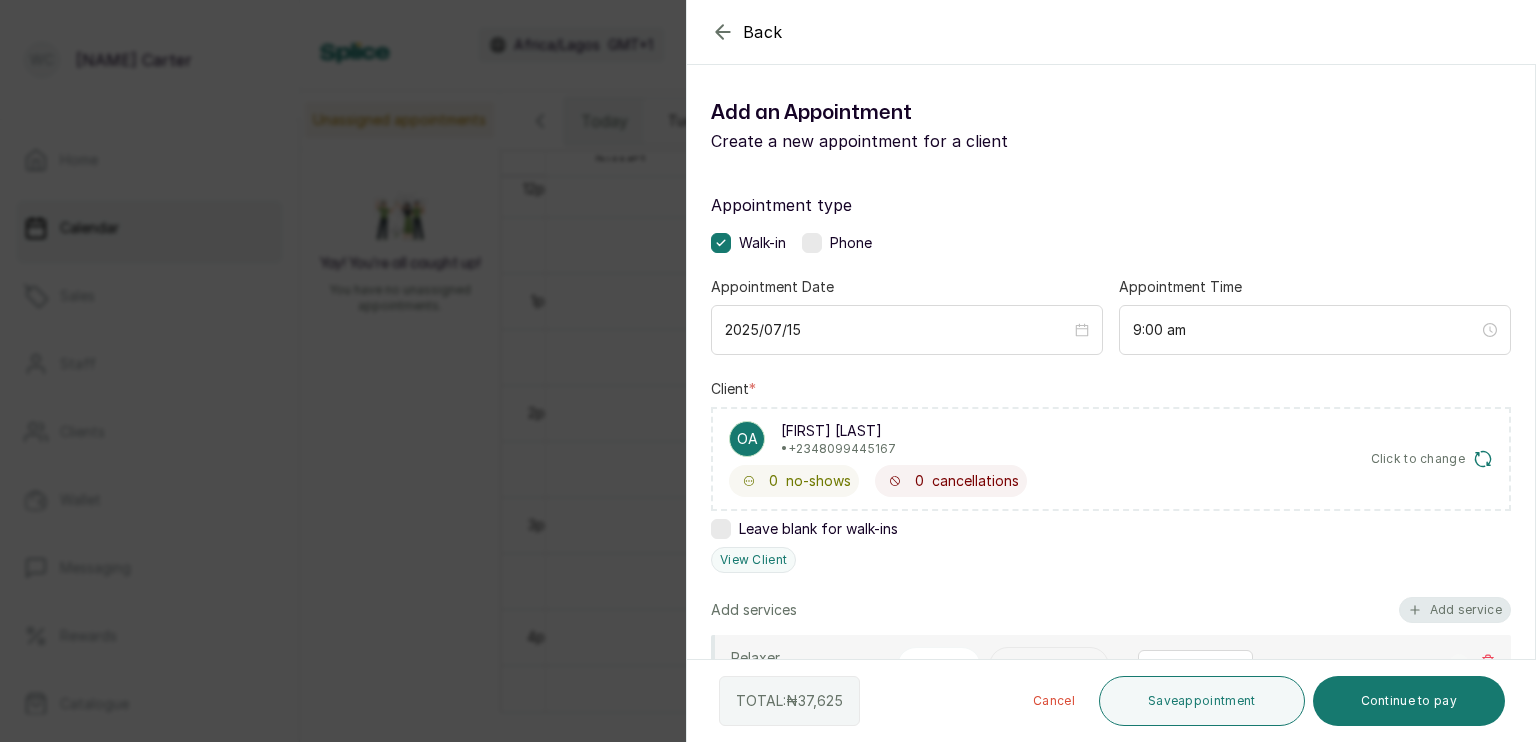 click on "Add service" at bounding box center [1455, 610] 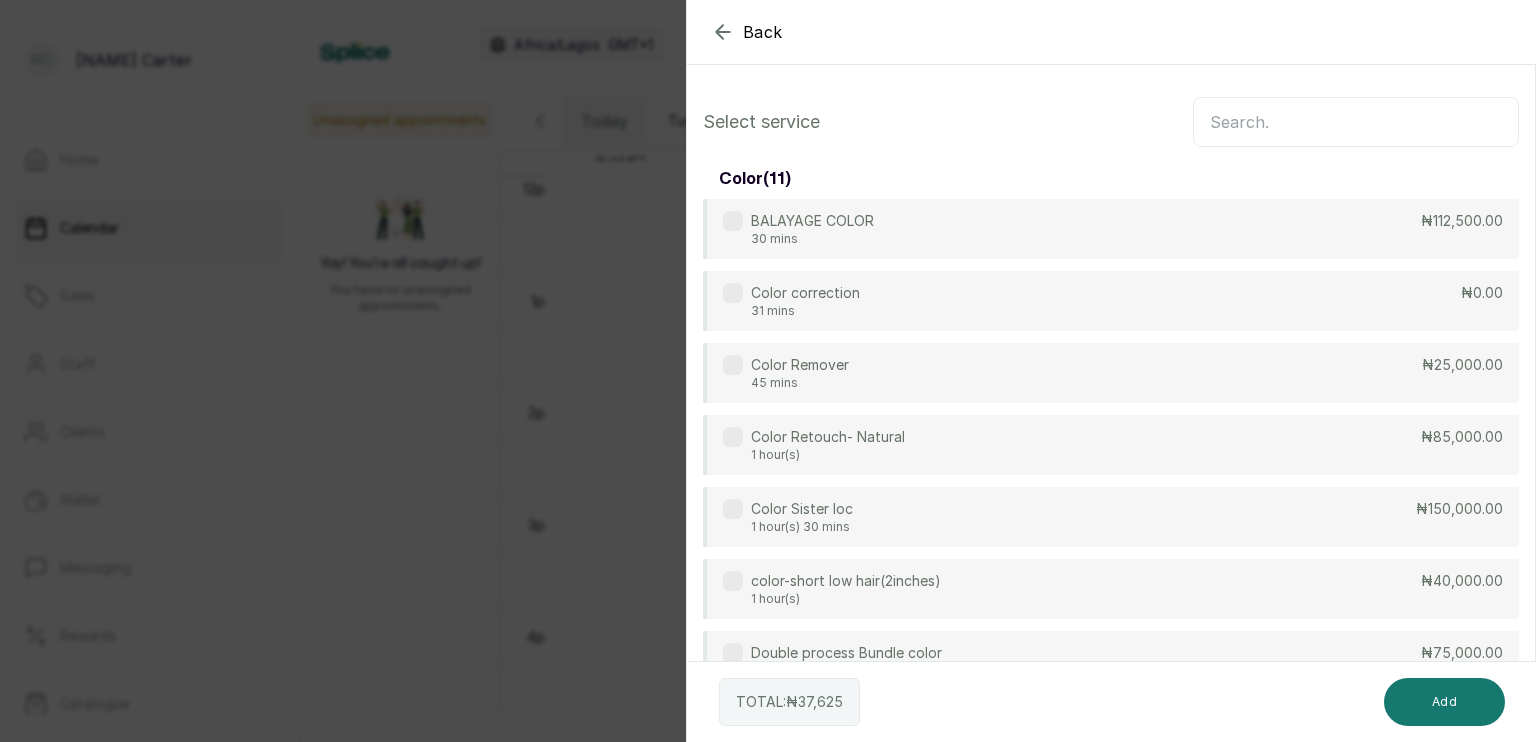 click at bounding box center [1356, 122] 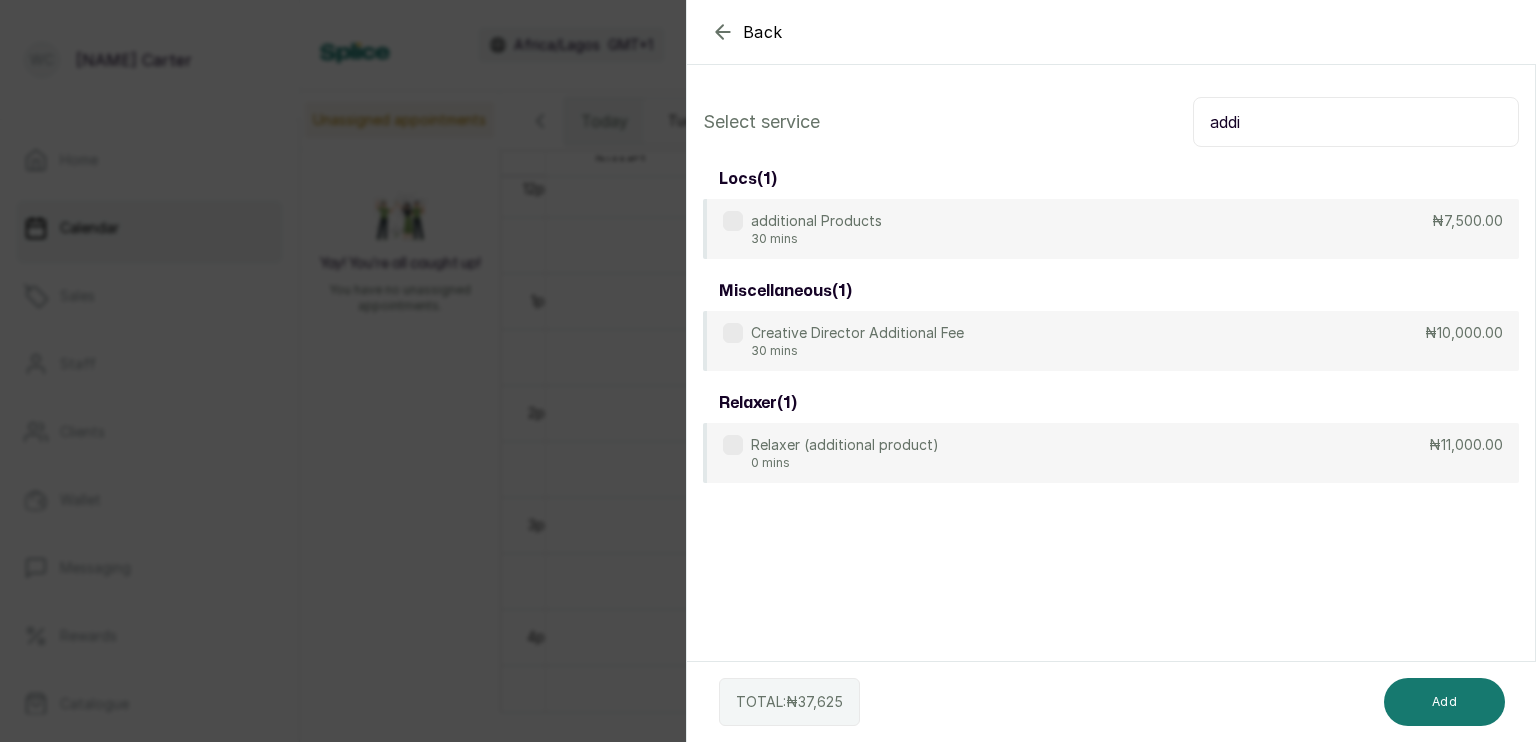 type on "addi" 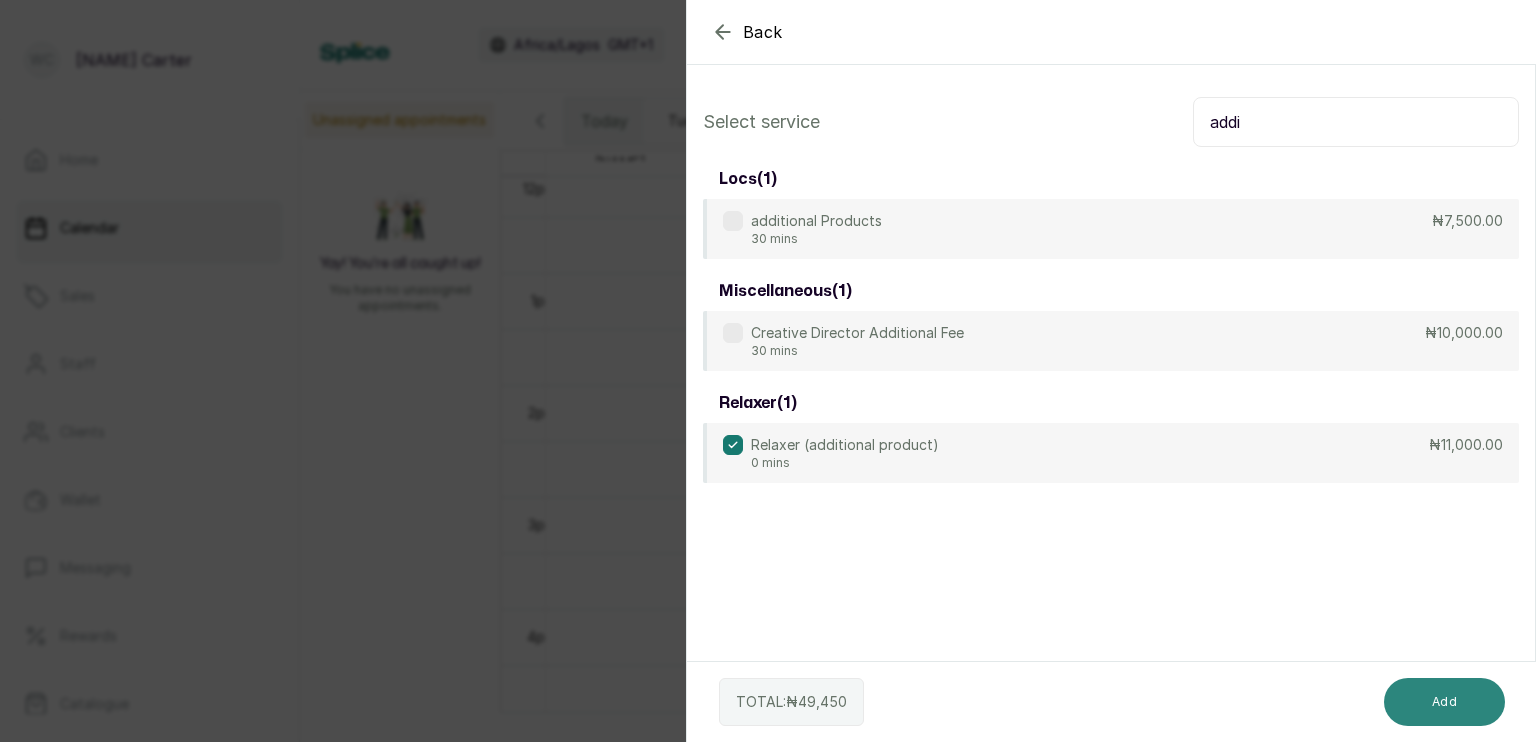 click on "Add" at bounding box center (1444, 702) 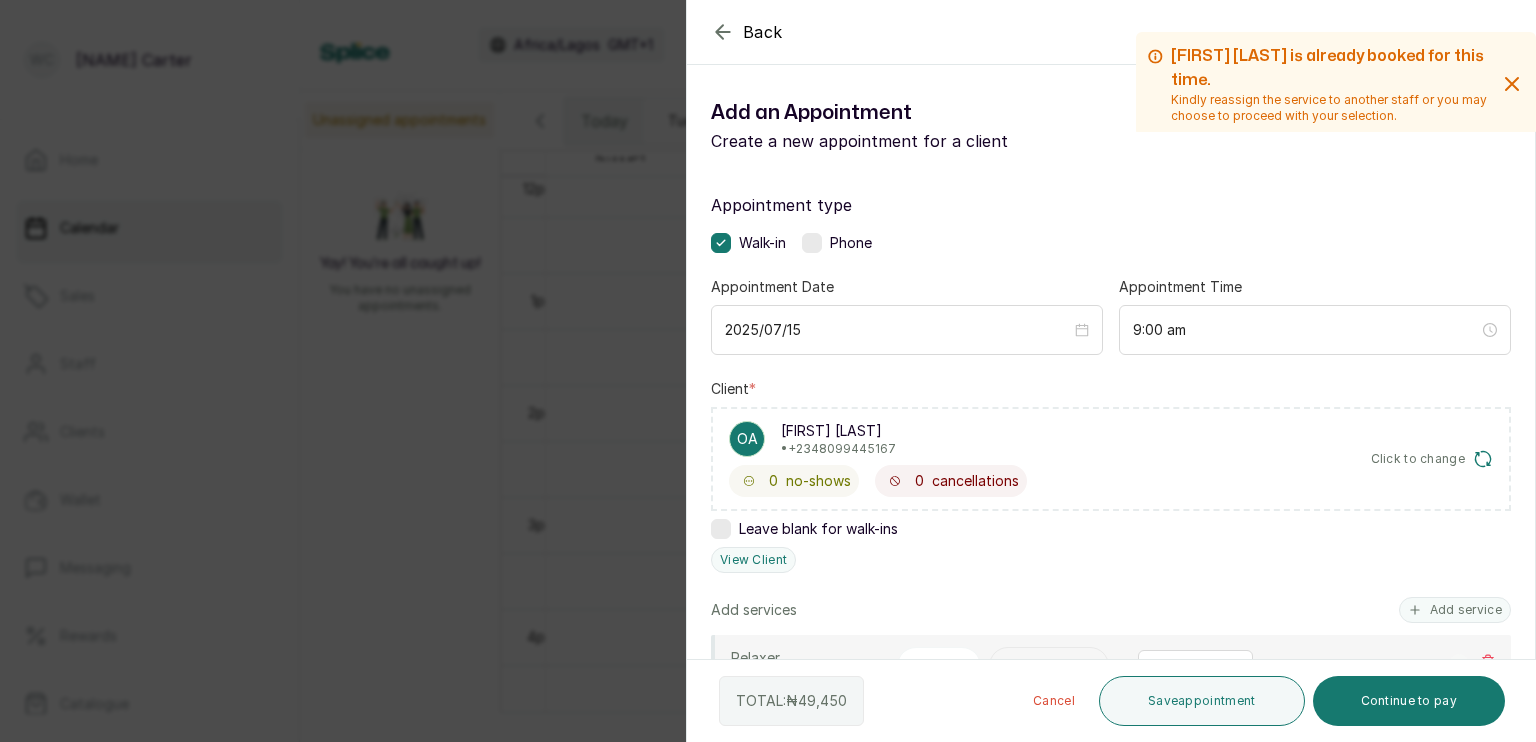 click on "Continue to pay" at bounding box center [1409, 701] 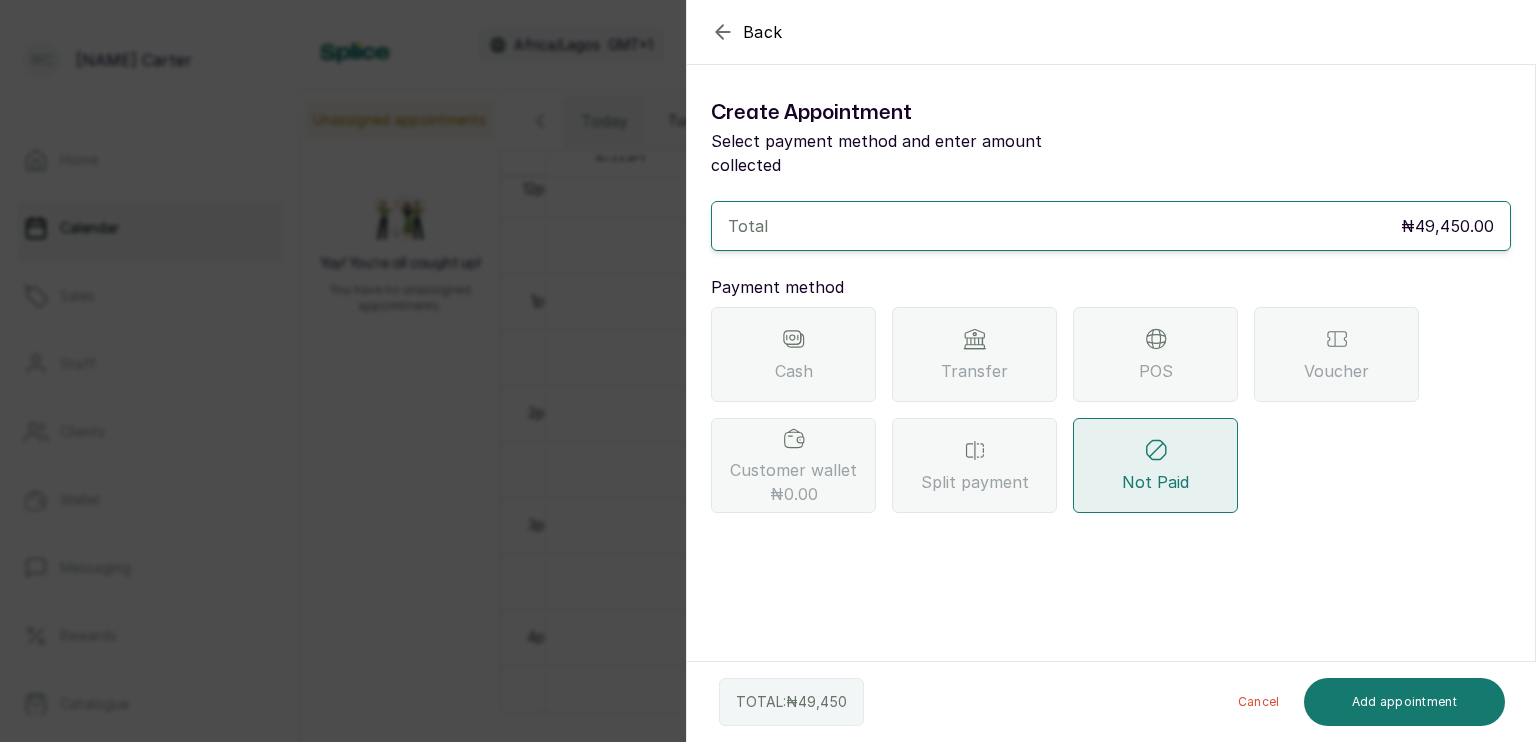 click on "POS" at bounding box center (1156, 371) 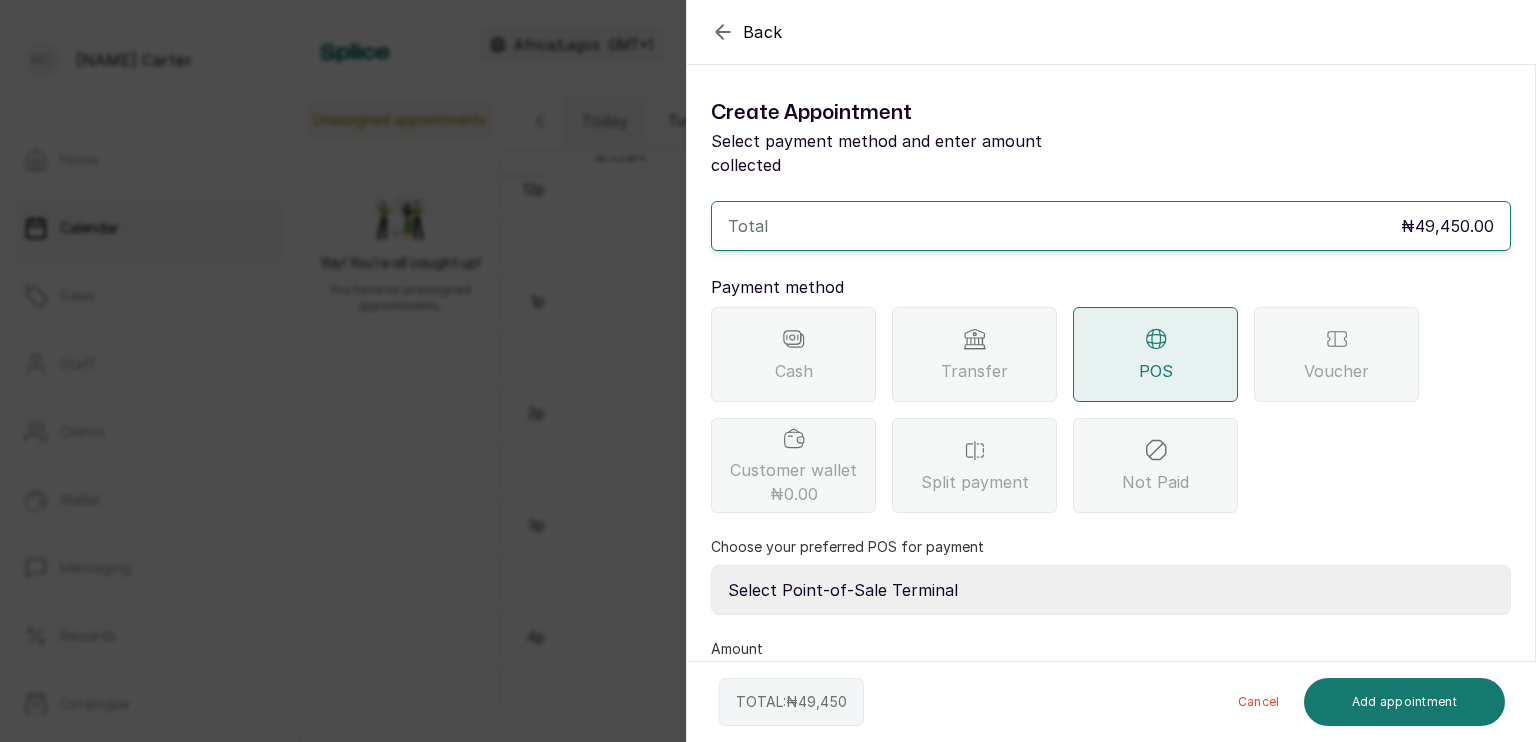 click on "Select Point-of-Sale Terminal s by wh enterprise Guaranty Trust Bank Union Bank POS Union Bank of Nigeria First Bank POS First Bank of Nigeria" at bounding box center (1111, 590) 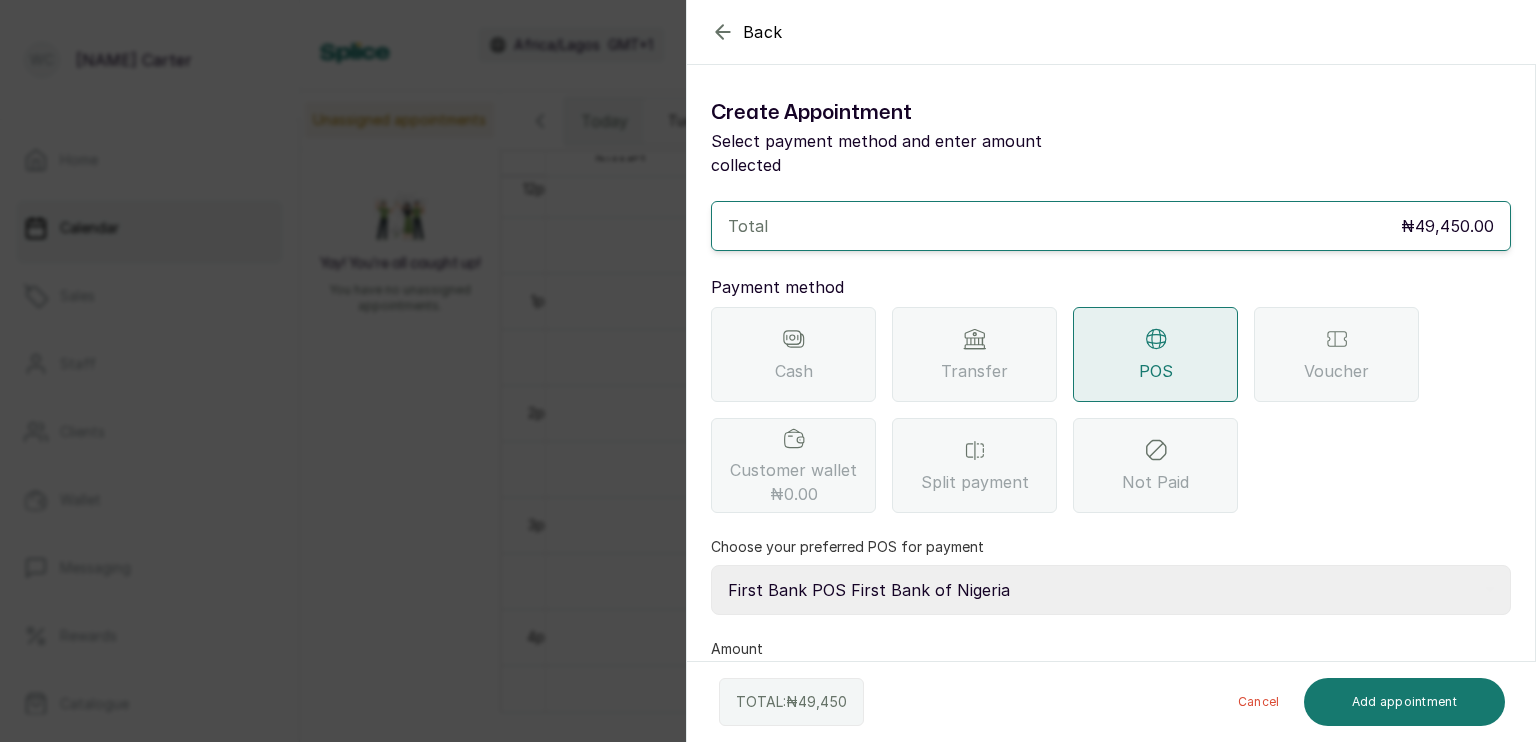 click on "Select Point-of-Sale Terminal s by wh enterprise Guaranty Trust Bank Union Bank POS Union Bank of Nigeria First Bank POS First Bank of Nigeria" at bounding box center (1111, 590) 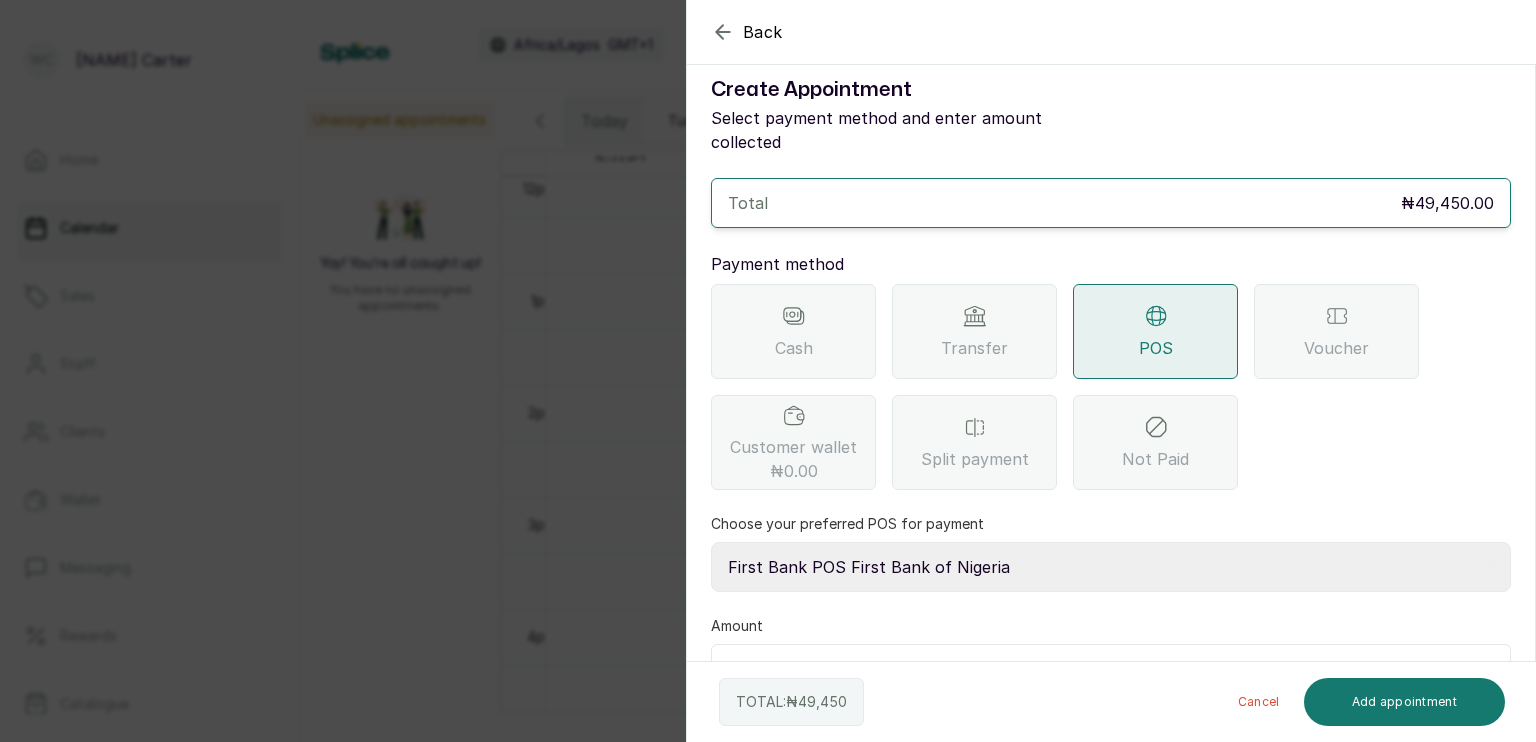 scroll, scrollTop: 32, scrollLeft: 0, axis: vertical 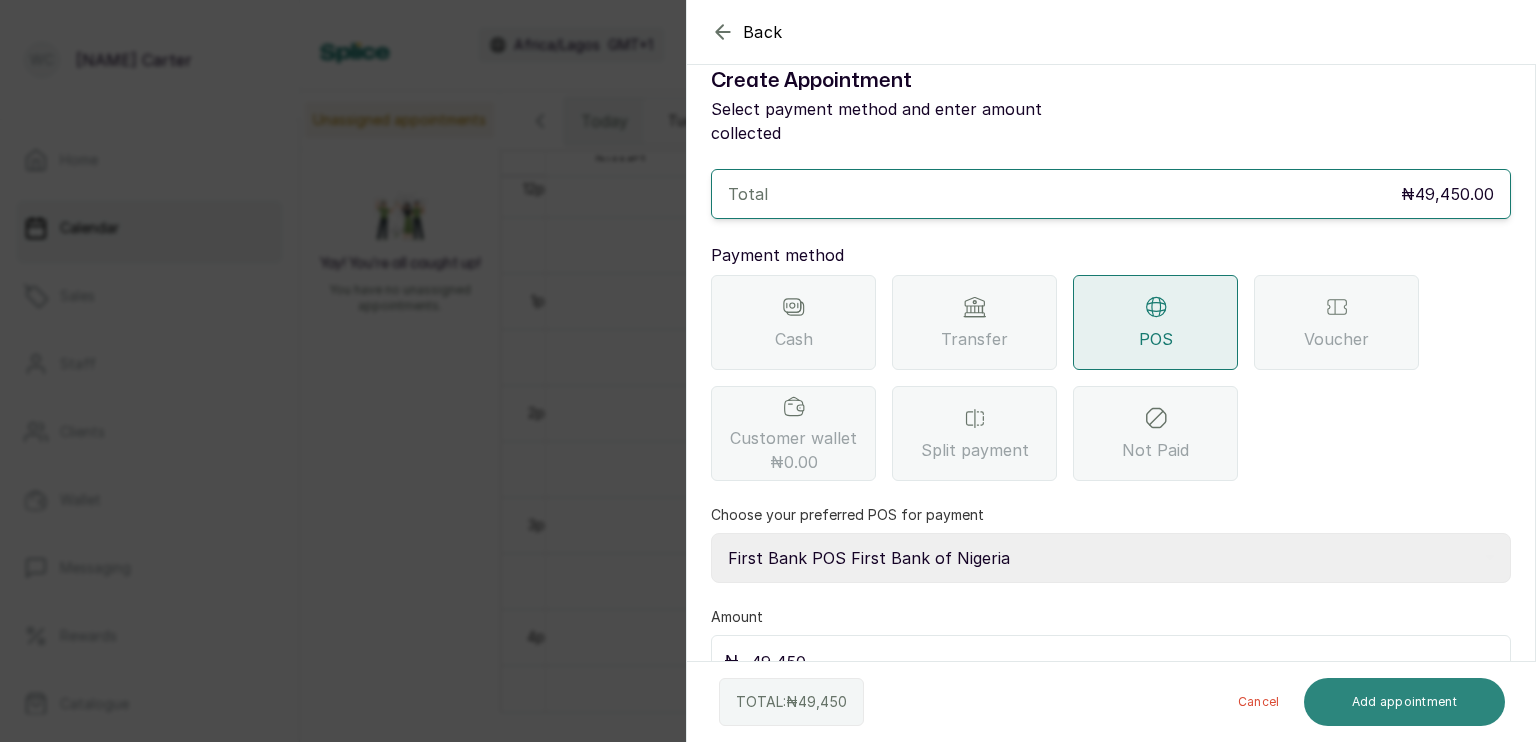click on "Add appointment" at bounding box center [1405, 702] 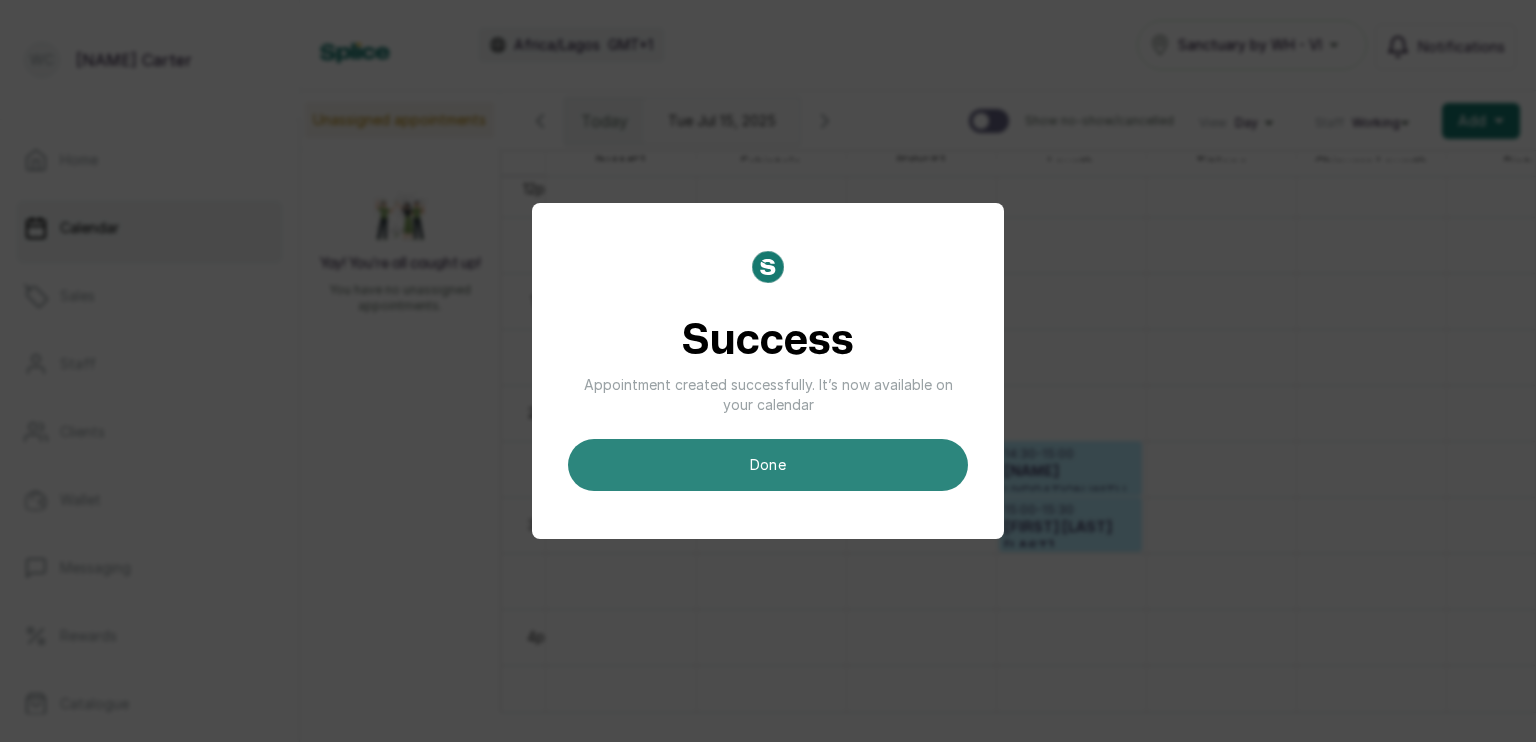 click on "done" at bounding box center [768, 465] 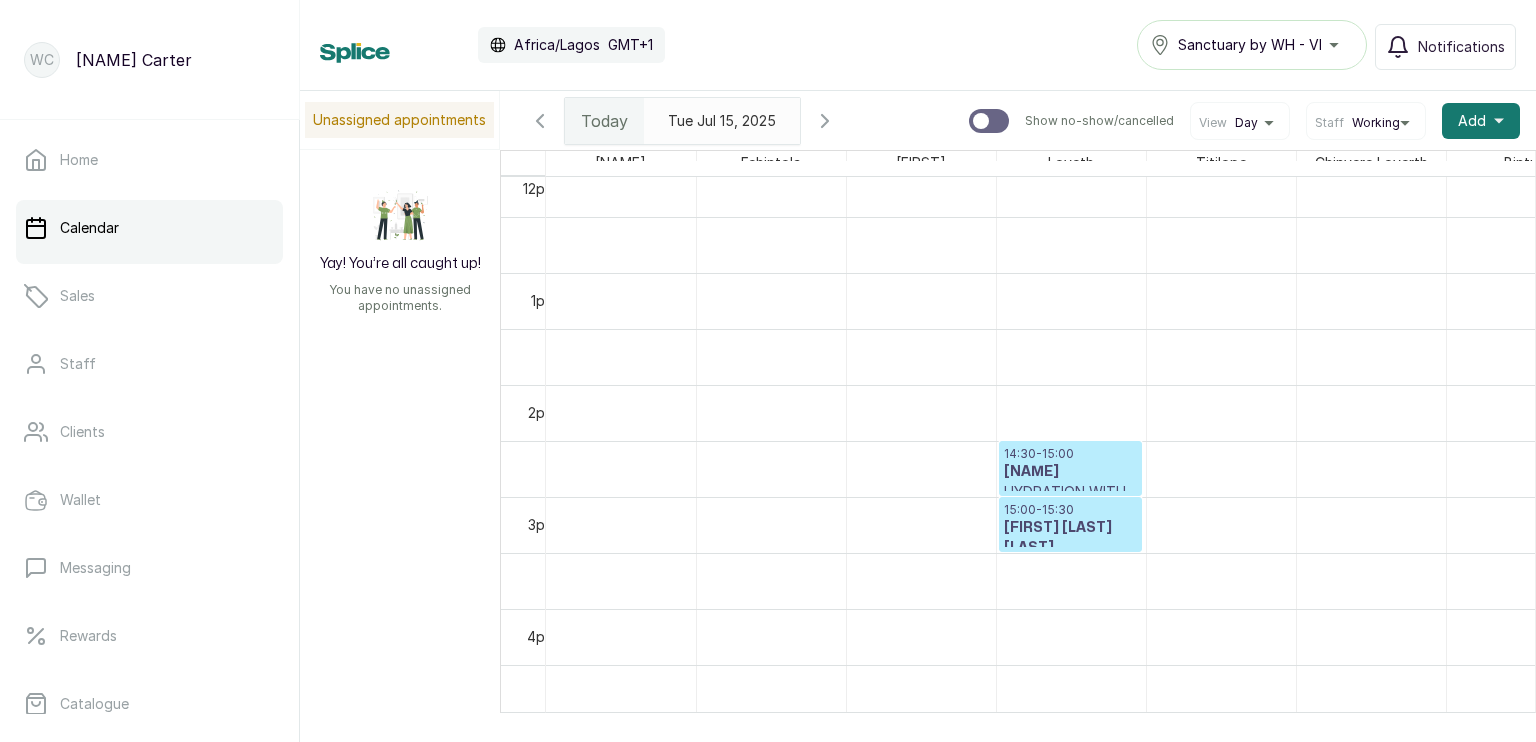scroll, scrollTop: 1045, scrollLeft: 0, axis: vertical 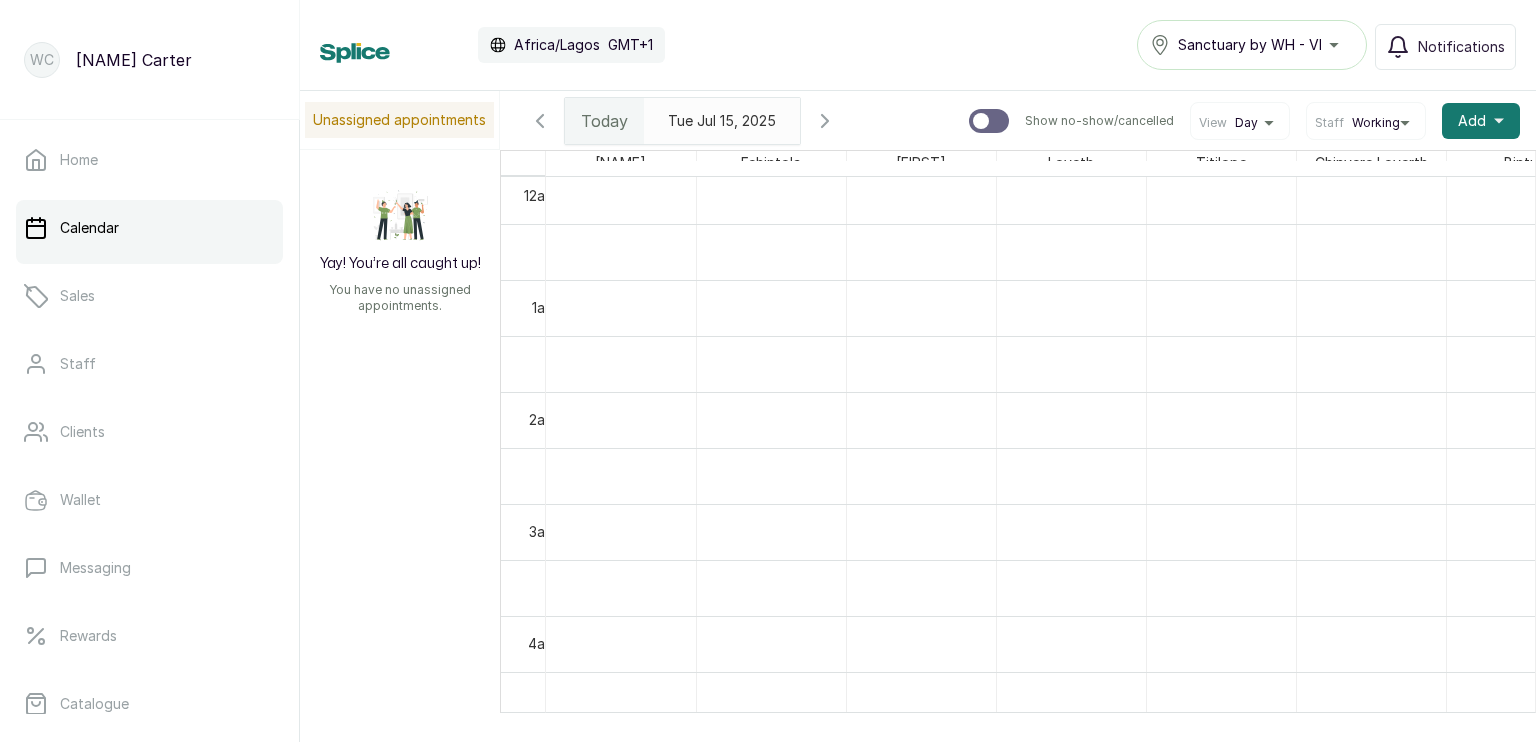 click on "Today Tue Jul 15, 2025 Show no-show/cancelled View Day Staff Working Add +" at bounding box center (1018, 120) 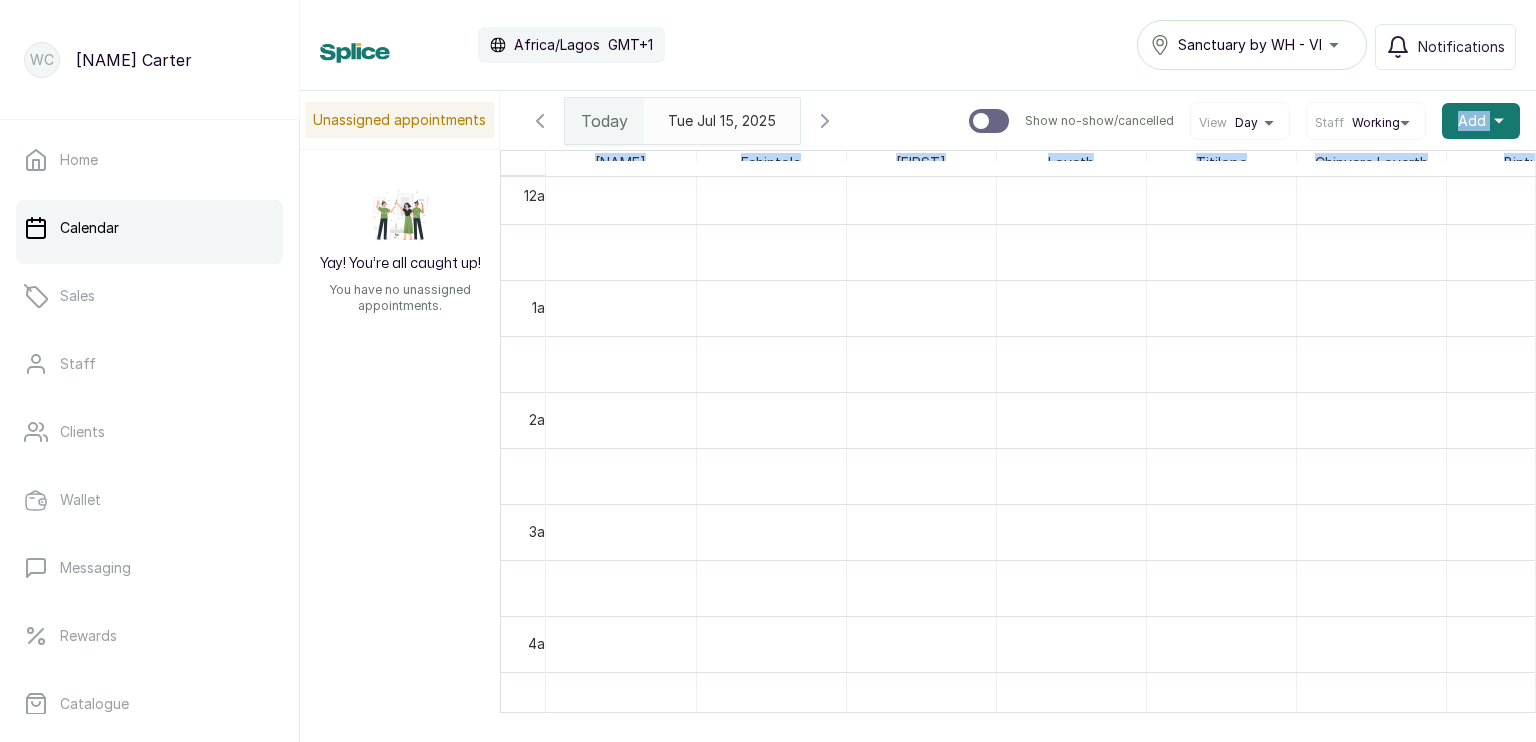drag, startPoint x: 1514, startPoint y: 148, endPoint x: 1501, endPoint y: 158, distance: 16.40122 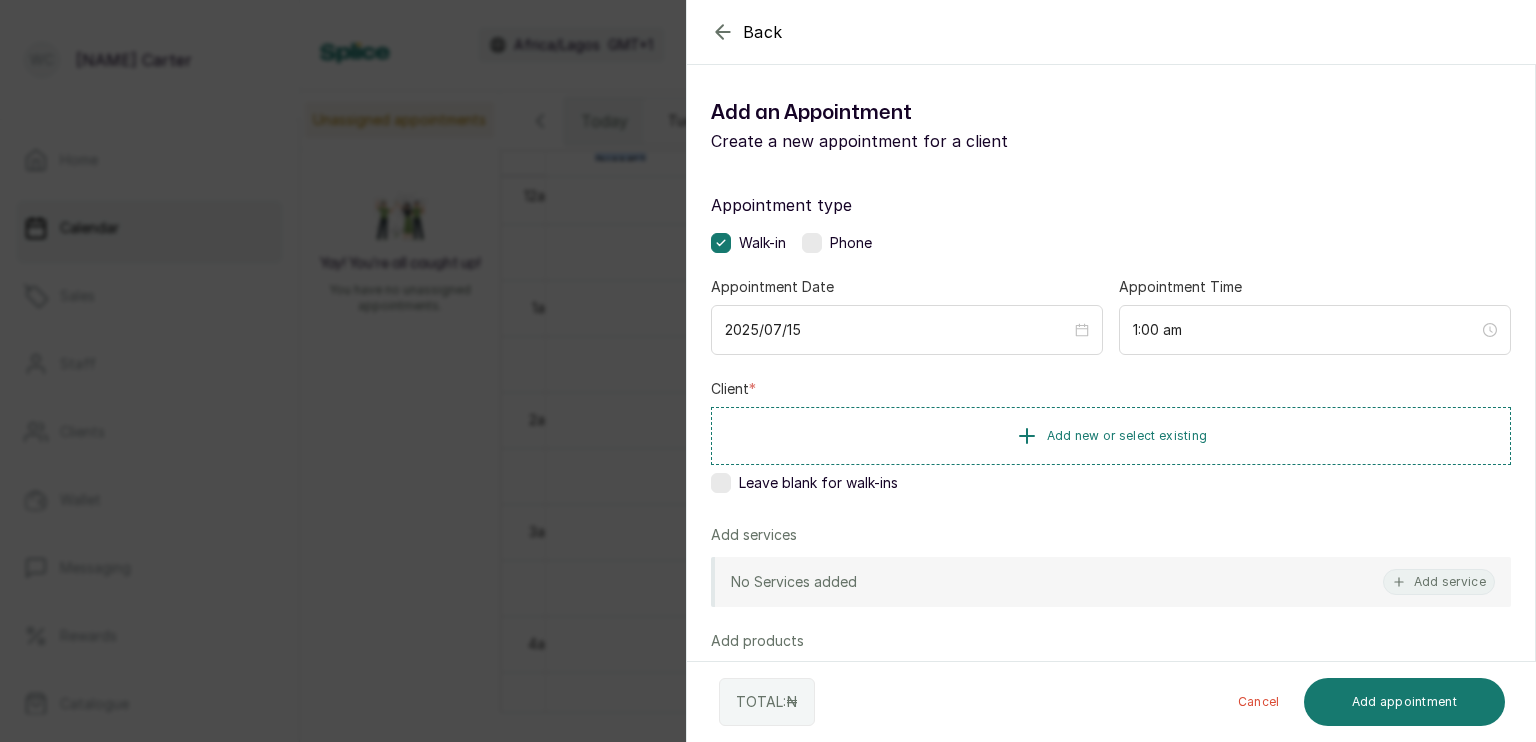 click 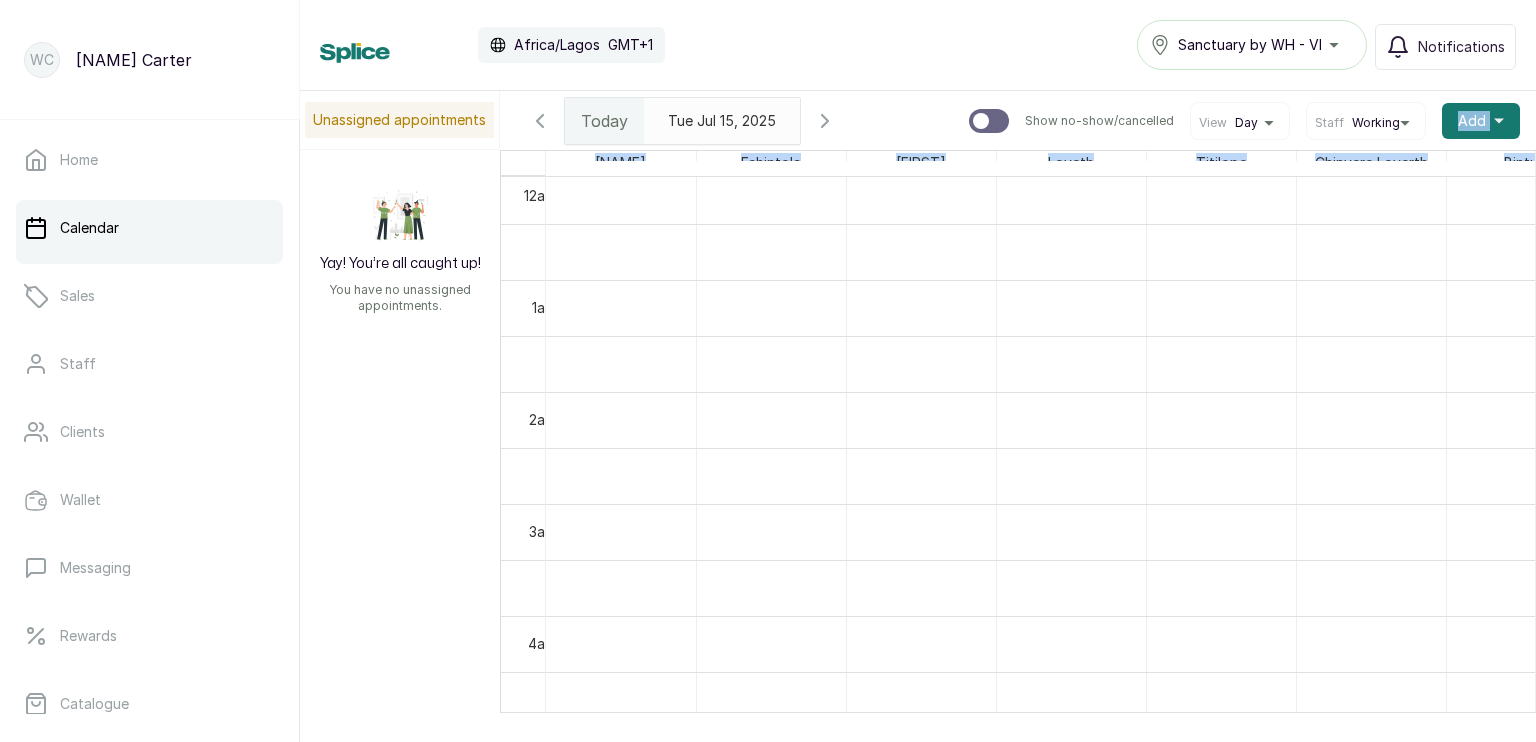 click on "Calendar Africa/Lagos GMT+1 Sanctuary by WH - VI Notifications" at bounding box center (918, 45) 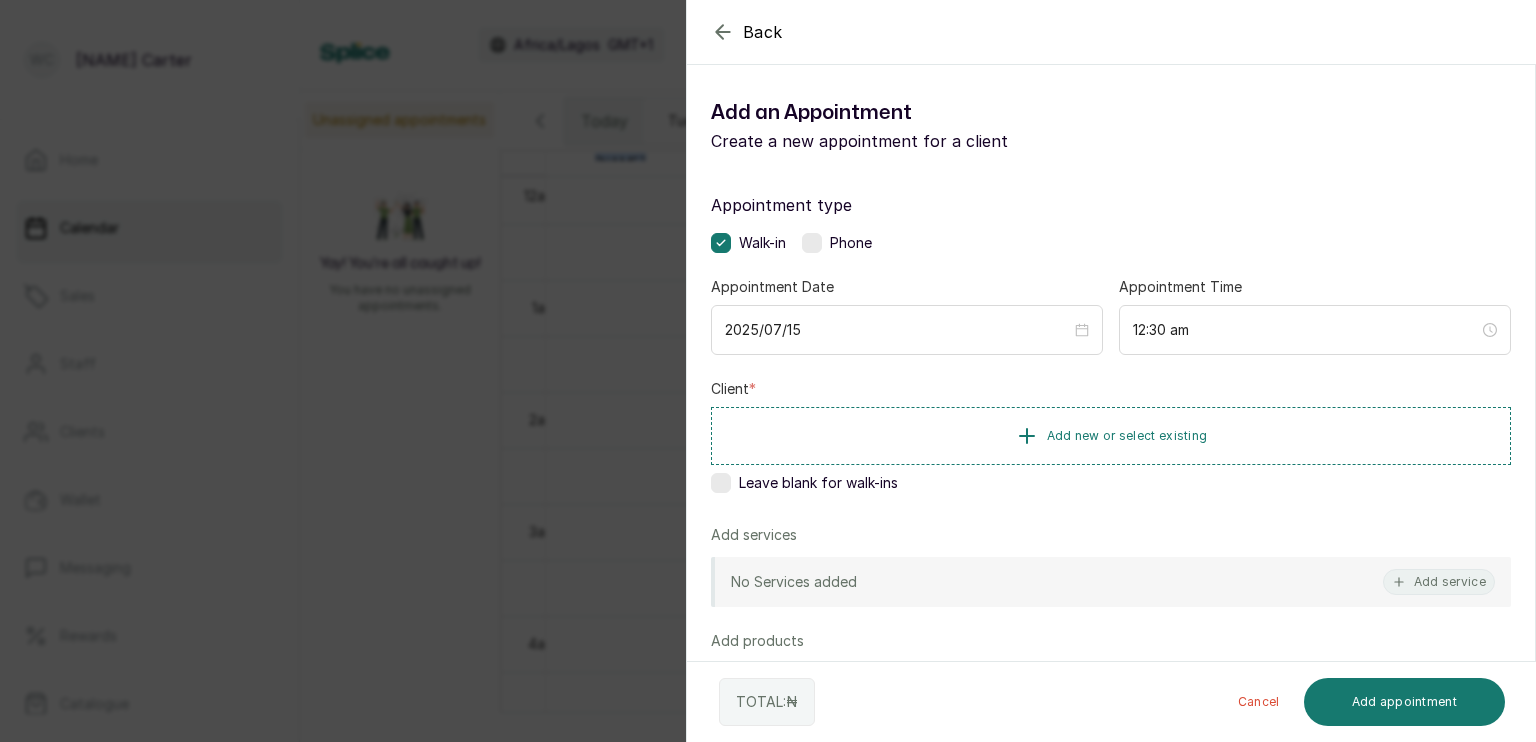 click on "Back" at bounding box center [763, 32] 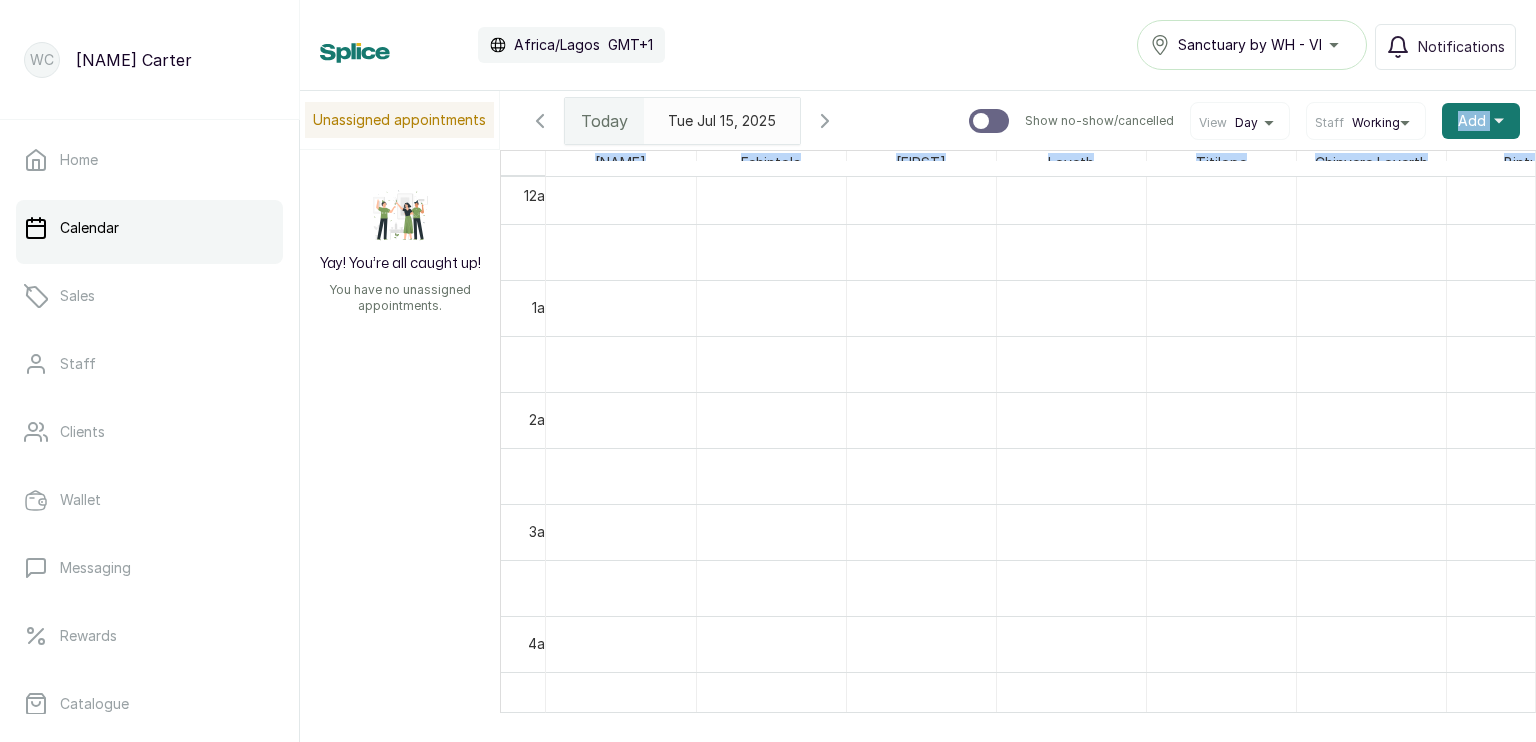 click on "Bintu" at bounding box center (1522, 163) 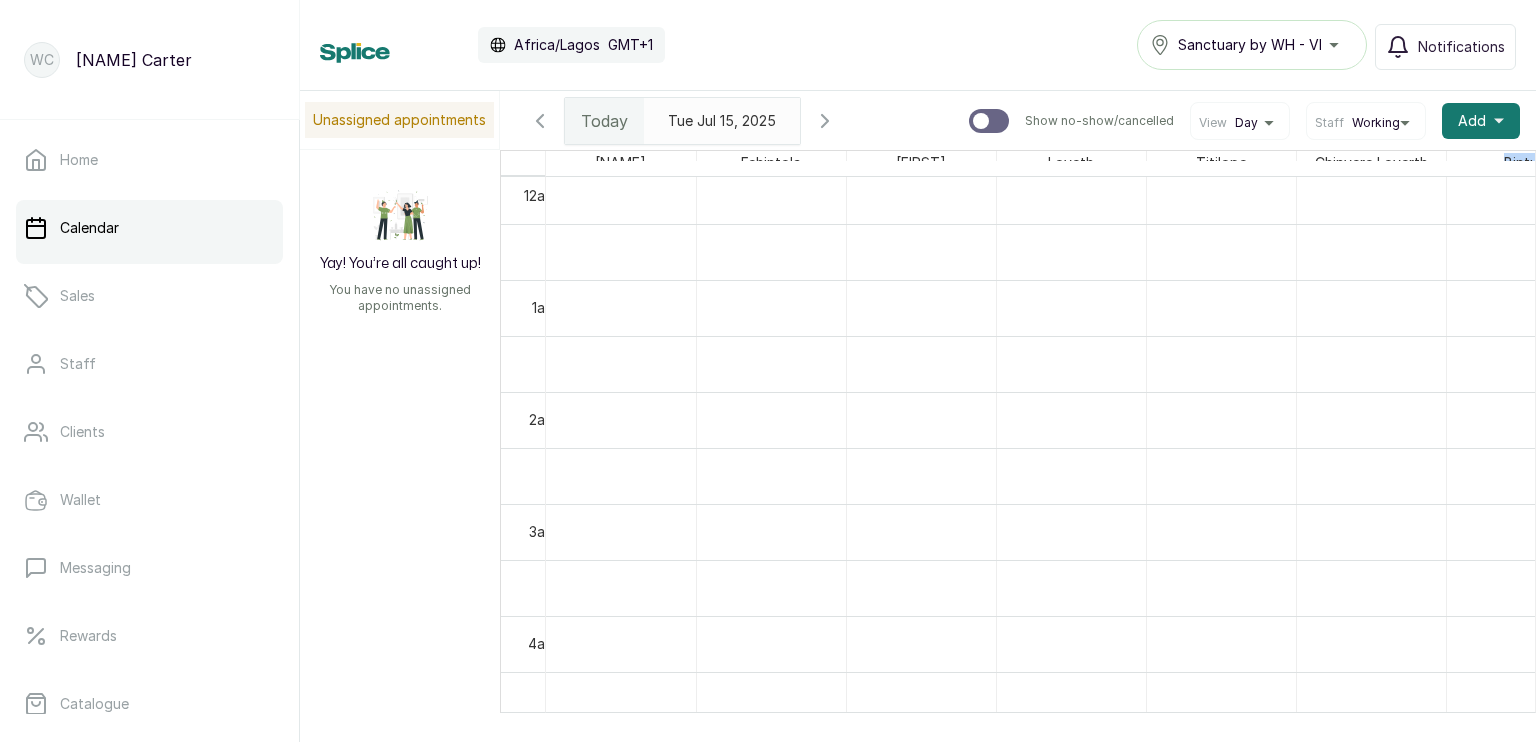scroll, scrollTop: 0, scrollLeft: 7, axis: horizontal 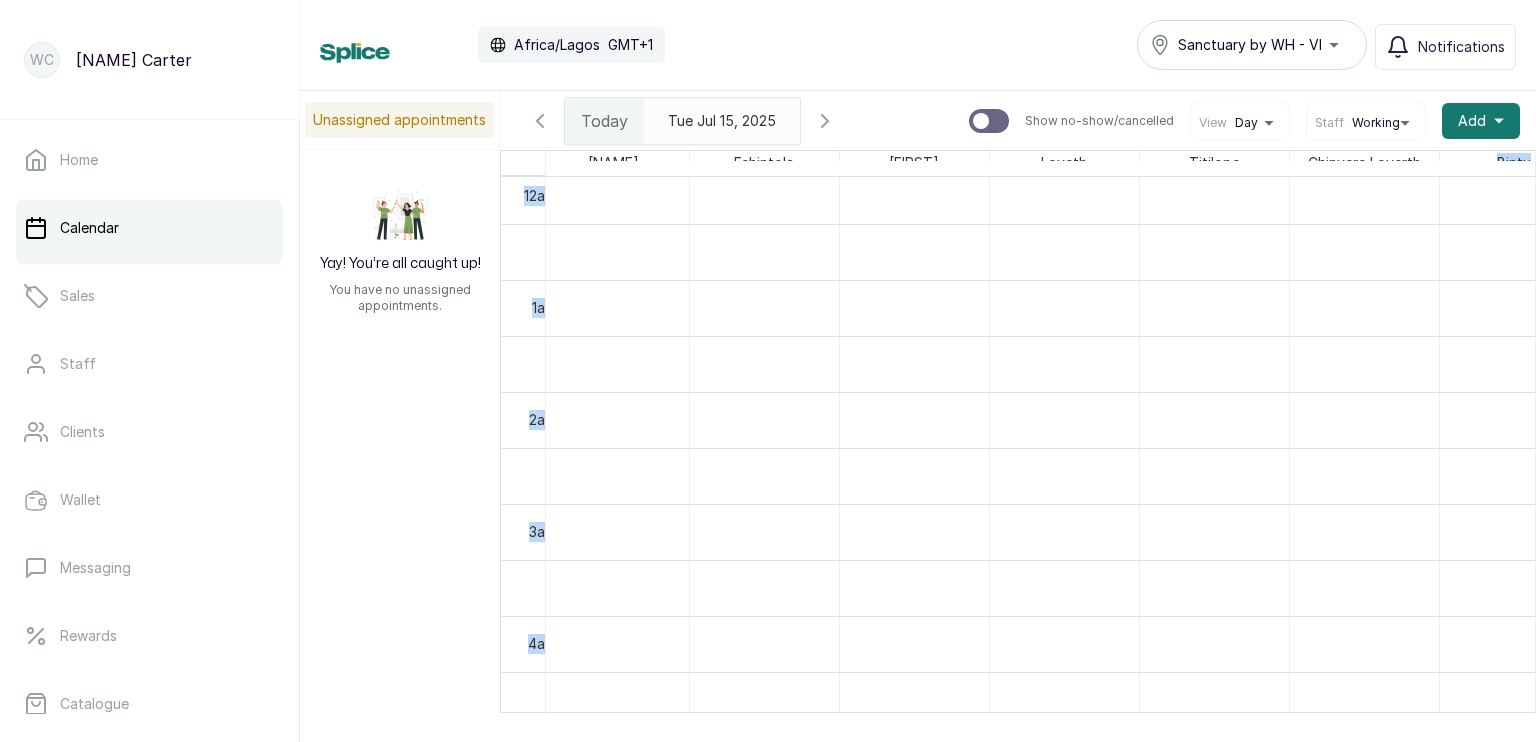 drag, startPoint x: 1499, startPoint y: 165, endPoint x: 1357, endPoint y: 181, distance: 142.89856 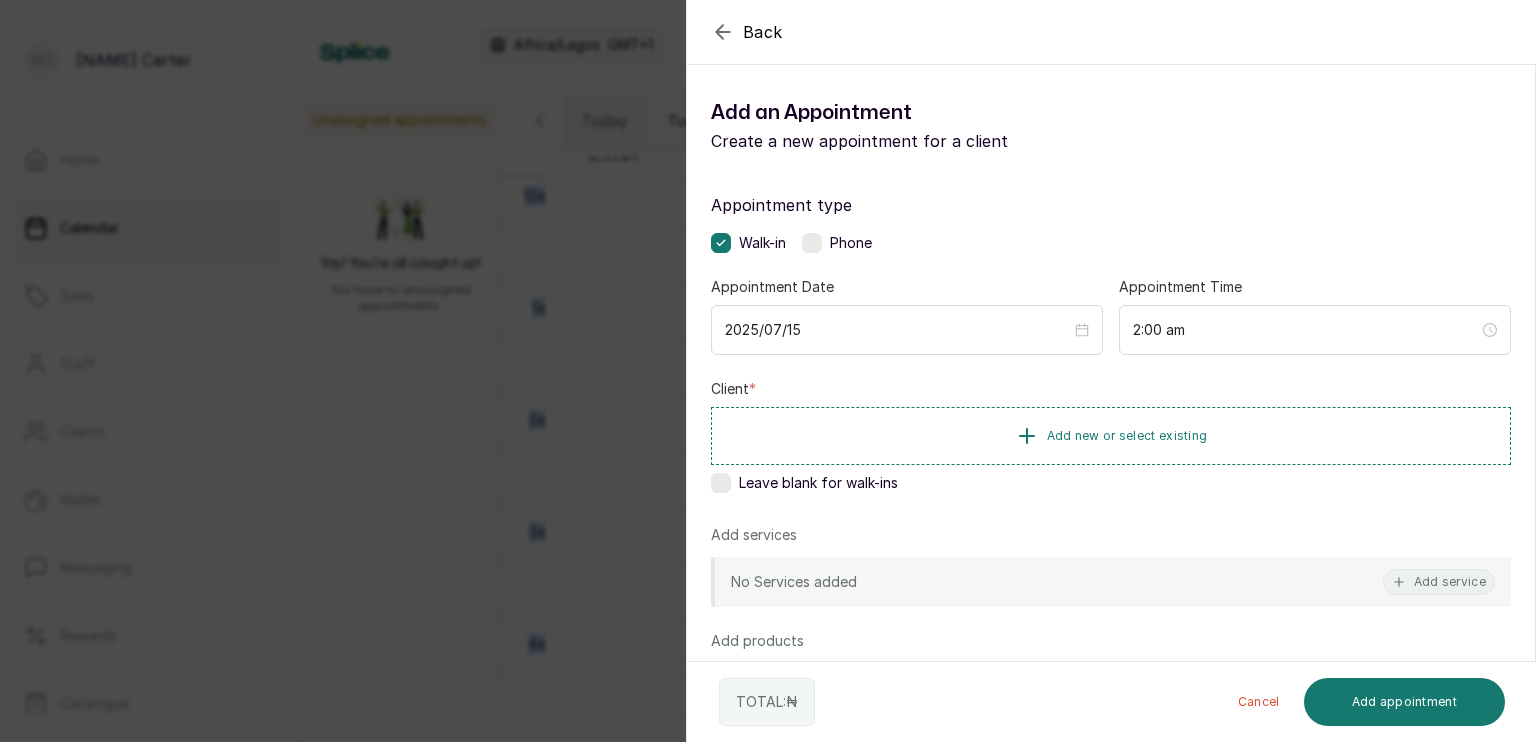 click on "Add new or select existing" at bounding box center (1111, 436) 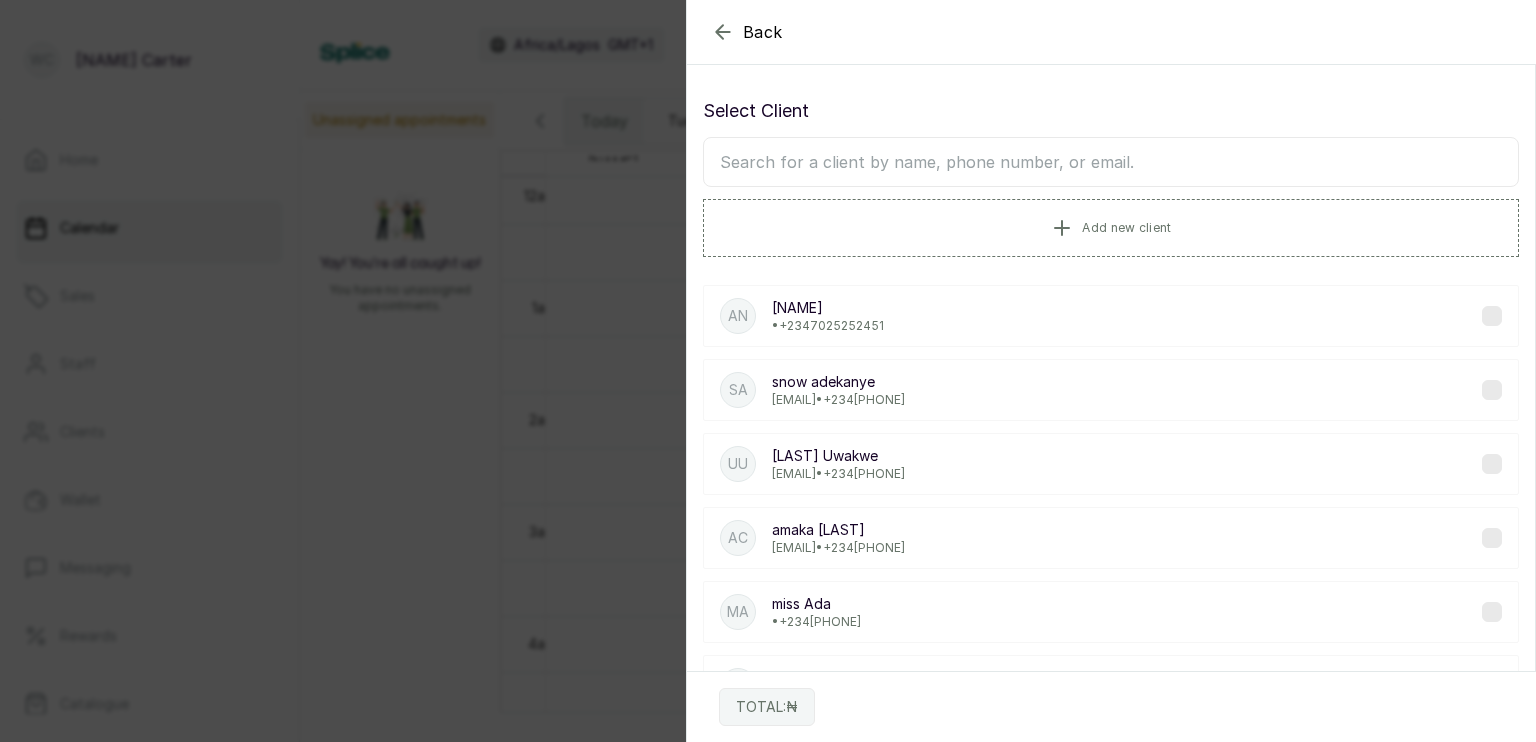 click on "Back" at bounding box center [1455, 32] 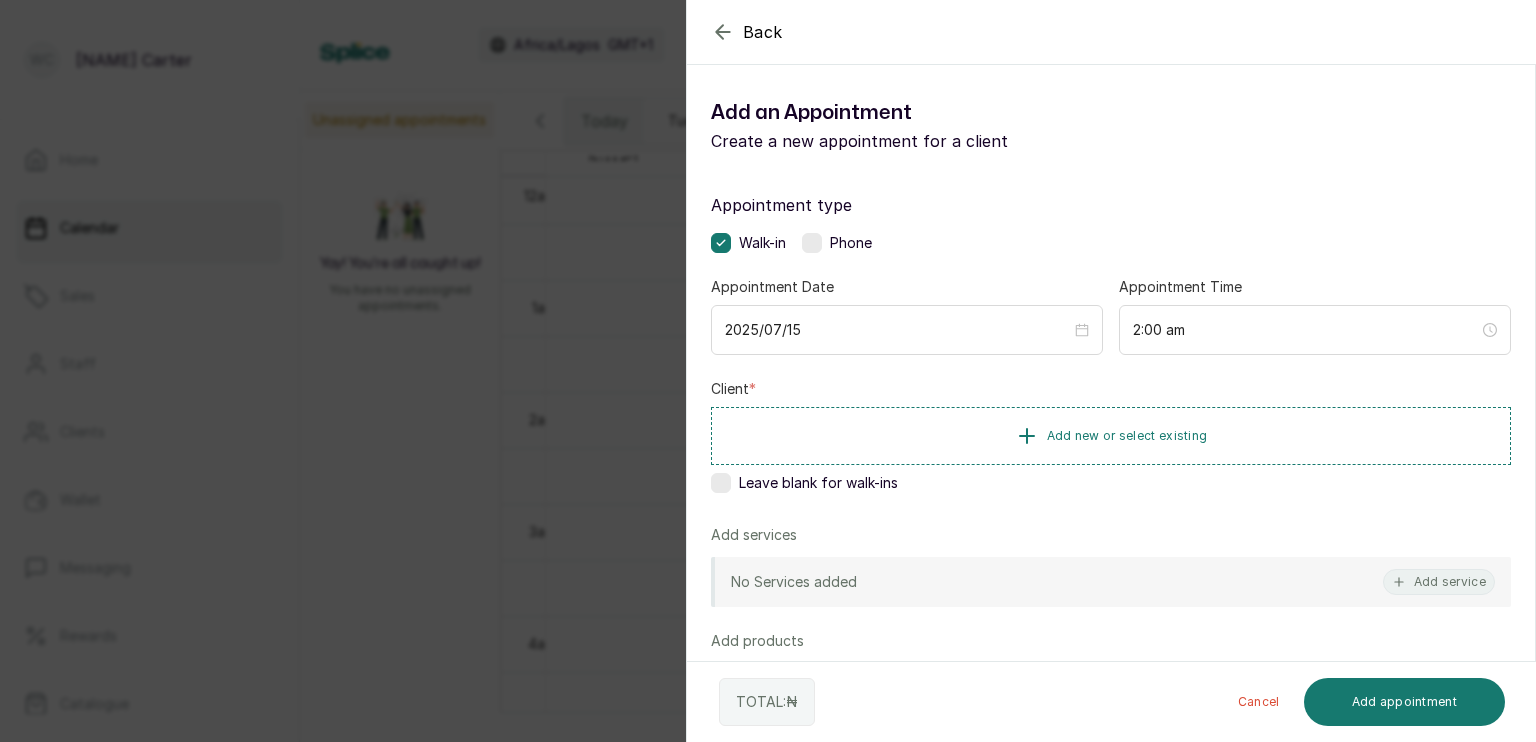click 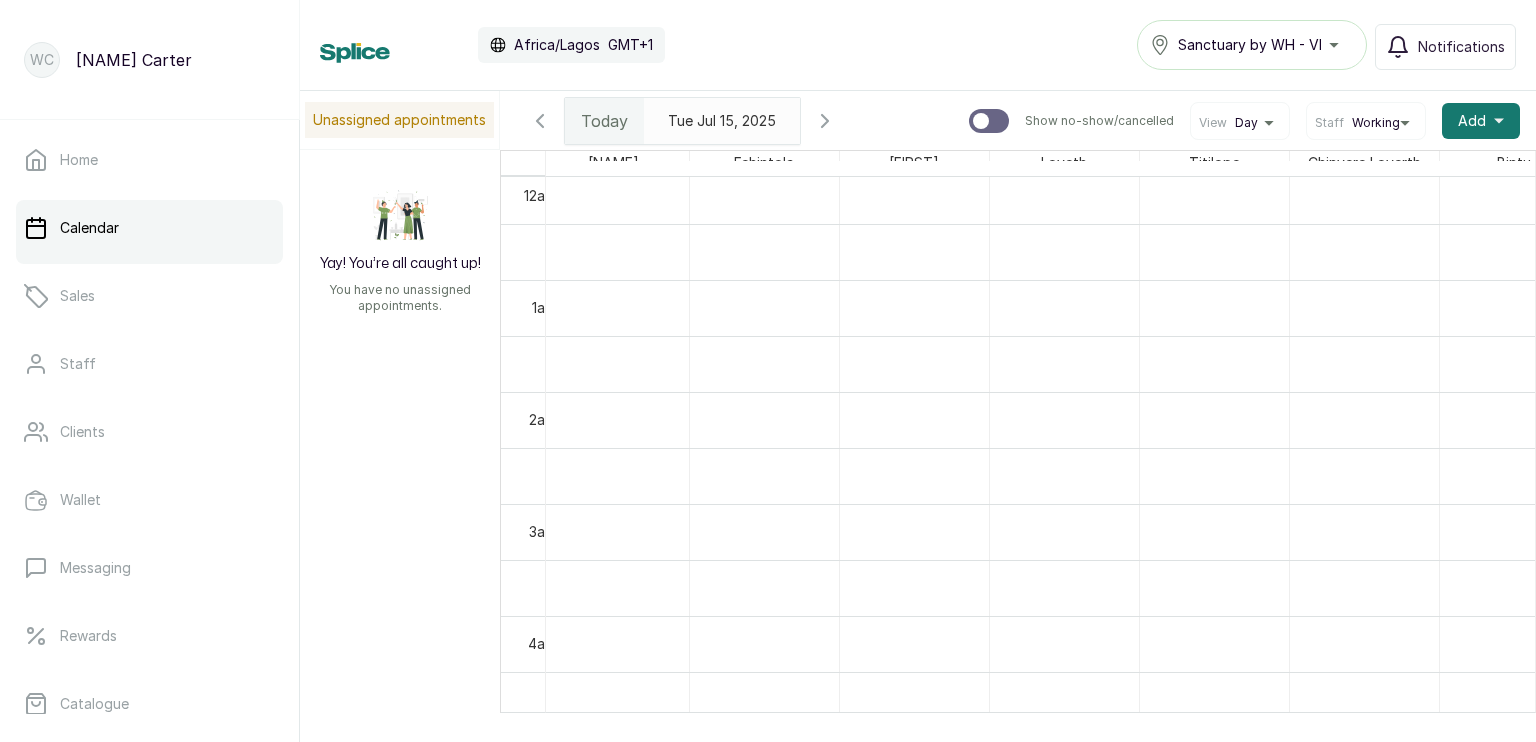 click on "Chinyere Loverth" at bounding box center [1364, 163] 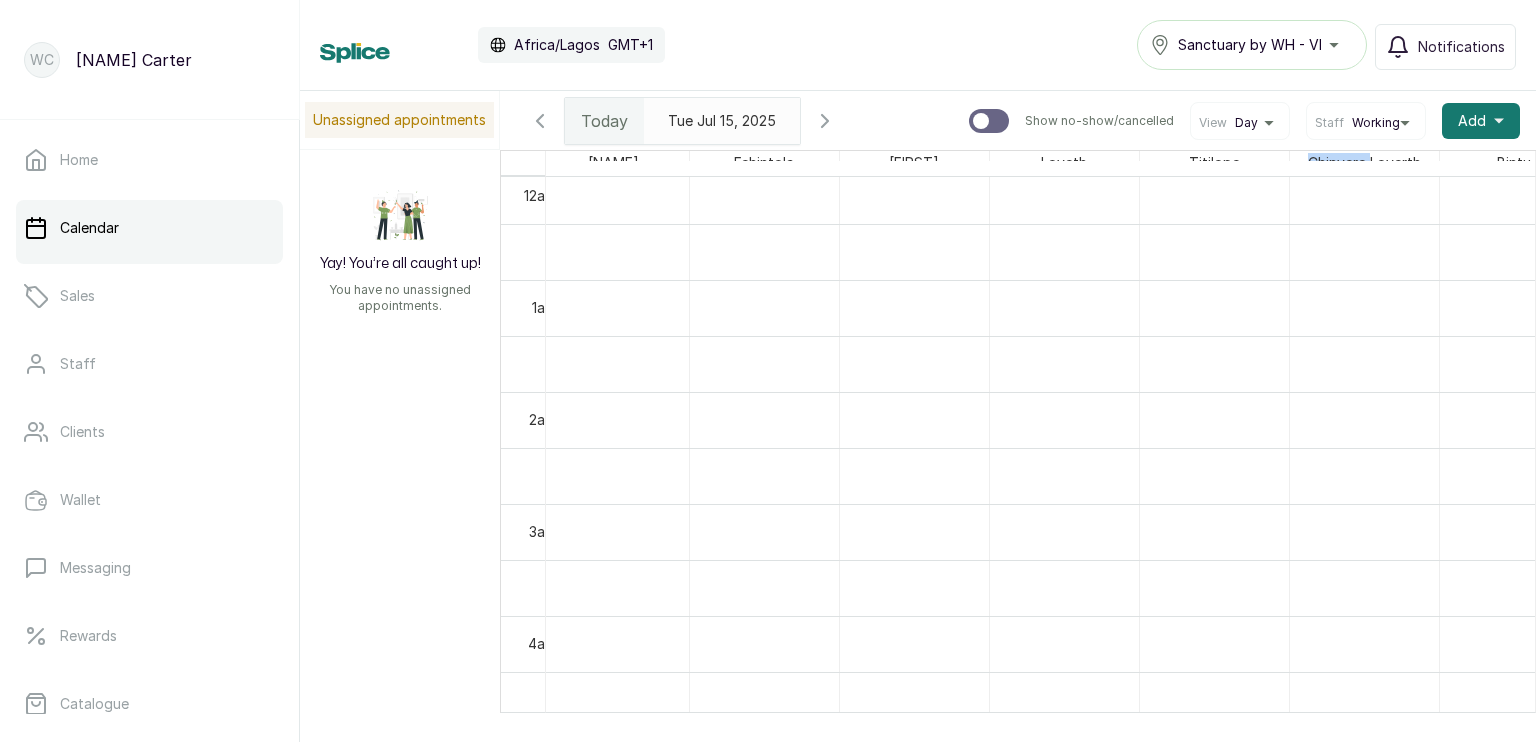 click on "Chinyere Loverth" at bounding box center (1364, 163) 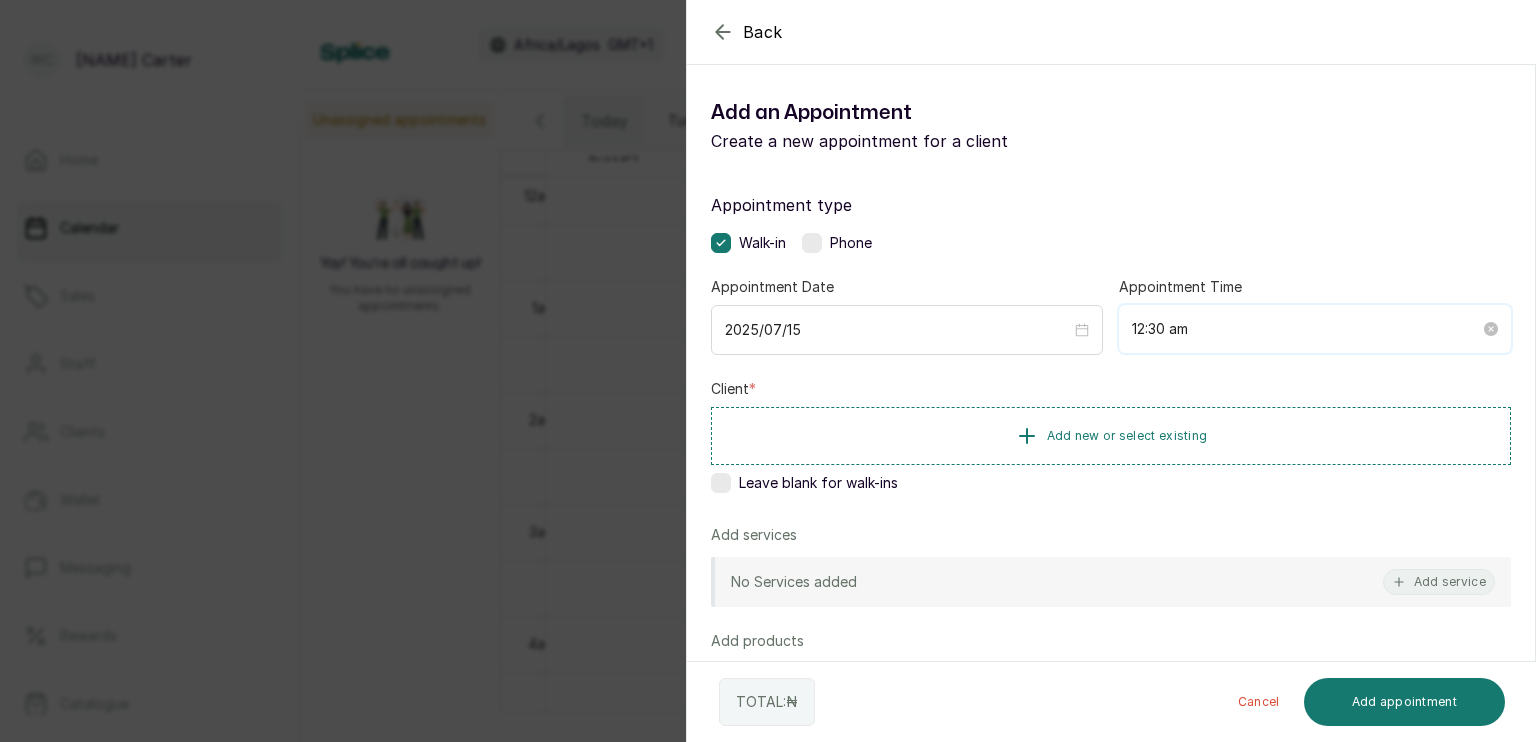 click on "12:30 am" at bounding box center (1306, 329) 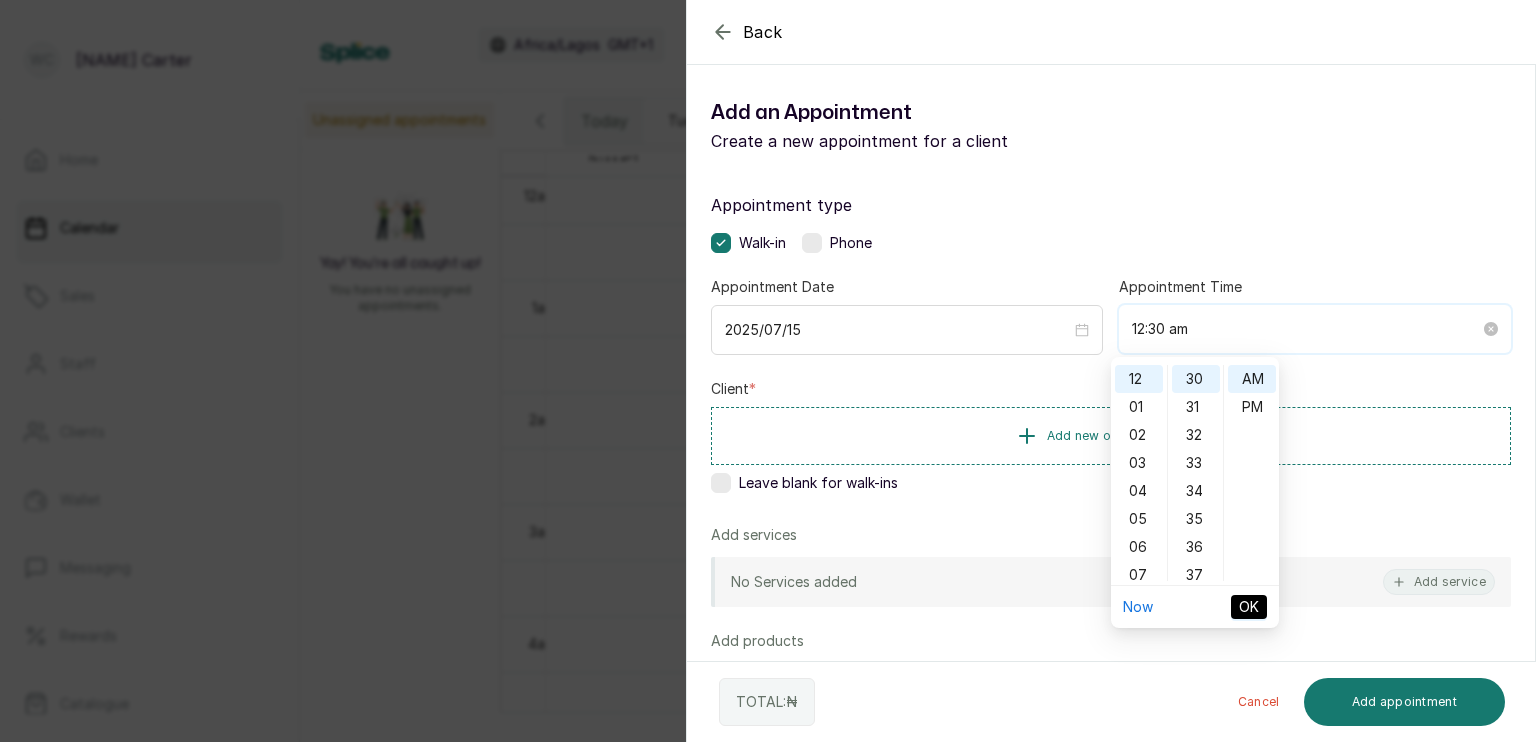 scroll, scrollTop: 840, scrollLeft: 0, axis: vertical 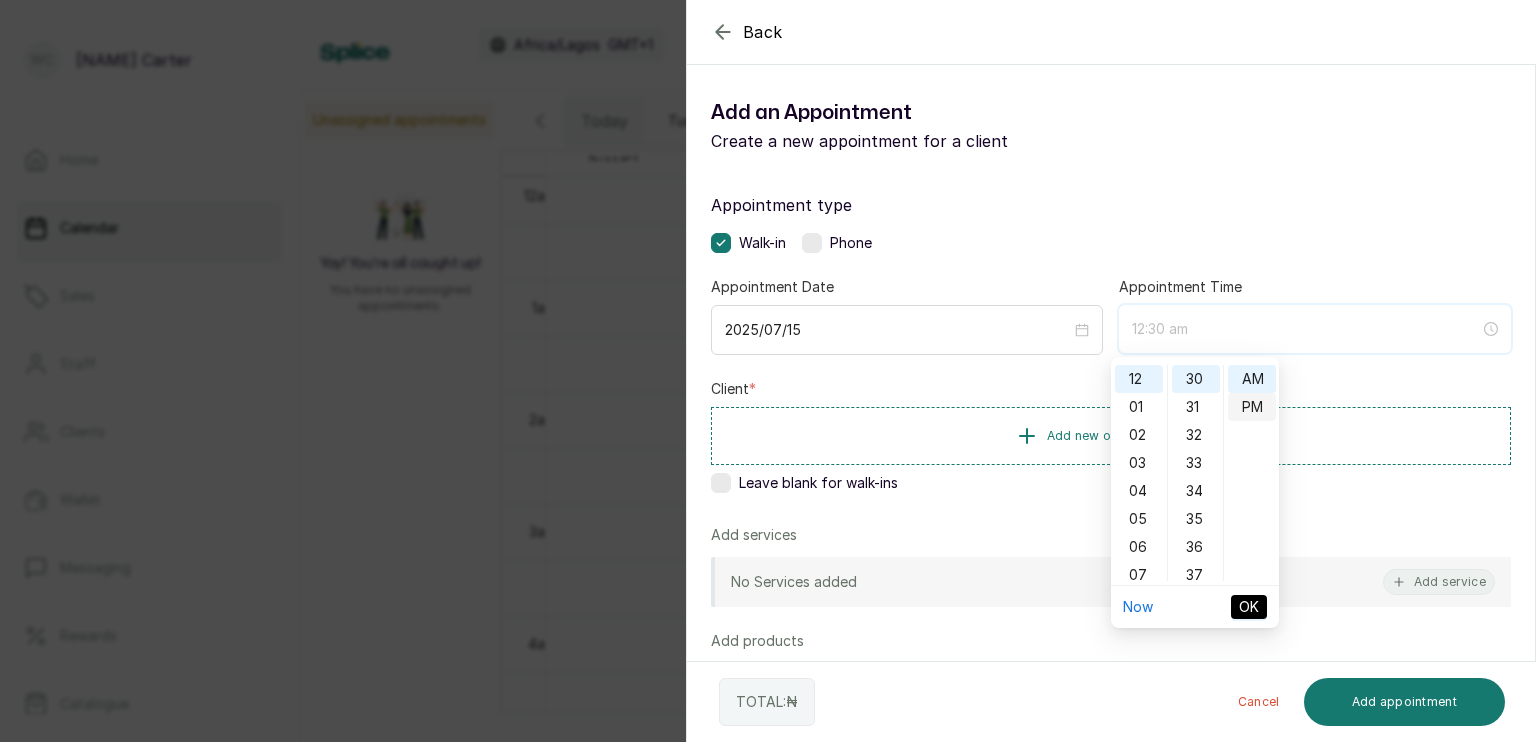 type on "12:30 pm" 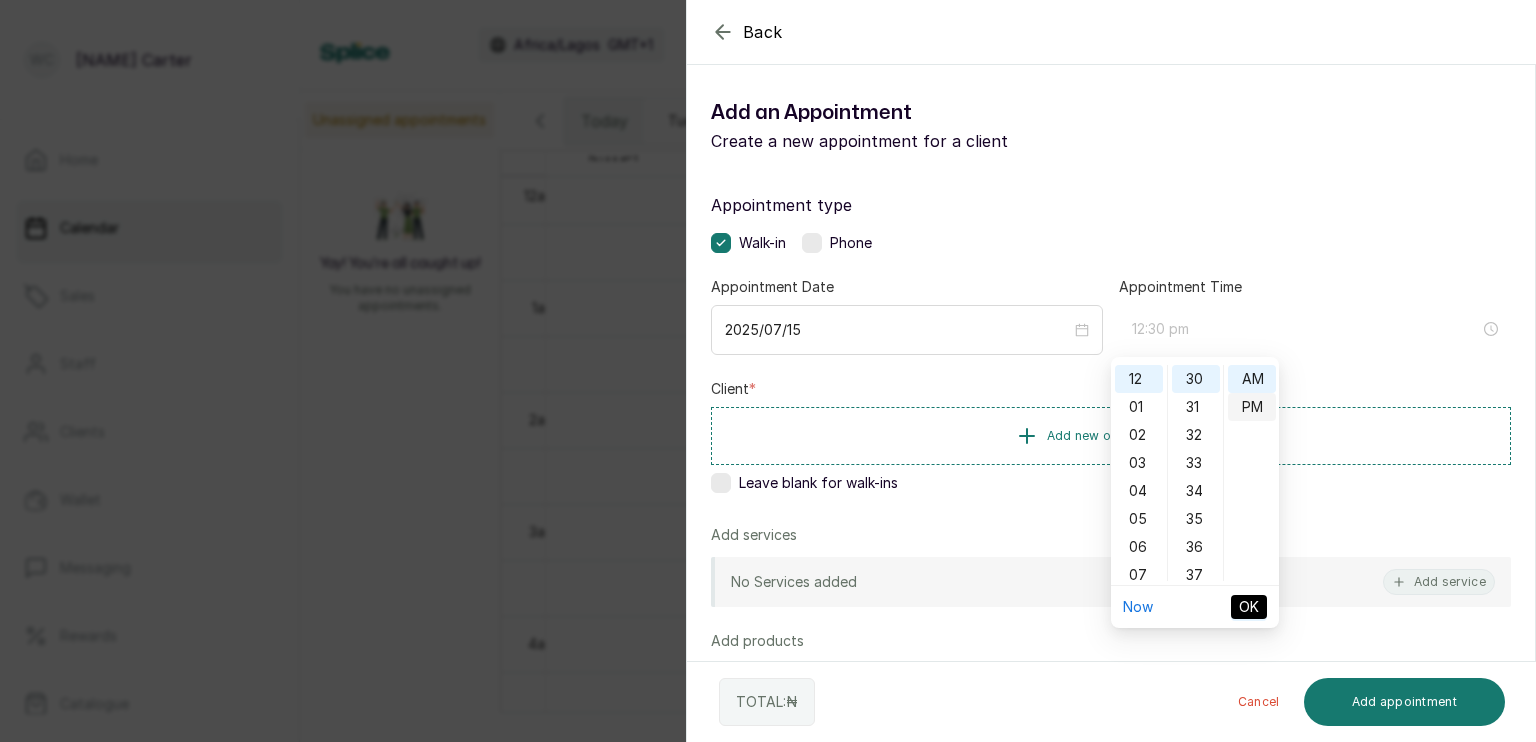 click on "PM" at bounding box center [1252, 407] 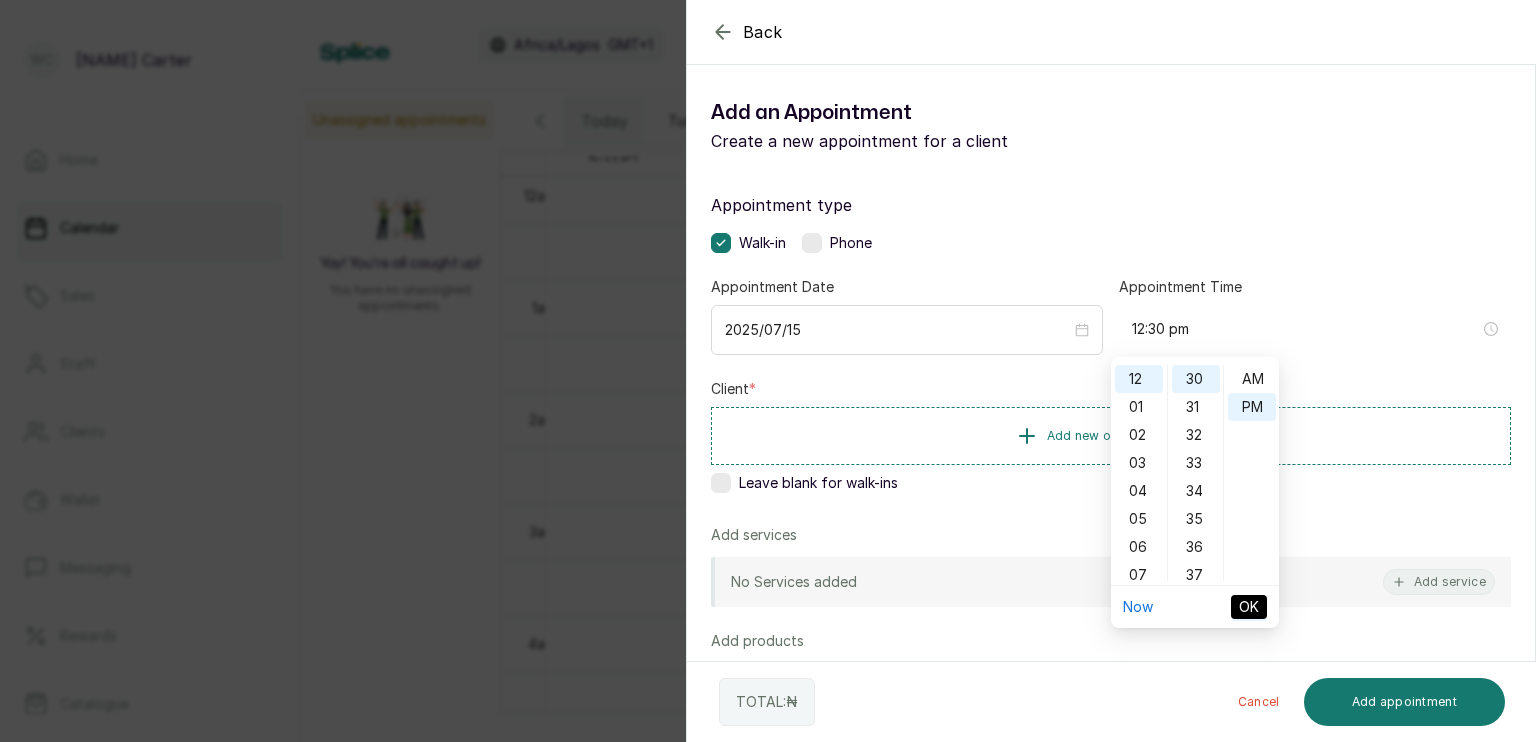 click on "OK" at bounding box center (1249, 607) 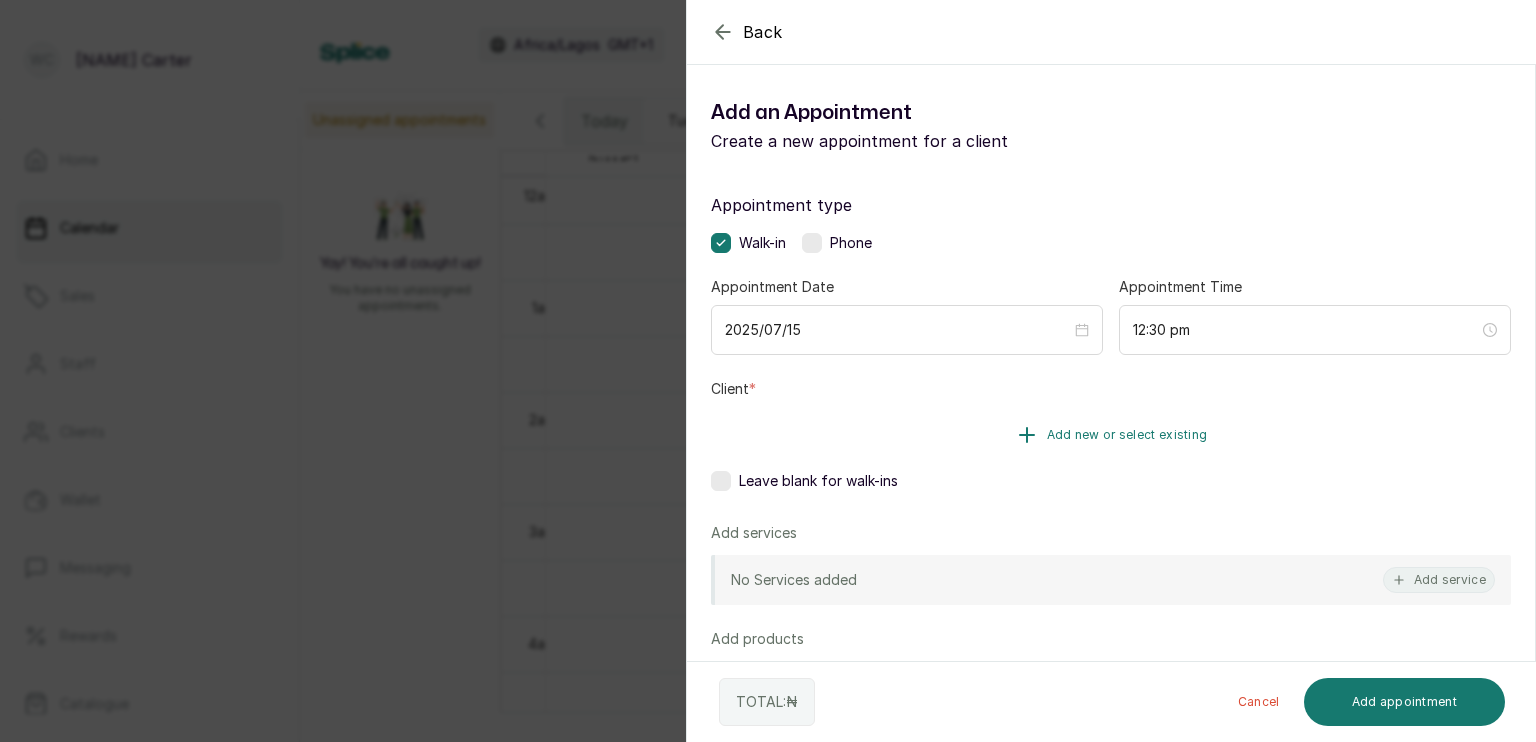 click on "Add new or select existing" at bounding box center [1127, 435] 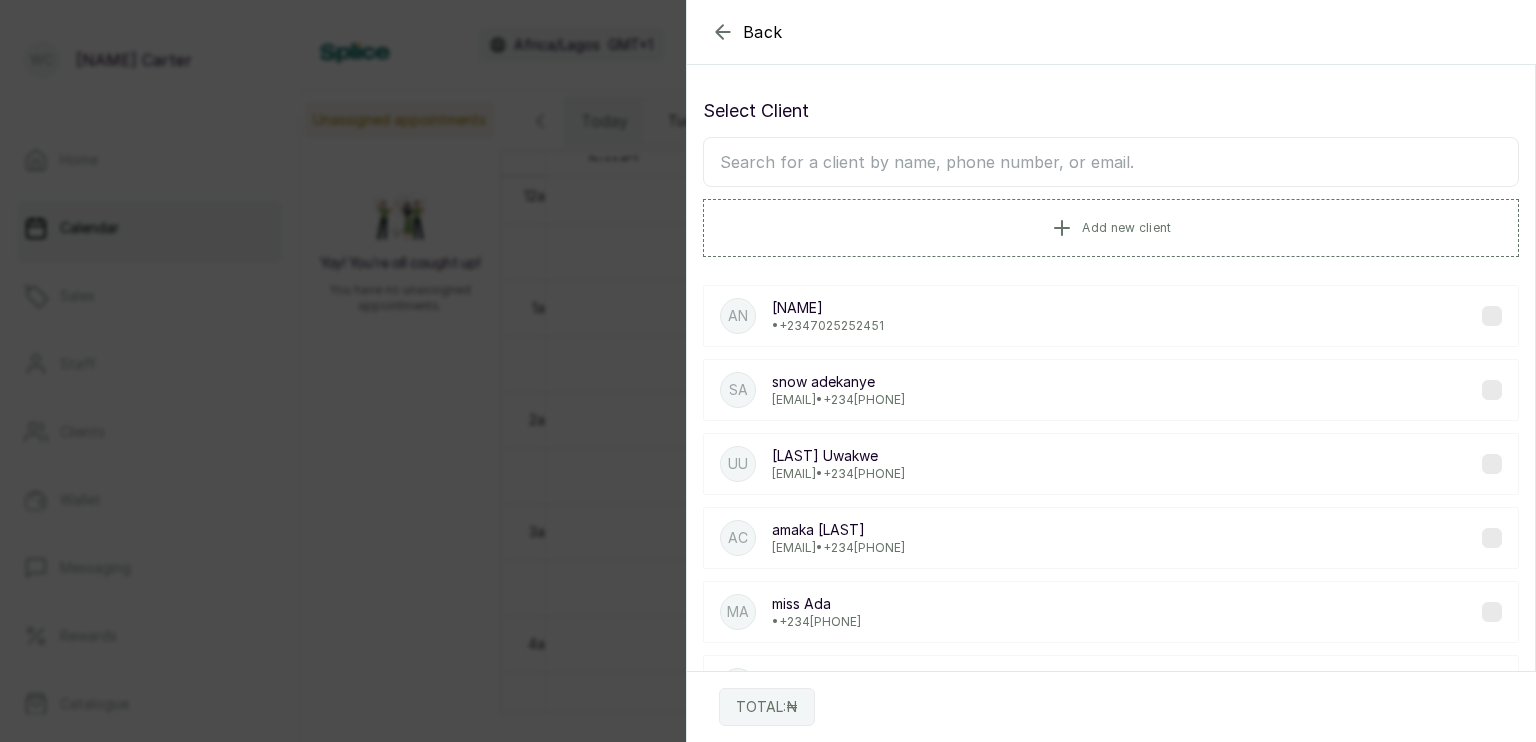 click at bounding box center [1111, 162] 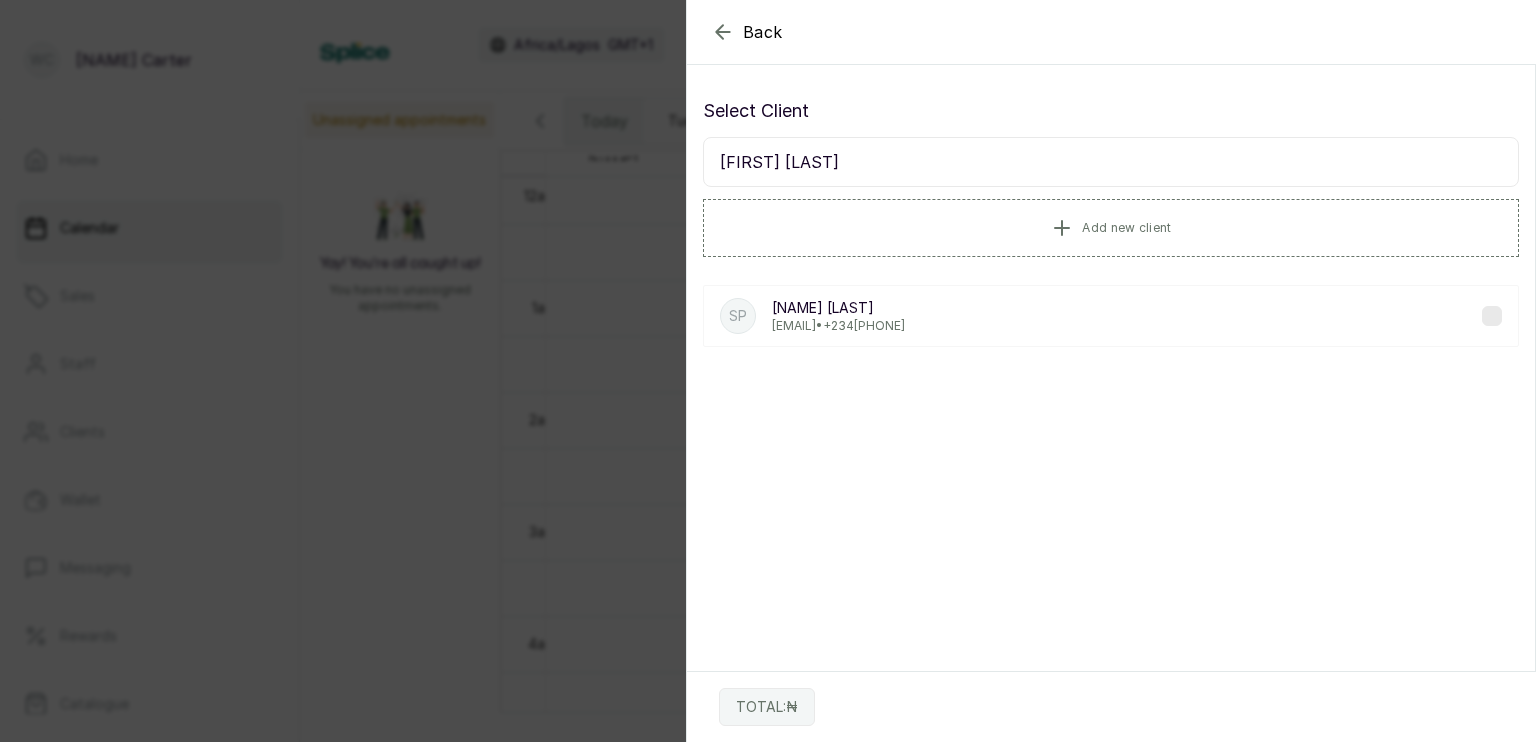type on "[FIRST] [LAST]" 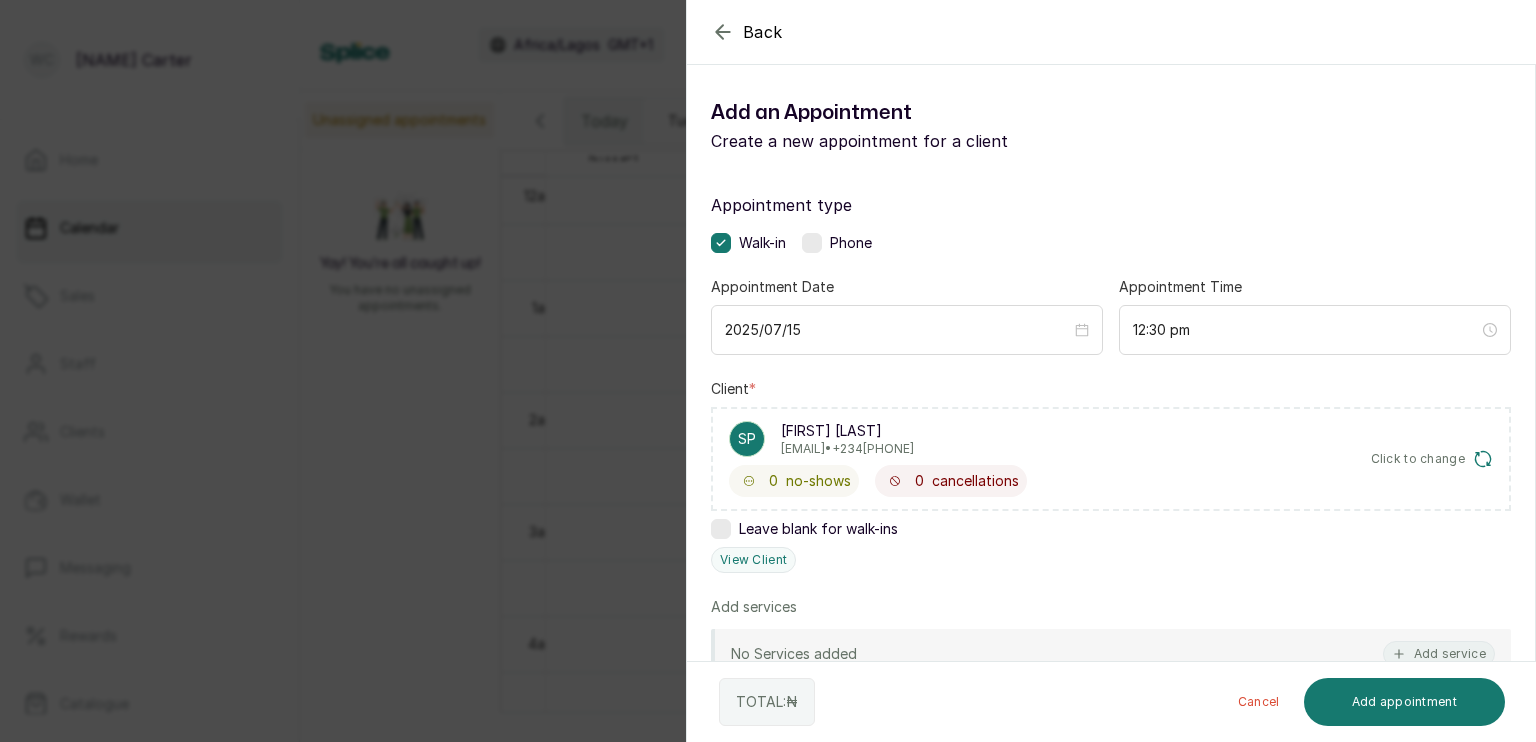 click on "No Services added" at bounding box center (794, 654) 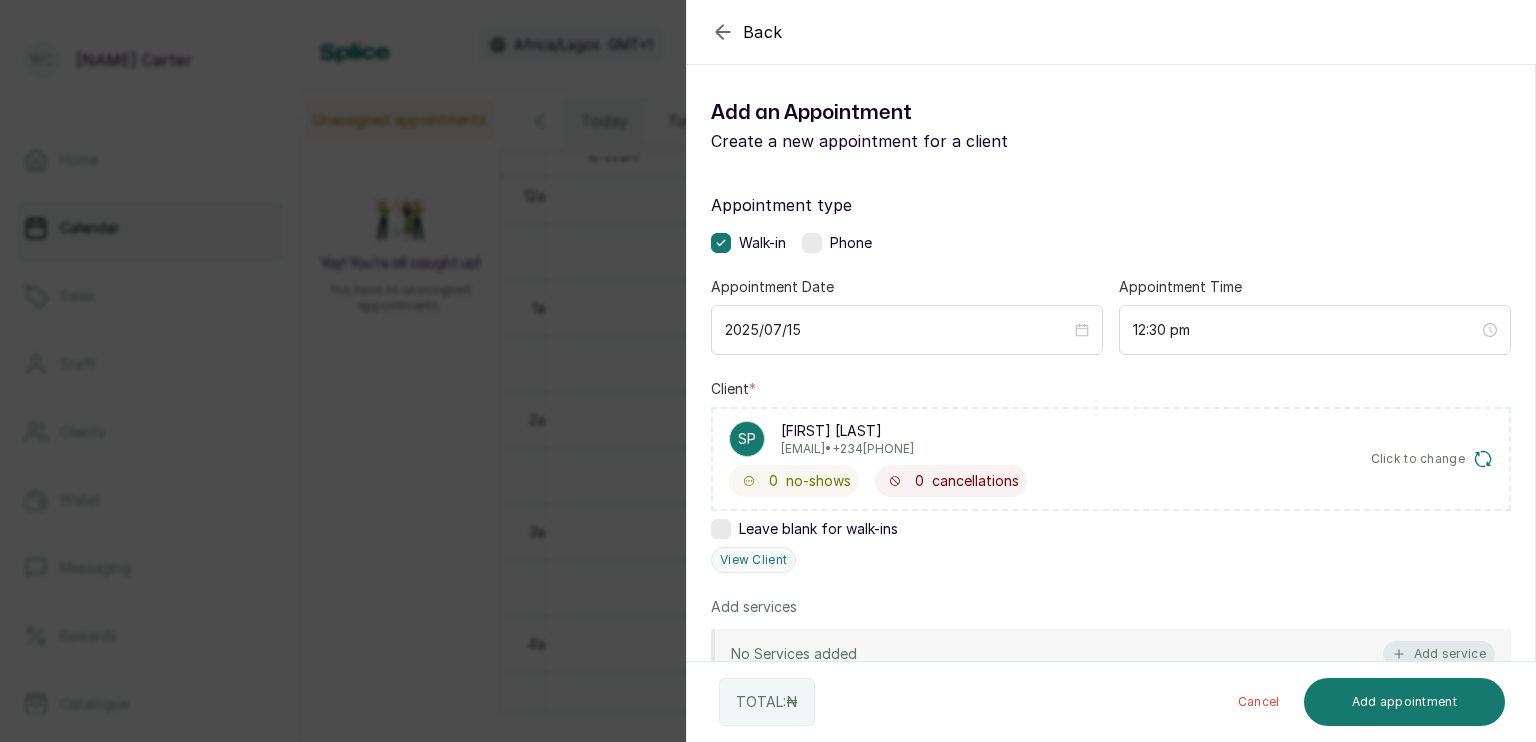click on "Add service" at bounding box center (1439, 654) 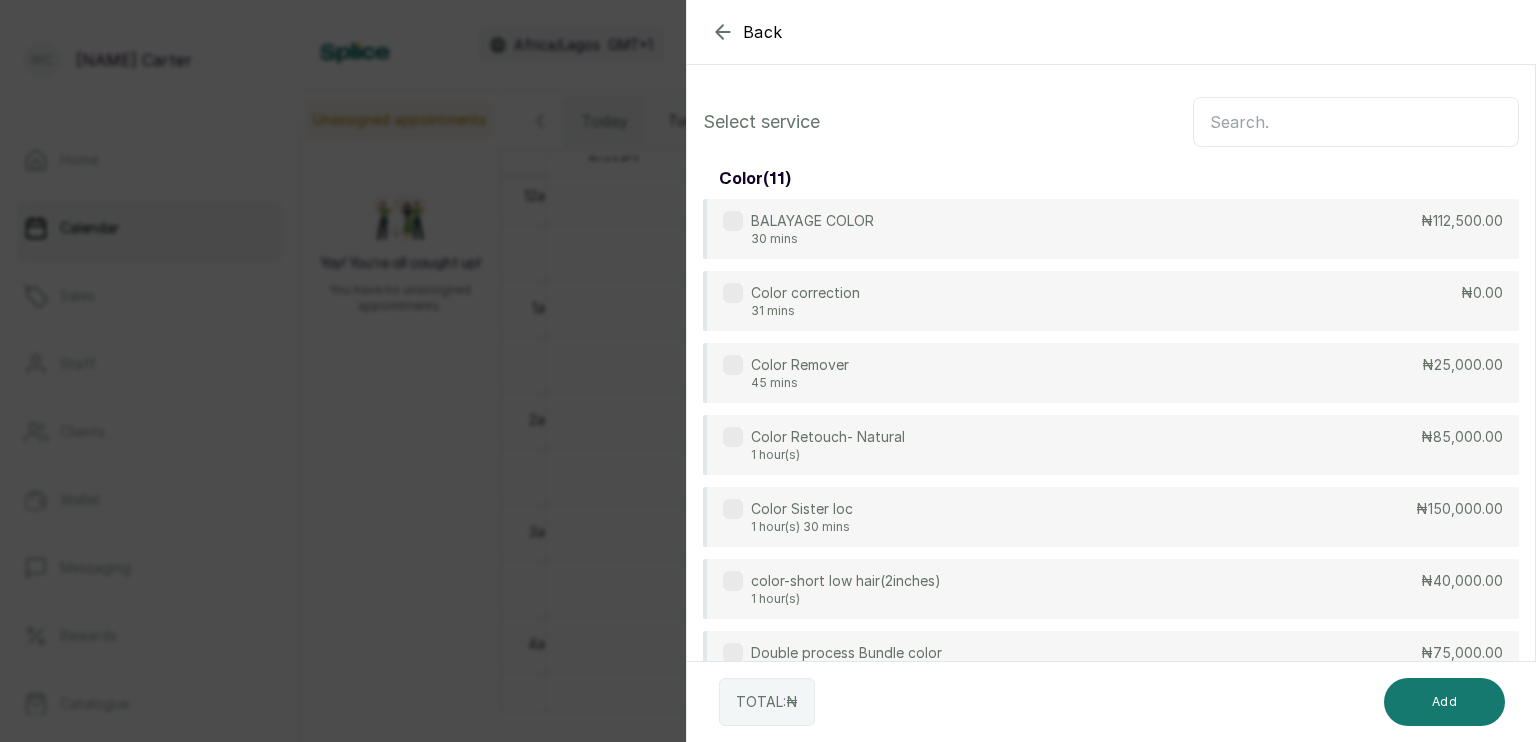 click at bounding box center (1356, 122) 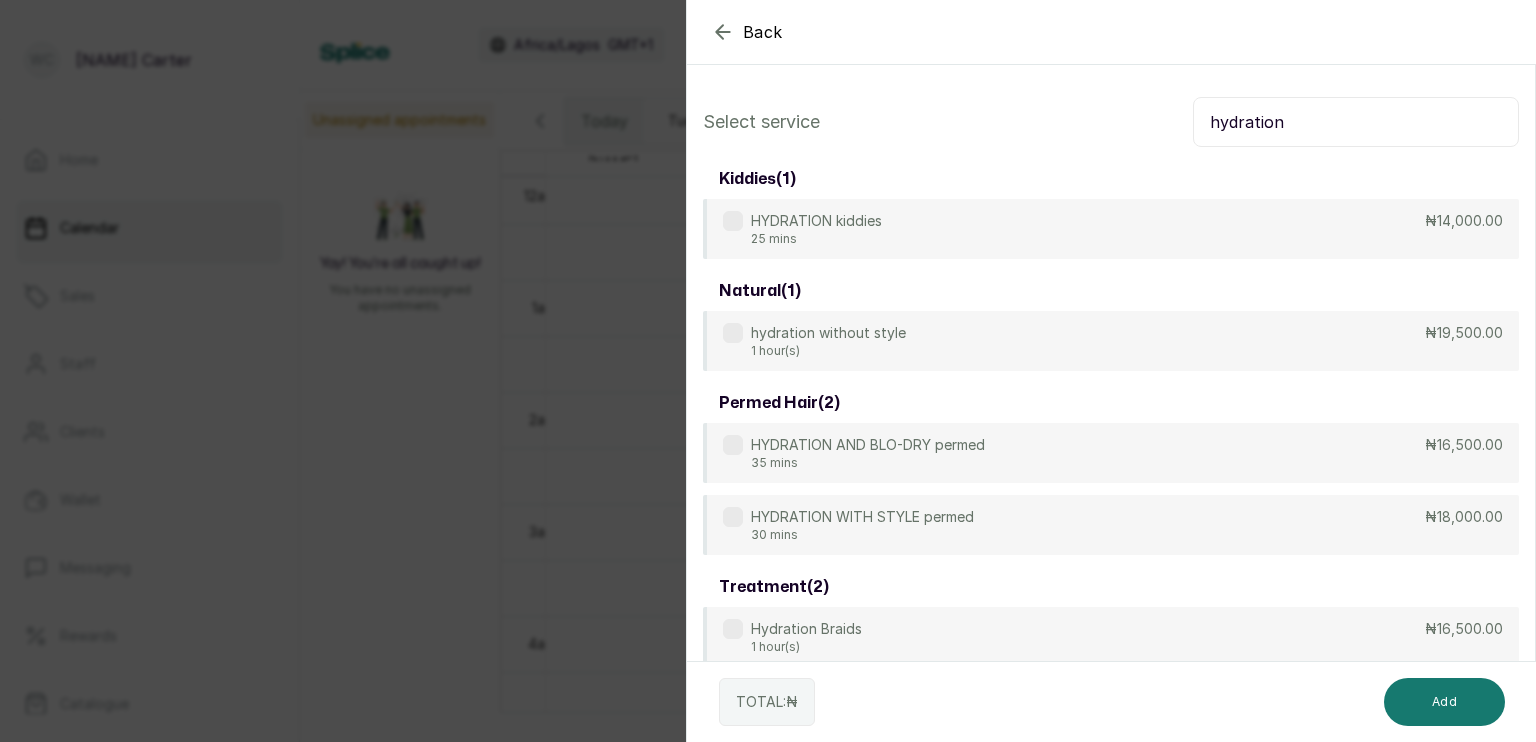 type on "hydration" 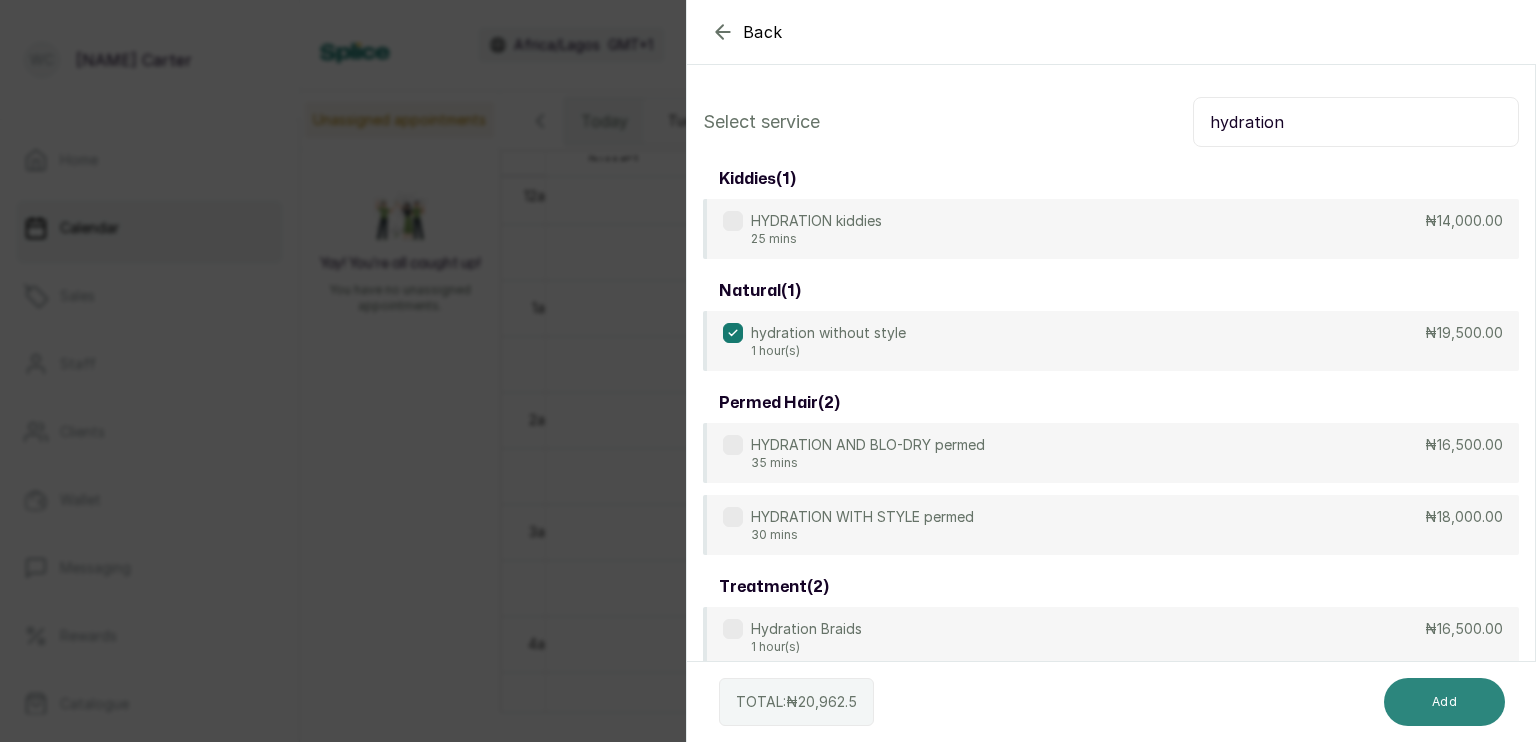 click on "Add" at bounding box center [1444, 702] 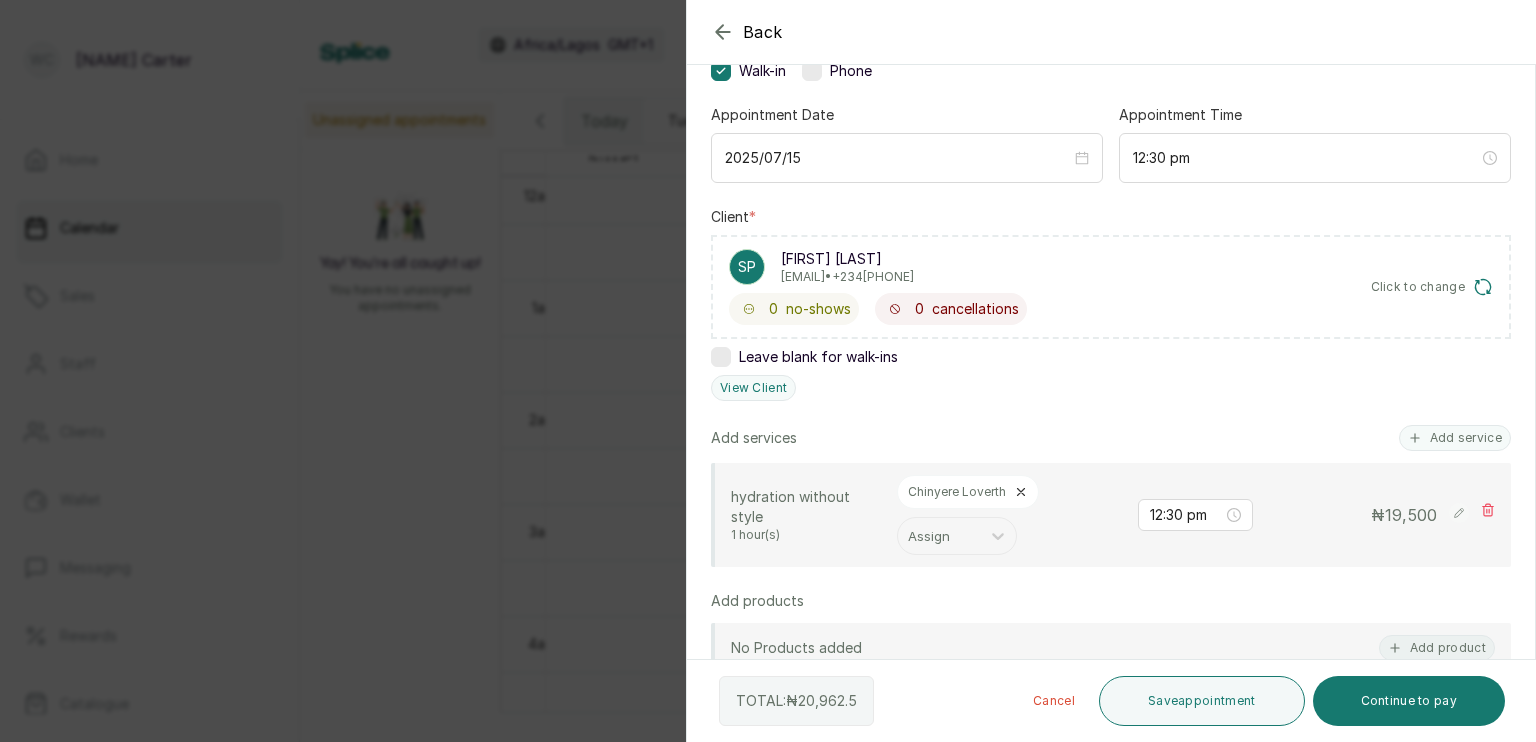 scroll, scrollTop: 182, scrollLeft: 0, axis: vertical 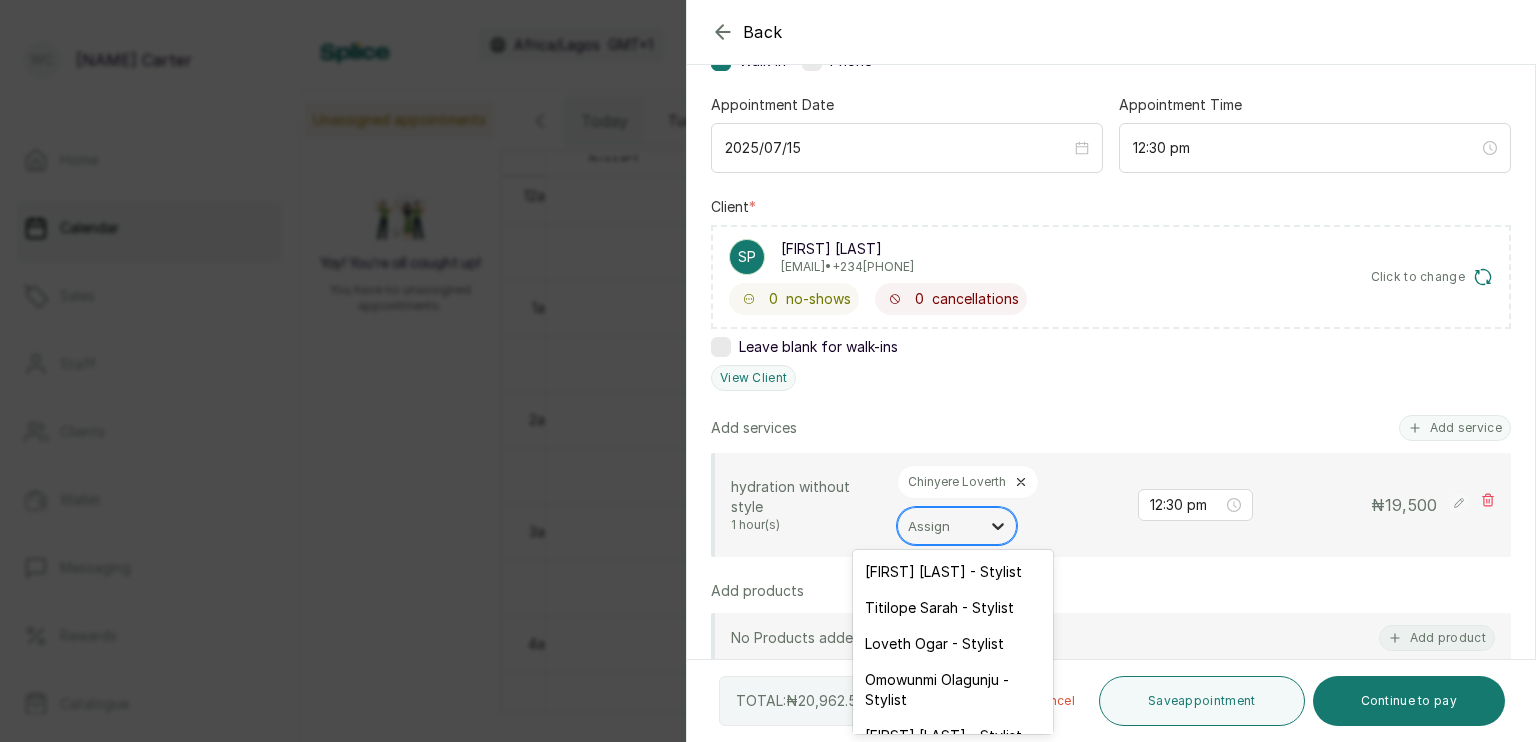 click at bounding box center (998, 526) 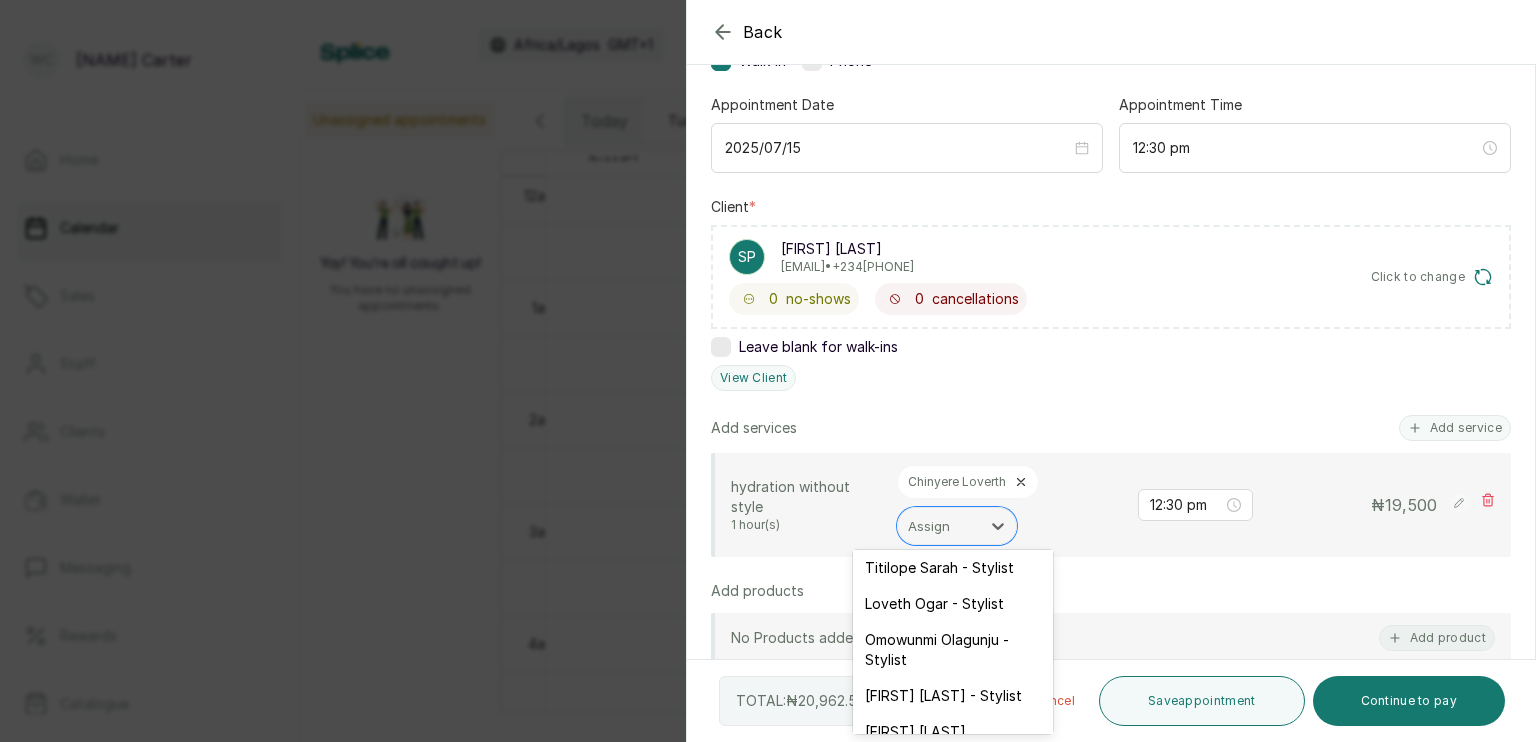 scroll, scrollTop: 80, scrollLeft: 0, axis: vertical 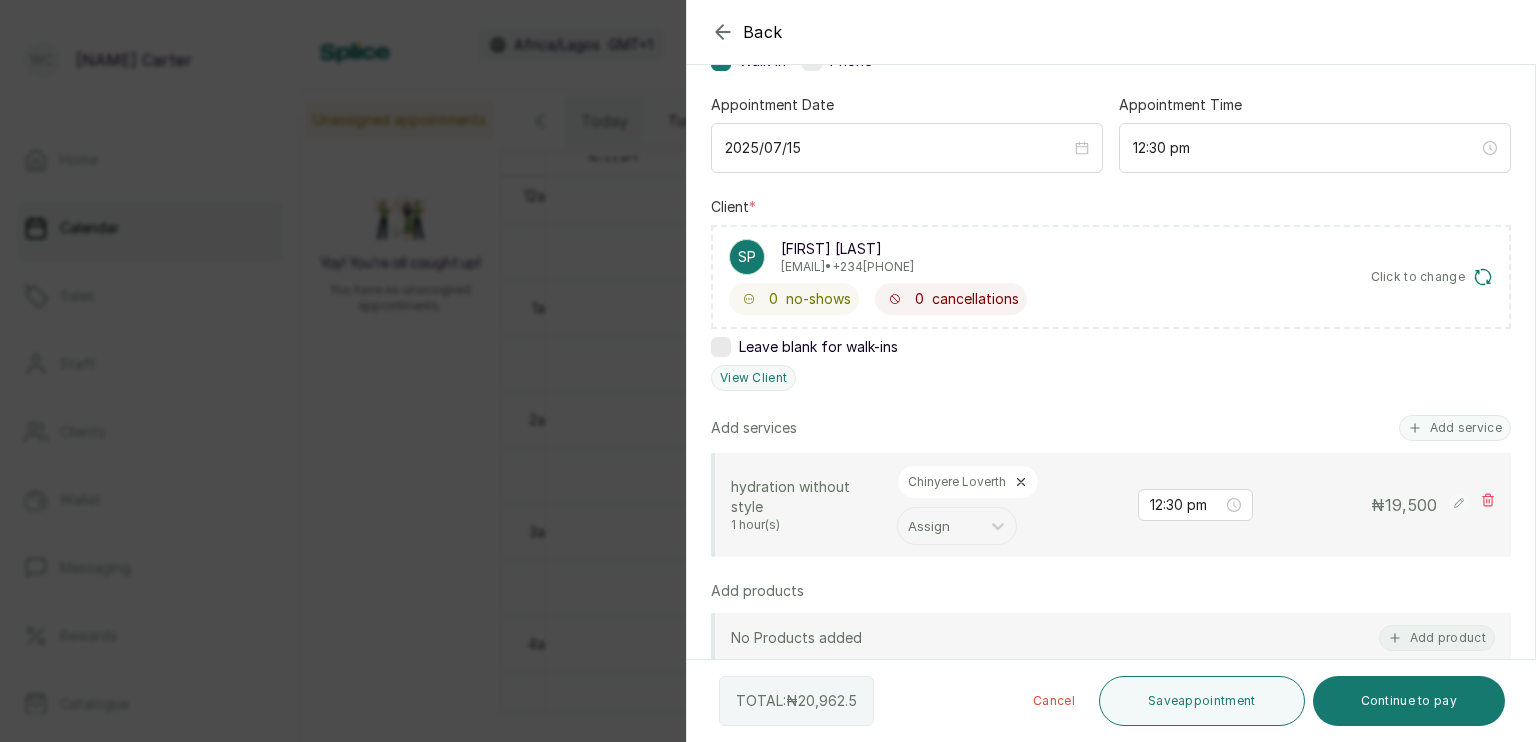 click on "Add products" at bounding box center (1111, 591) 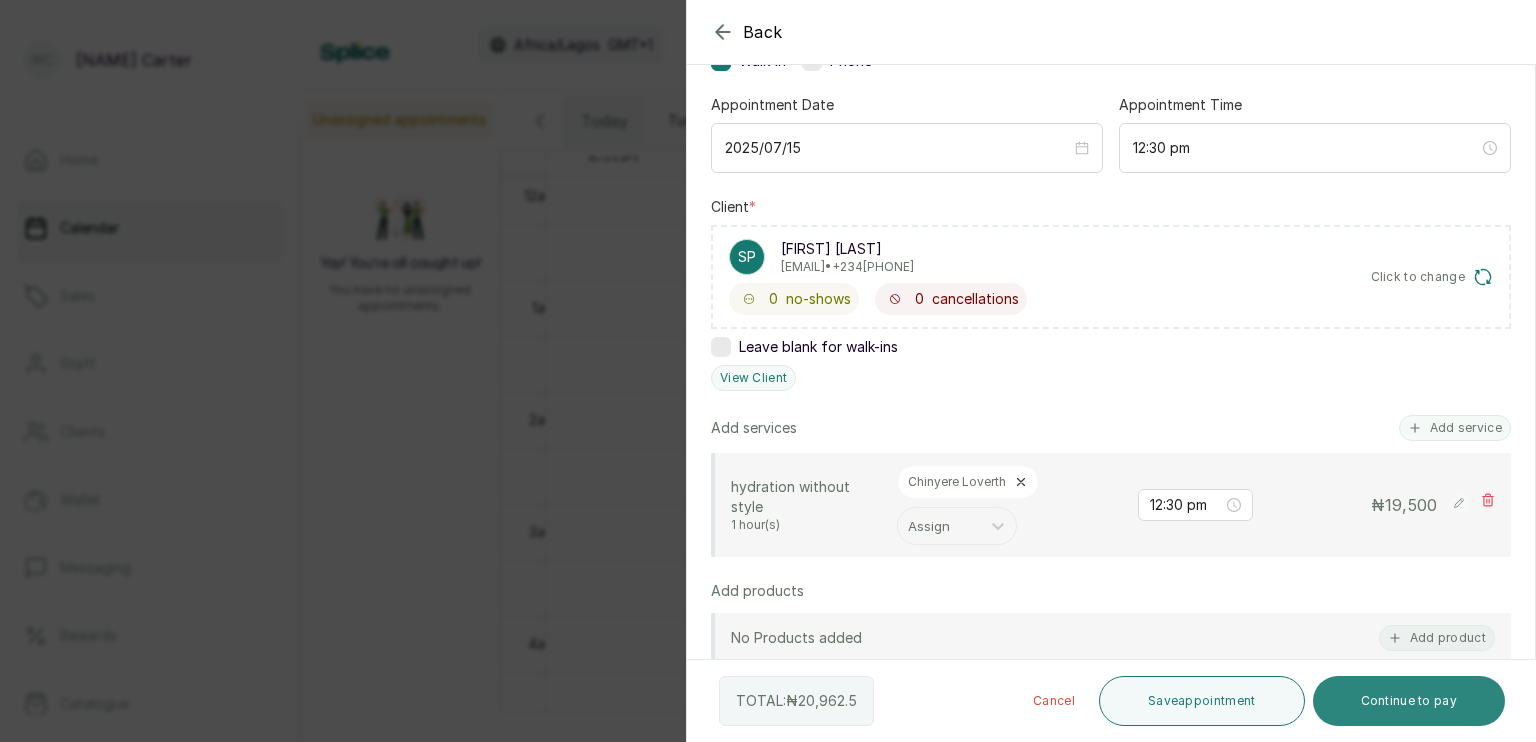 click on "Continue to pay" at bounding box center (1409, 701) 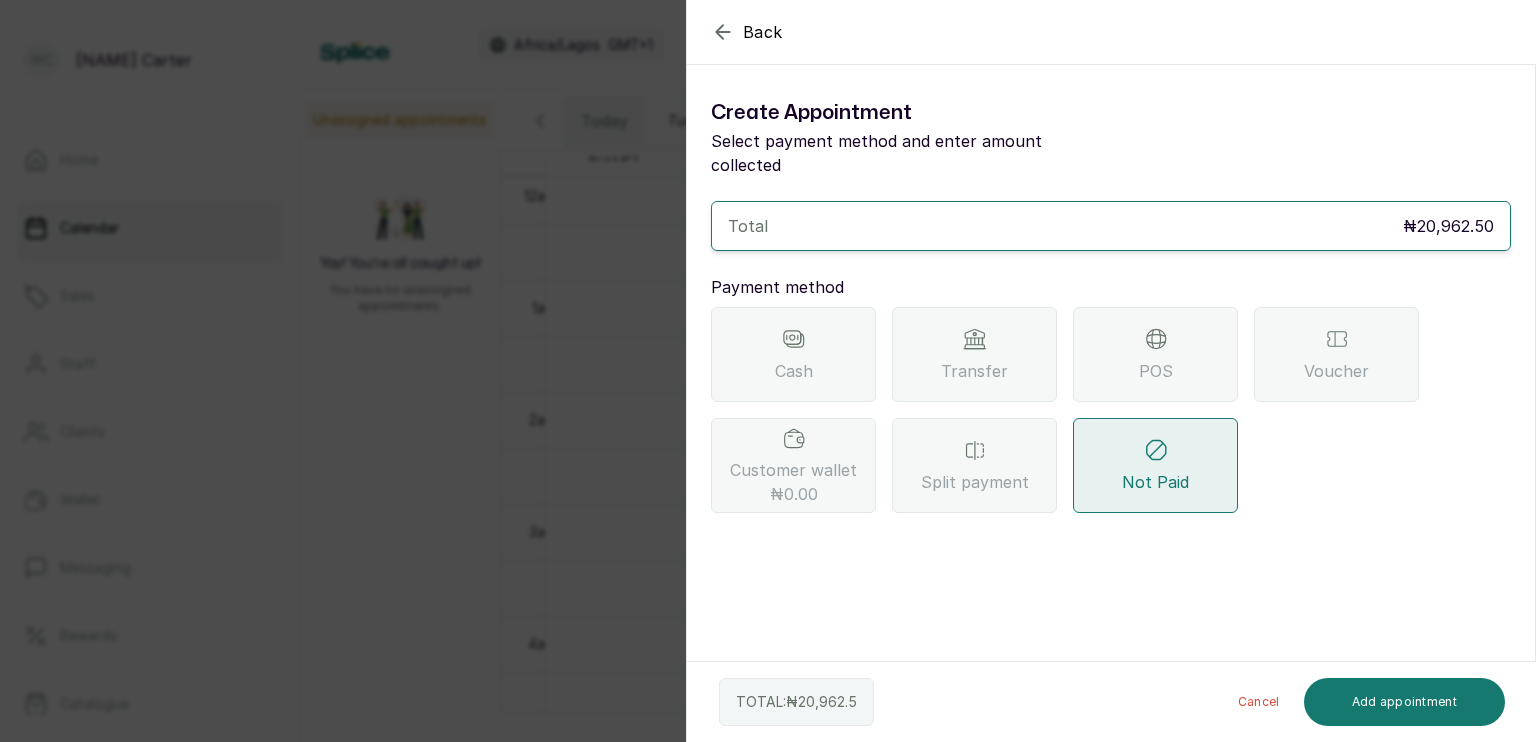 click on "POS" at bounding box center [1156, 371] 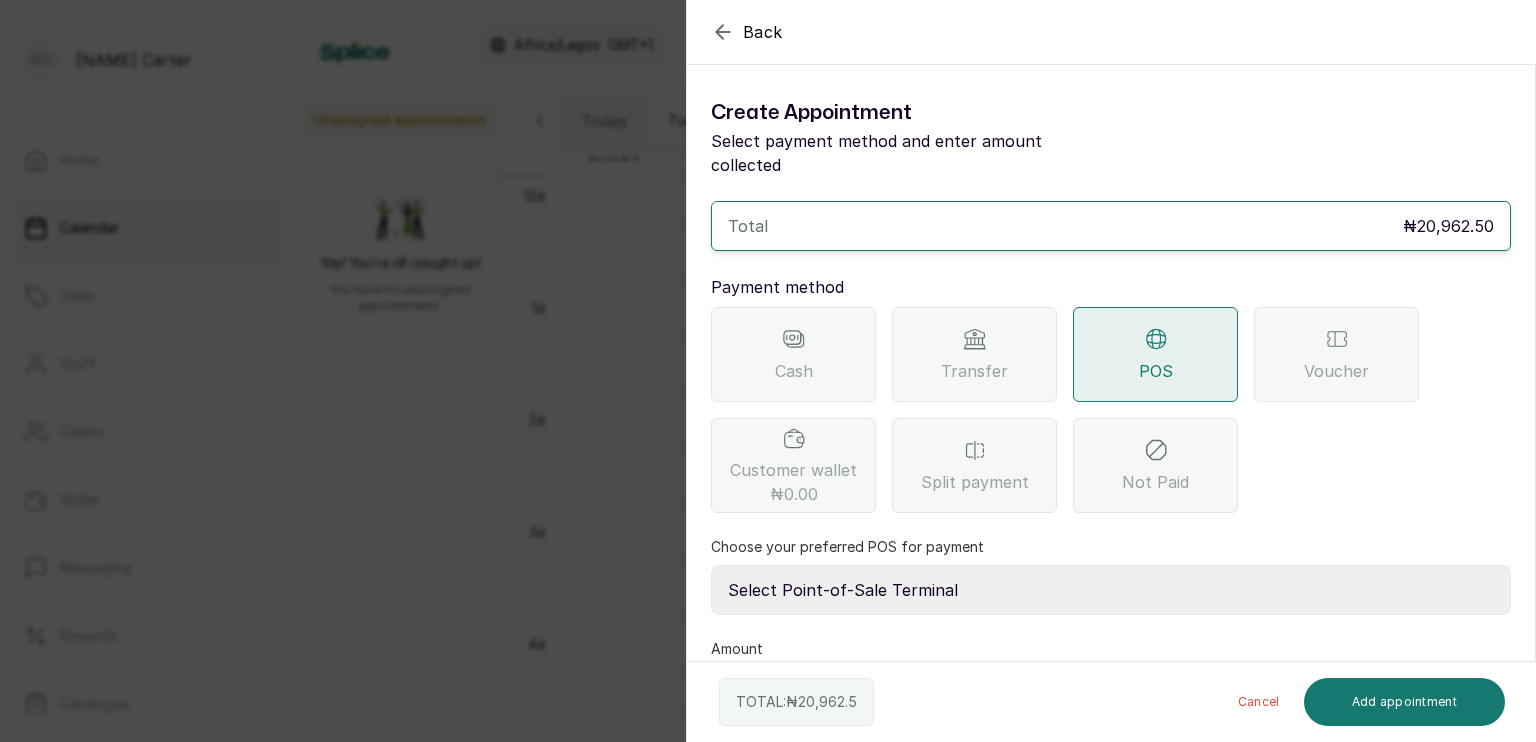 click on "Select Point-of-Sale Terminal s by wh enterprise Guaranty Trust Bank Union Bank POS Union Bank of Nigeria First Bank POS First Bank of Nigeria" at bounding box center [1111, 590] 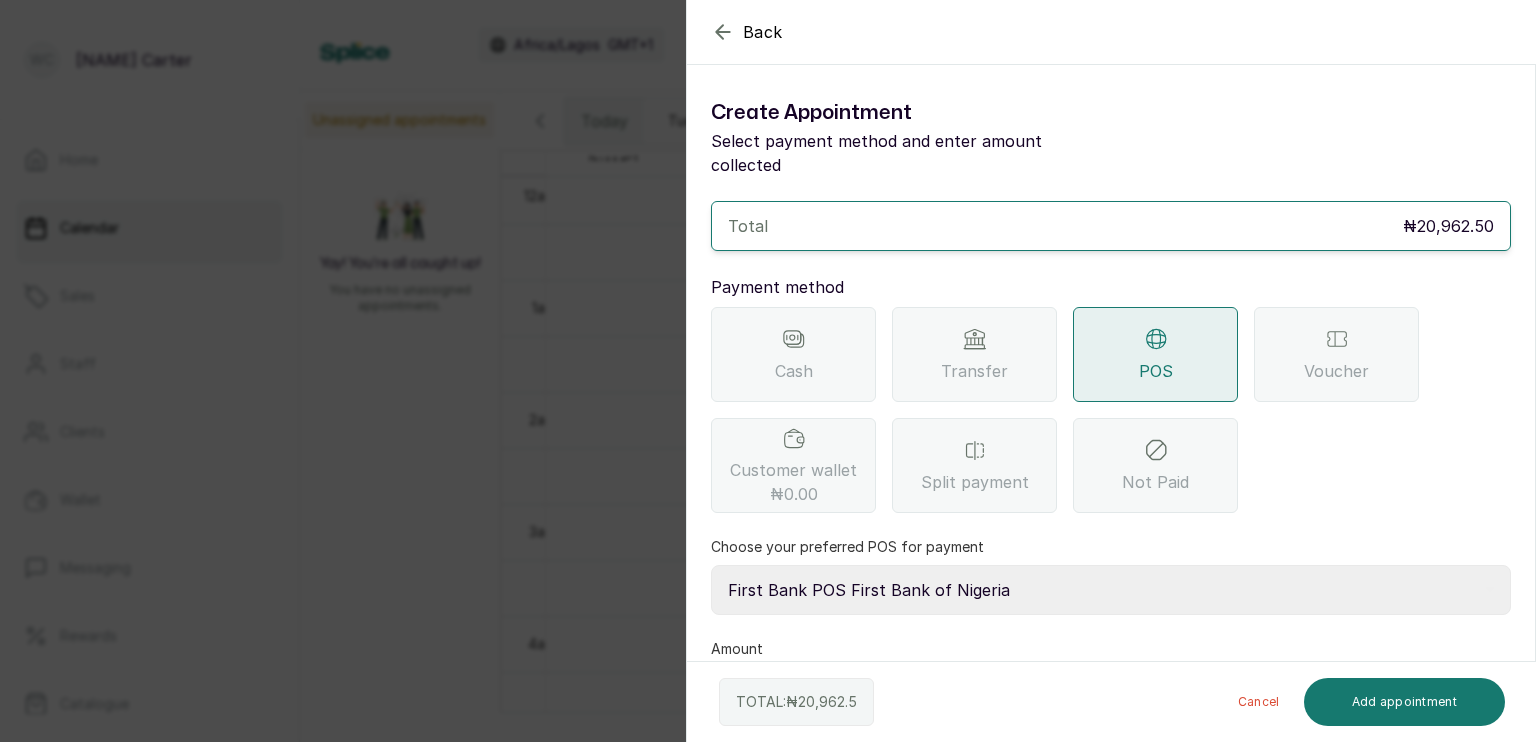 click on "Select Point-of-Sale Terminal s by wh enterprise Guaranty Trust Bank Union Bank POS Union Bank of Nigeria First Bank POS First Bank of Nigeria" at bounding box center [1111, 590] 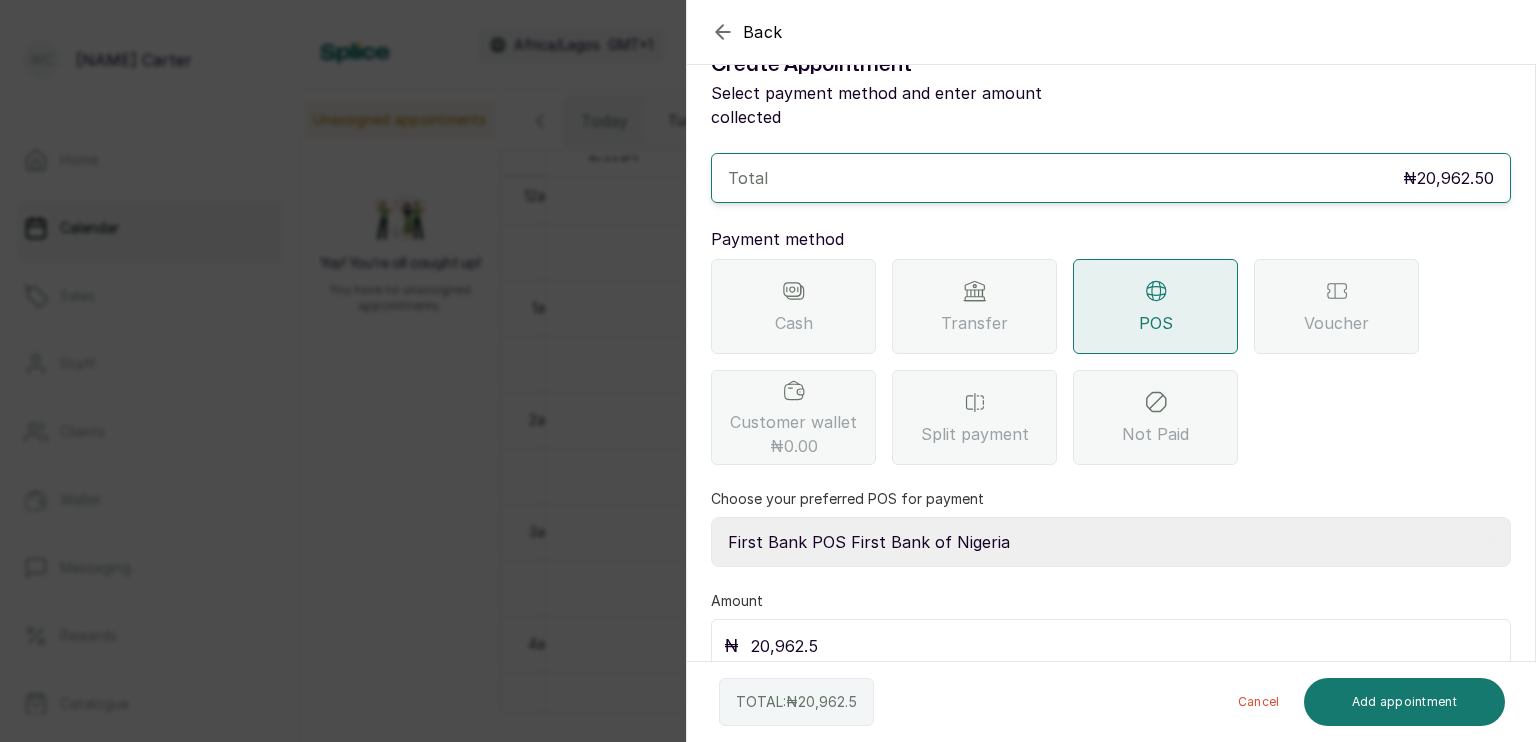 scroll, scrollTop: 50, scrollLeft: 0, axis: vertical 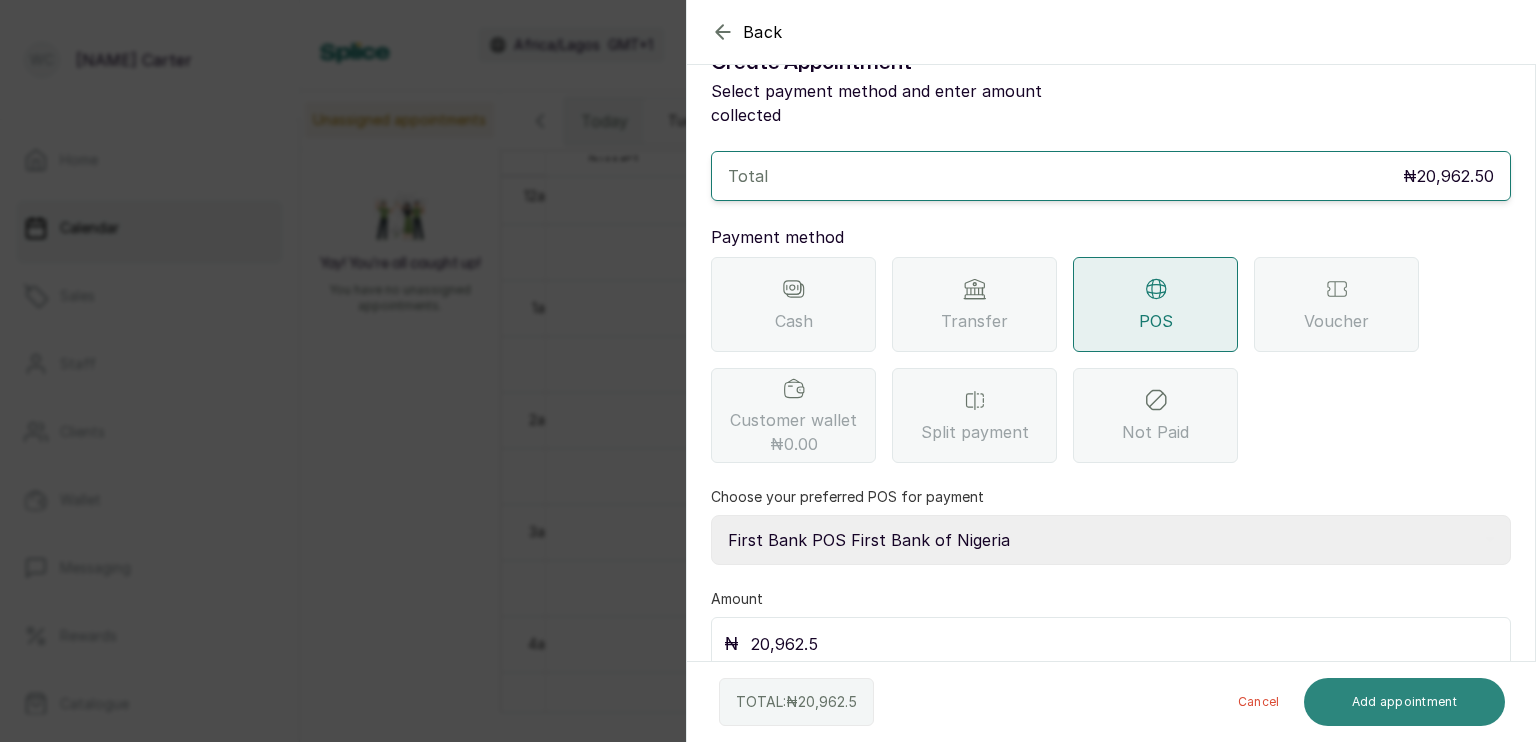 click on "Add appointment" at bounding box center (1405, 702) 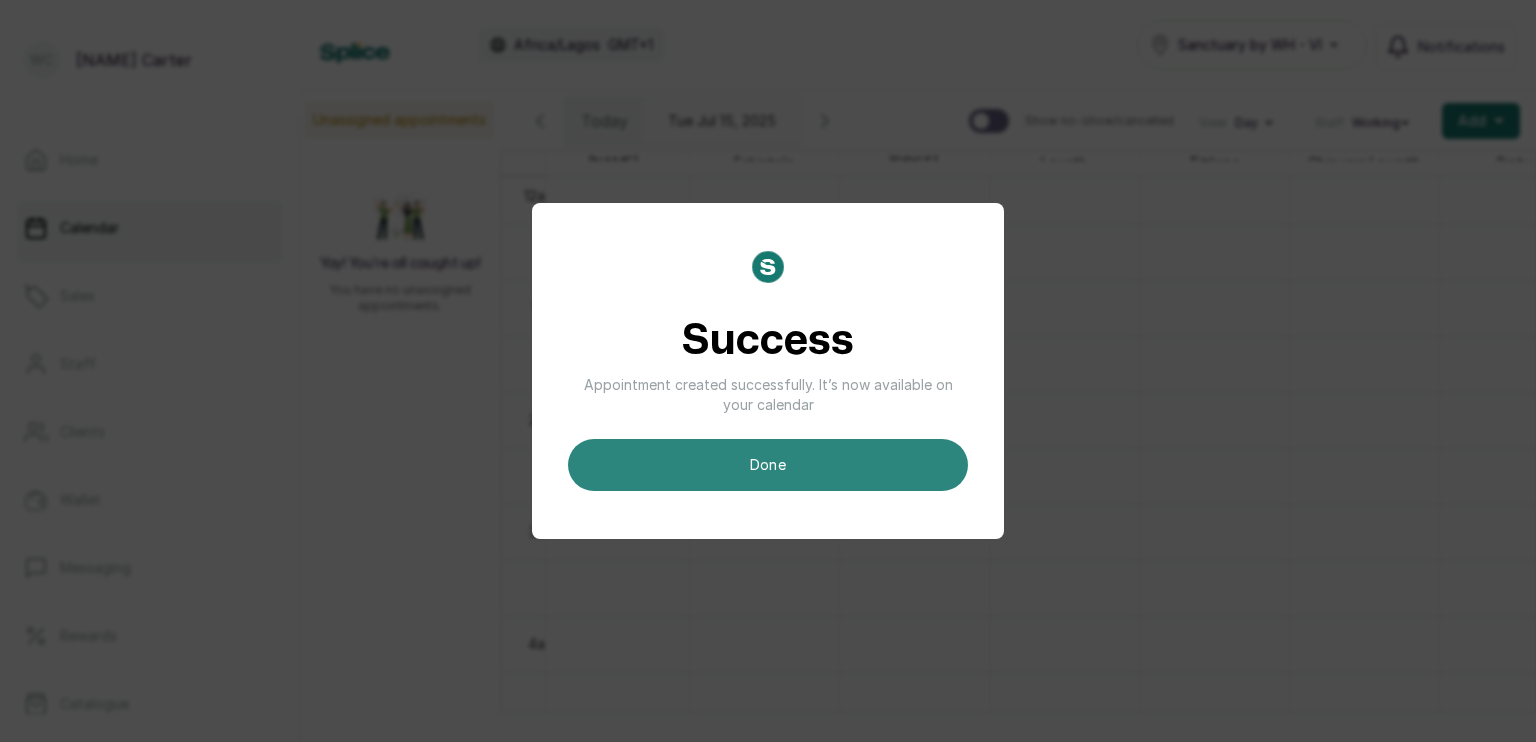 click on "done" at bounding box center [768, 465] 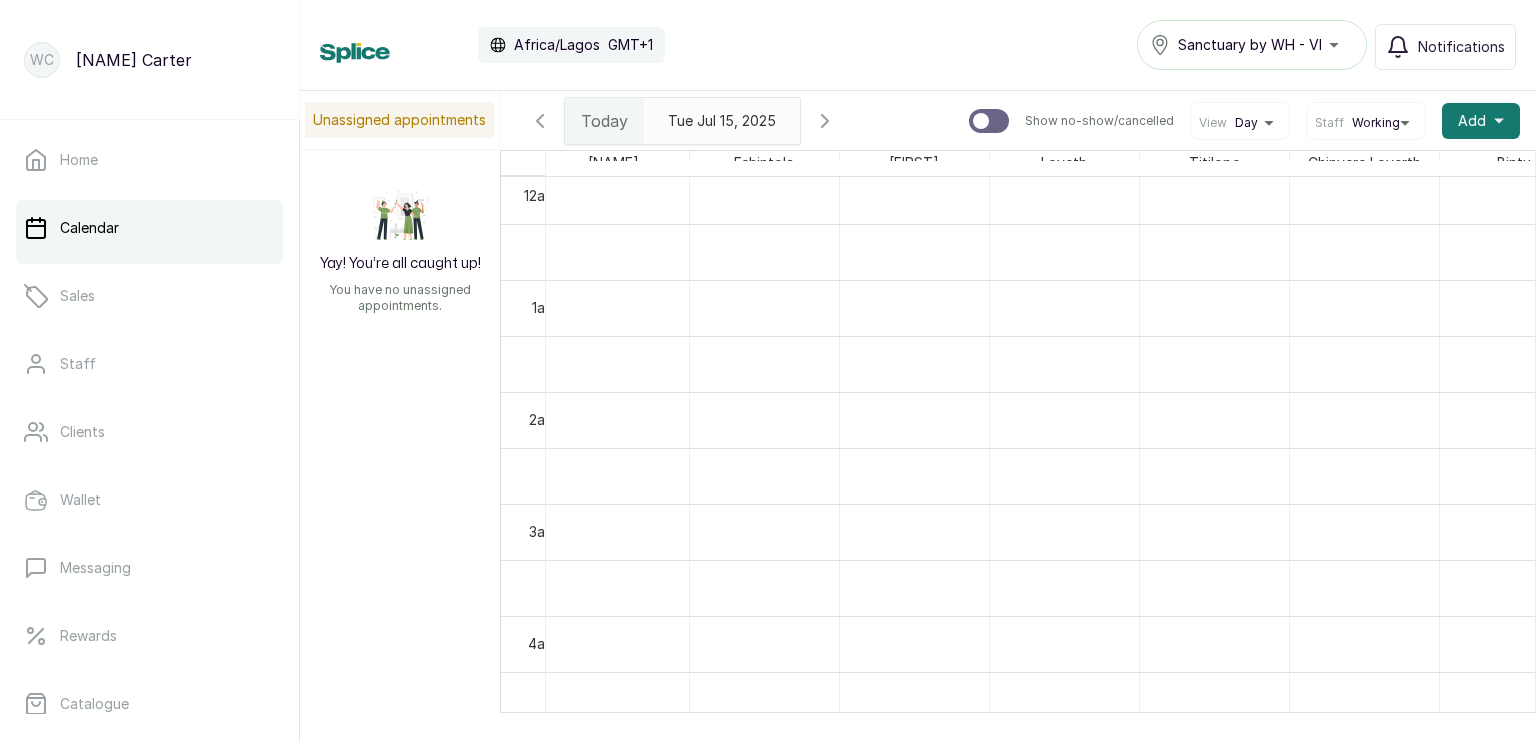 scroll, scrollTop: 674, scrollLeft: 7, axis: both 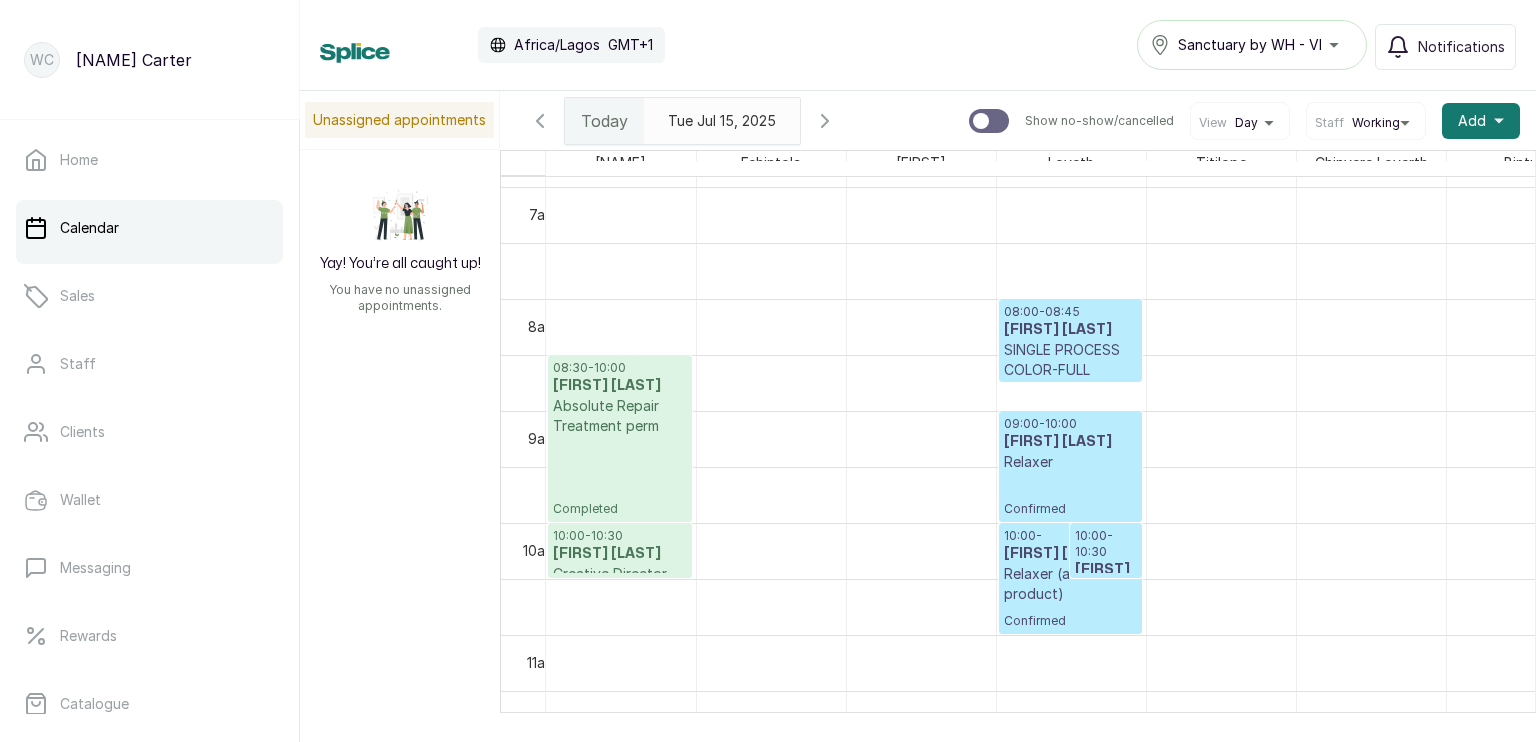 click on "Chinyere Loverth" at bounding box center [1371, 163] 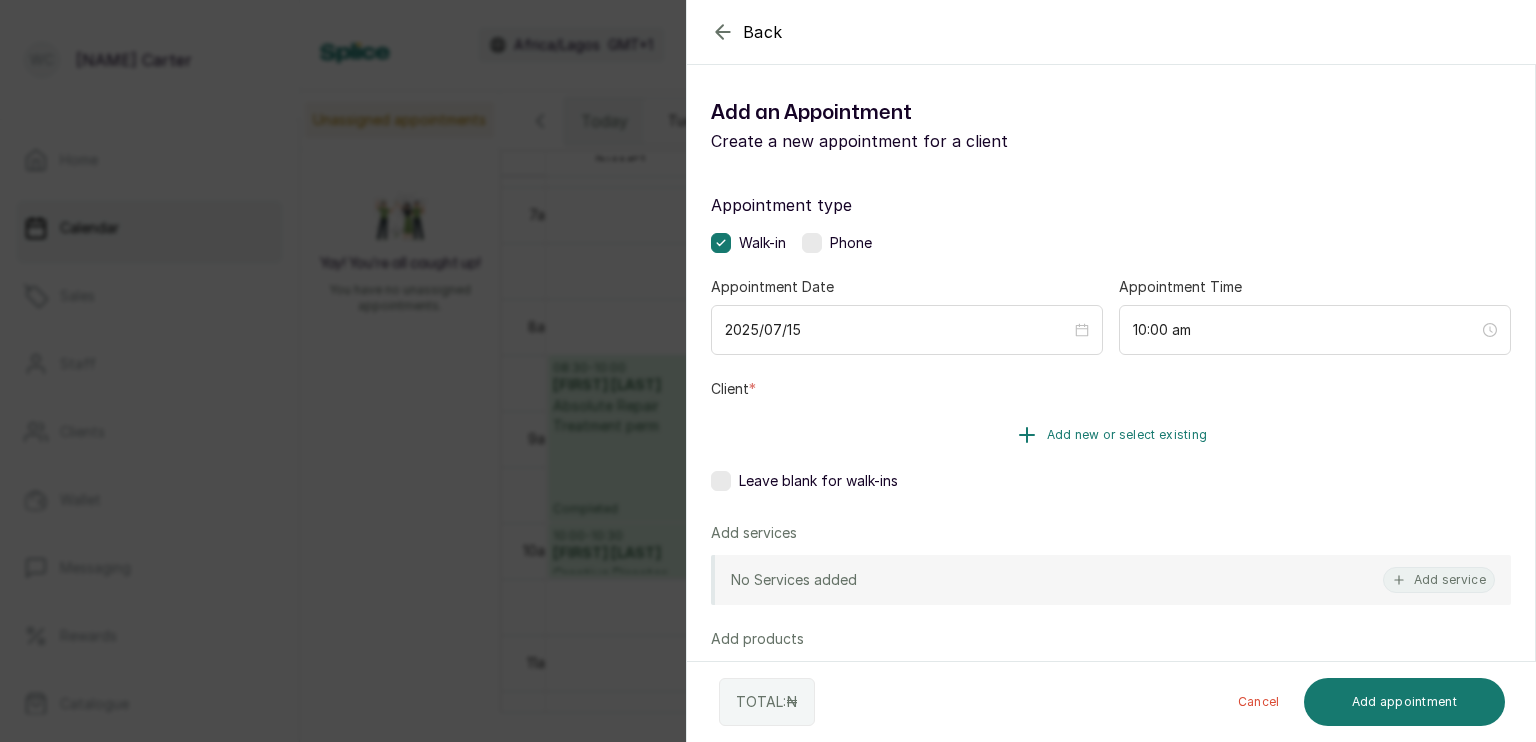 click on "Add new or select existing" at bounding box center (1127, 435) 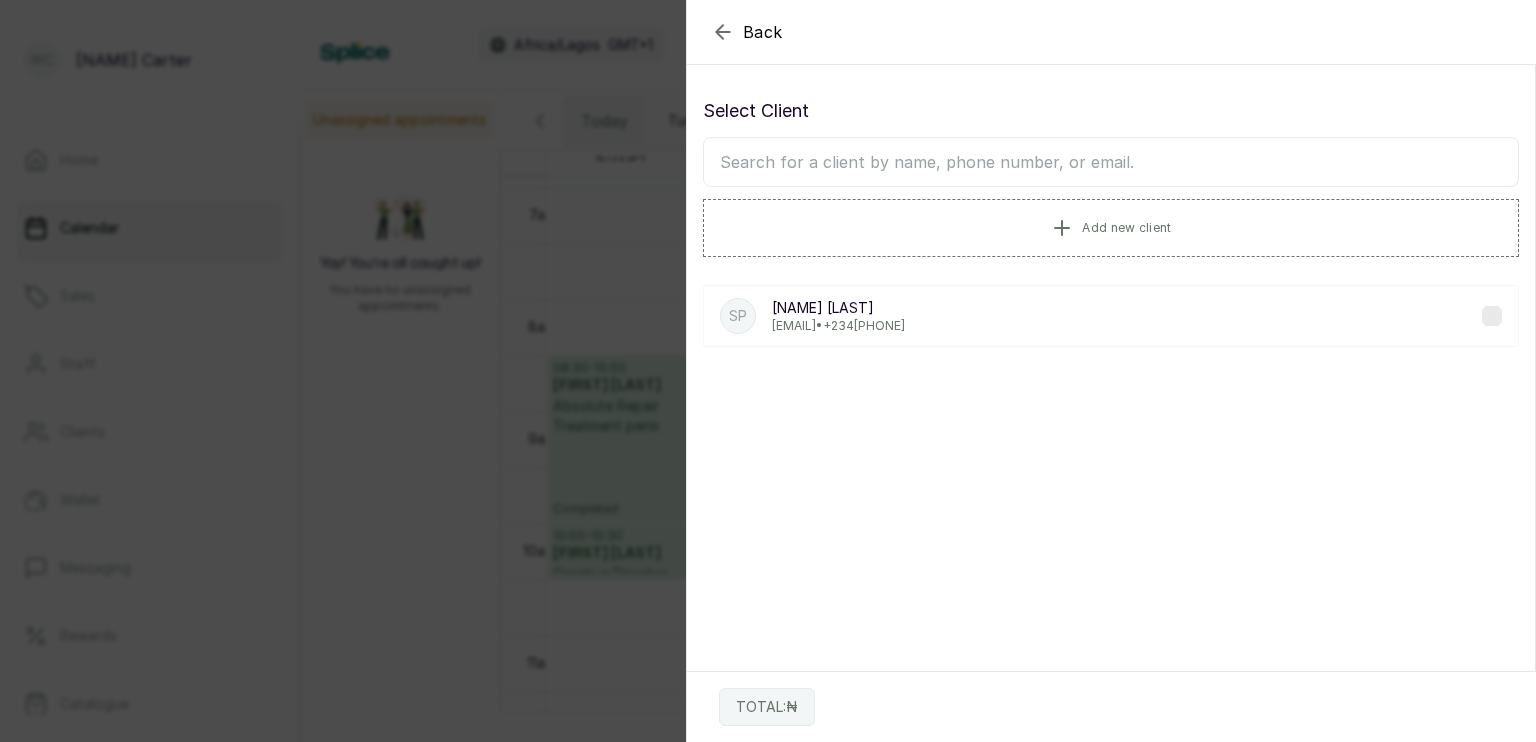 click at bounding box center [1111, 162] 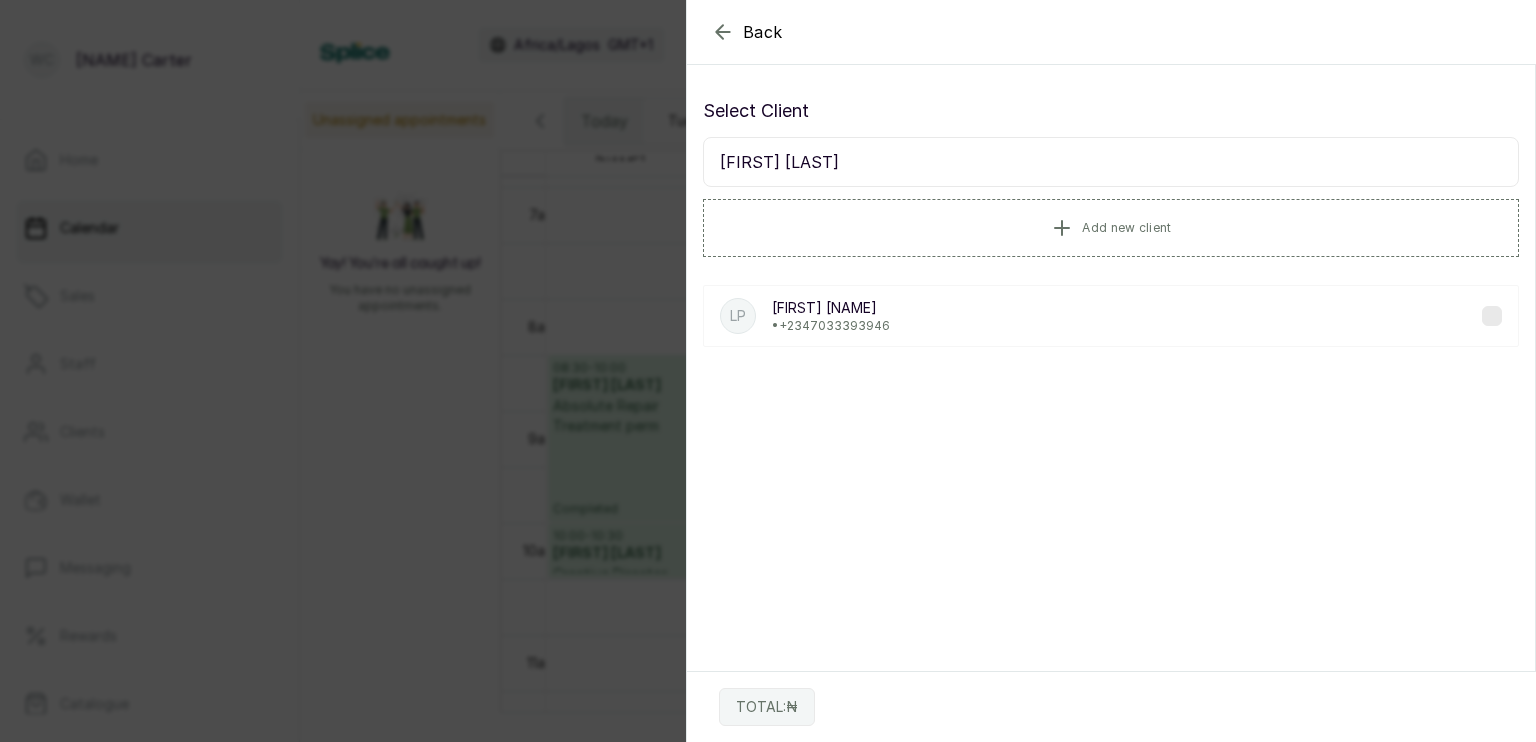 type on "[FIRST] [LAST]" 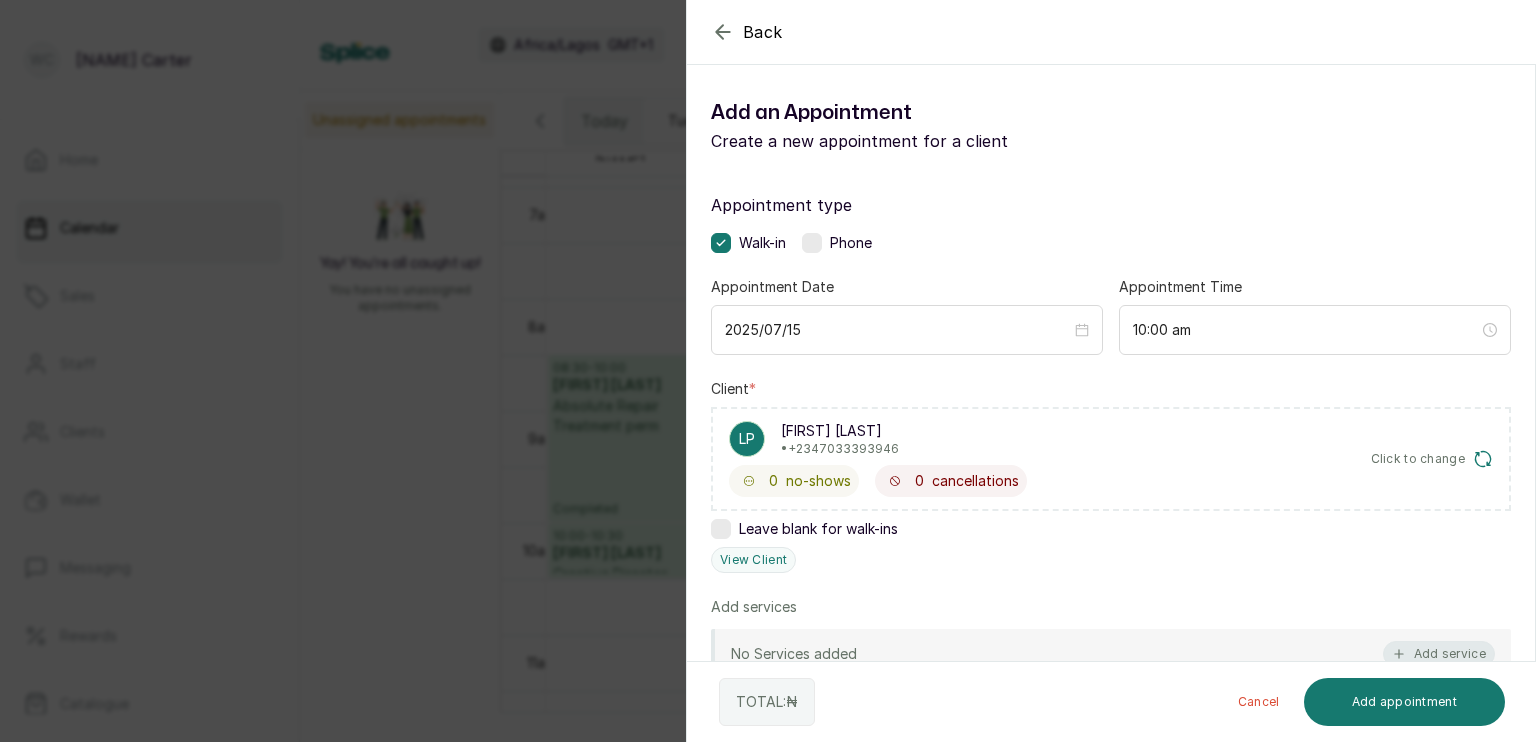 click on "Add service" at bounding box center (1439, 654) 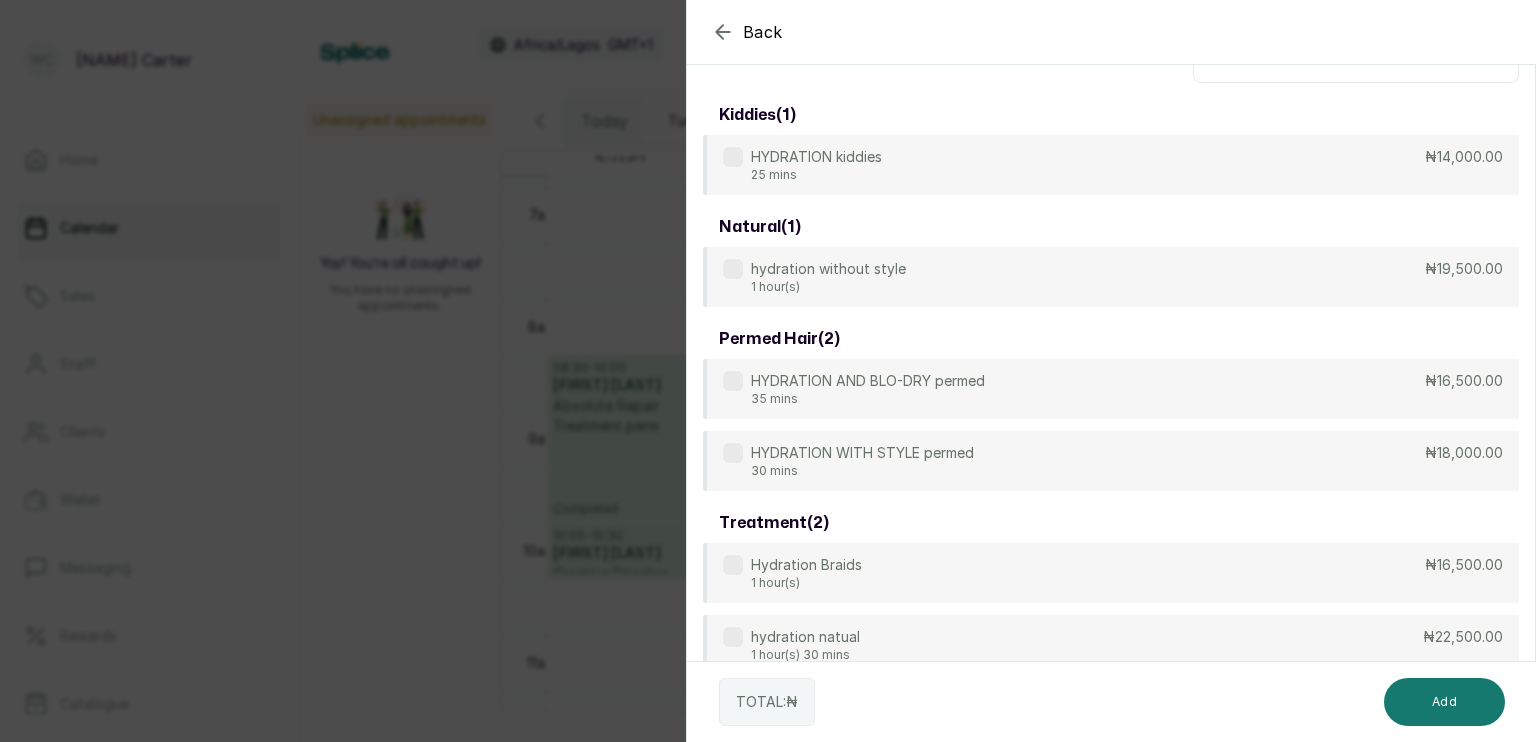 scroll, scrollTop: 80, scrollLeft: 0, axis: vertical 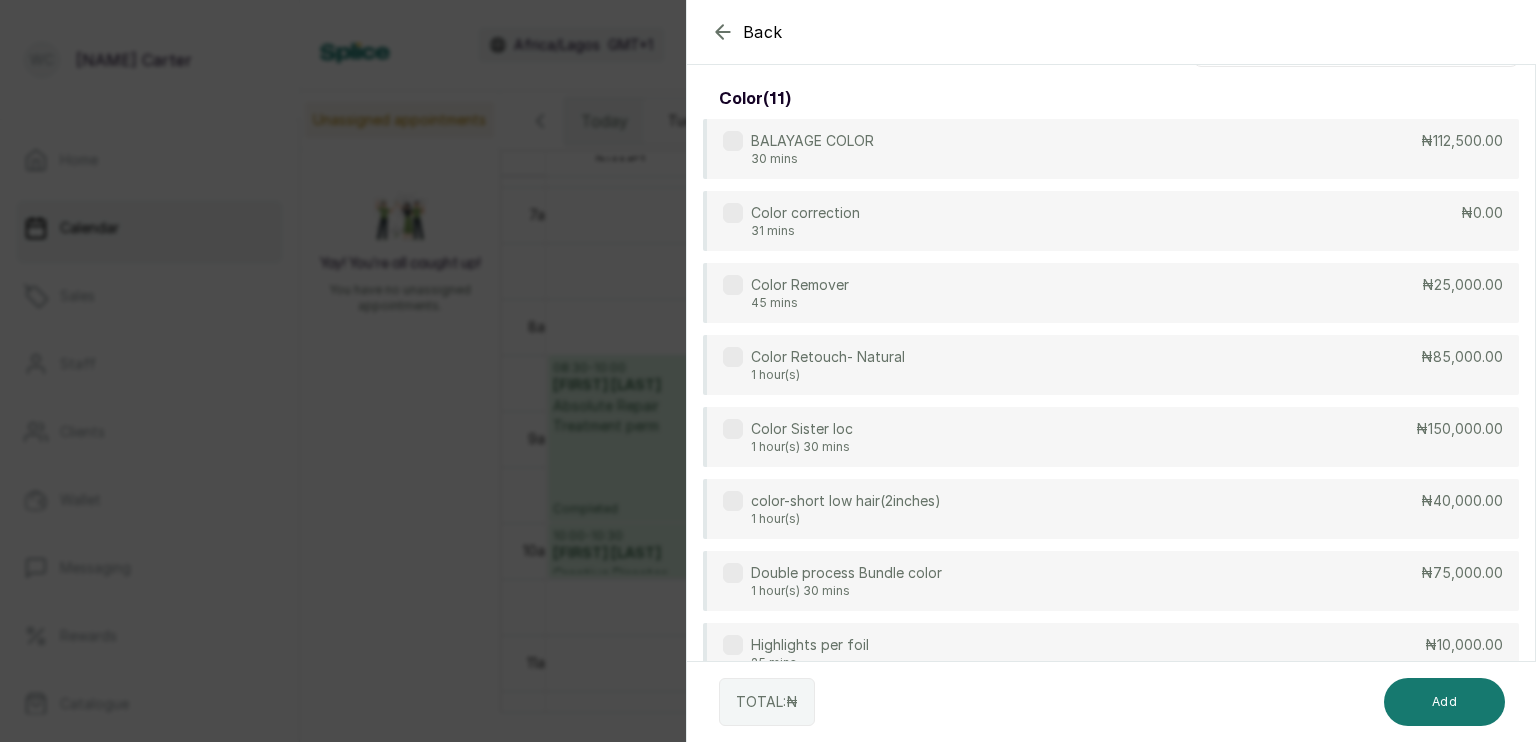 click on "Back" at bounding box center (1455, 32) 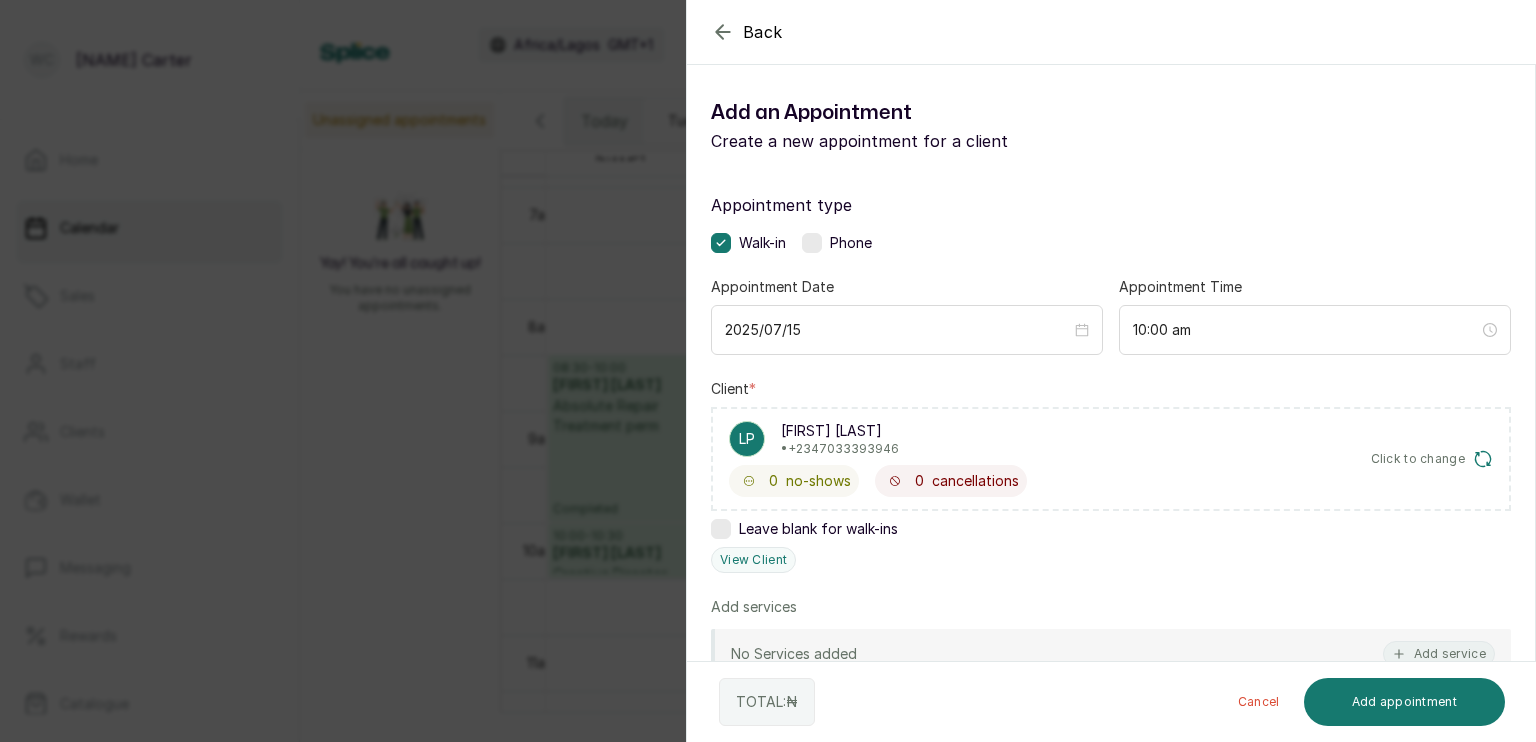 scroll, scrollTop: 386, scrollLeft: 0, axis: vertical 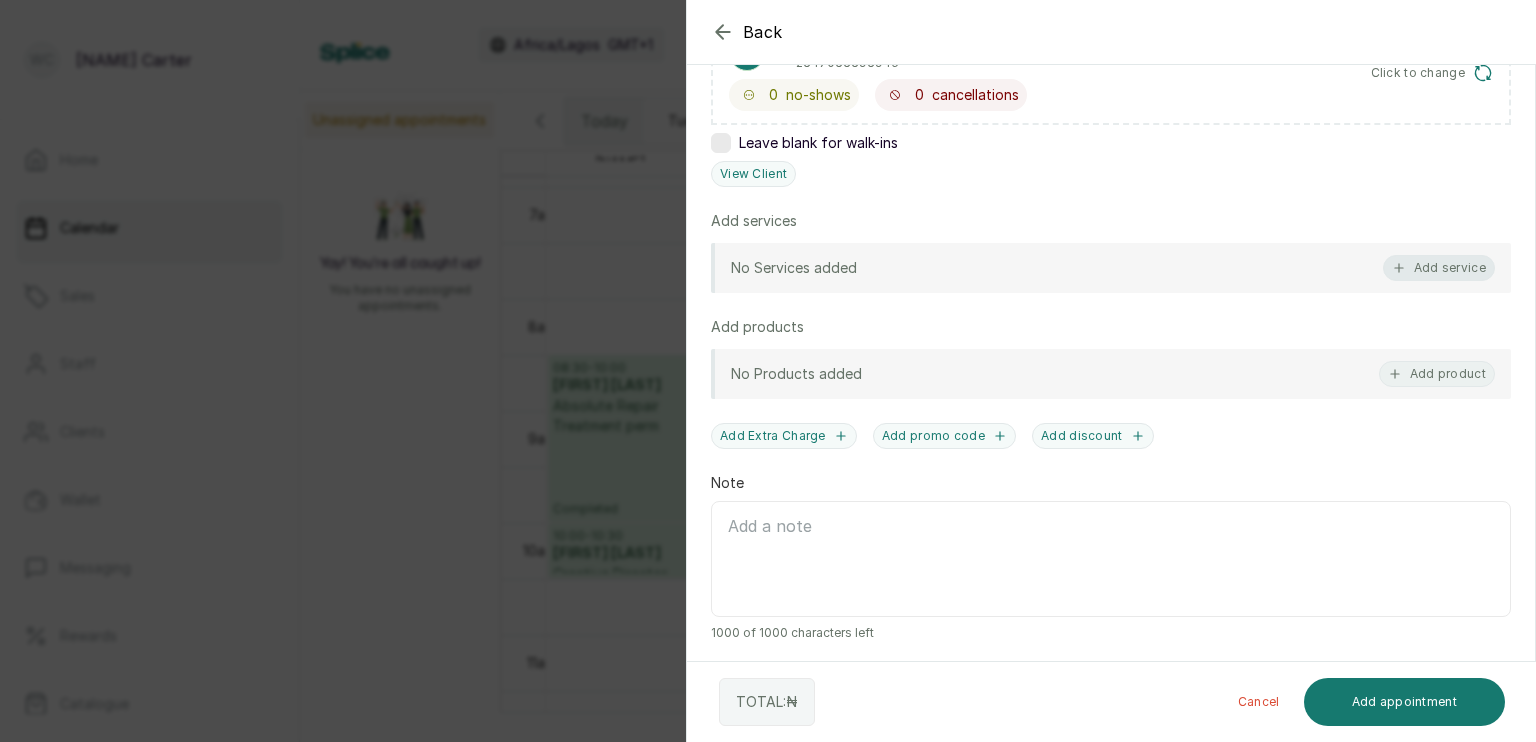 click on "Add service" at bounding box center (1439, 268) 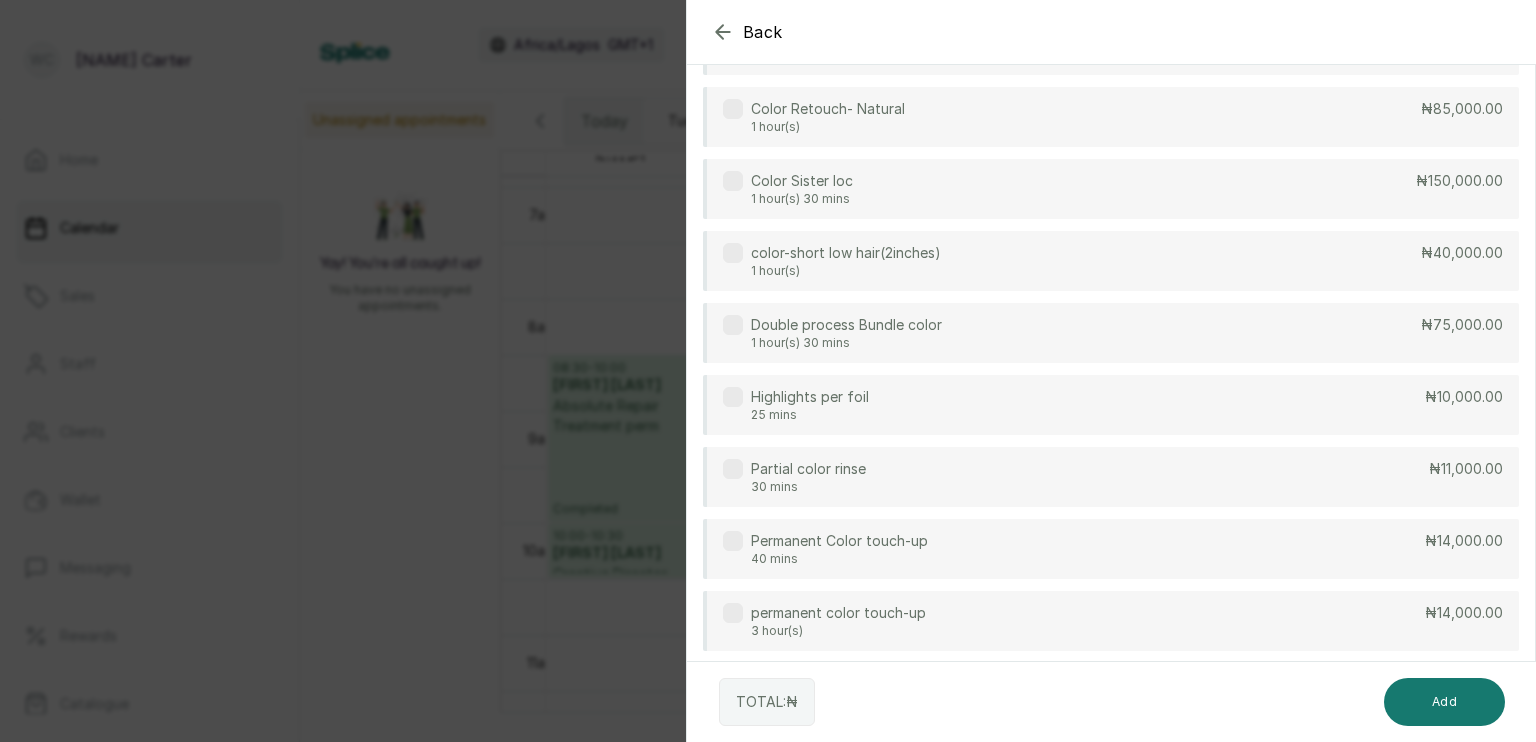 scroll, scrollTop: 0, scrollLeft: 0, axis: both 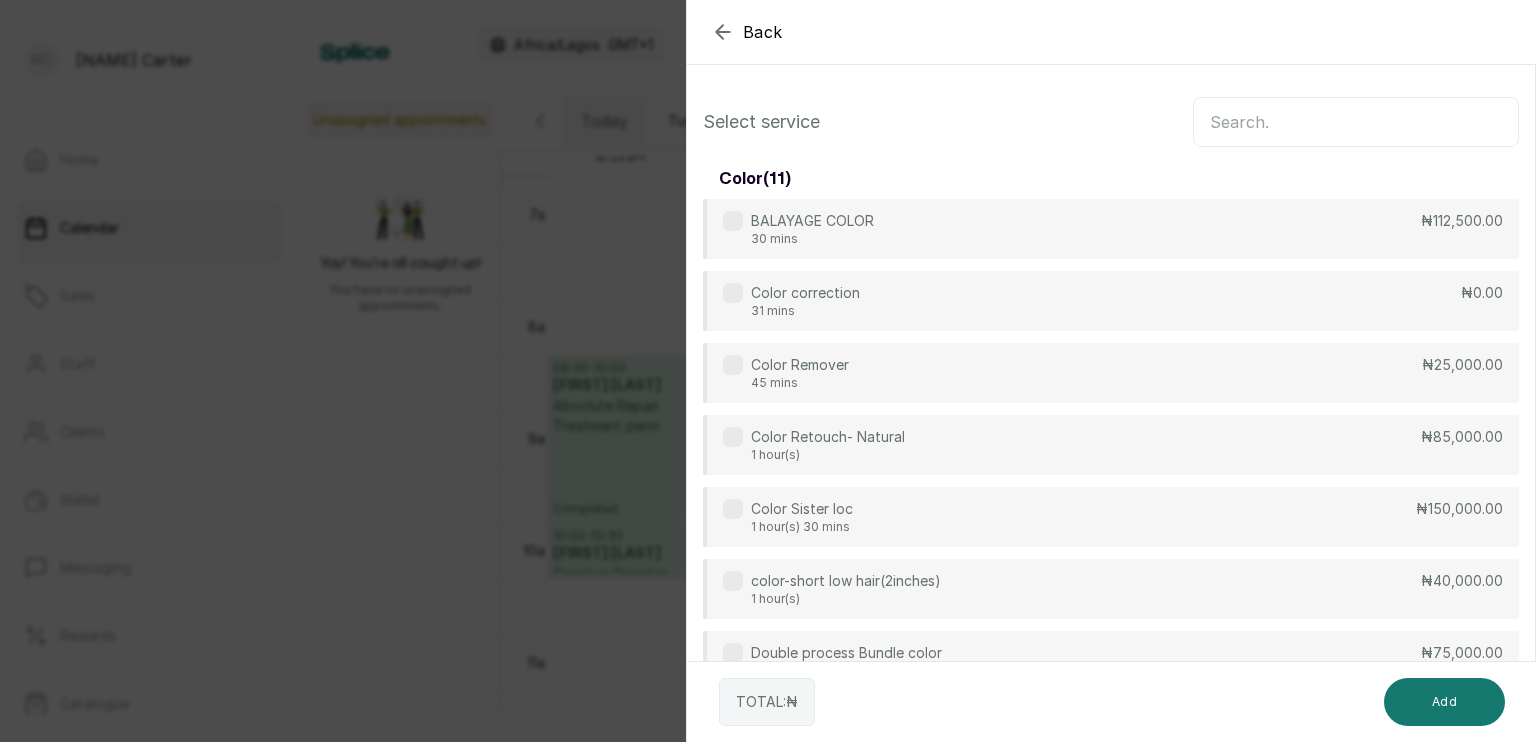click at bounding box center (1356, 122) 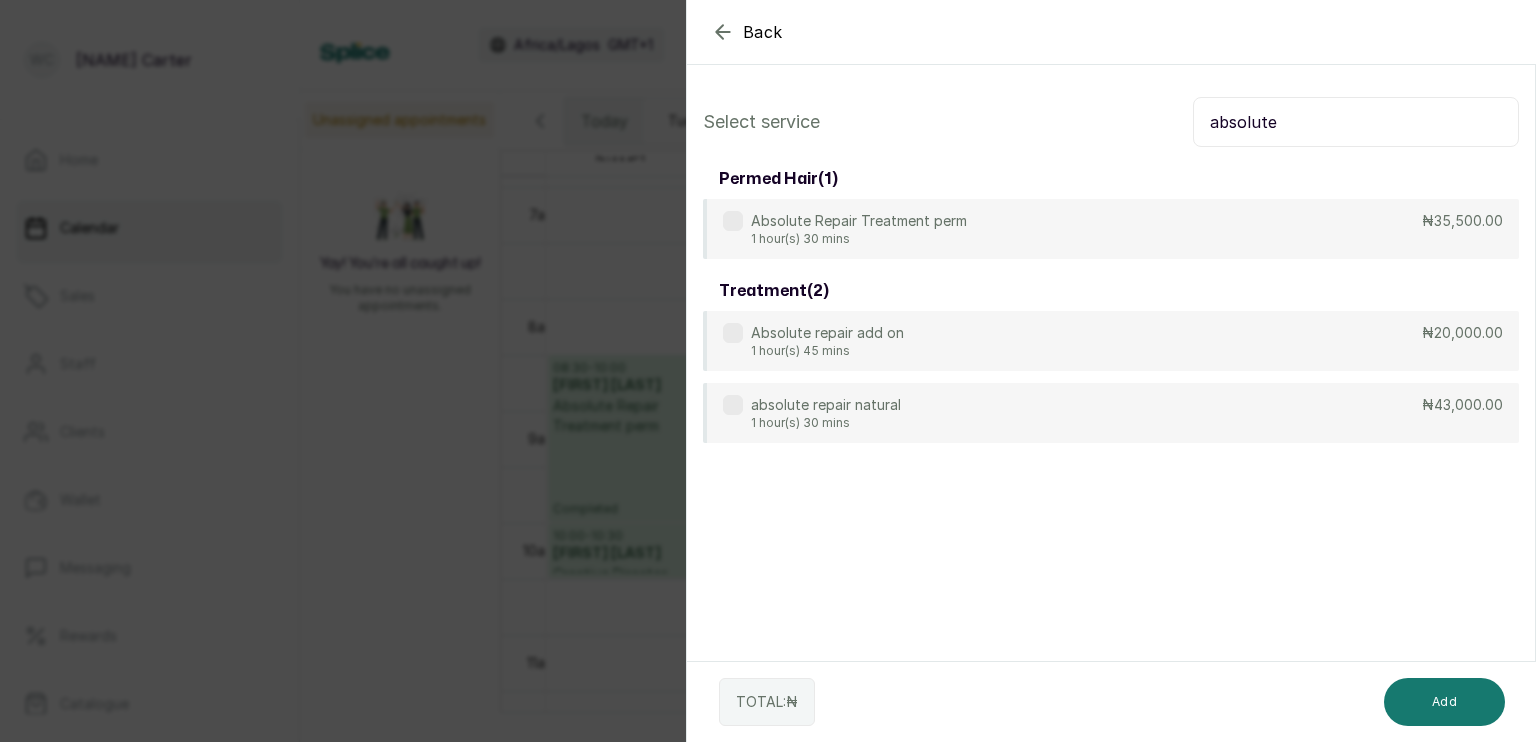 type on "absolute" 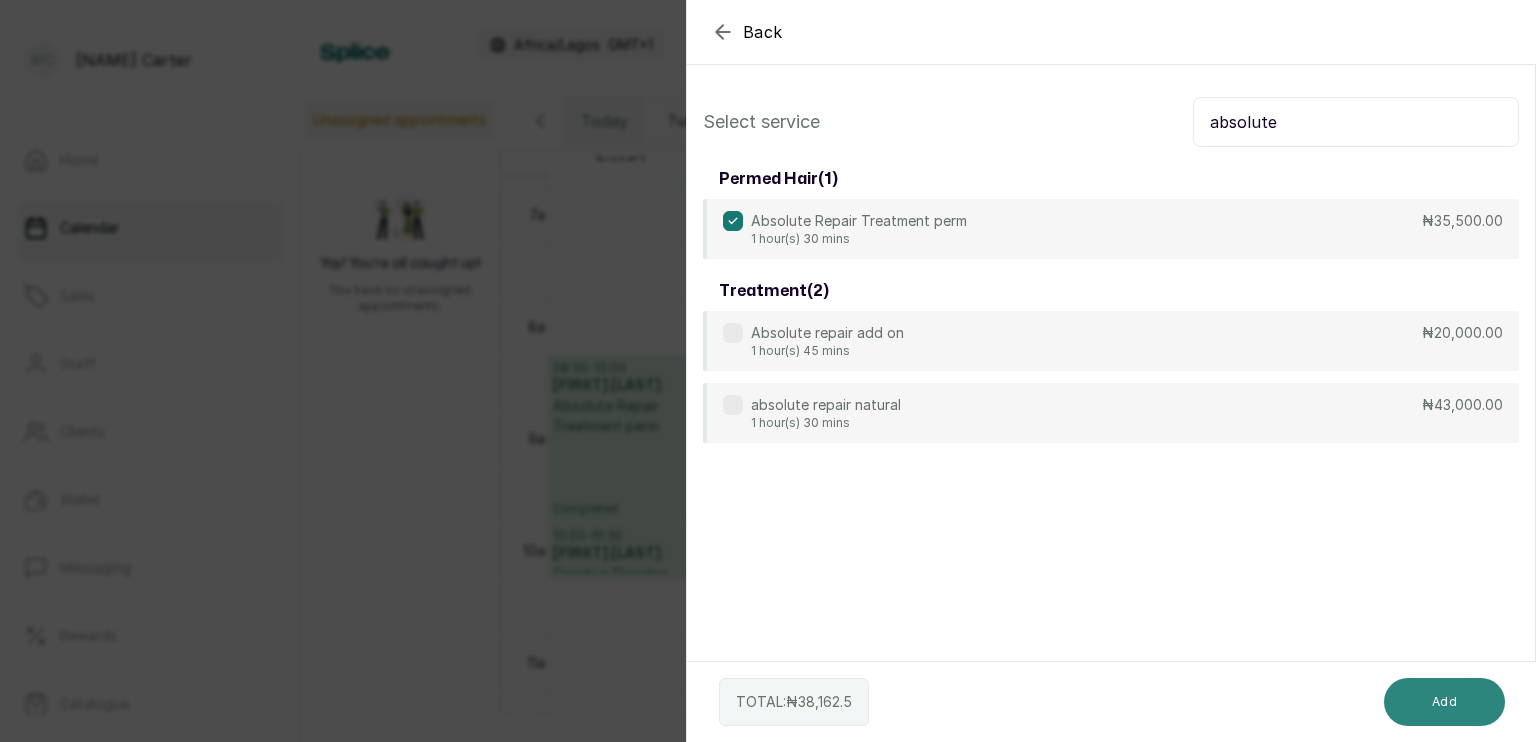 click on "Add" at bounding box center (1444, 702) 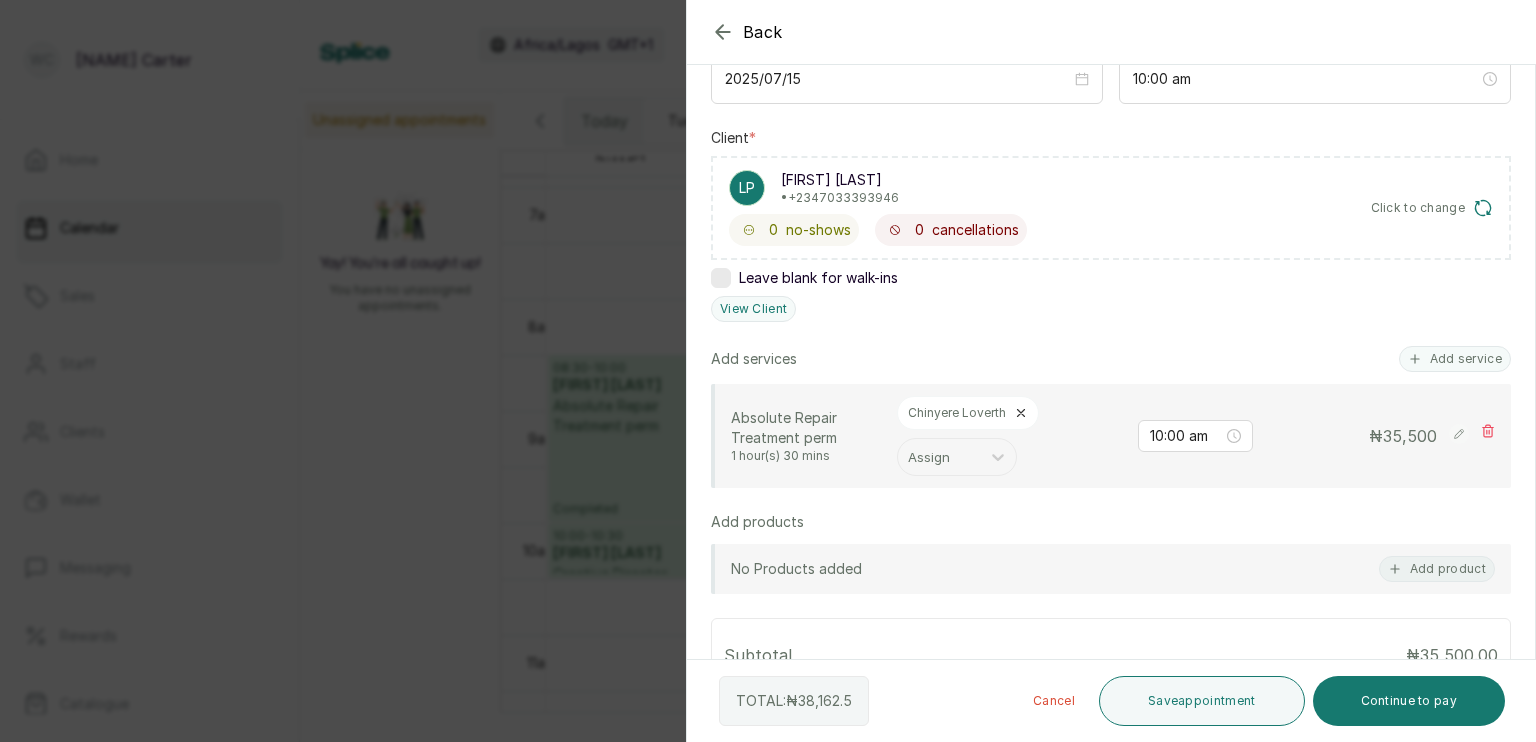 scroll, scrollTop: 252, scrollLeft: 0, axis: vertical 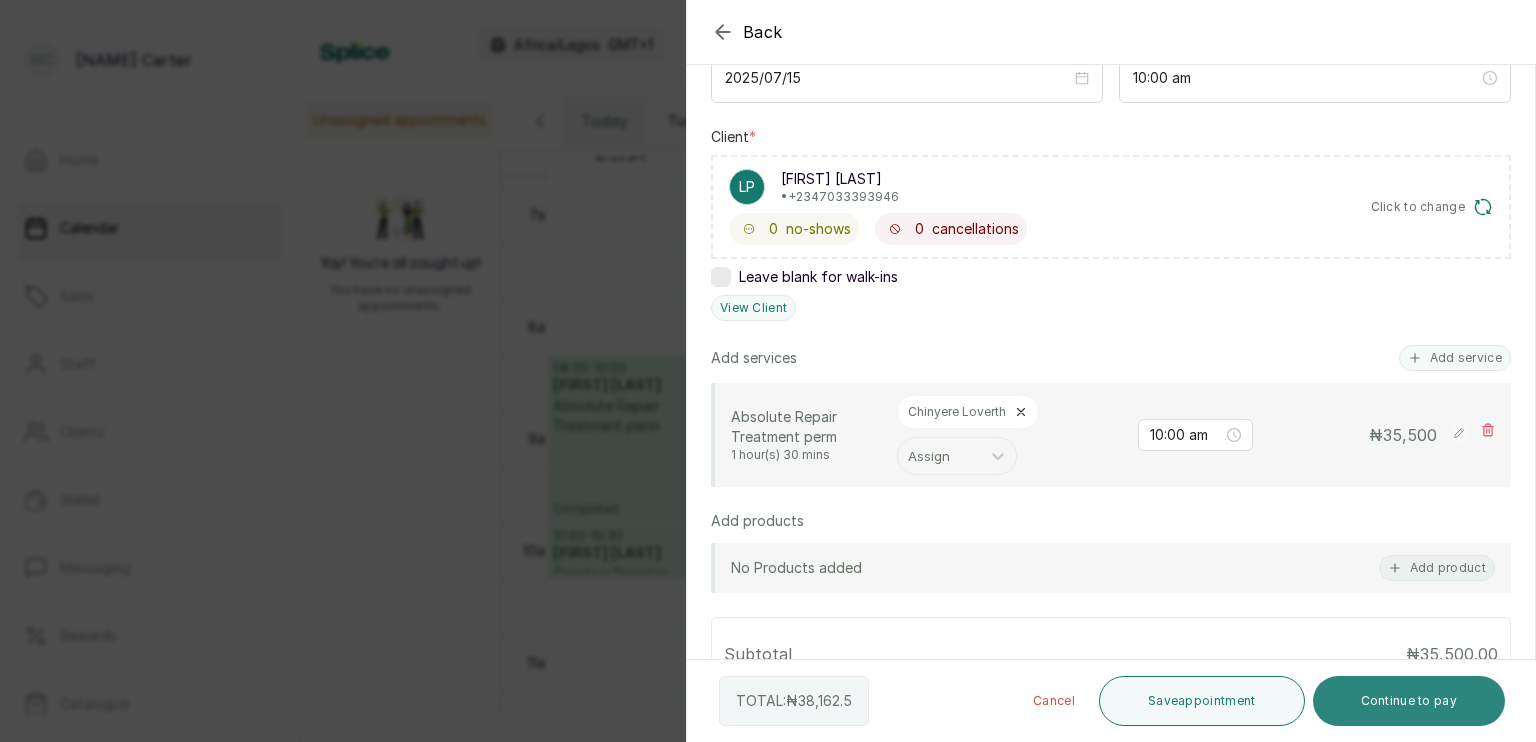 click on "Continue to pay" at bounding box center (1409, 701) 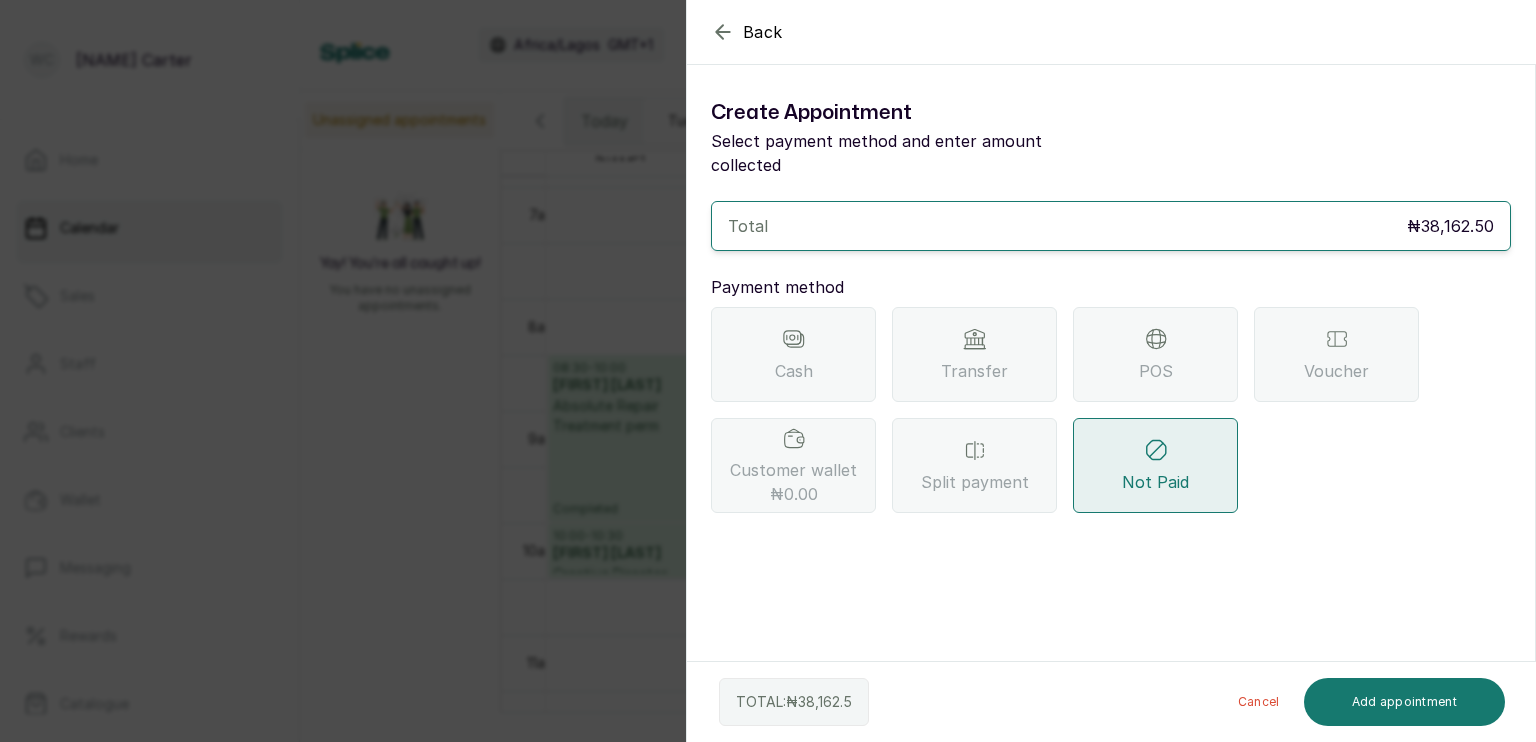 click on "Transfer" at bounding box center [974, 371] 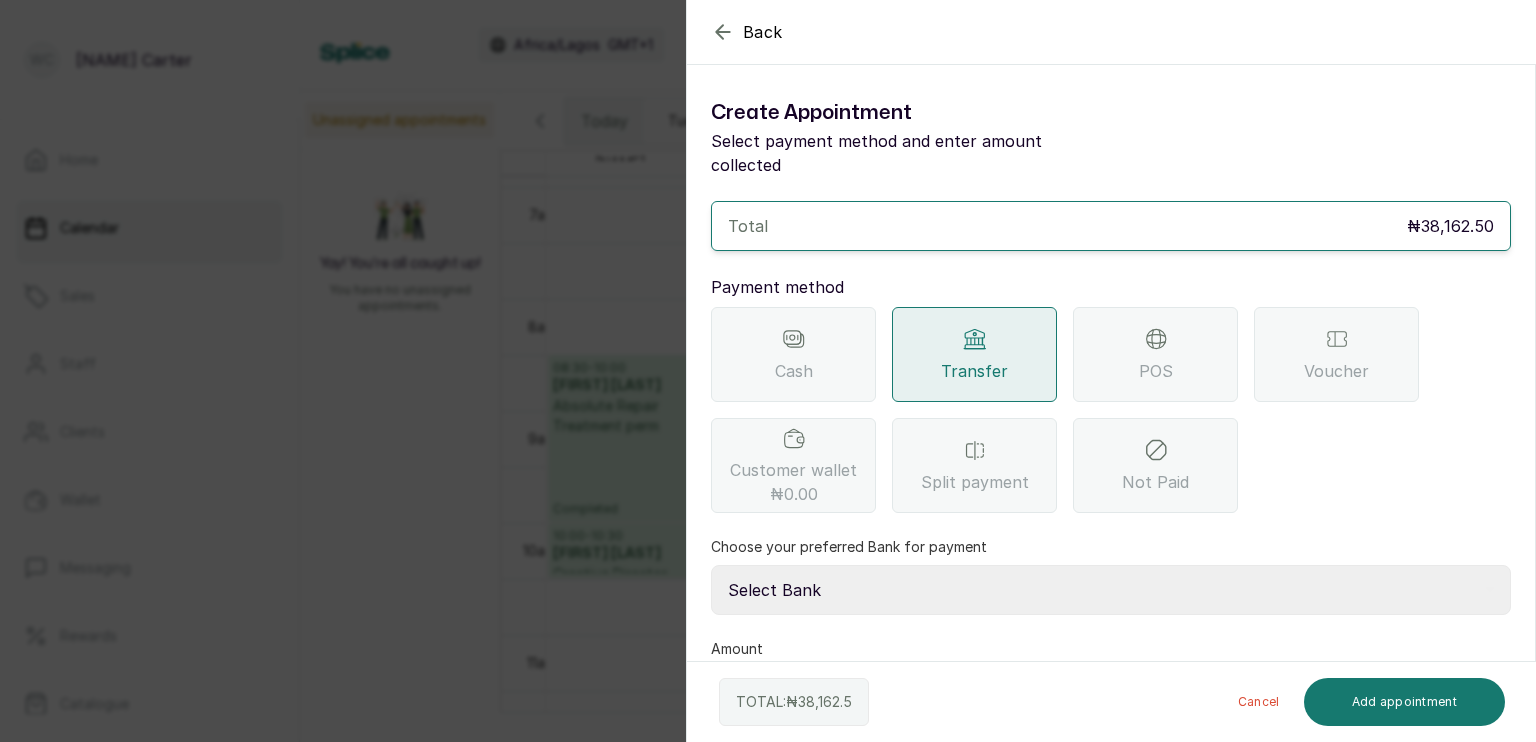 click on "Select Bank SBYWH ENTERPRISE Union Bank of Nigeria SBYWH ENTERPRISE Guaranty Trust Bank SANCTUARY BY WH LIMITED Providus Bank SBYWH ENTERPRISE First Bank of Nigeria" at bounding box center (1111, 590) 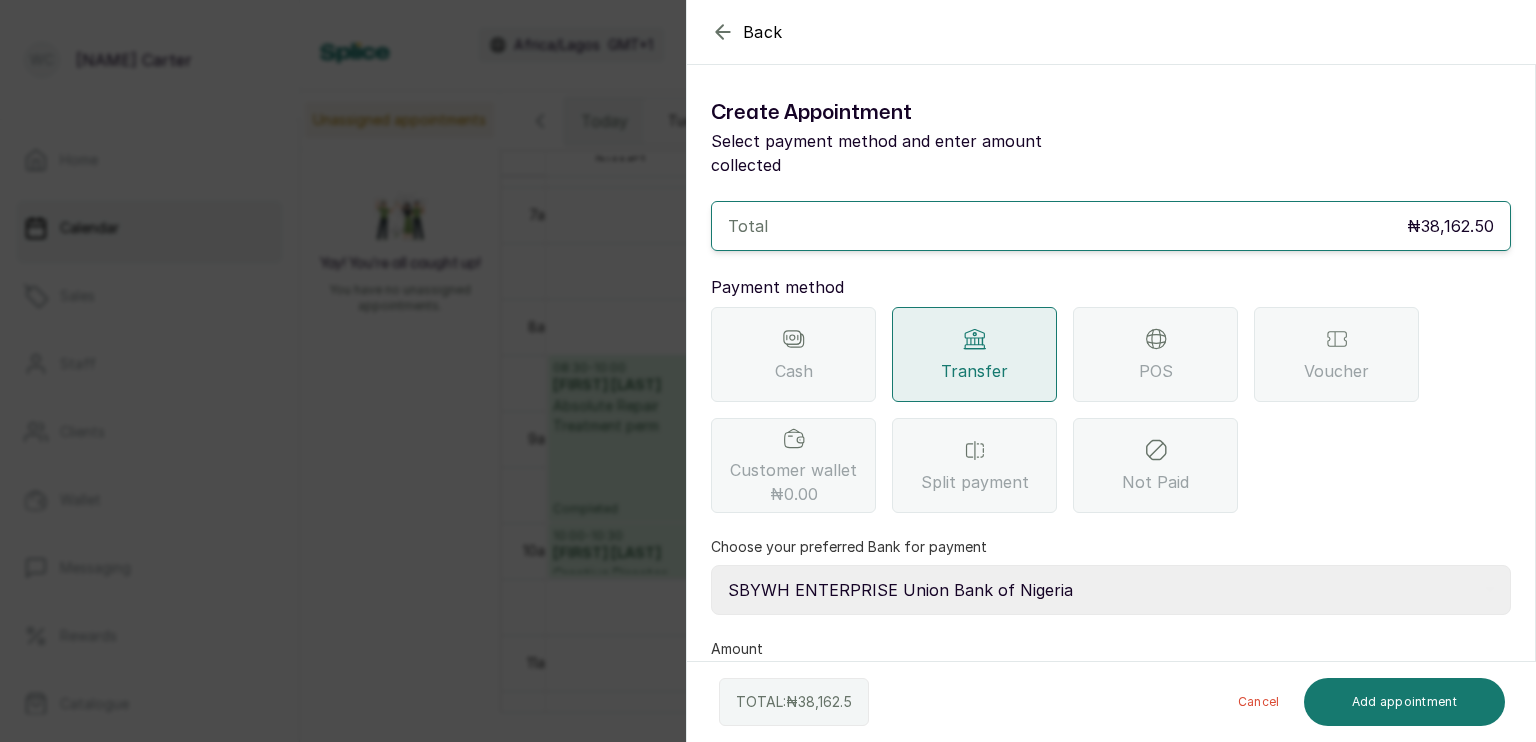 click on "Select Bank SBYWH ENTERPRISE Union Bank of Nigeria SBYWH ENTERPRISE Guaranty Trust Bank SANCTUARY BY WH LIMITED Providus Bank SBYWH ENTERPRISE First Bank of Nigeria" at bounding box center [1111, 590] 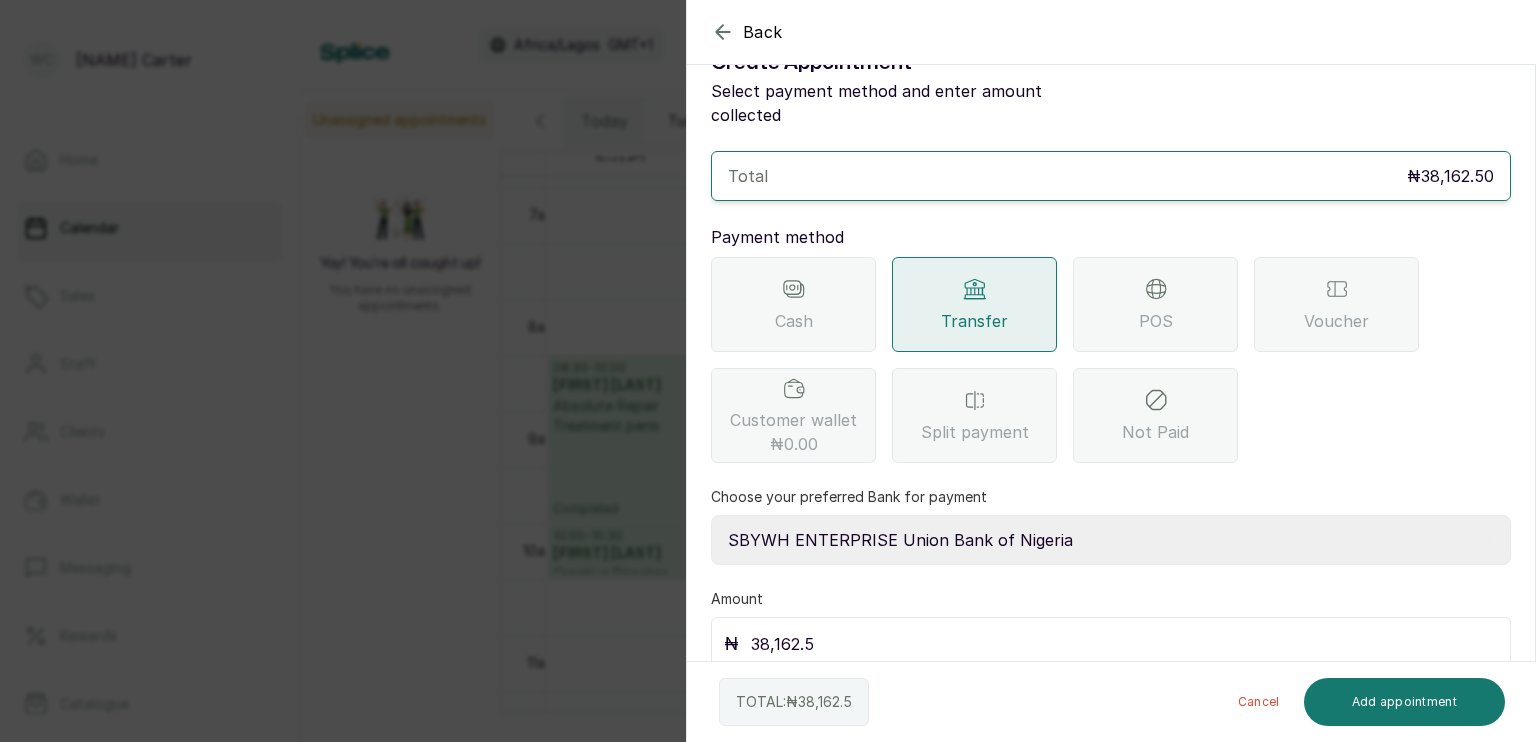 scroll, scrollTop: 49, scrollLeft: 0, axis: vertical 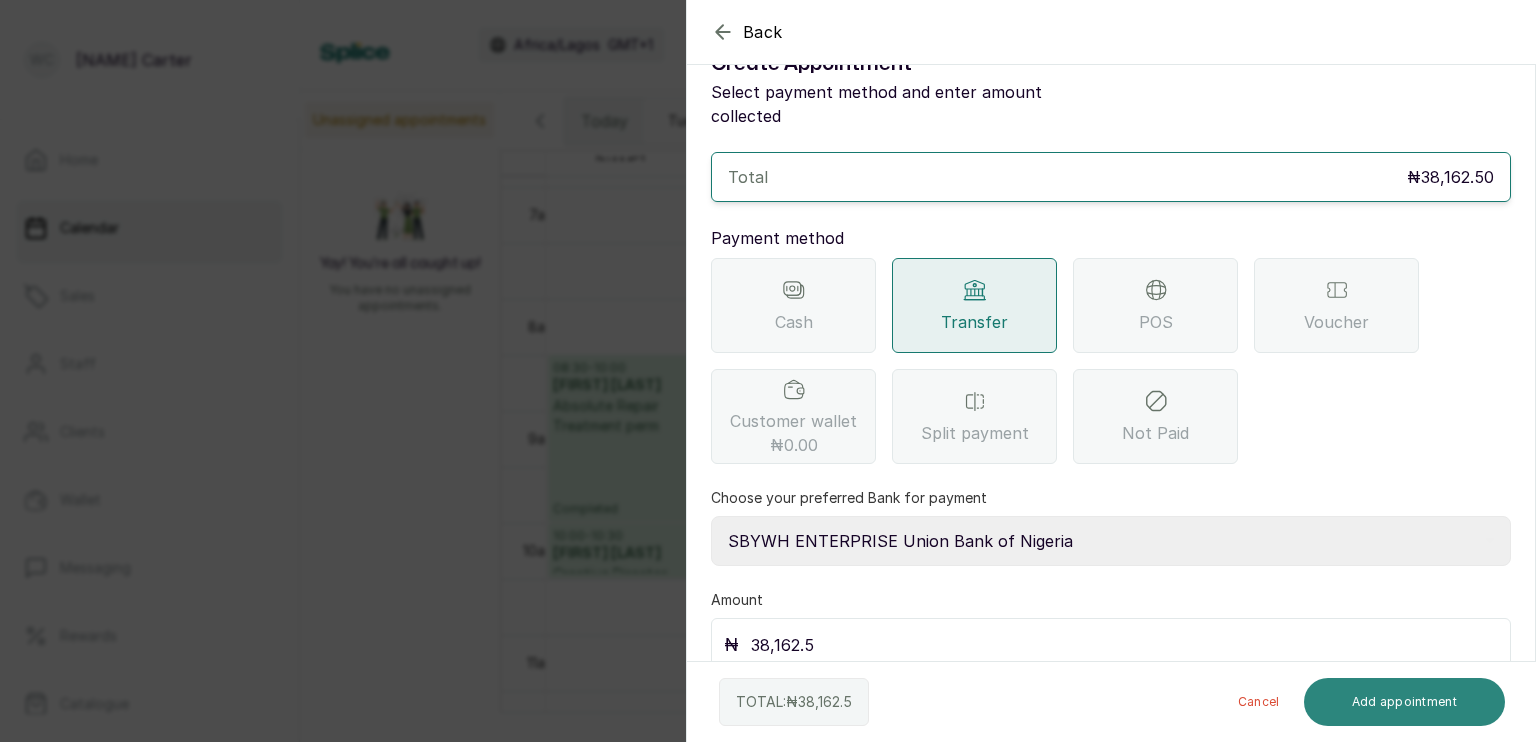 click on "Add appointment" at bounding box center (1405, 702) 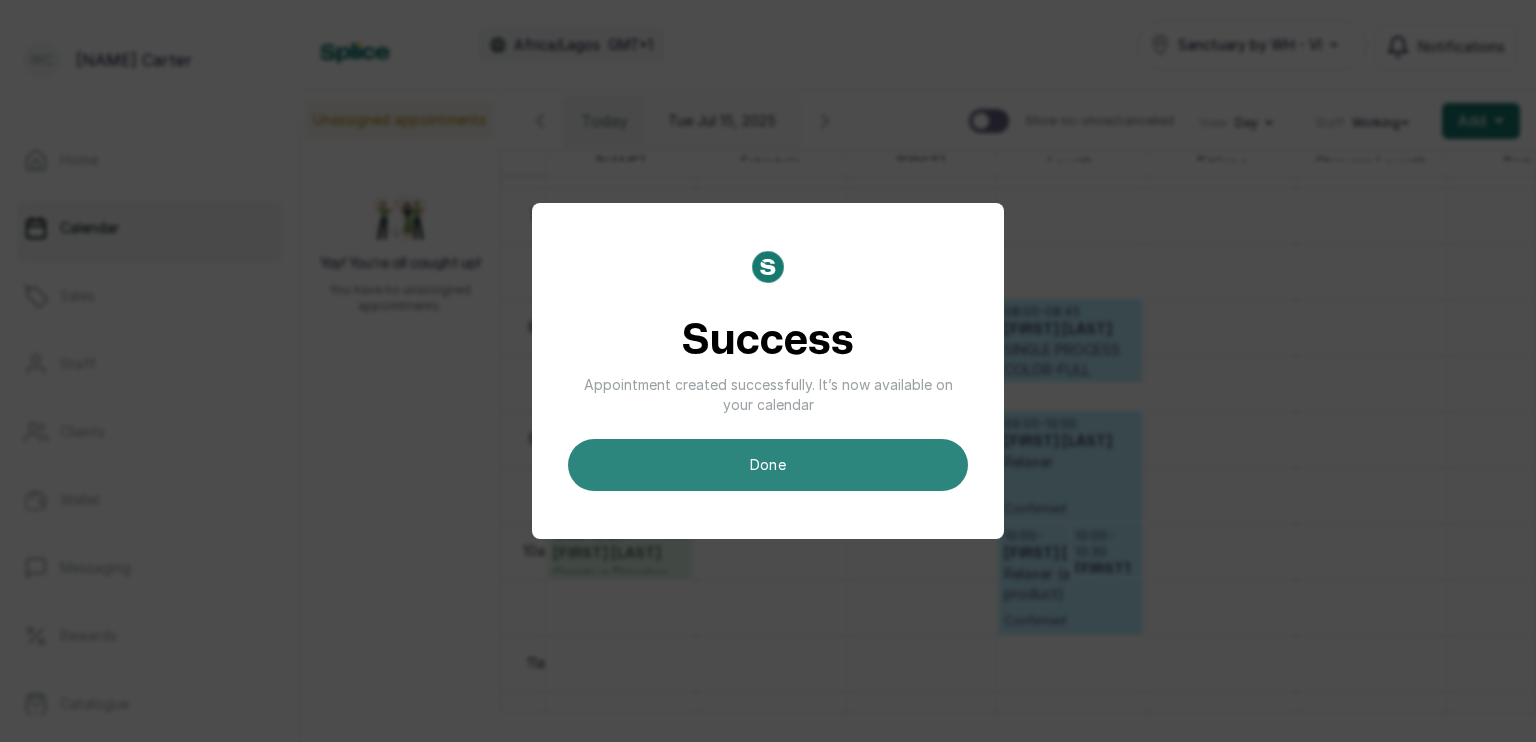 click on "done" at bounding box center [768, 465] 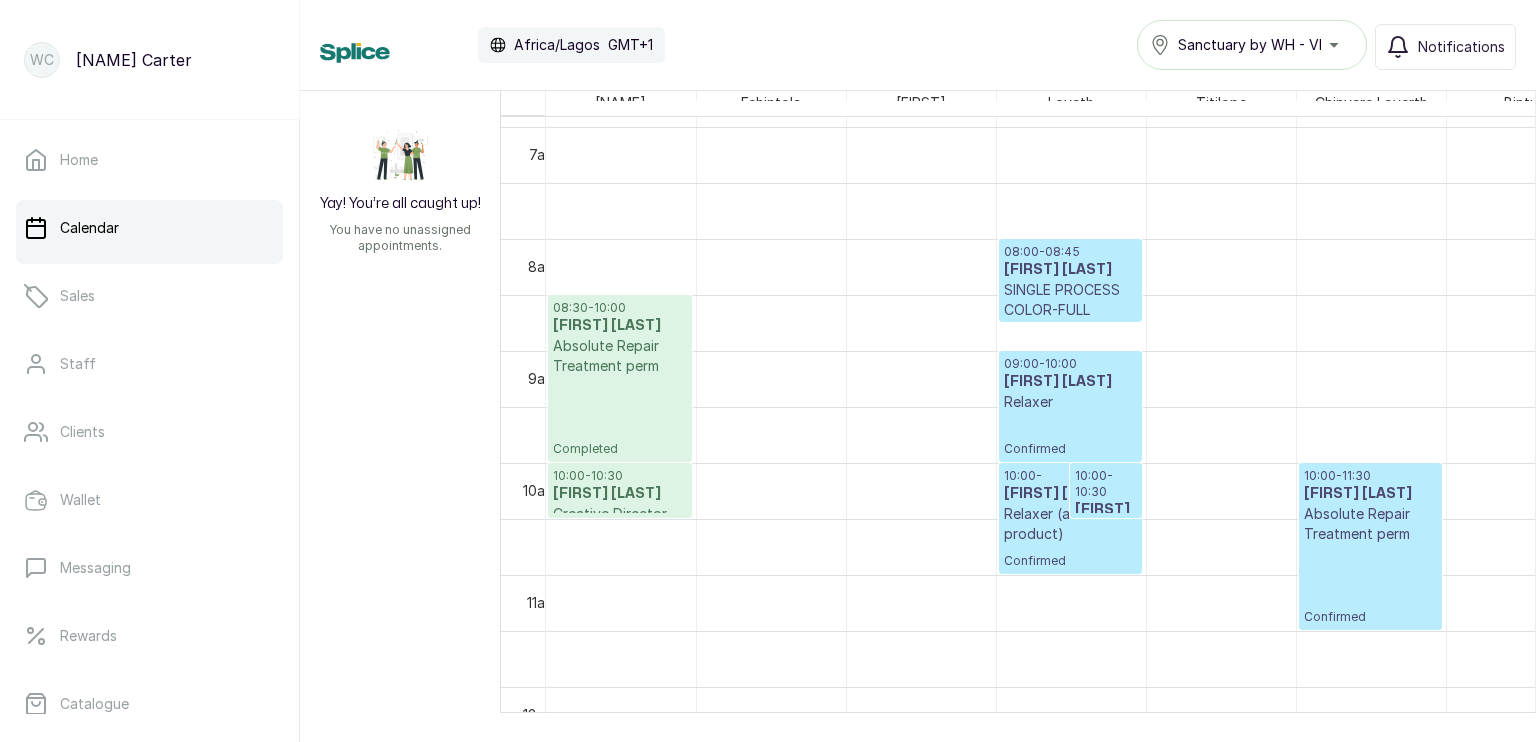 scroll, scrollTop: 68, scrollLeft: 0, axis: vertical 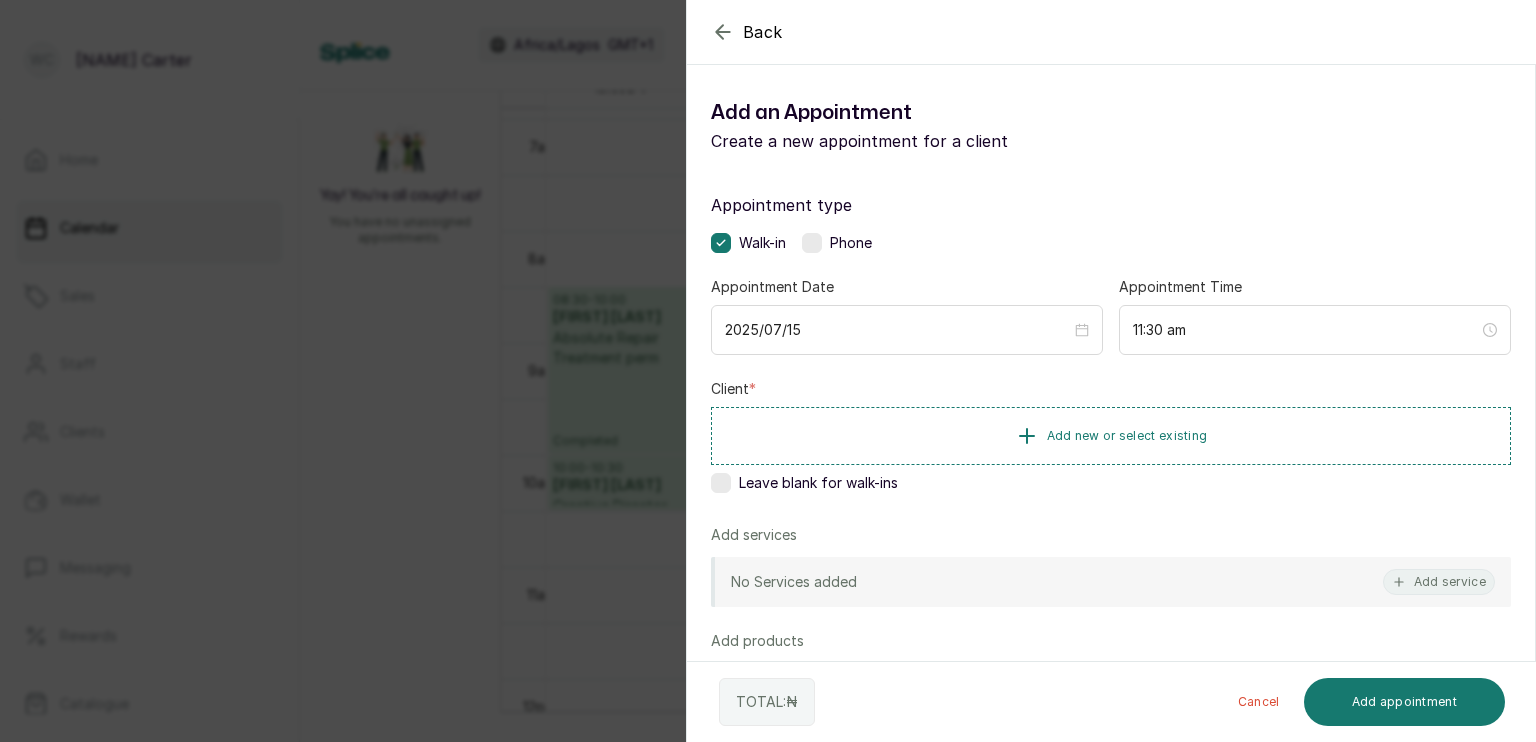 click on "Add products" at bounding box center [1111, 641] 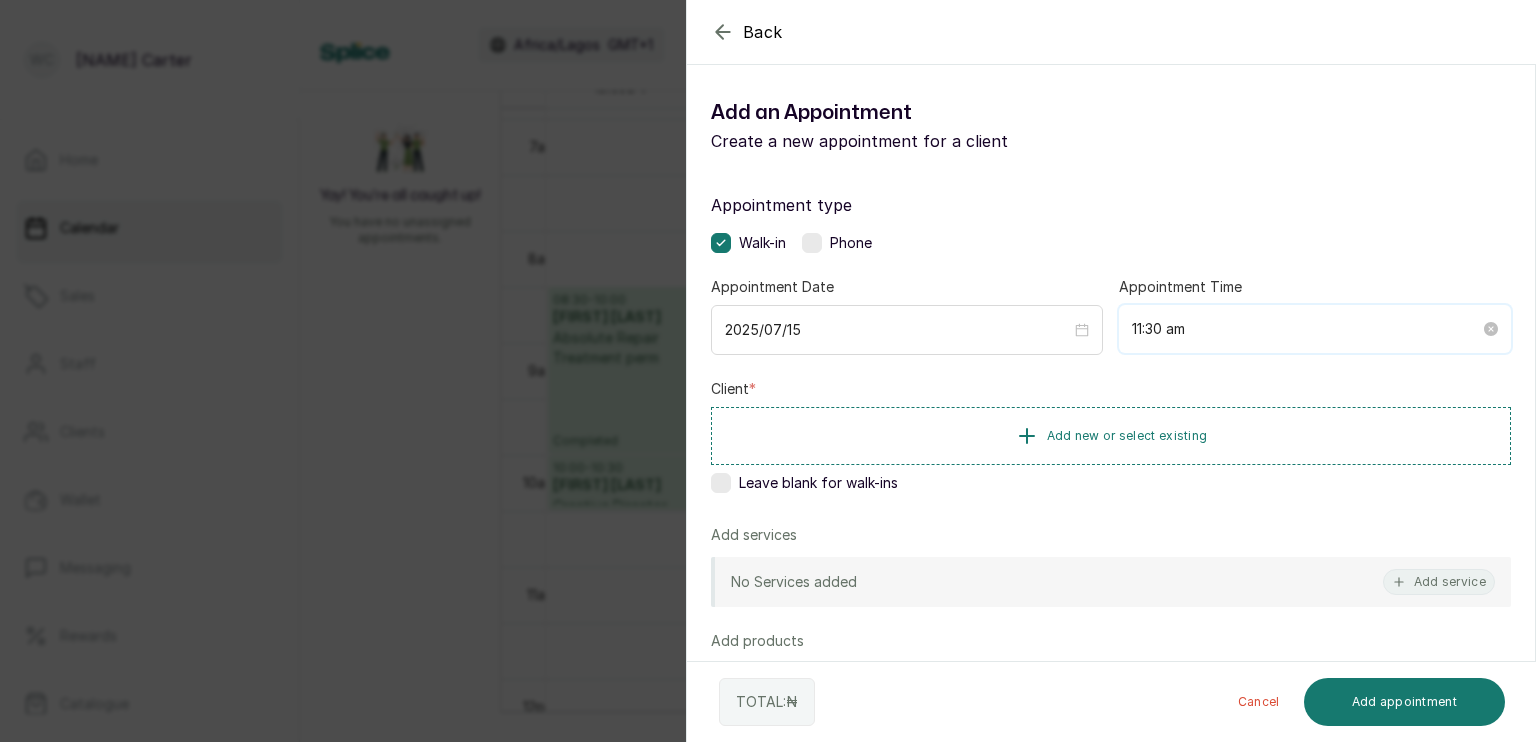 click on "11:30 am" at bounding box center (1306, 329) 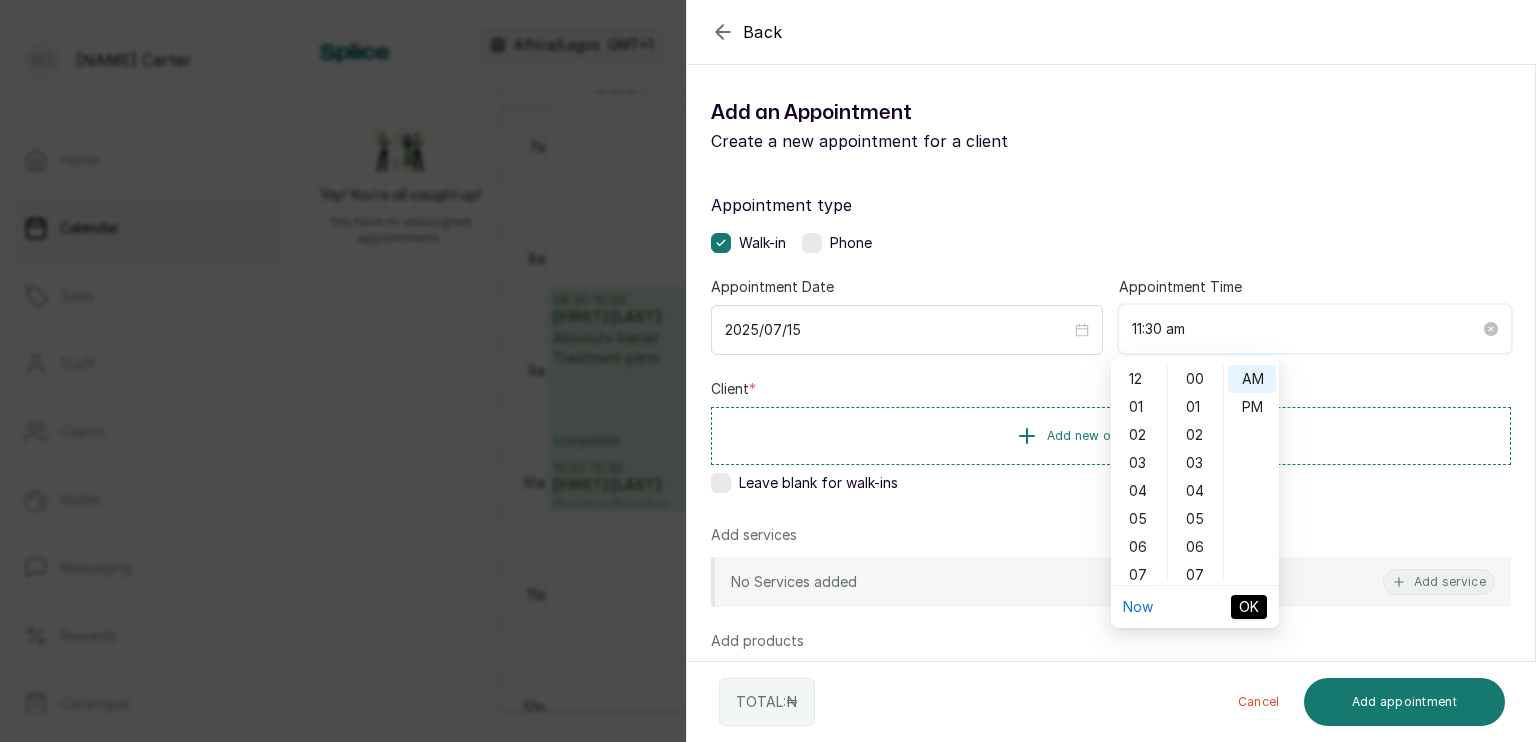 scroll, scrollTop: 840, scrollLeft: 0, axis: vertical 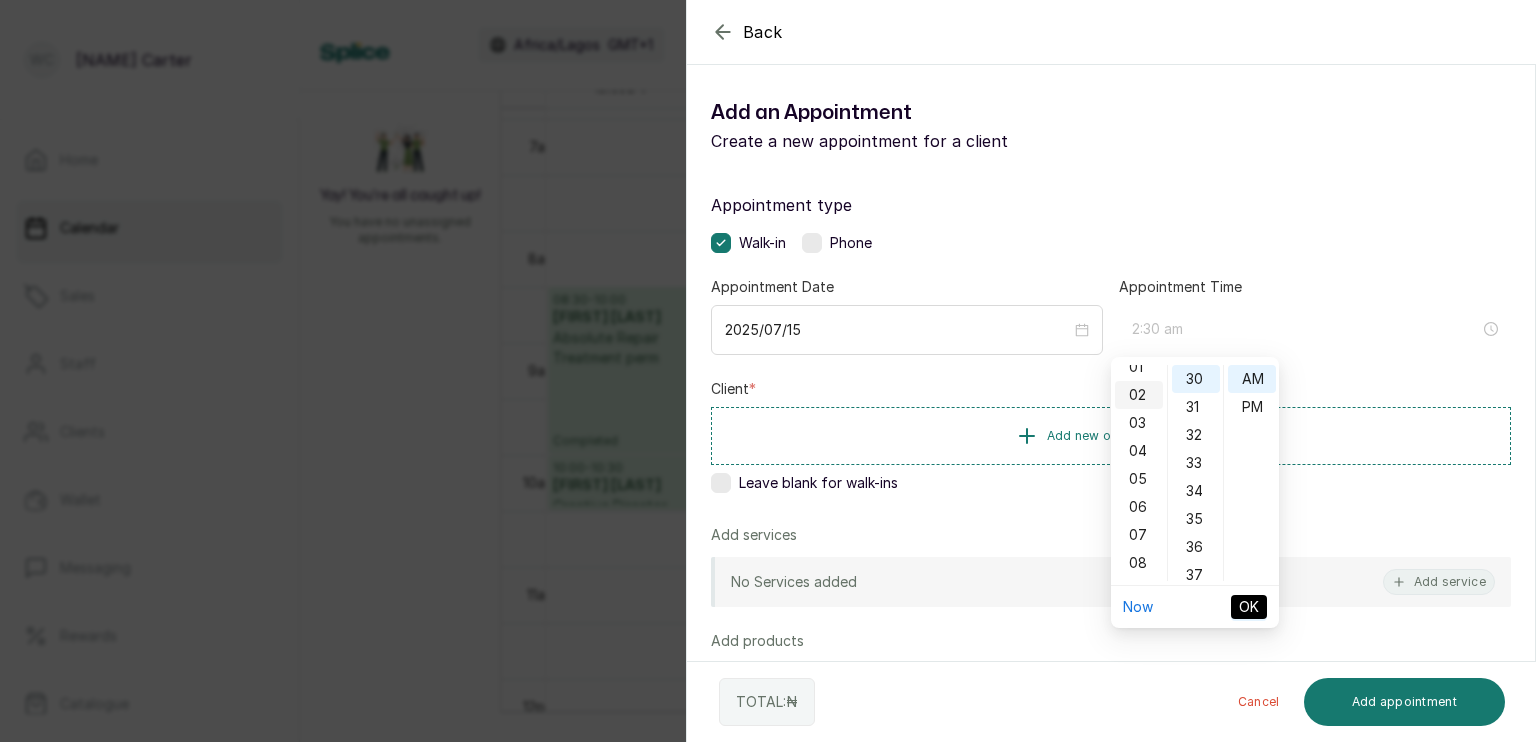 click on "02" at bounding box center (1139, 395) 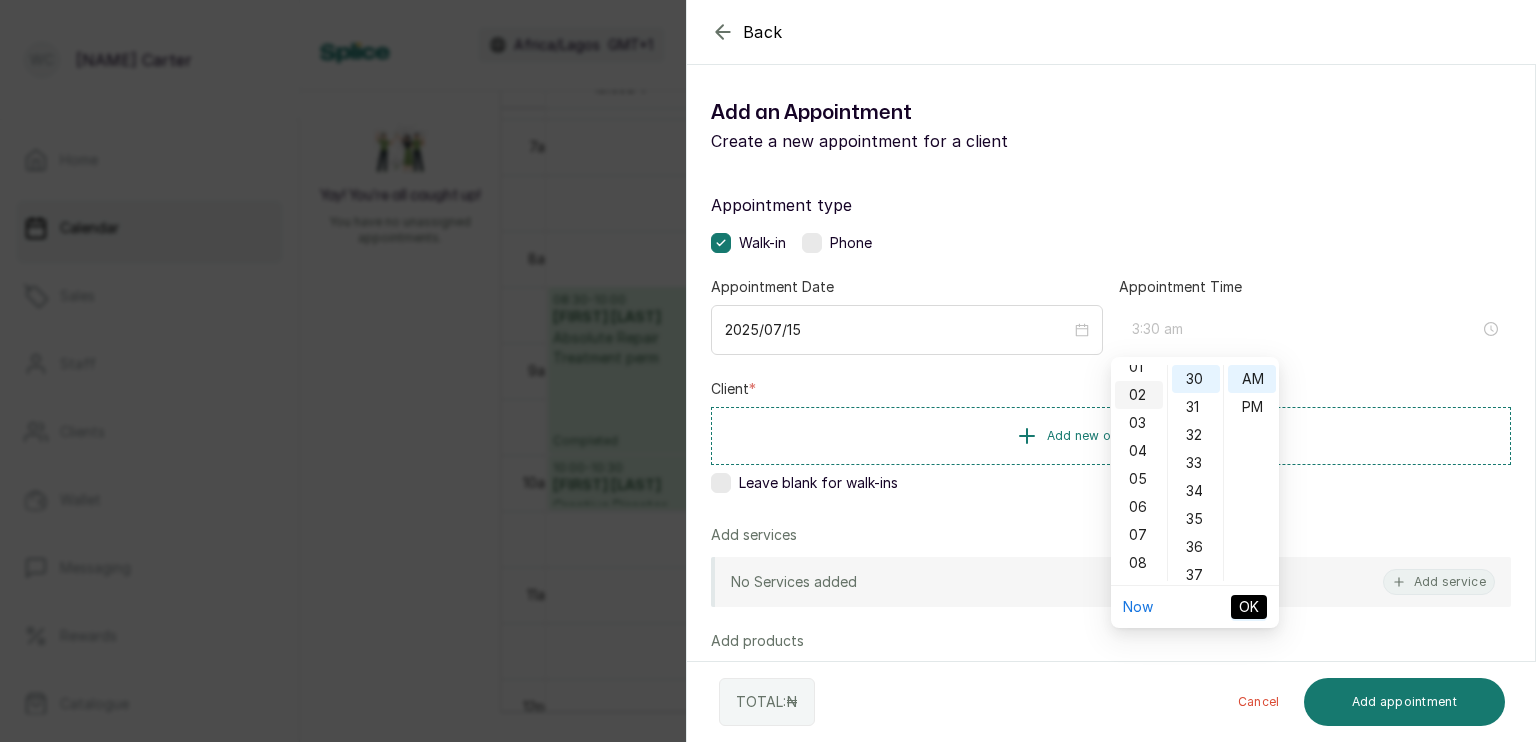 scroll, scrollTop: 56, scrollLeft: 0, axis: vertical 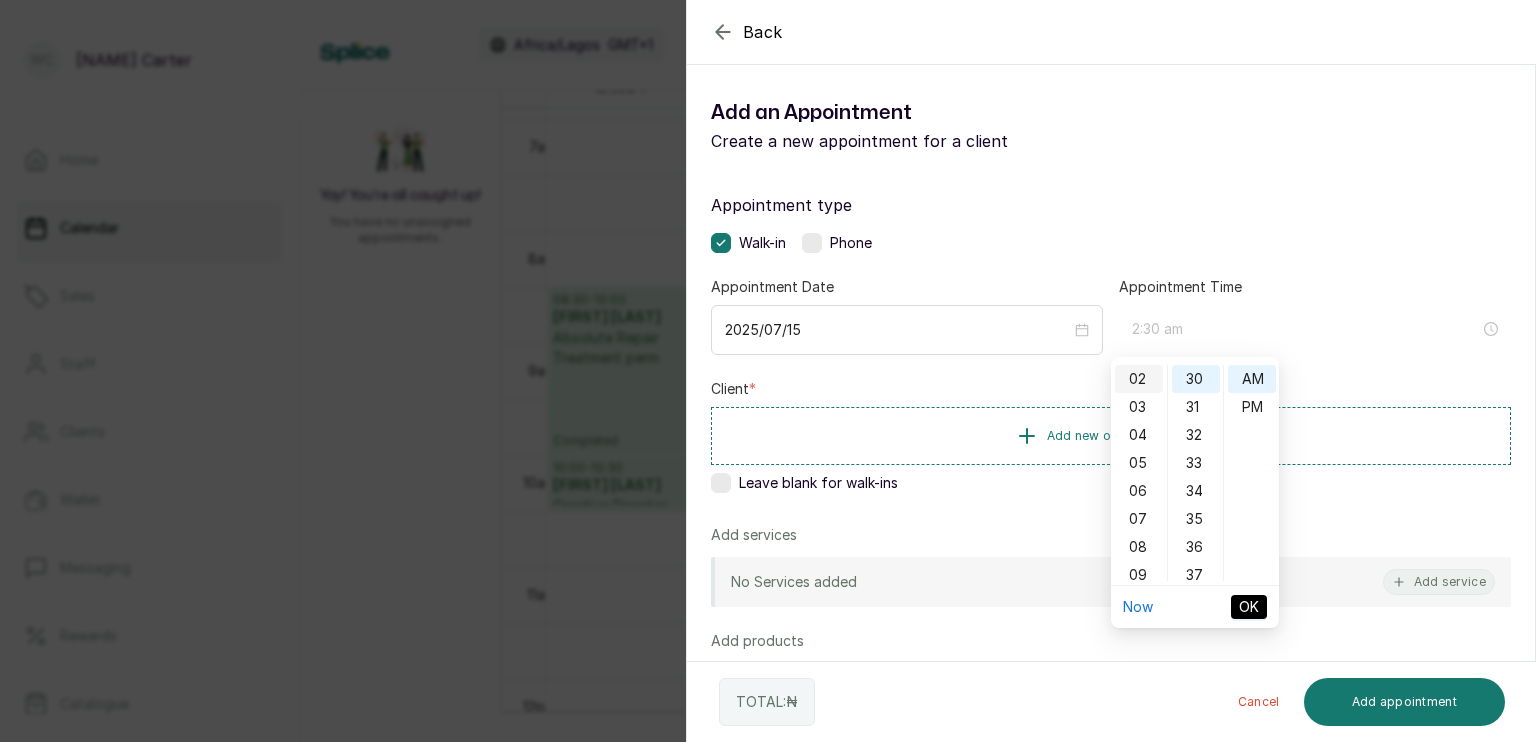 click on "02" at bounding box center (1139, 379) 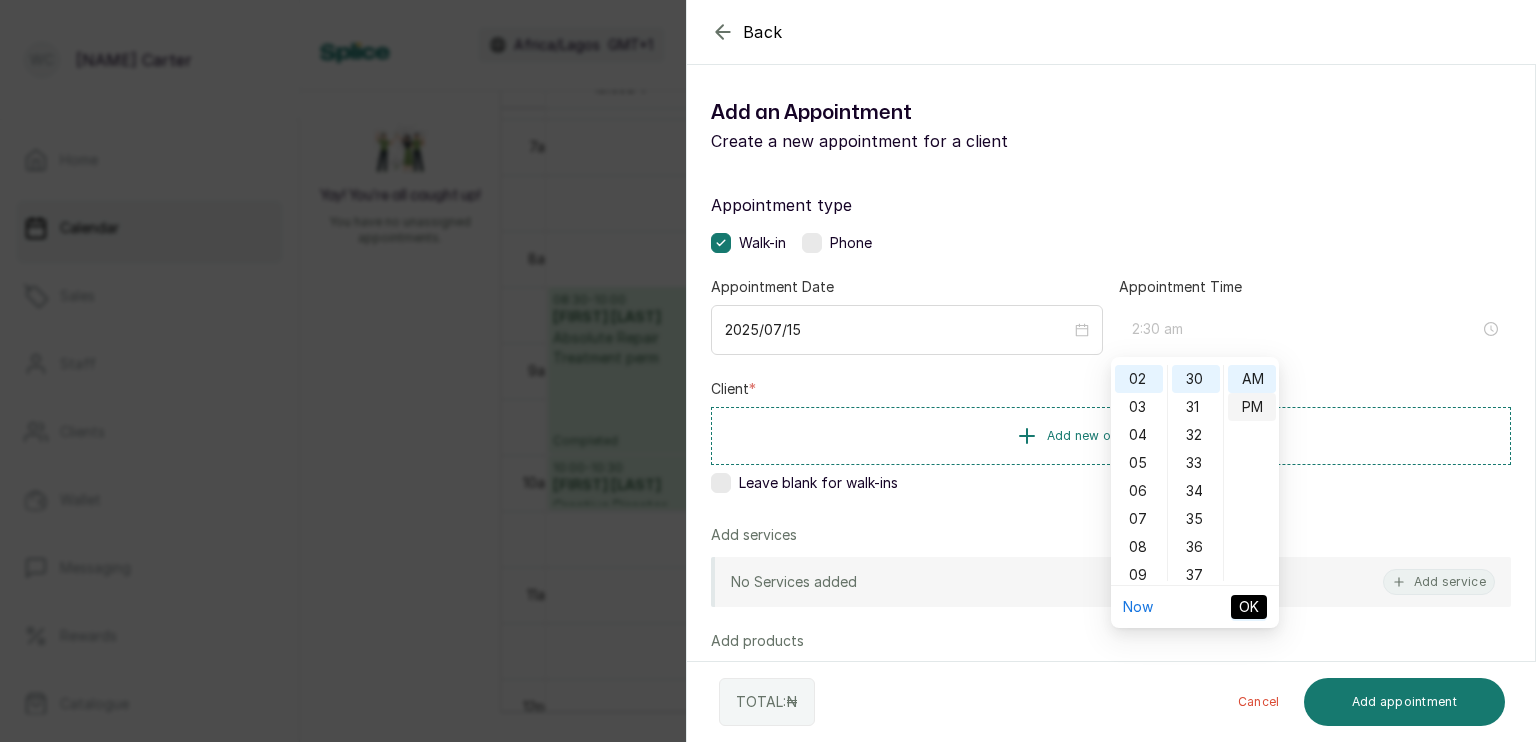 type on "2:30 pm" 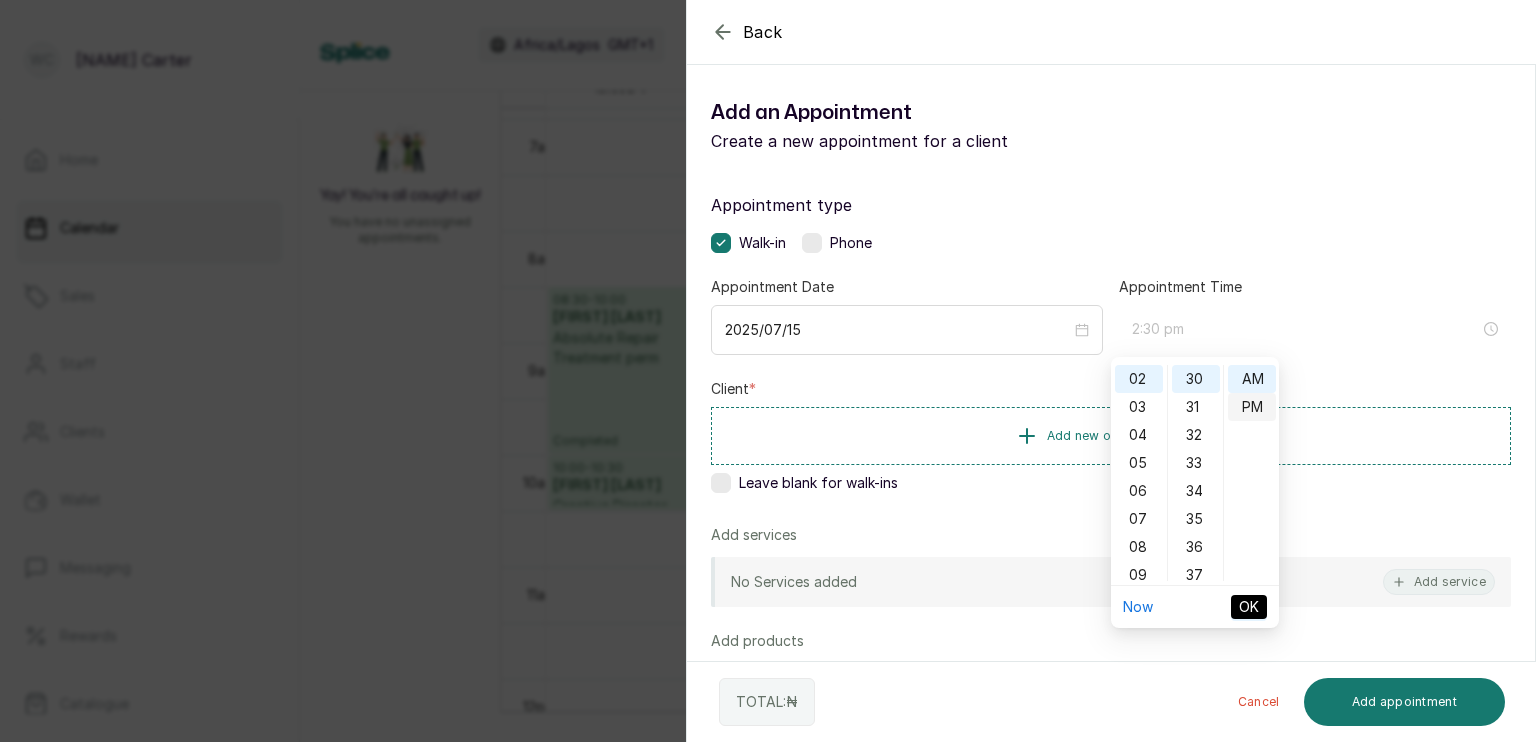 click on "PM" at bounding box center [1252, 407] 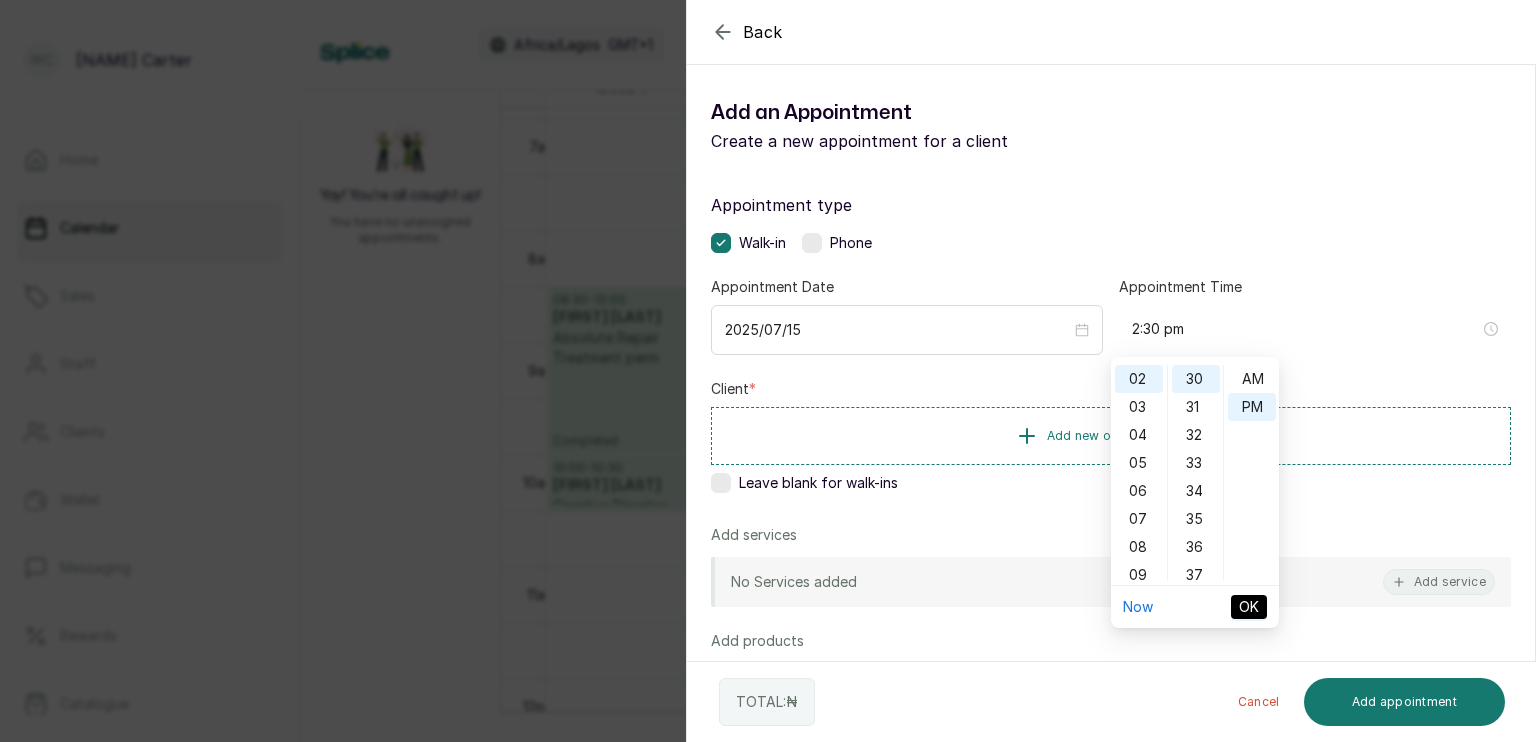 click on "OK" at bounding box center [1249, 607] 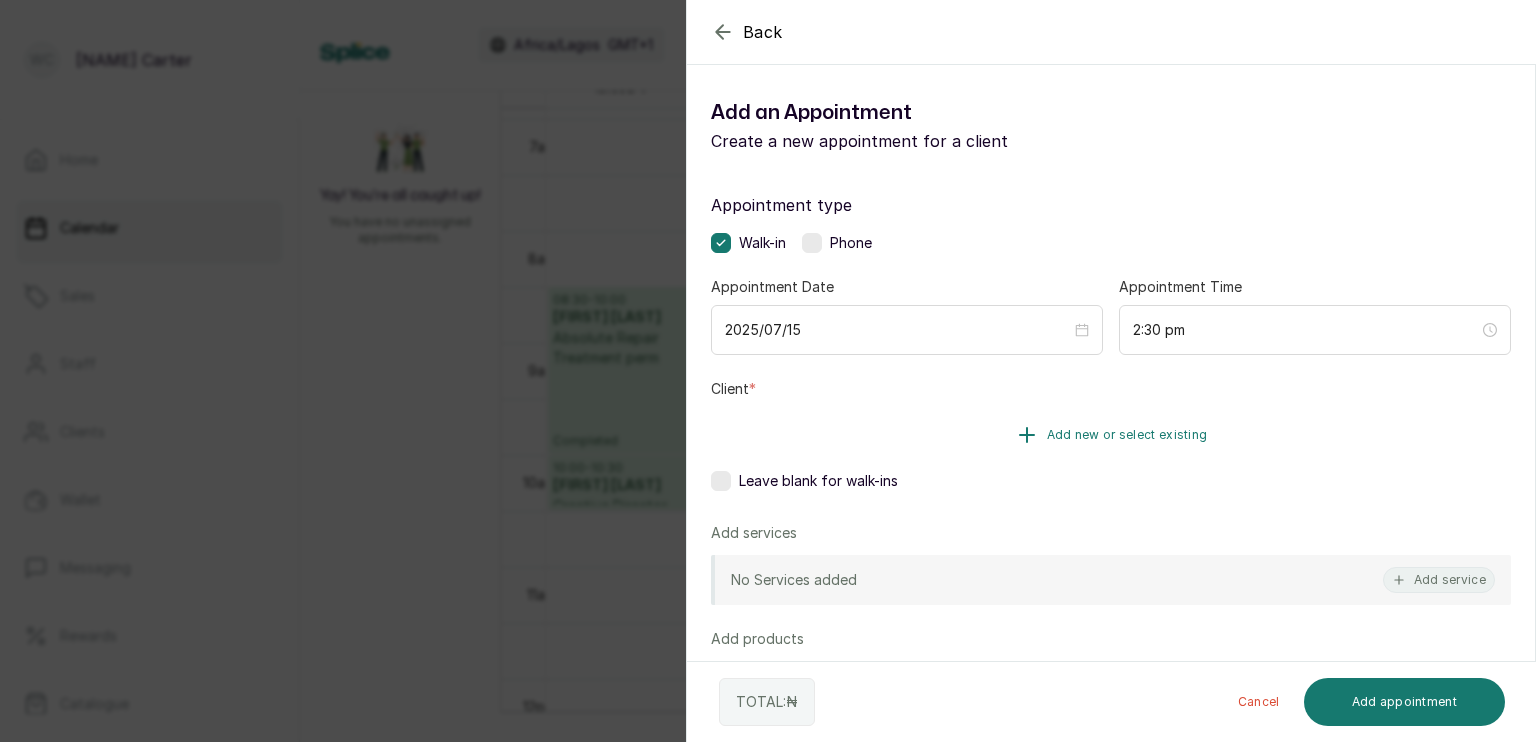 click on "Add new or select existing" at bounding box center (1127, 435) 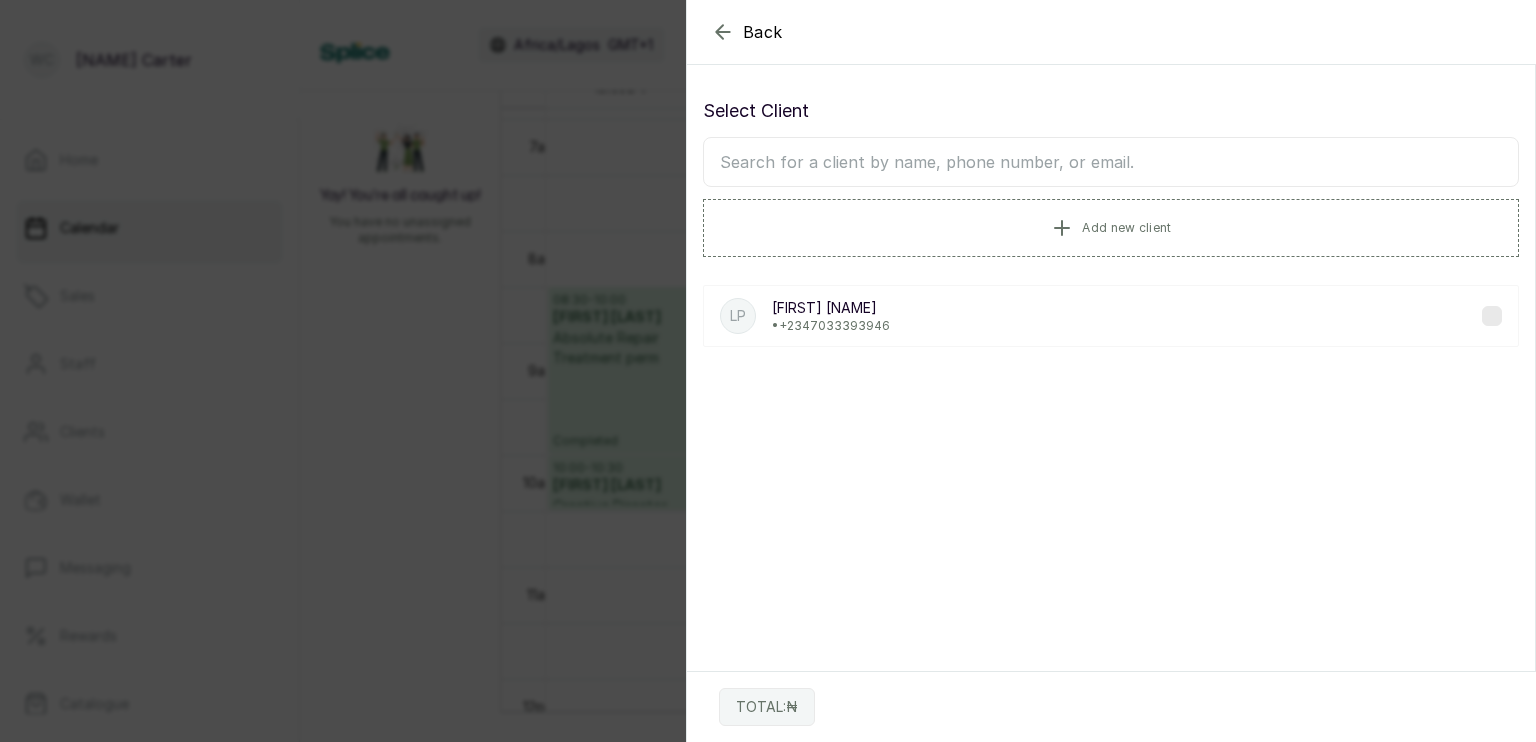click at bounding box center (1111, 162) 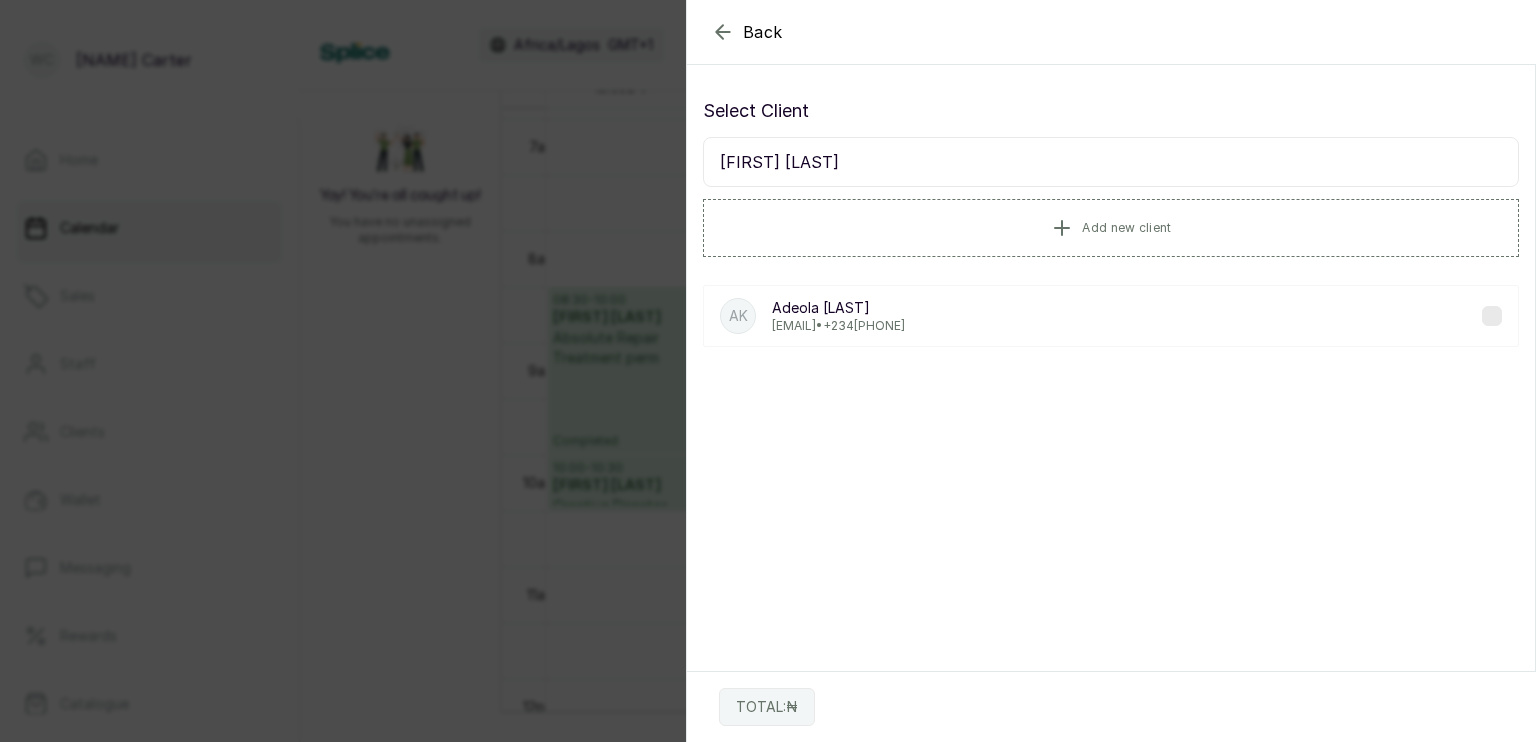type on "[FIRST] [LAST]" 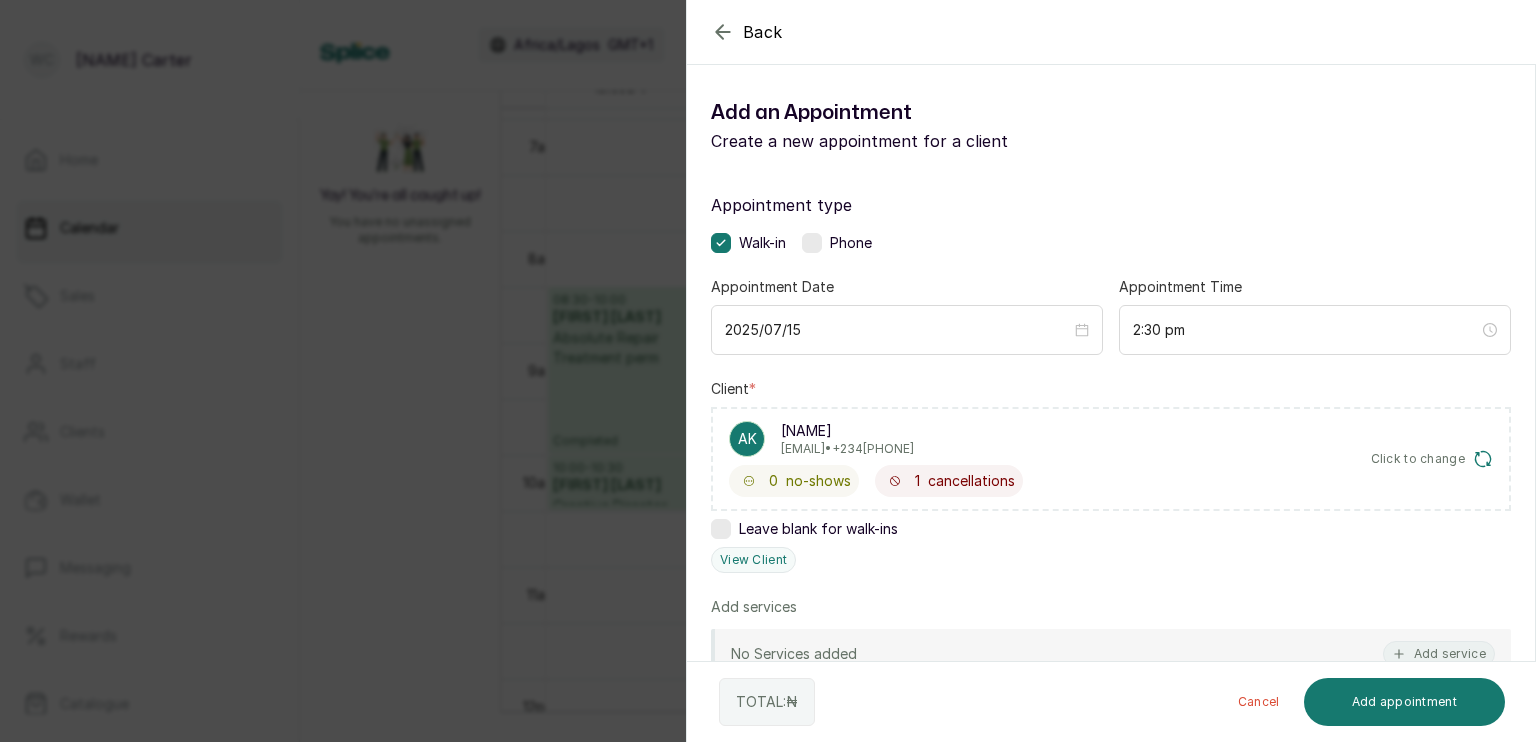 drag, startPoint x: 1521, startPoint y: 461, endPoint x: 1365, endPoint y: 572, distance: 191.46017 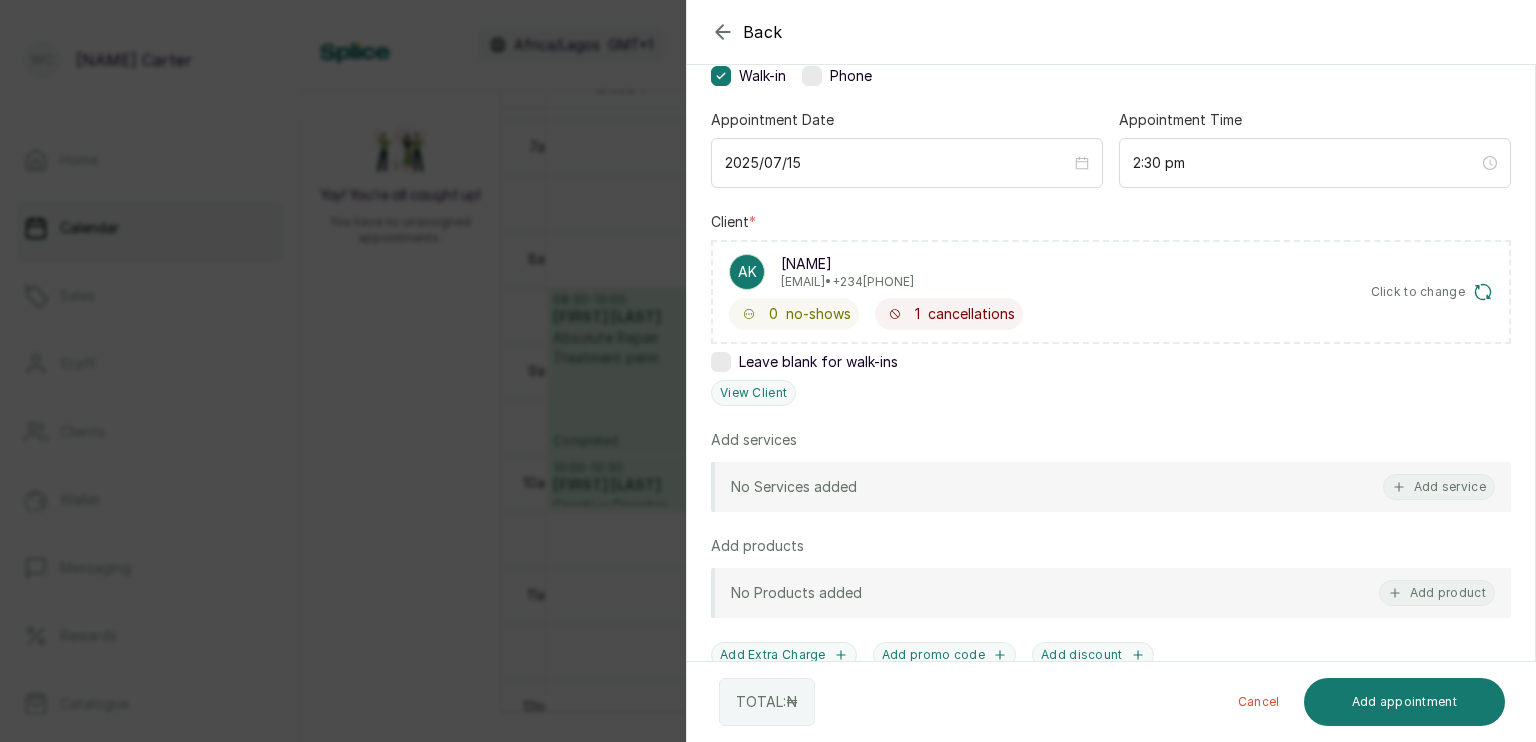 scroll, scrollTop: 186, scrollLeft: 0, axis: vertical 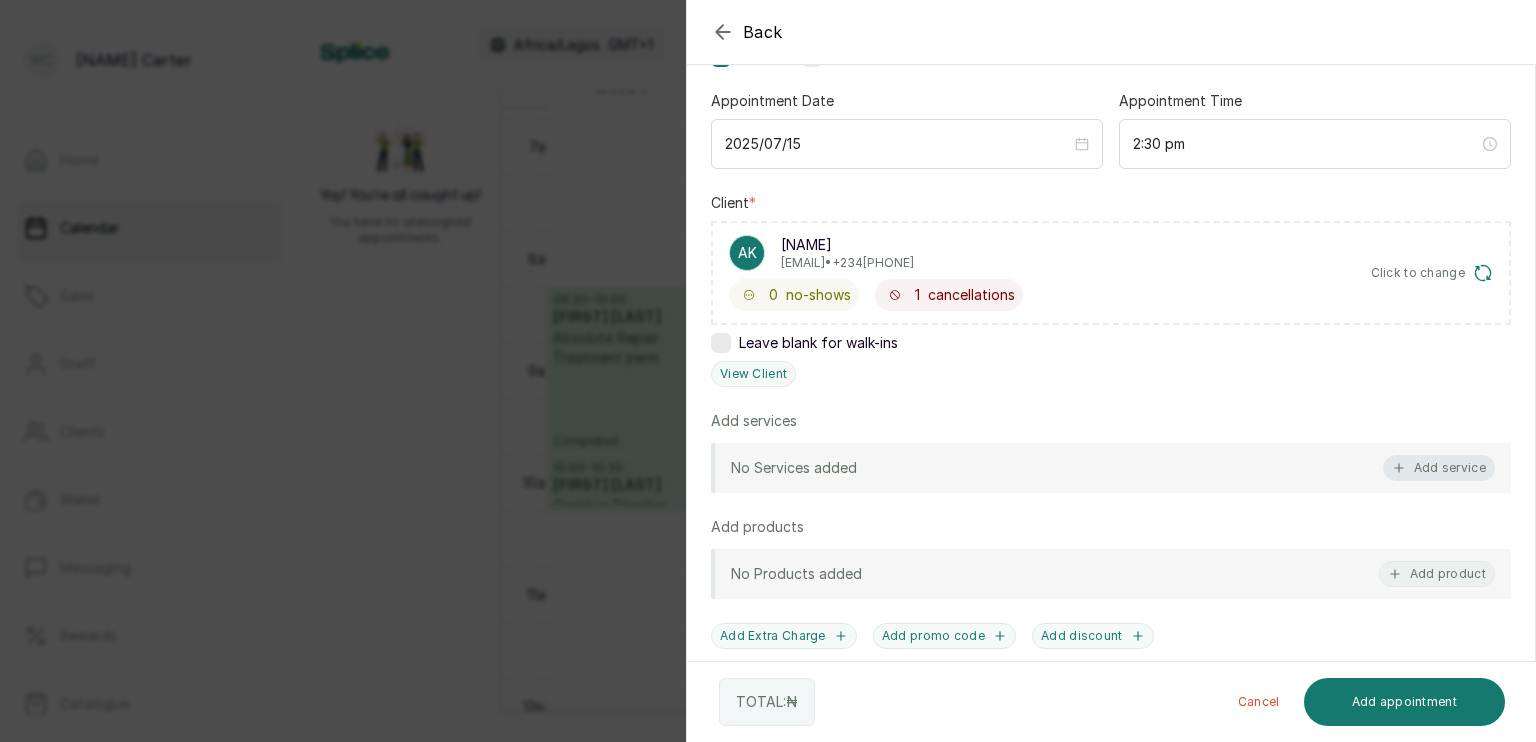 click on "Add service" at bounding box center [1439, 468] 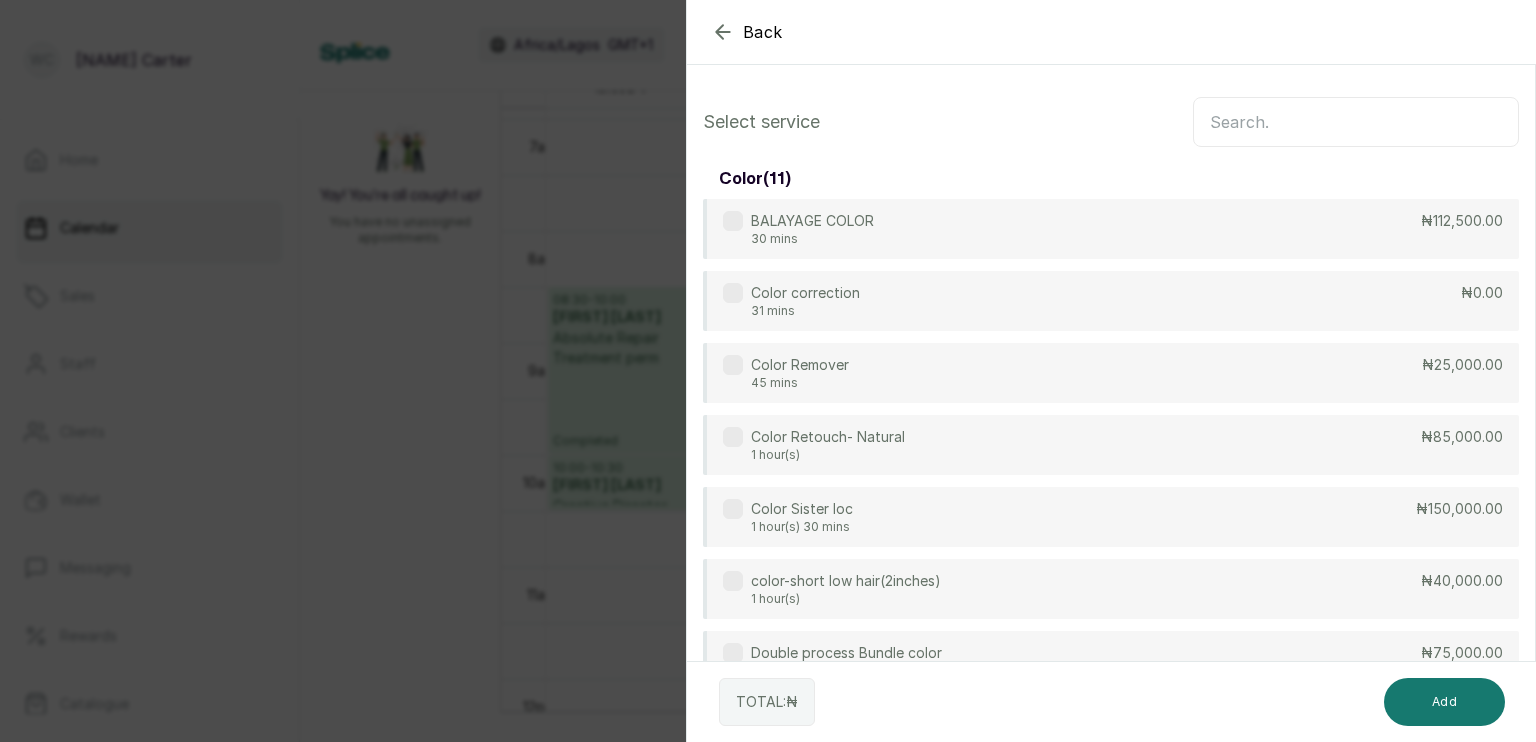 click at bounding box center [1356, 122] 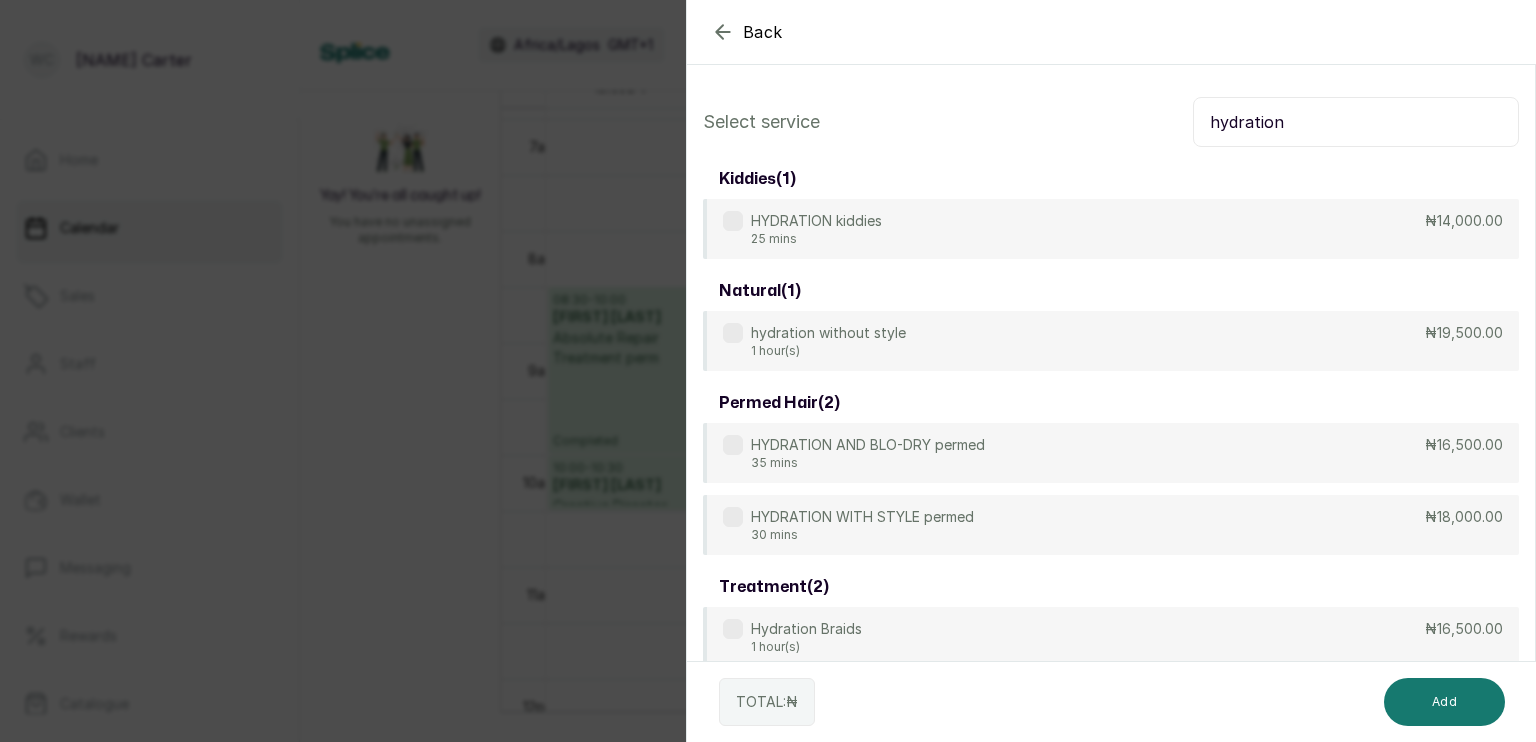 type on "hydration" 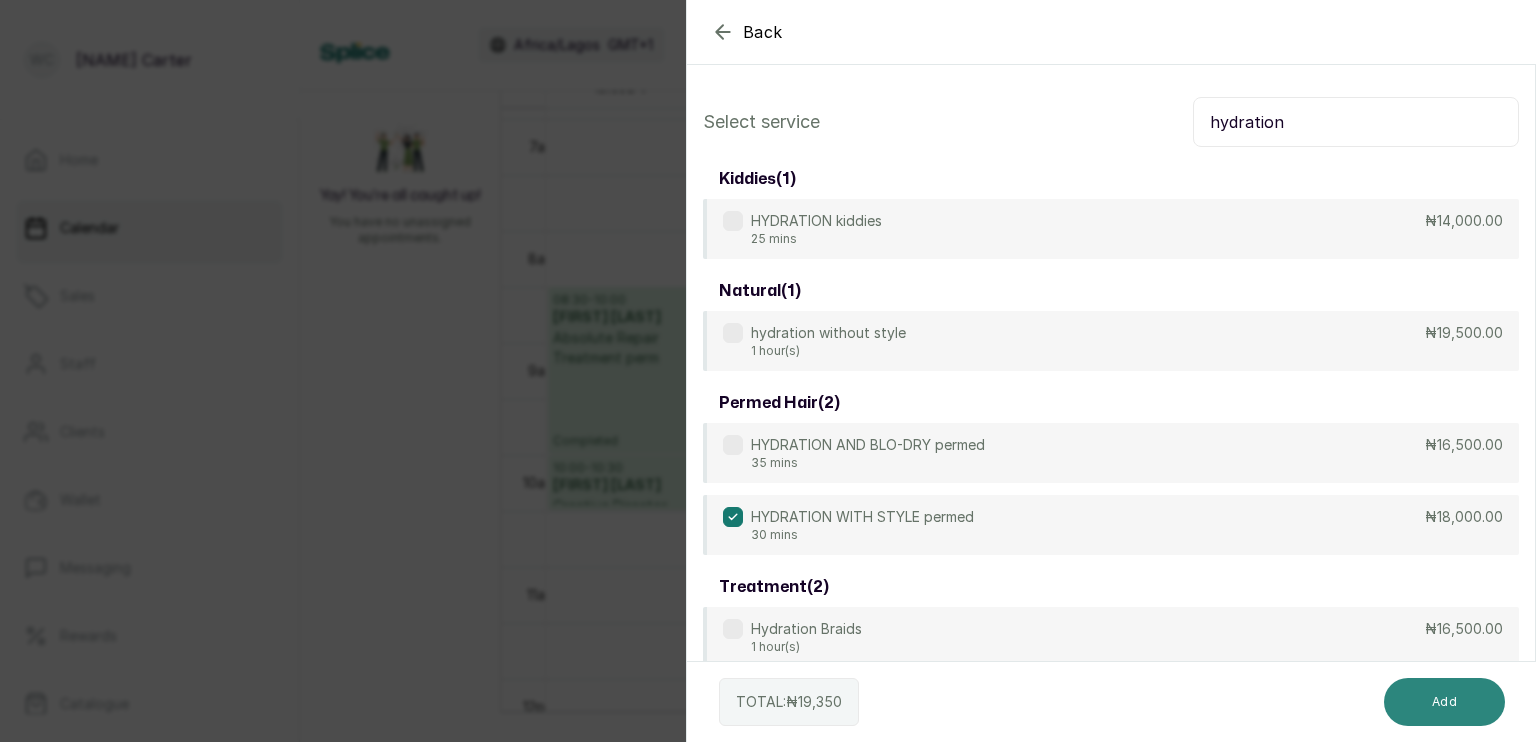 click on "Add" at bounding box center (1444, 702) 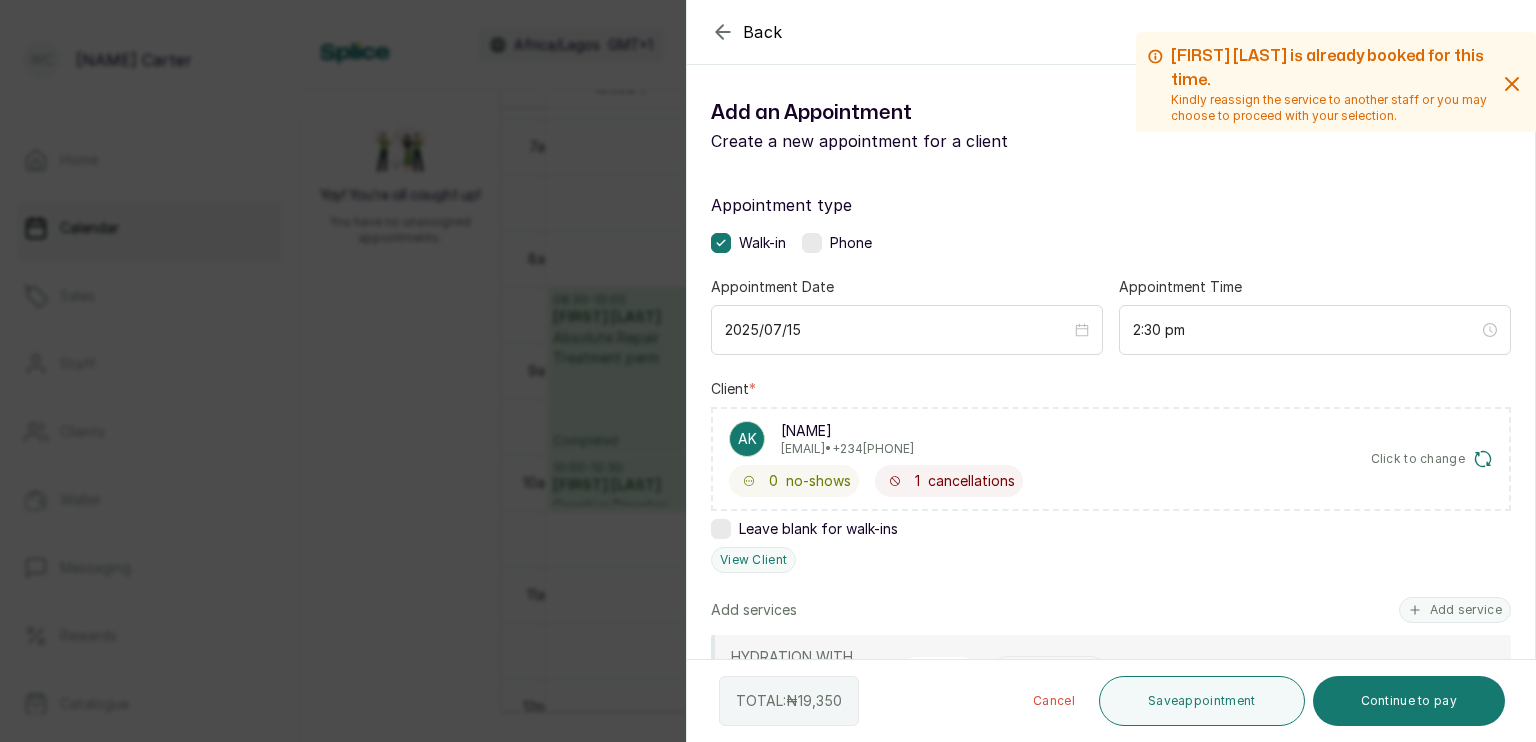 scroll, scrollTop: 207, scrollLeft: 0, axis: vertical 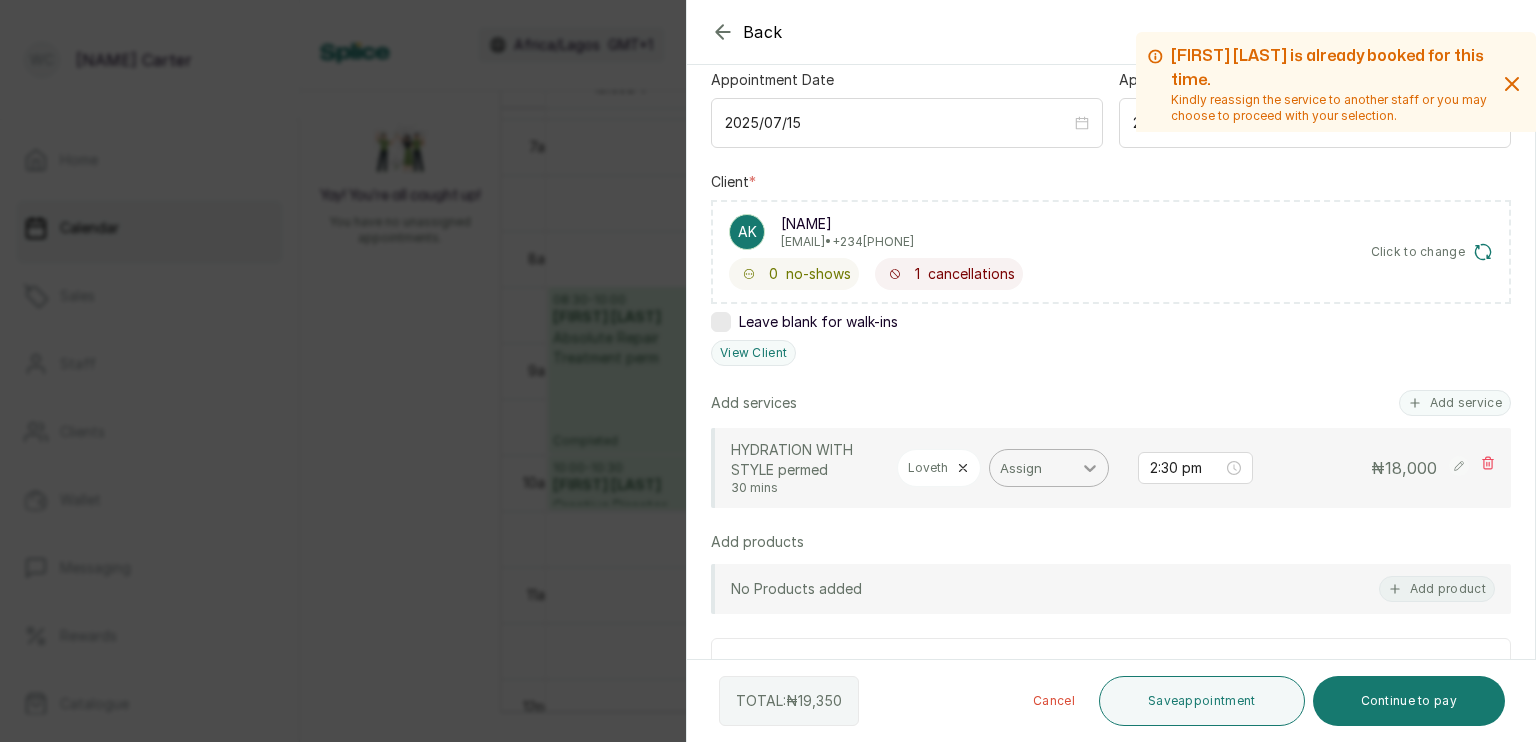 click 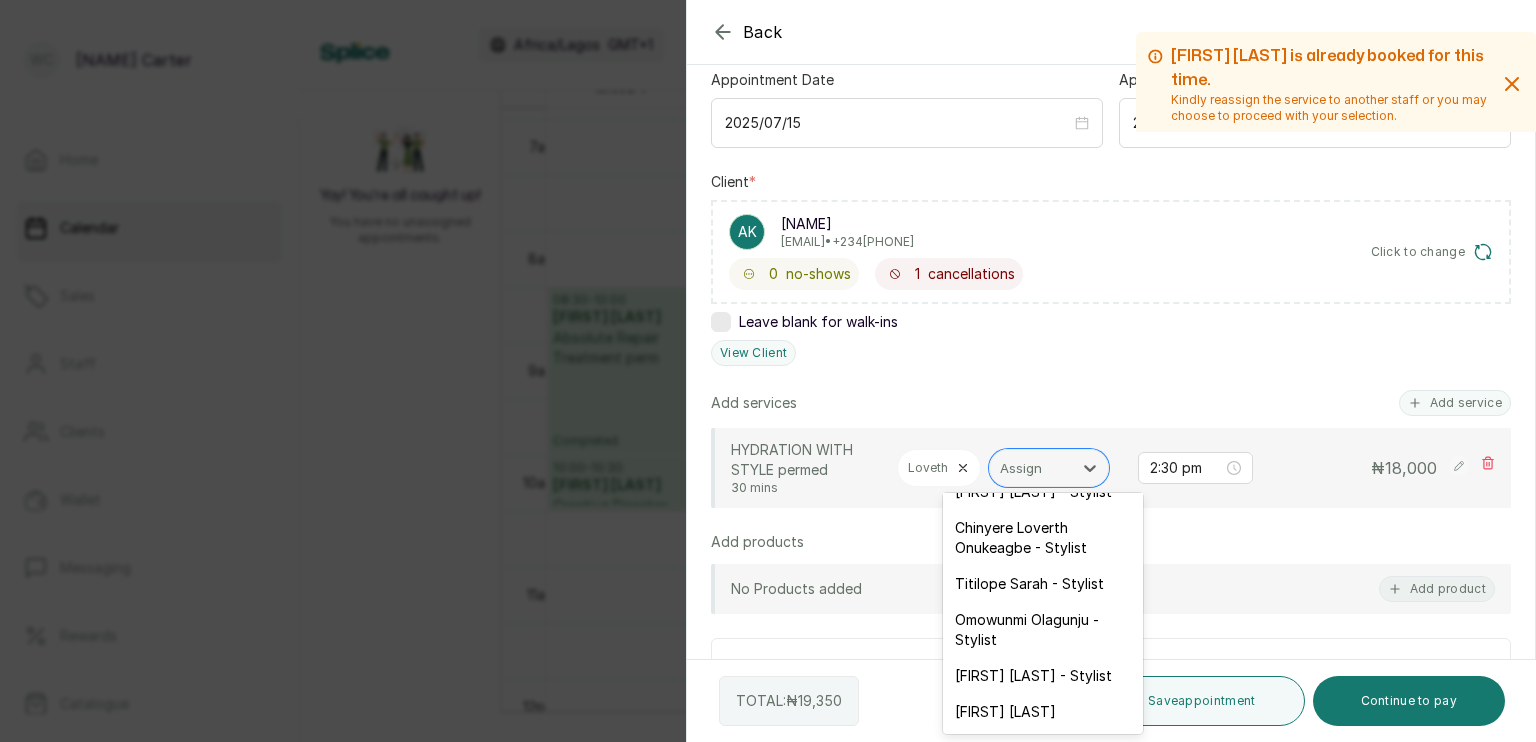 scroll, scrollTop: 42, scrollLeft: 0, axis: vertical 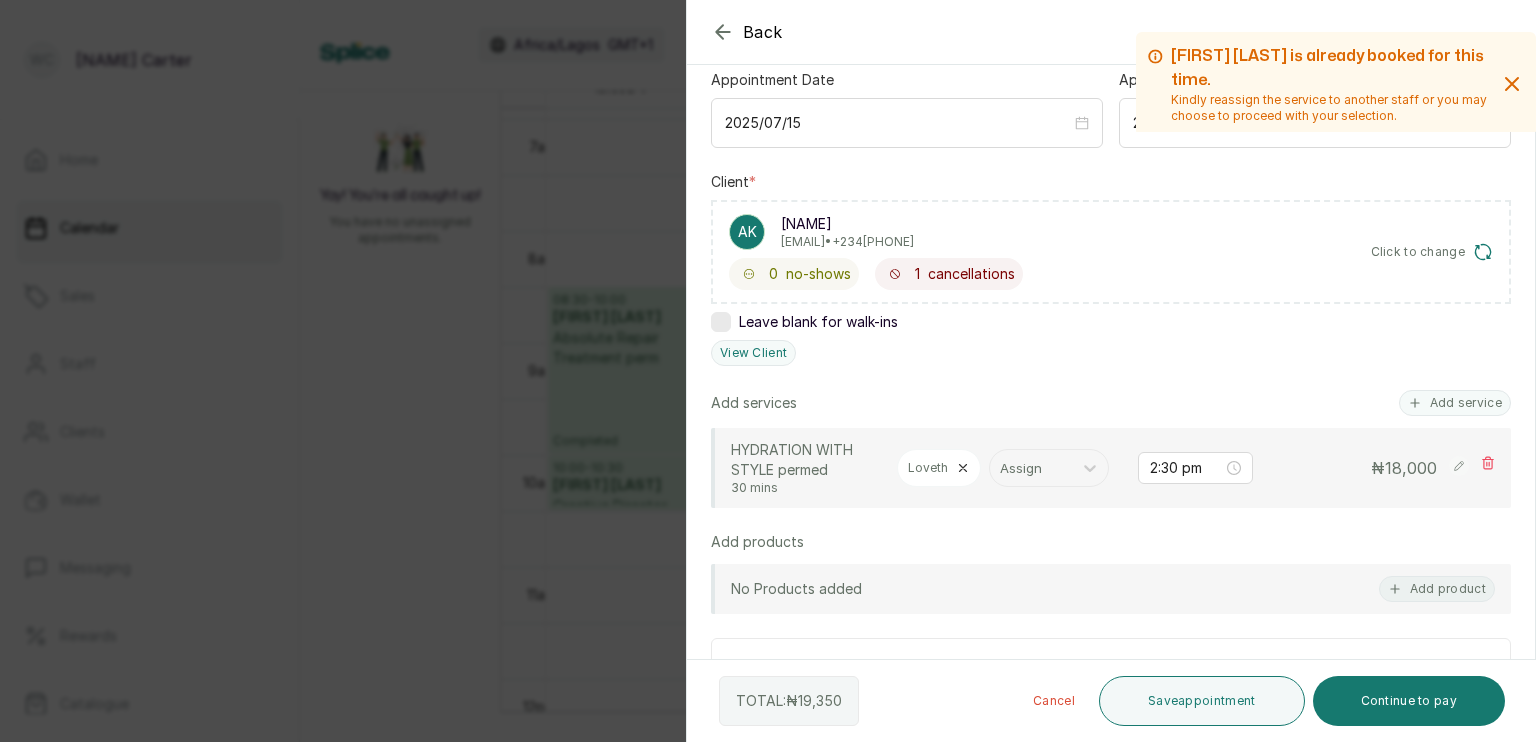 click on "Appointment type Walk-in Phone Appointment Date 2025/07/15 Appointment Time 2:30 pm Client * AK [FIRST] [LAST] [EMAIL]  •  [PHONE] 0 no-shows 1 cancellations Click to change Leave blank for walk-ins View Client  Add services  Add service   HYDRATION WITH STYLE permed   30 mins [FIRST] 2:30 pm ₦ 18,000  Add products   No Products added Add product Subtotal ₦18,000.00 Tax ₦ 1,350 Total ₦ 19,350 Add Extra Charge Add promo code Add discount Note 1000 of 1000 characters left" at bounding box center (1111, 502) 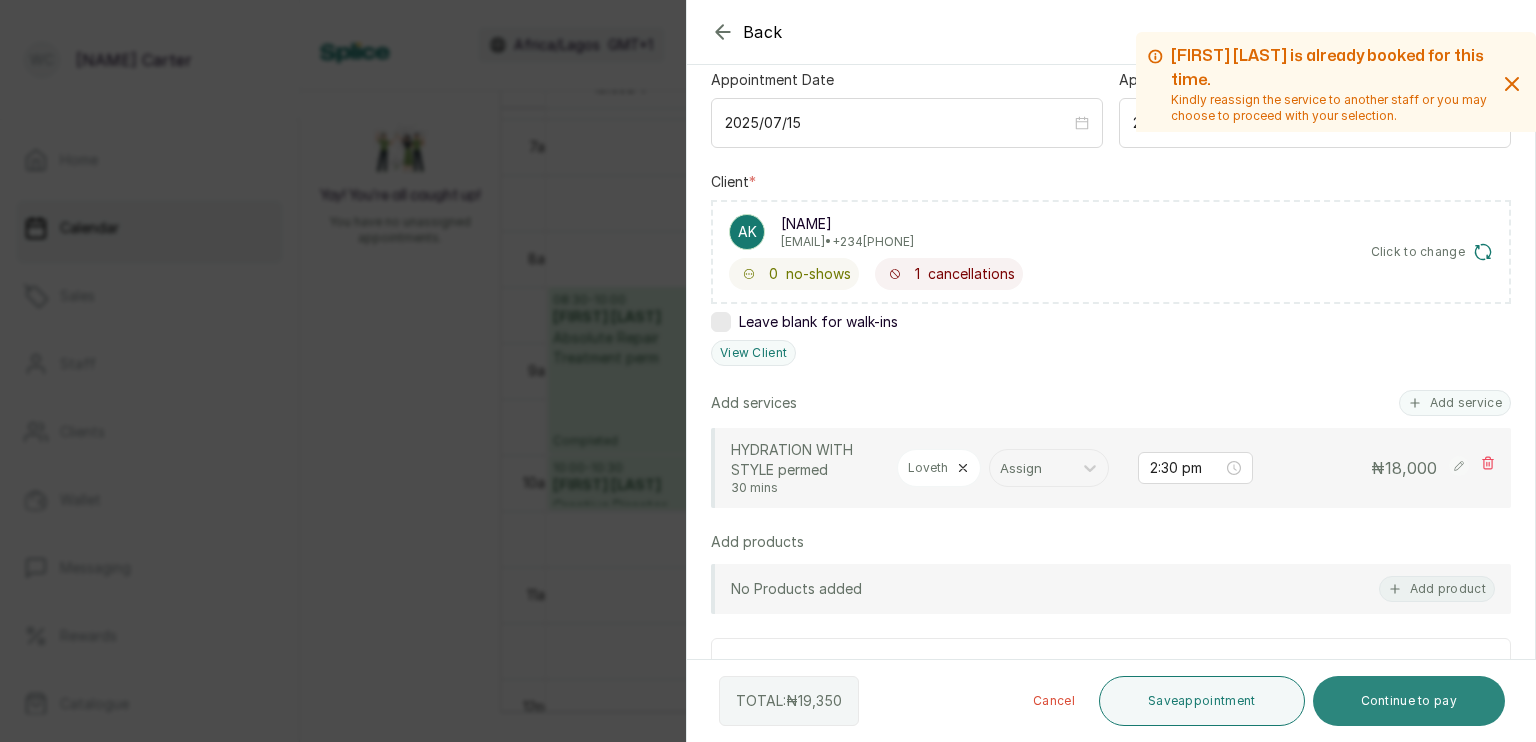 click on "Continue to pay" at bounding box center (1409, 701) 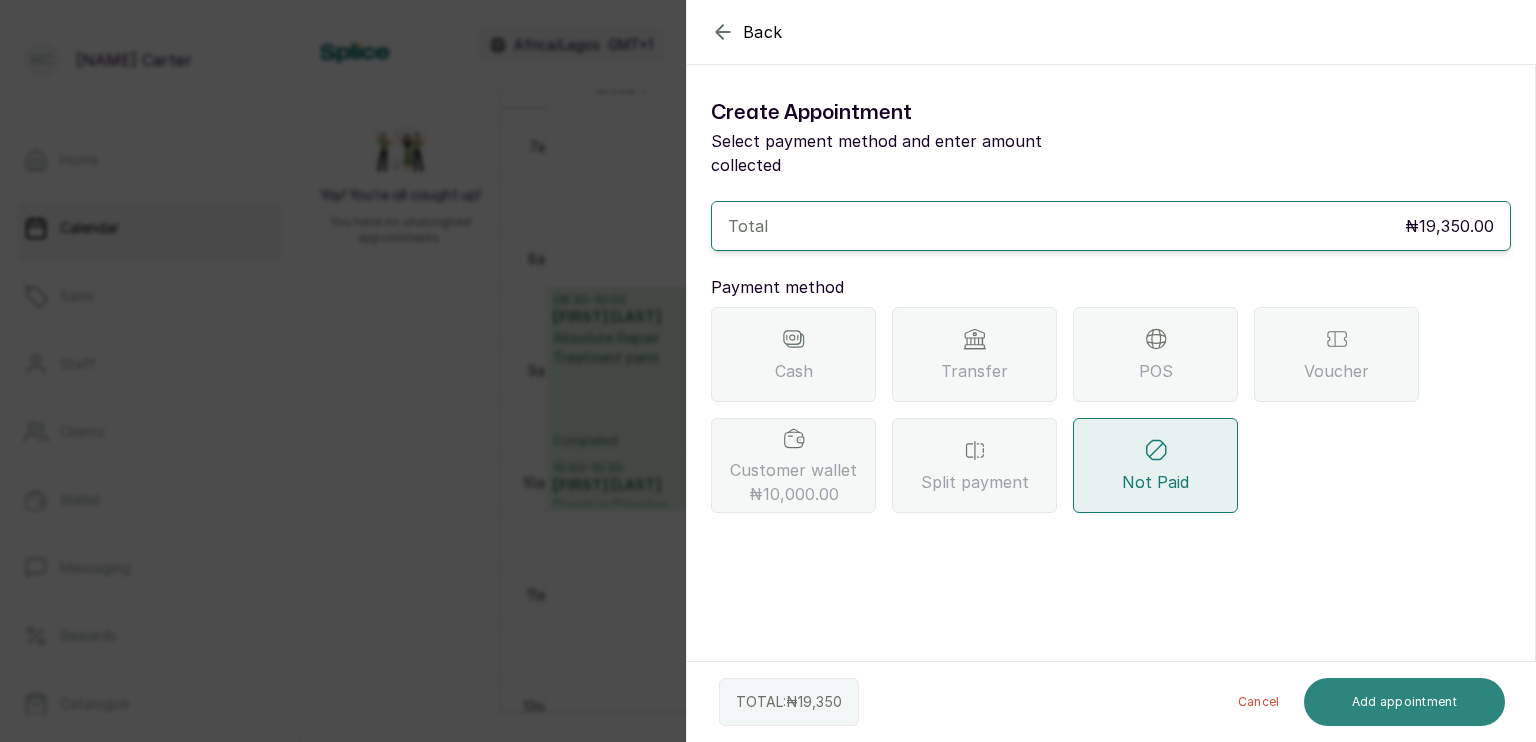 scroll, scrollTop: 0, scrollLeft: 0, axis: both 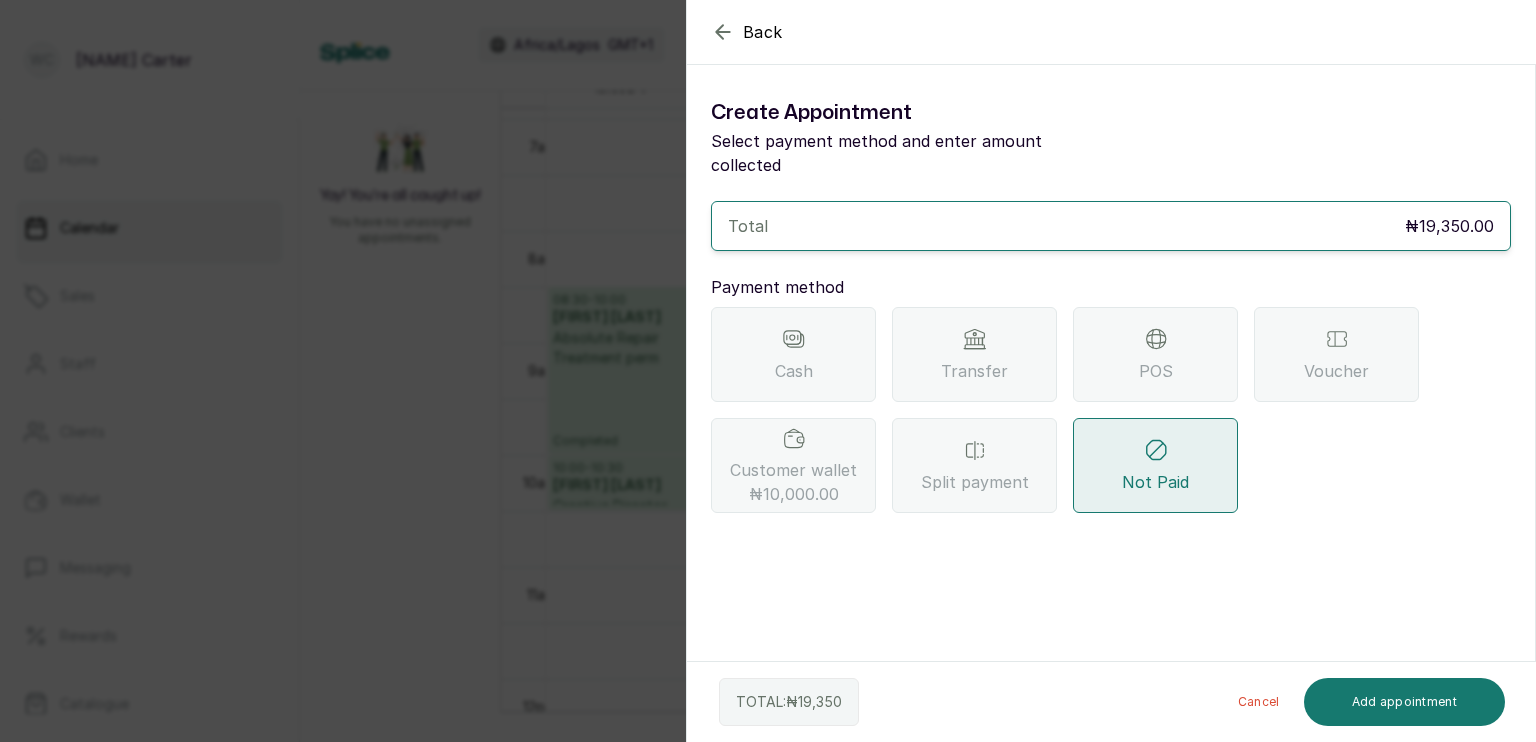 click on "POS" at bounding box center (1155, 354) 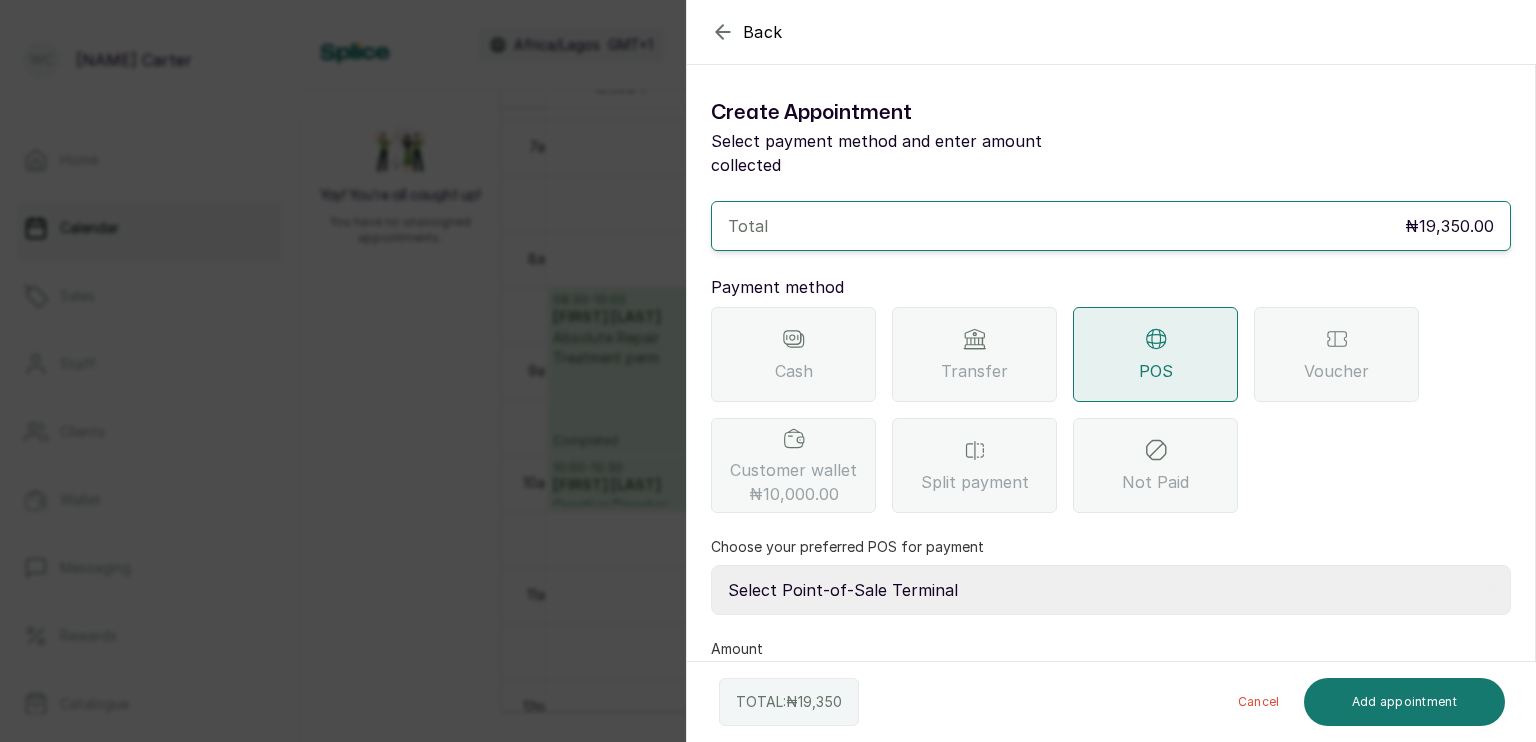 click on "Select Point-of-Sale Terminal s by wh enterprise Guaranty Trust Bank Union Bank POS Union Bank of Nigeria First Bank POS First Bank of Nigeria" at bounding box center [1111, 590] 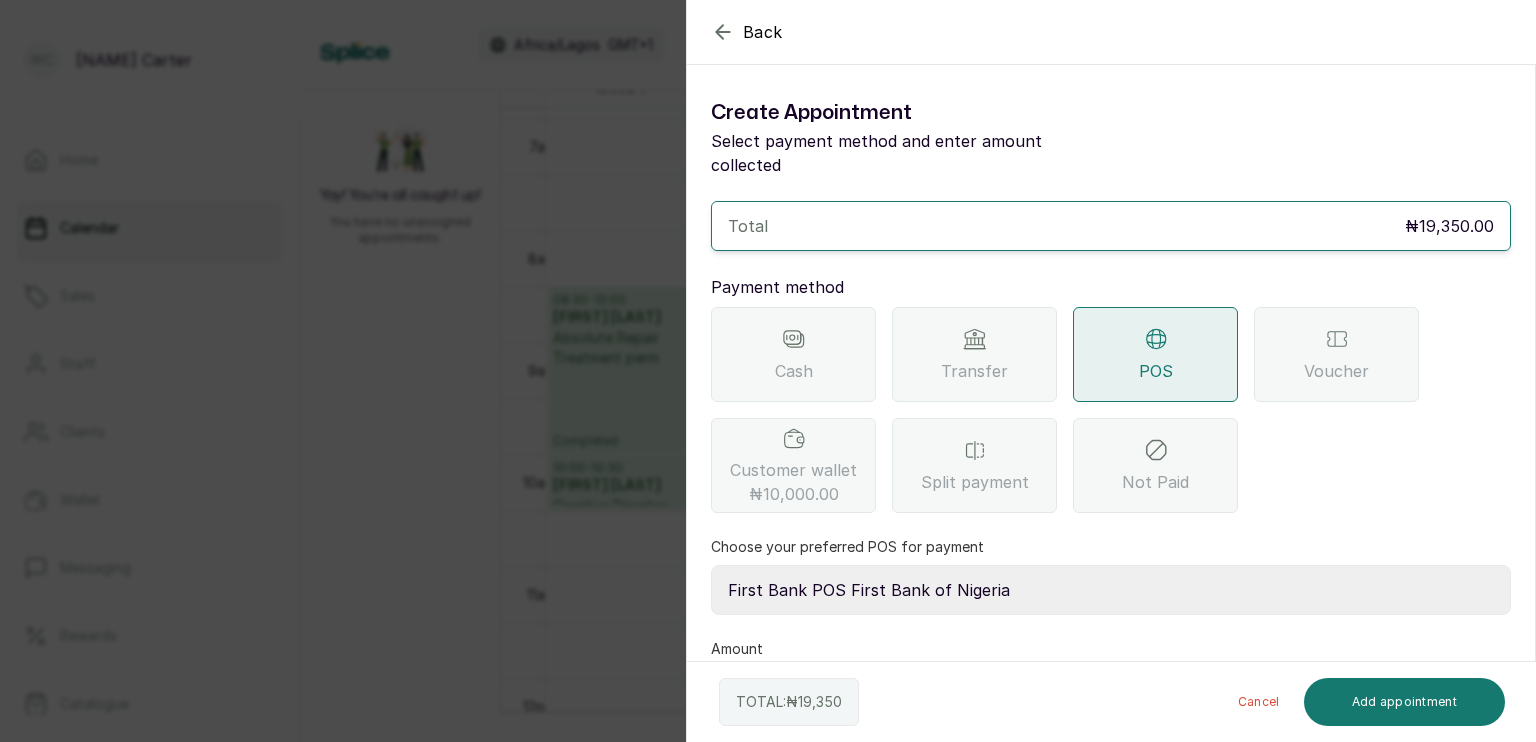 click on "Select Point-of-Sale Terminal s by wh enterprise Guaranty Trust Bank Union Bank POS Union Bank of Nigeria First Bank POS First Bank of Nigeria" at bounding box center [1111, 590] 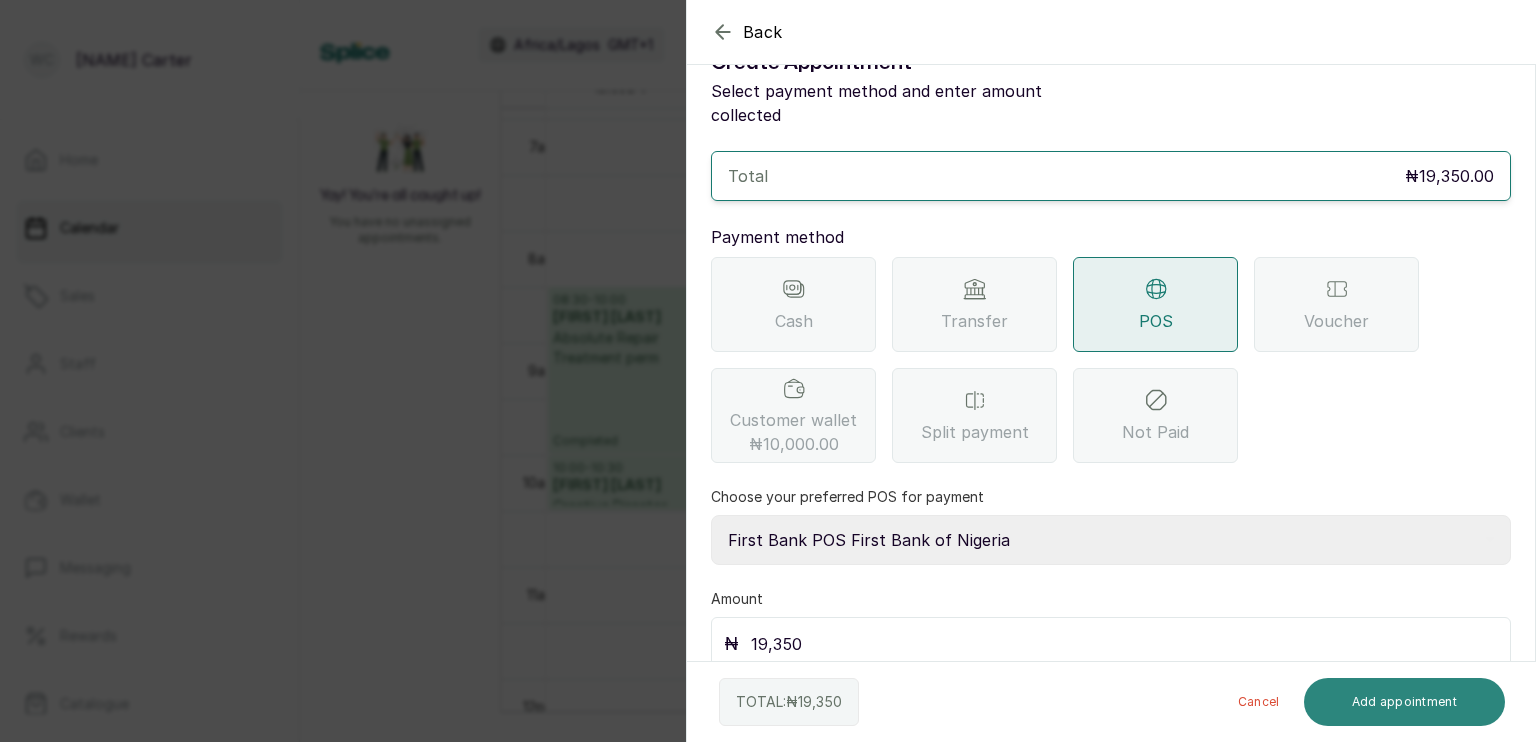 click on "Add appointment" at bounding box center (1405, 702) 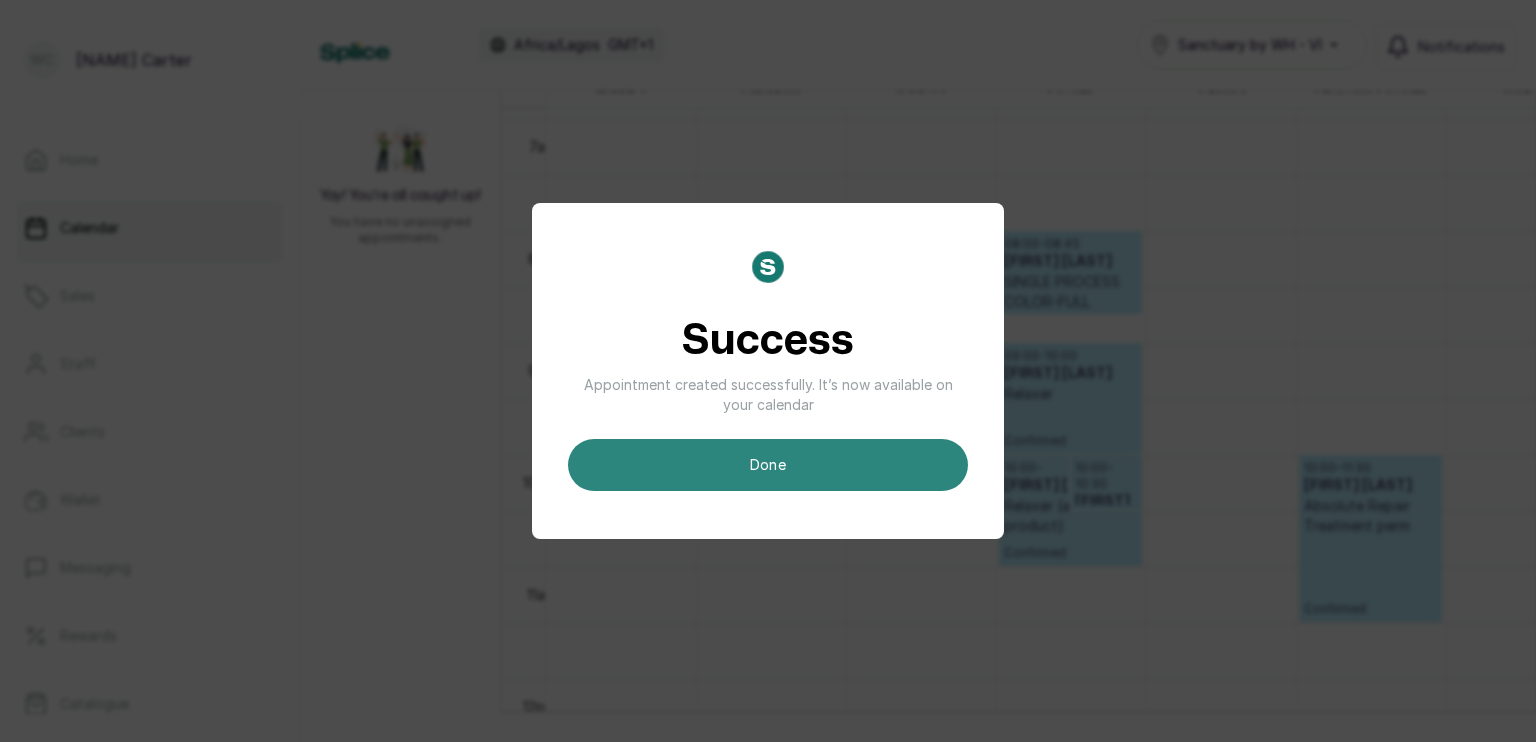 click on "done" at bounding box center (768, 465) 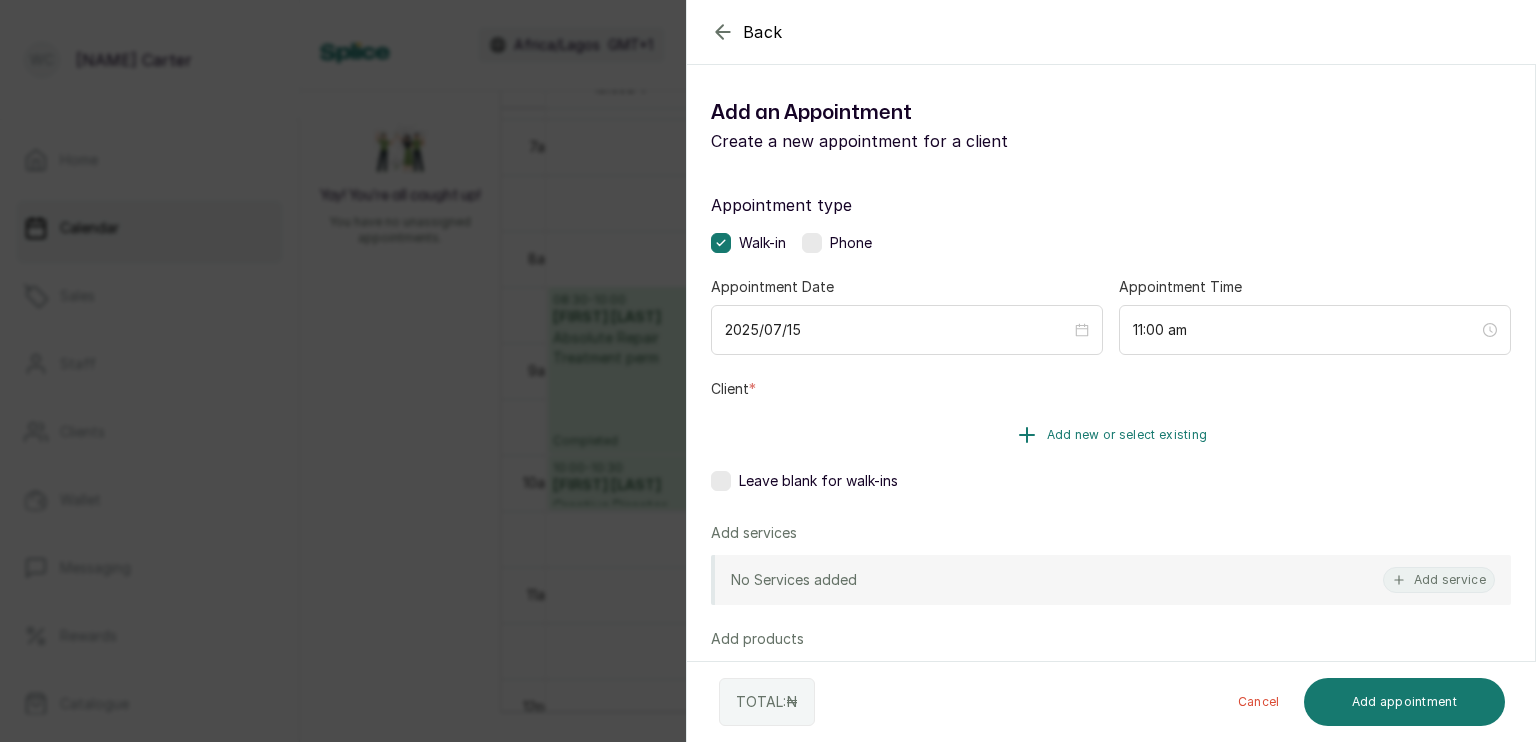 click on "Add new or select existing" at bounding box center [1127, 435] 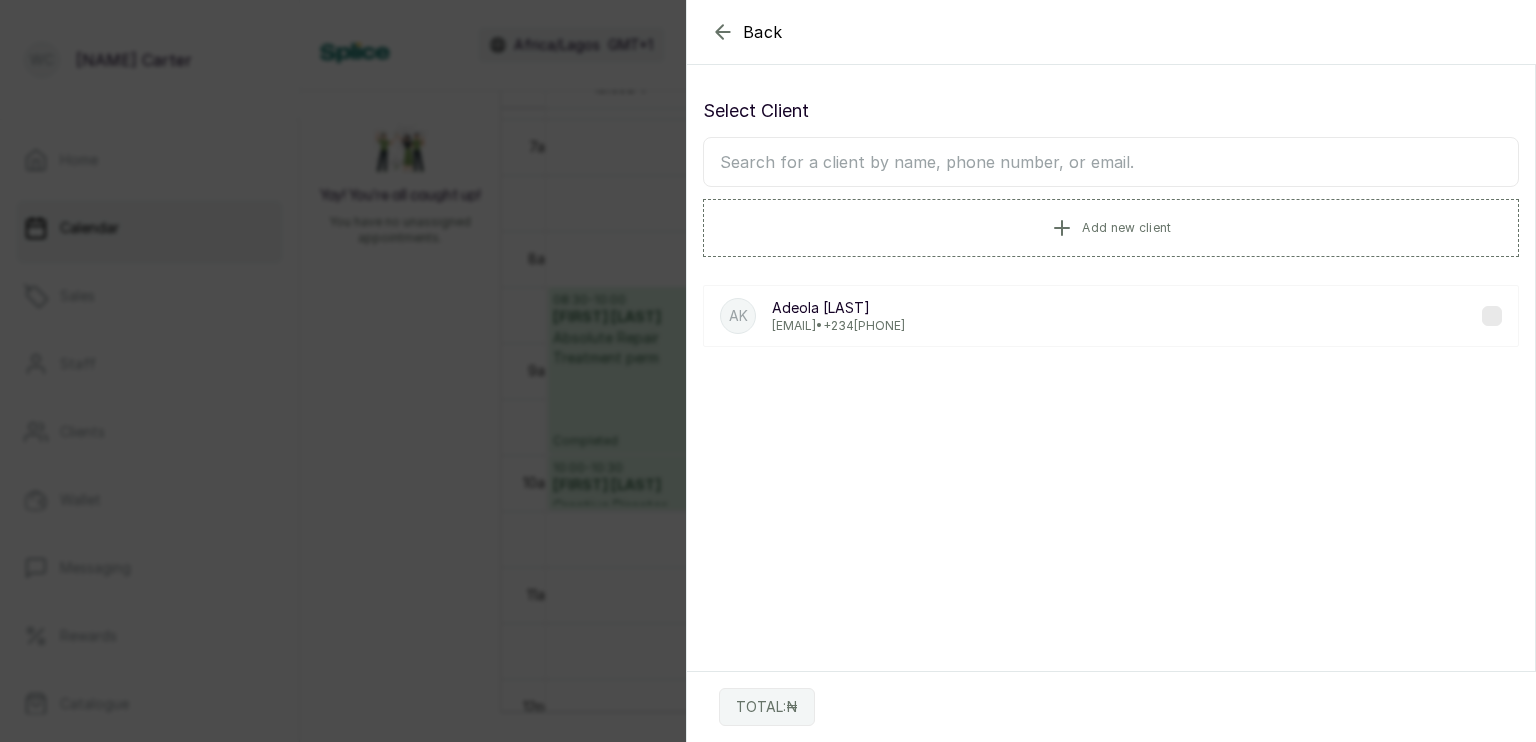 click at bounding box center (1111, 162) 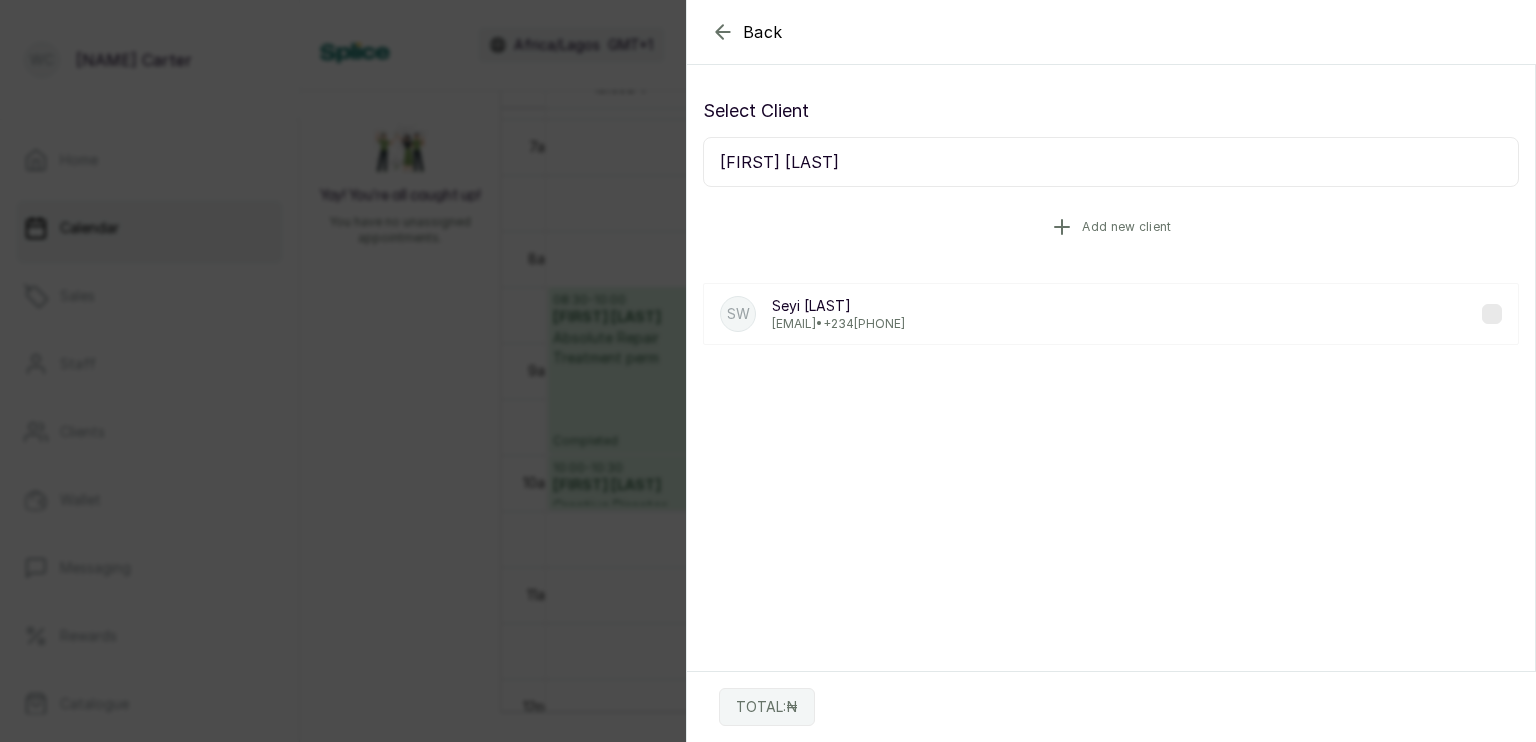 drag, startPoint x: 896, startPoint y: 158, endPoint x: 876, endPoint y: 206, distance: 52 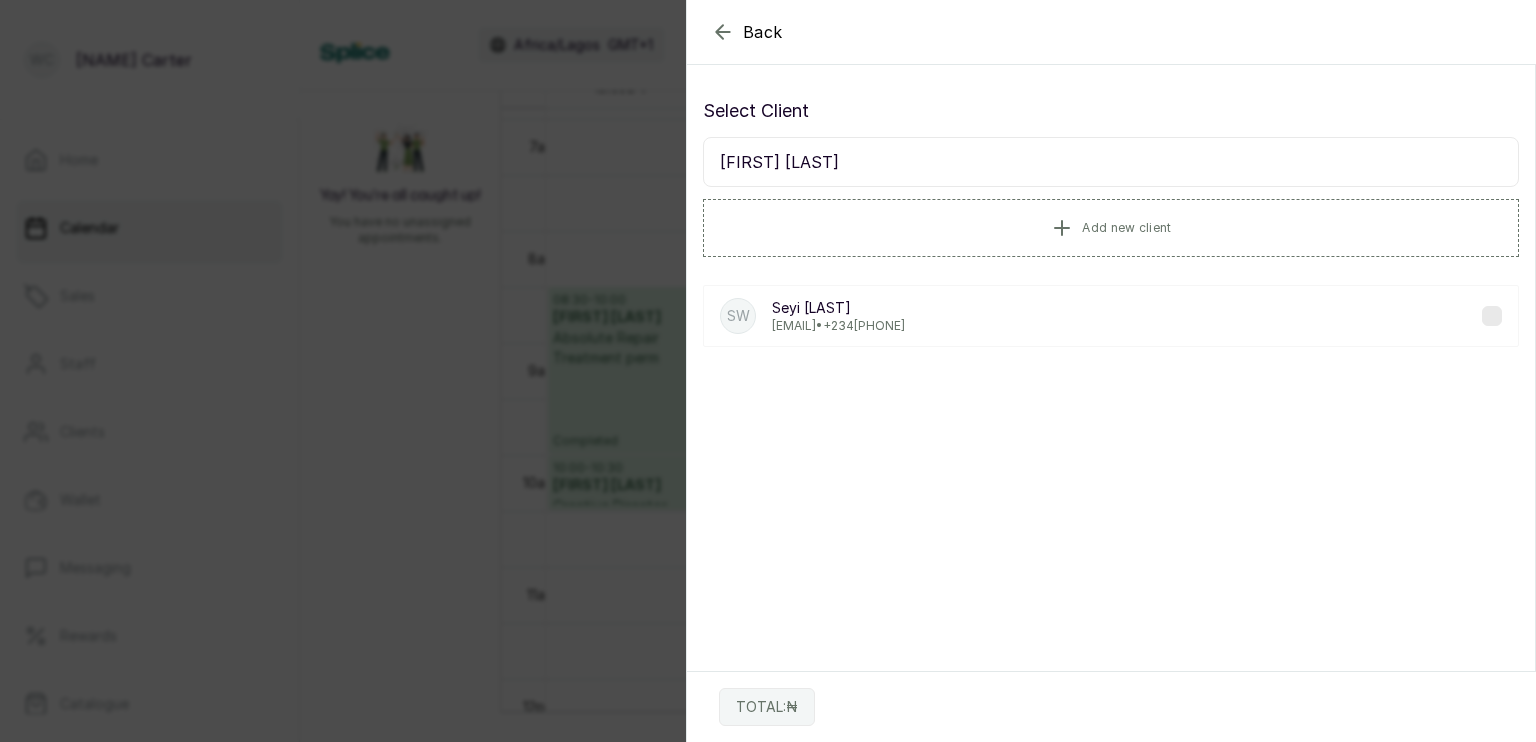 type on "[FIRST] [LAST]" 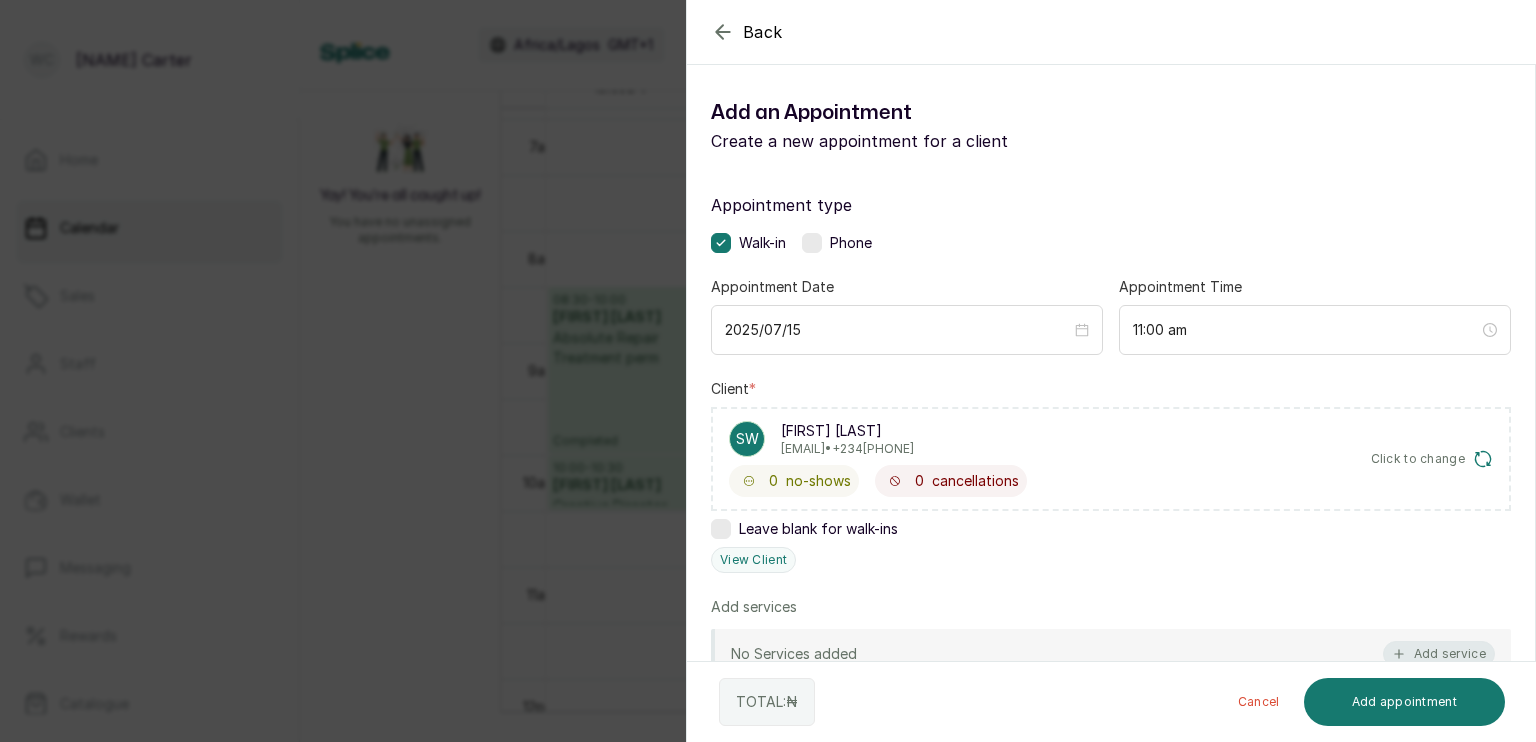click on "Add service" at bounding box center [1439, 654] 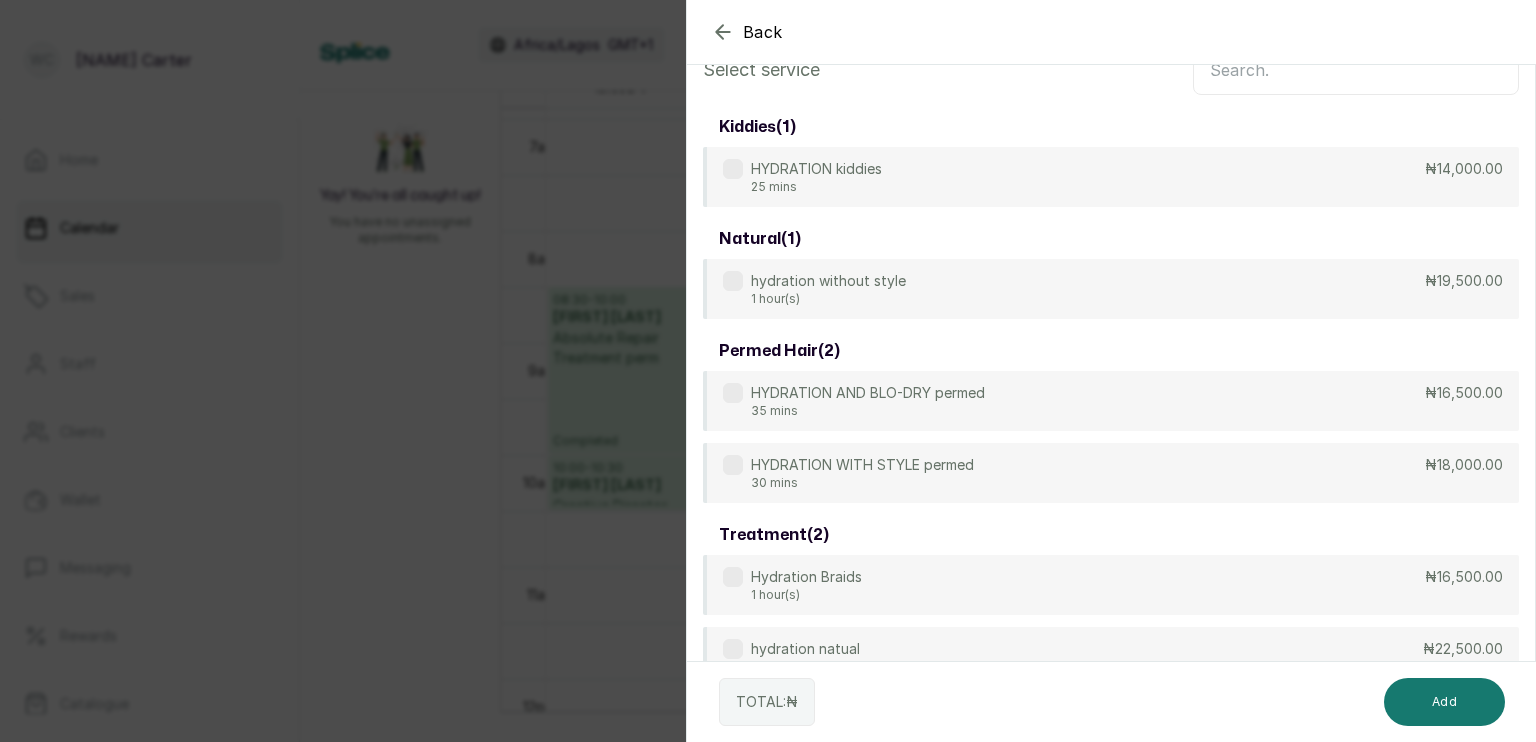 scroll, scrollTop: 80, scrollLeft: 0, axis: vertical 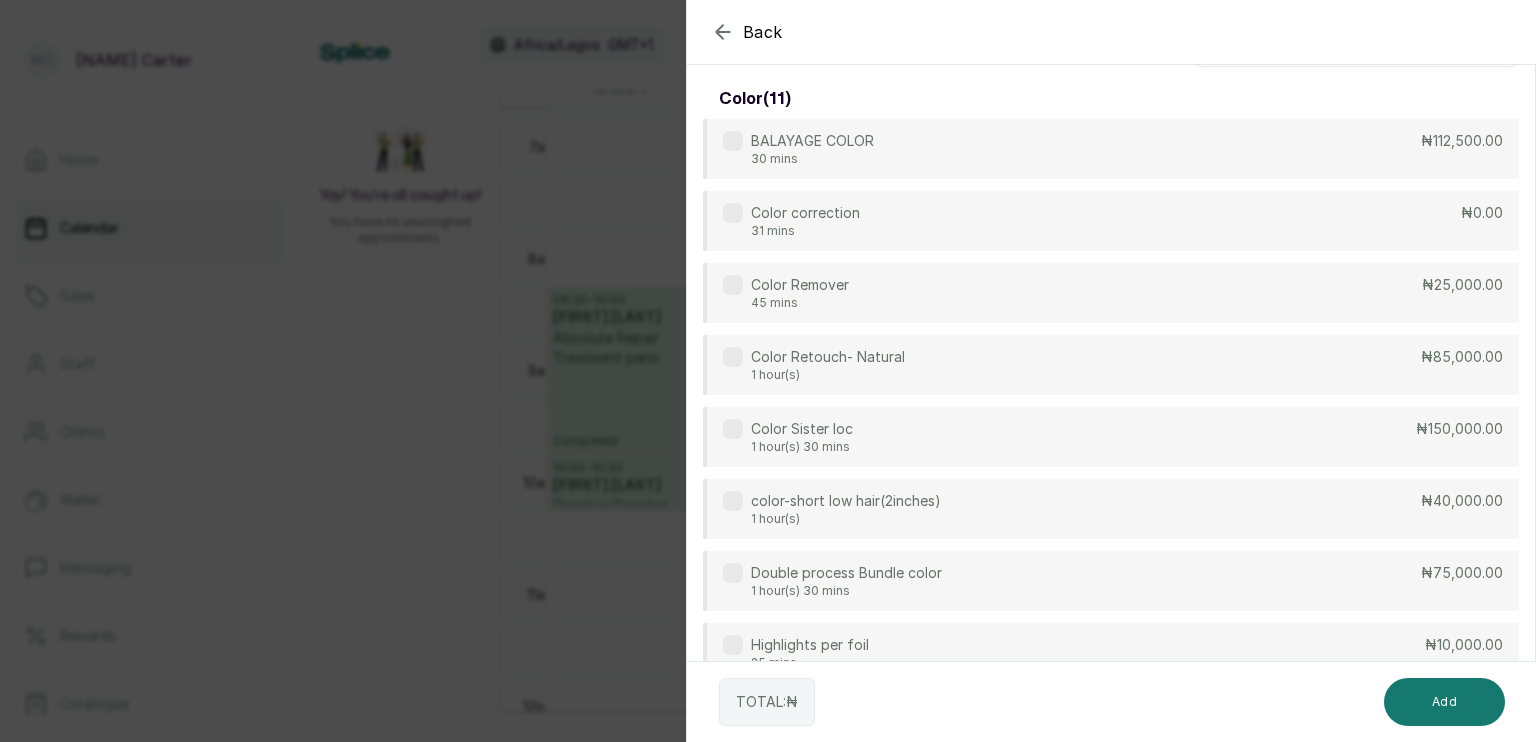 click on "Back" at bounding box center (1455, 32) 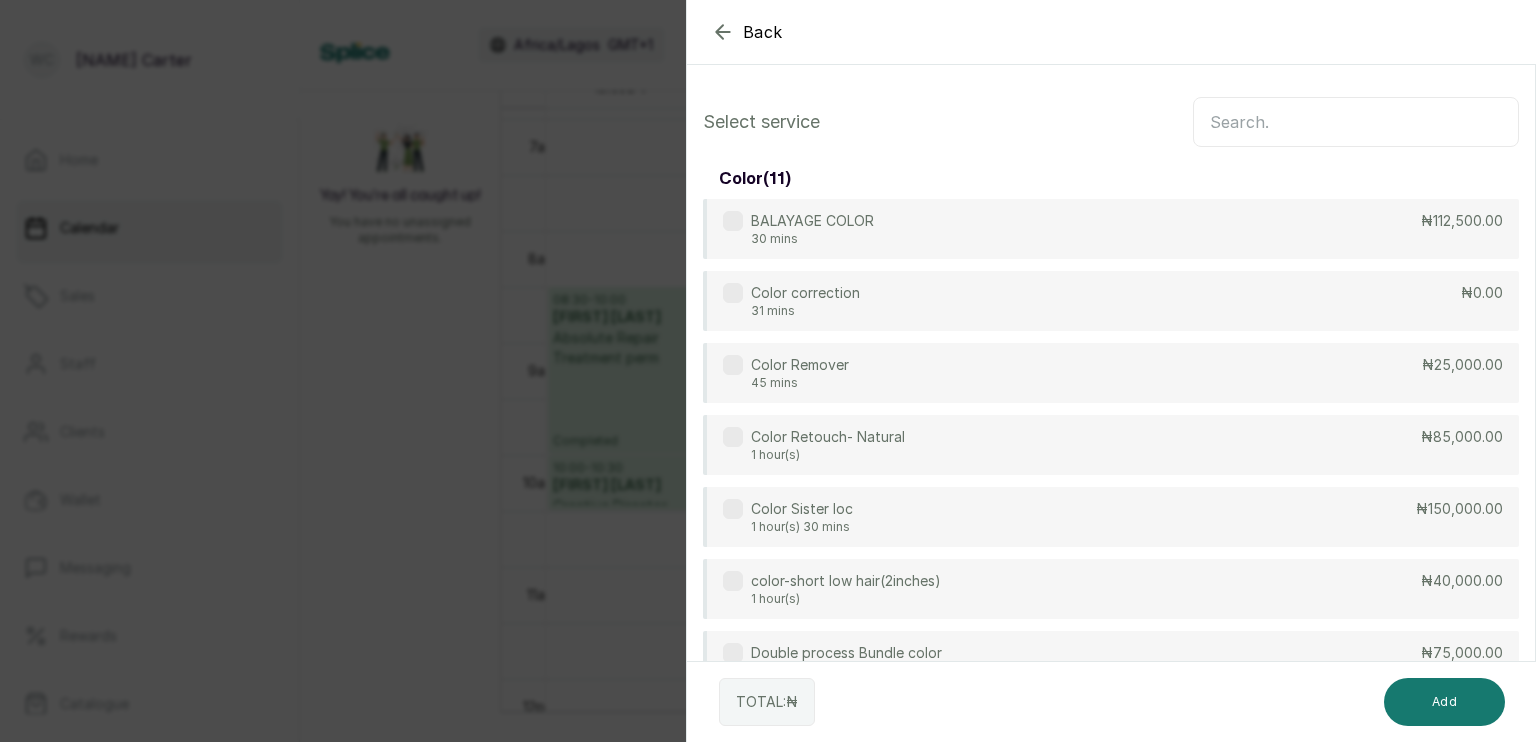 scroll, scrollTop: 4, scrollLeft: 0, axis: vertical 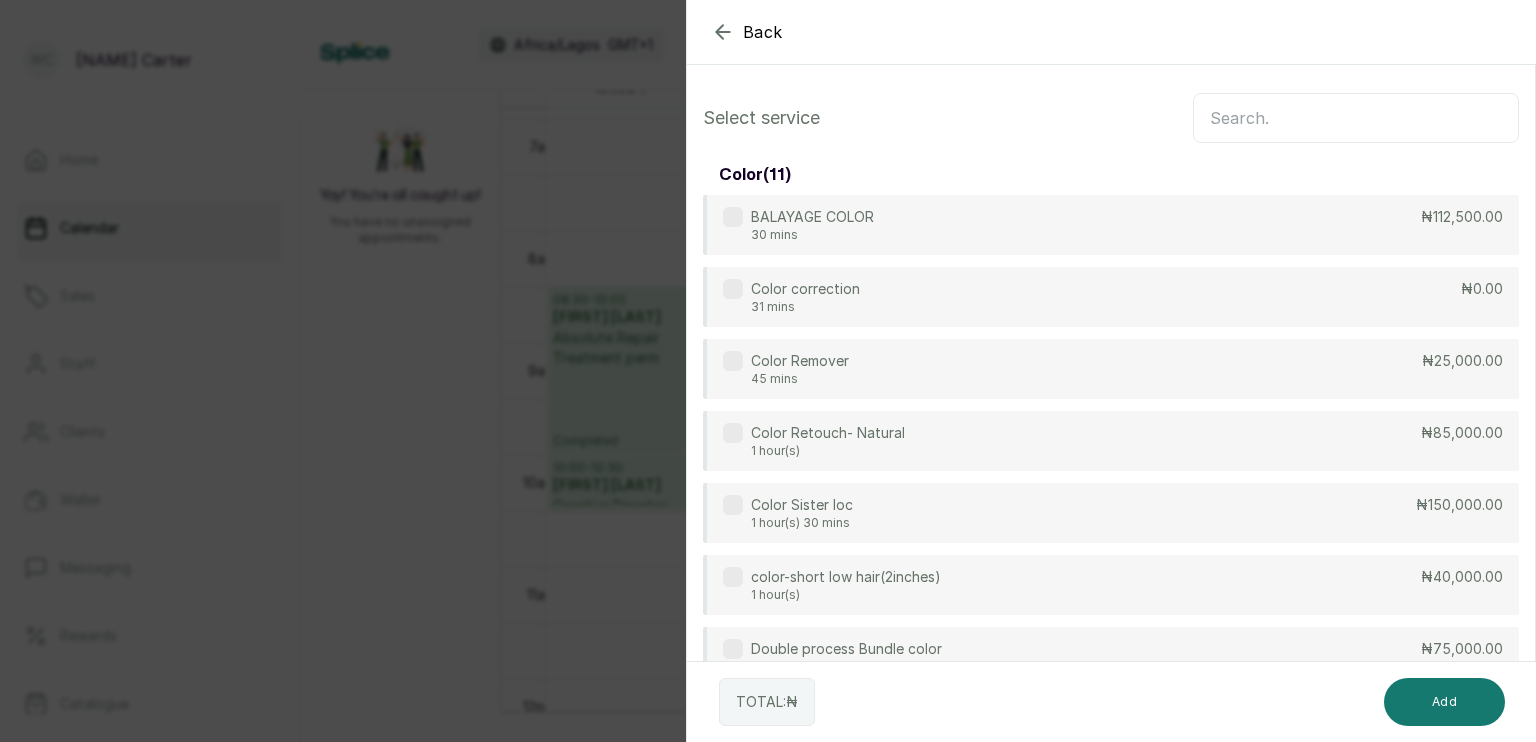 click at bounding box center (1356, 118) 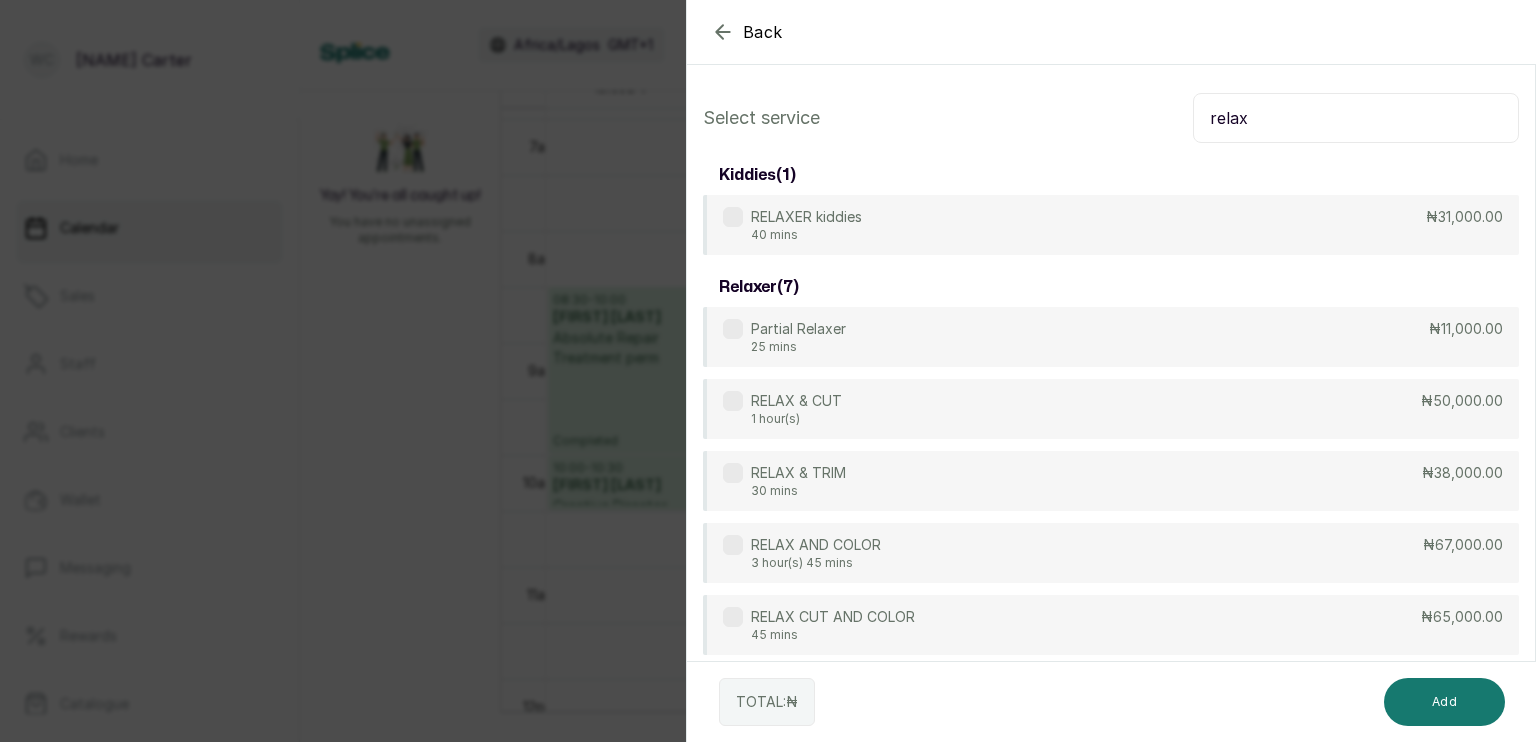 type on "relax" 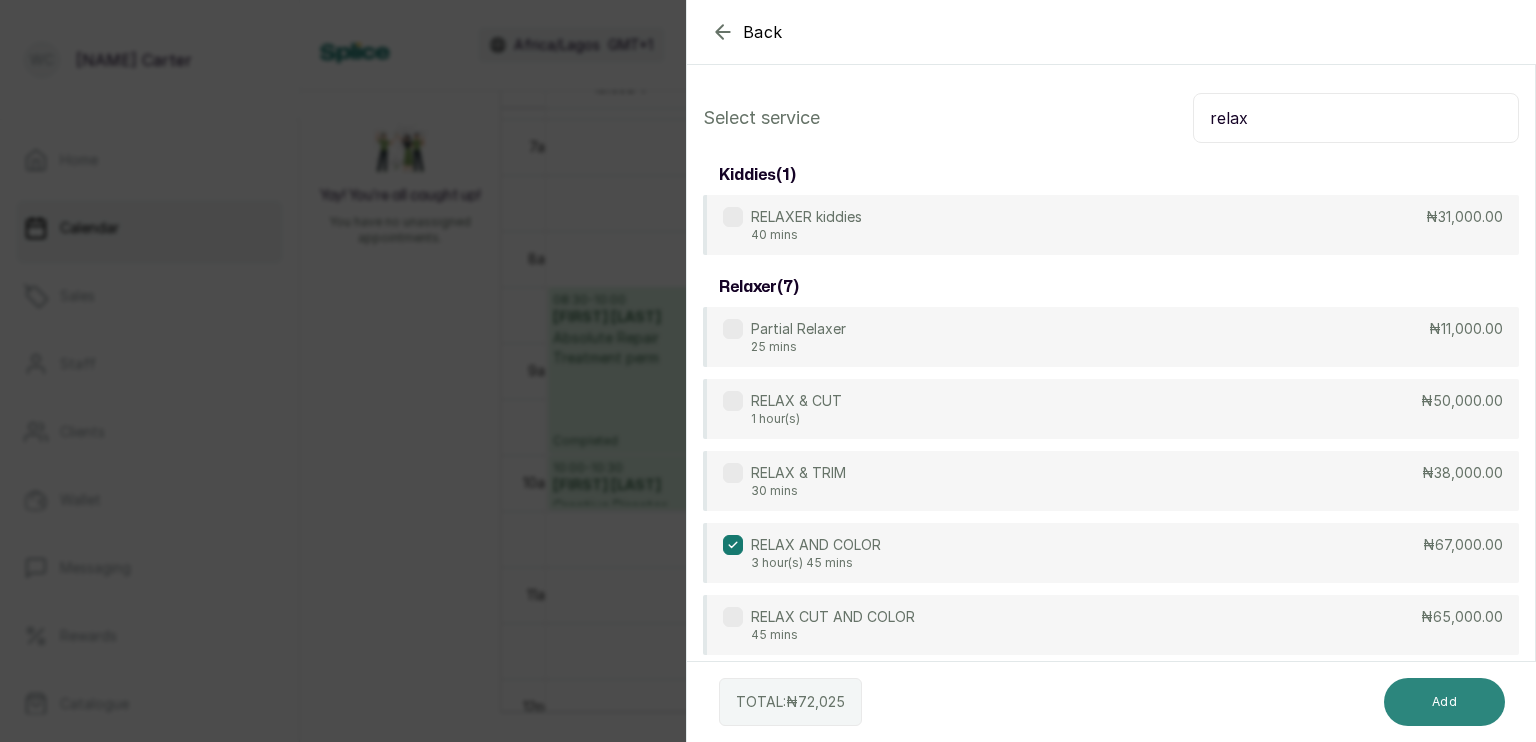 click on "Add" at bounding box center [1444, 702] 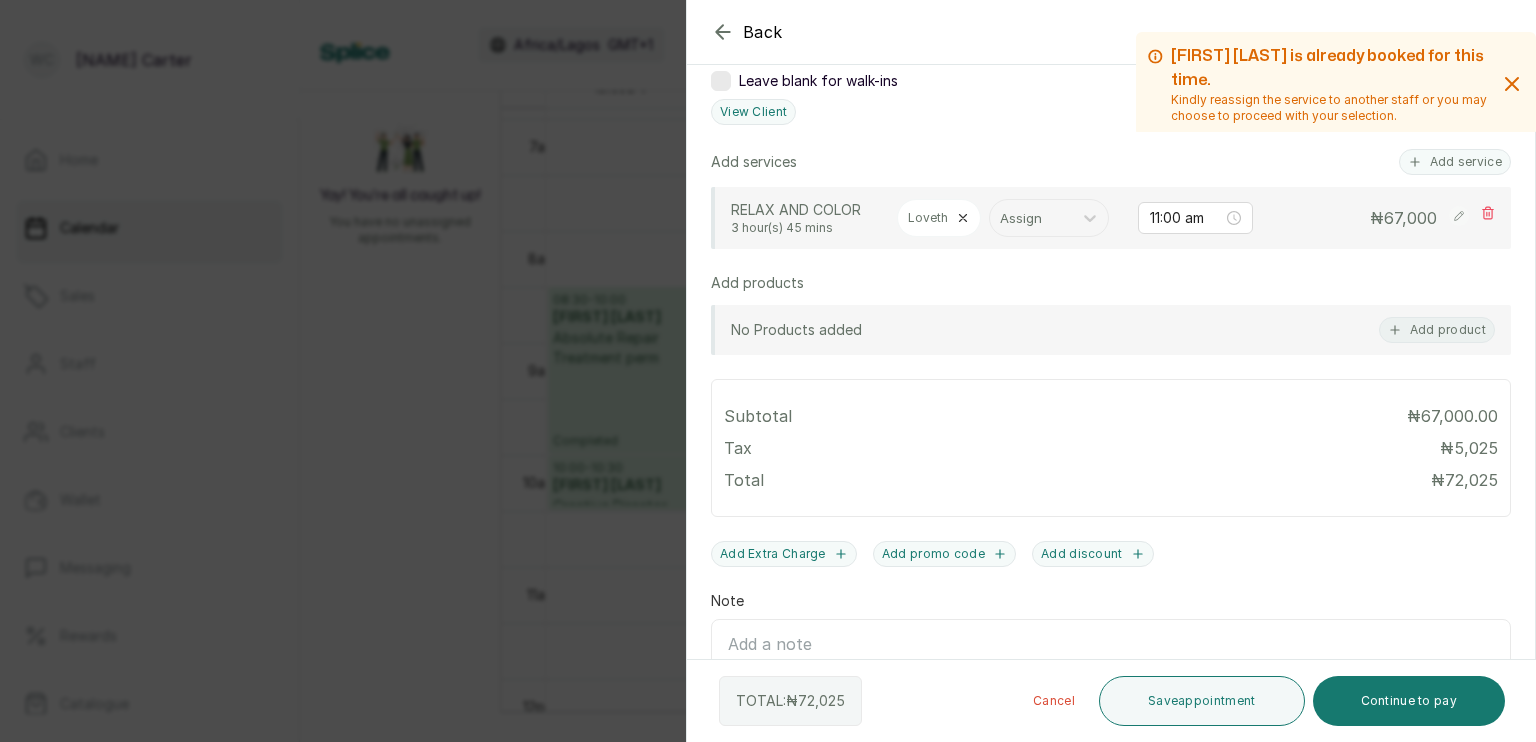 scroll, scrollTop: 490, scrollLeft: 0, axis: vertical 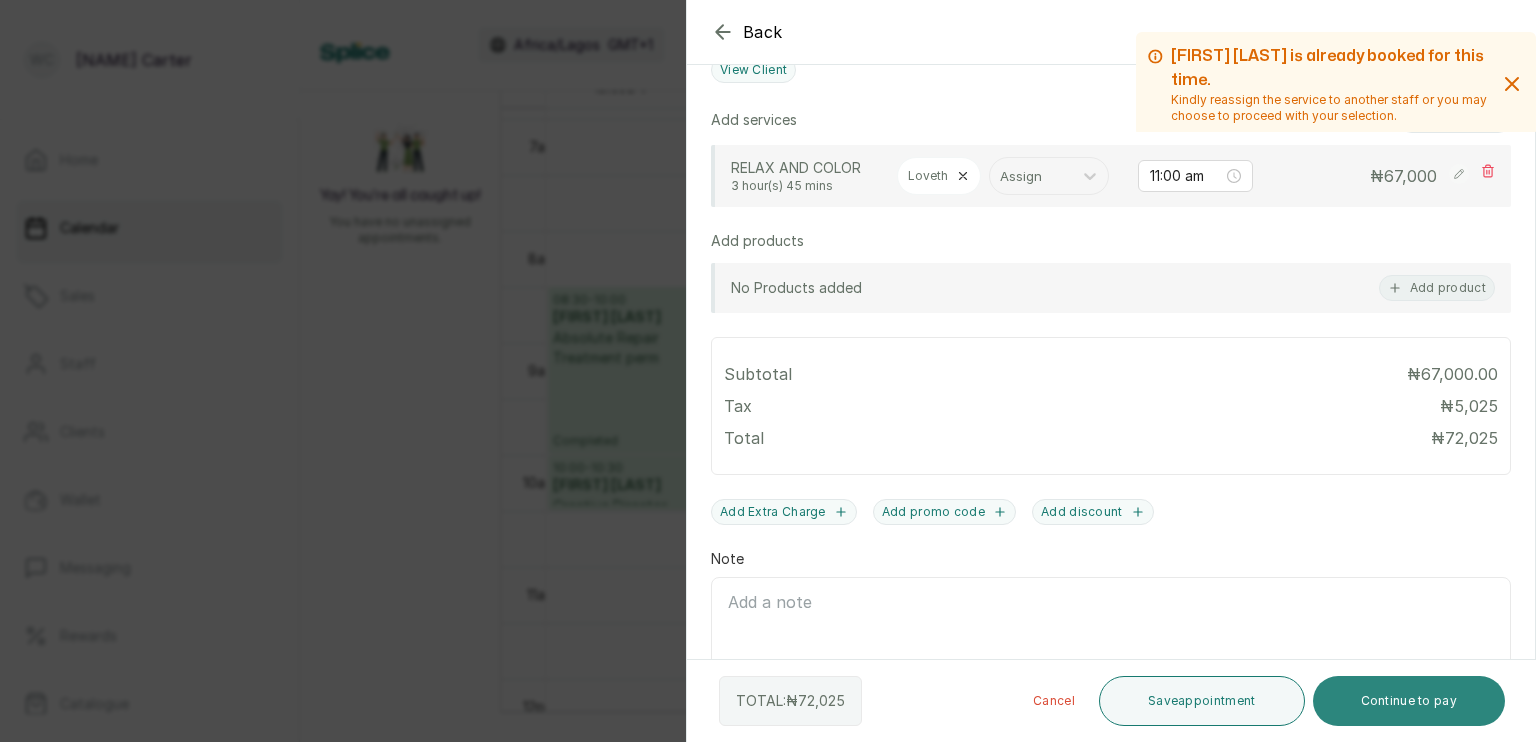 click on "Continue to pay" at bounding box center (1409, 701) 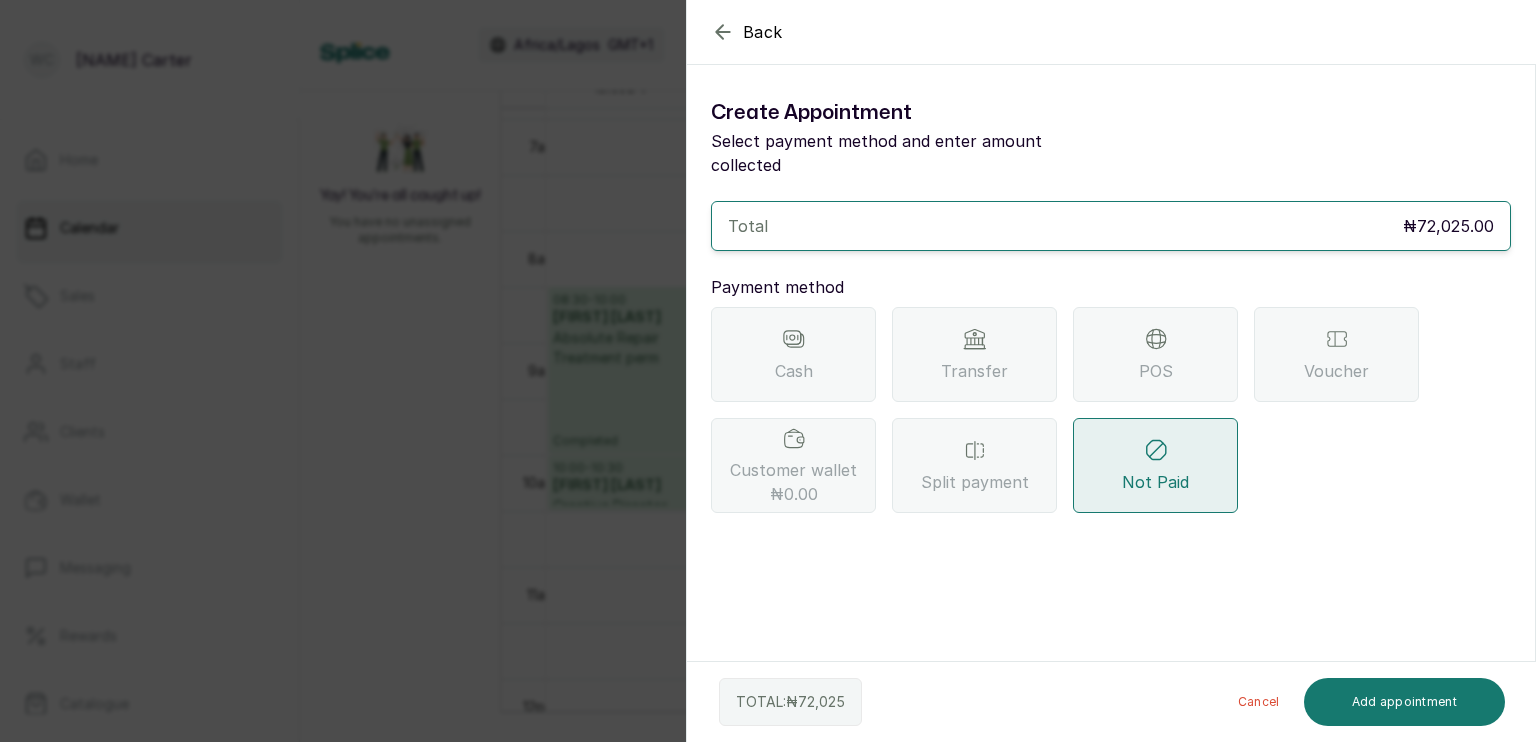 click 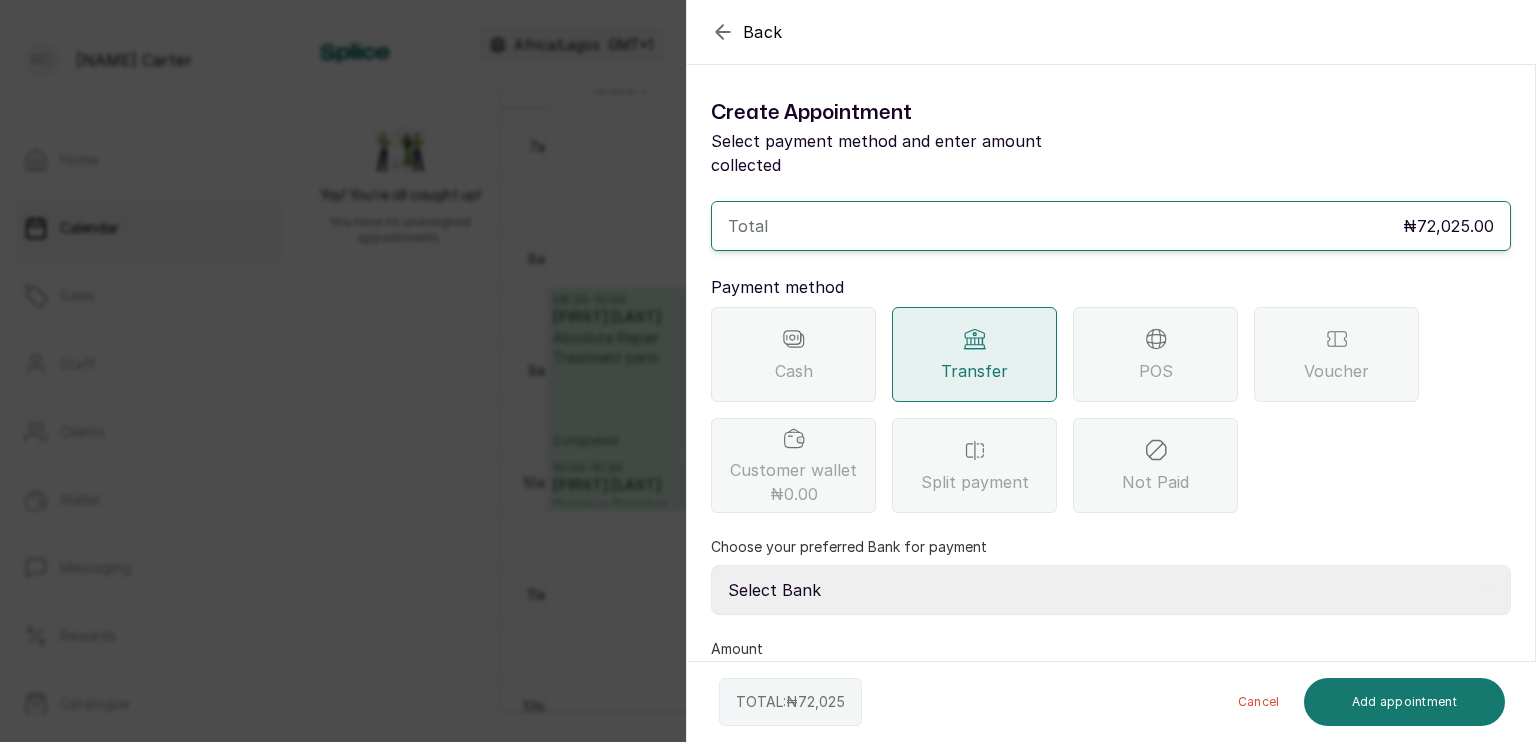 click on "Select Bank SBYWH ENTERPRISE Union Bank of Nigeria SBYWH ENTERPRISE Guaranty Trust Bank SANCTUARY BY WH LIMITED Providus Bank SBYWH ENTERPRISE First Bank of Nigeria" at bounding box center (1111, 590) 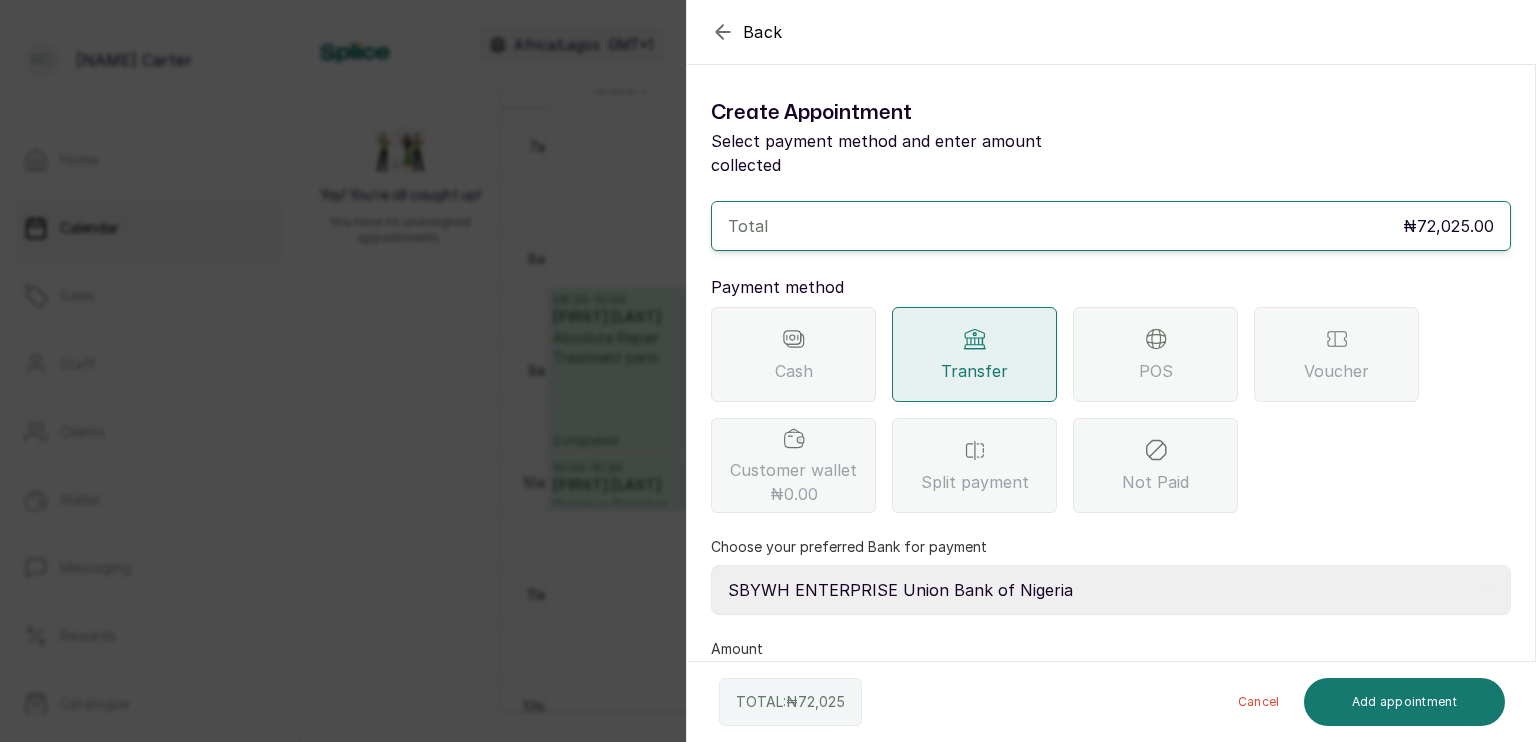click on "Select Bank SBYWH ENTERPRISE Union Bank of Nigeria SBYWH ENTERPRISE Guaranty Trust Bank SANCTUARY BY WH LIMITED Providus Bank SBYWH ENTERPRISE First Bank of Nigeria" at bounding box center [1111, 590] 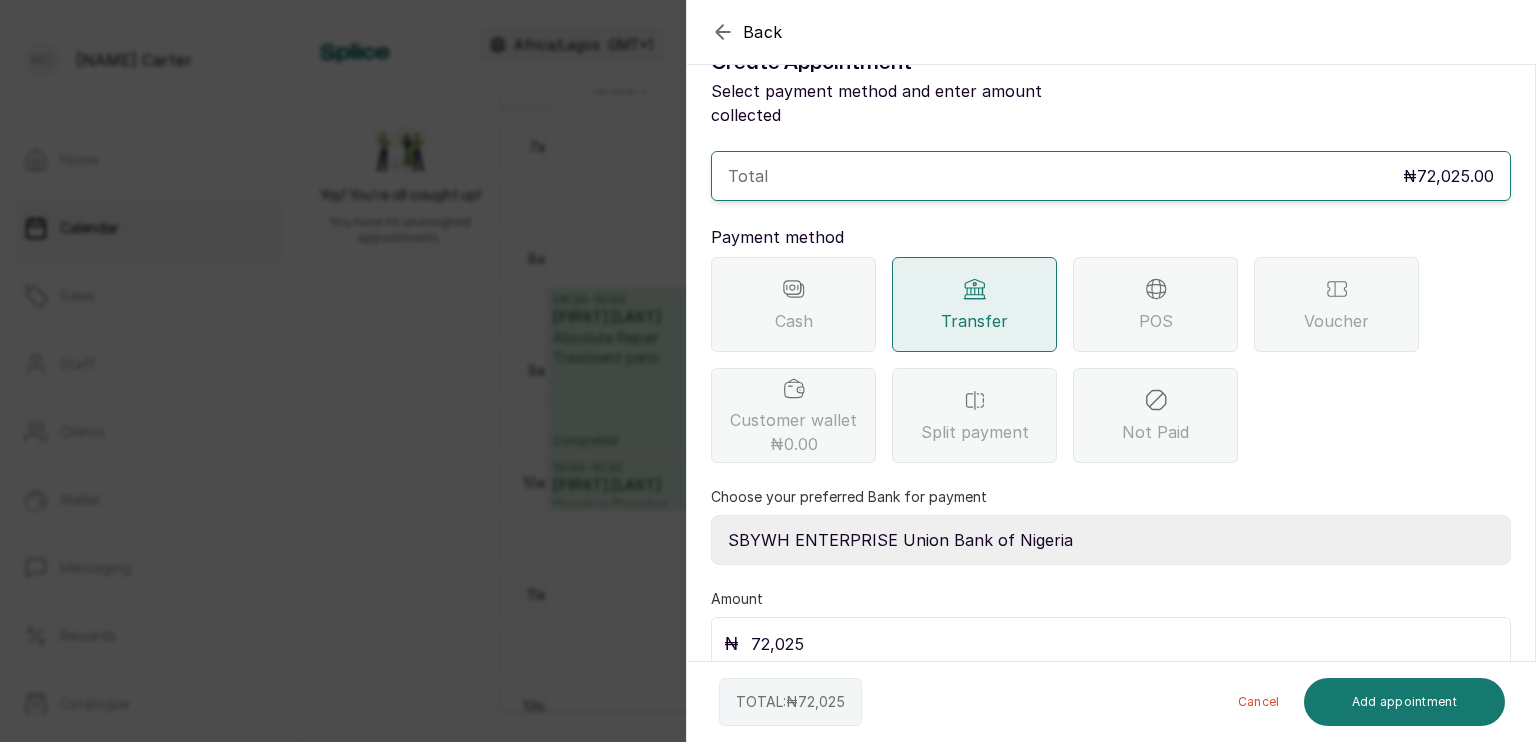 scroll, scrollTop: 50, scrollLeft: 0, axis: vertical 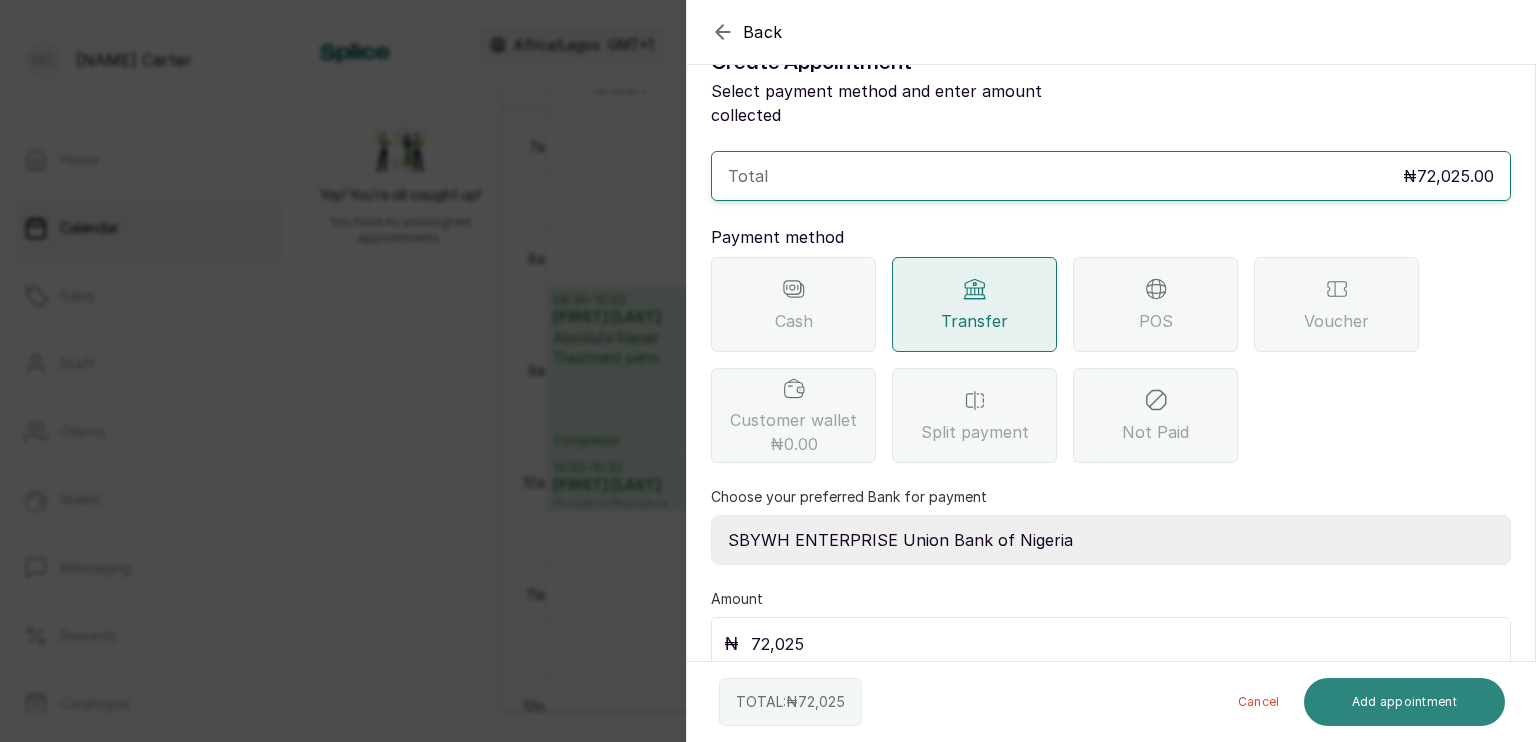 click on "Add appointment" at bounding box center (1405, 702) 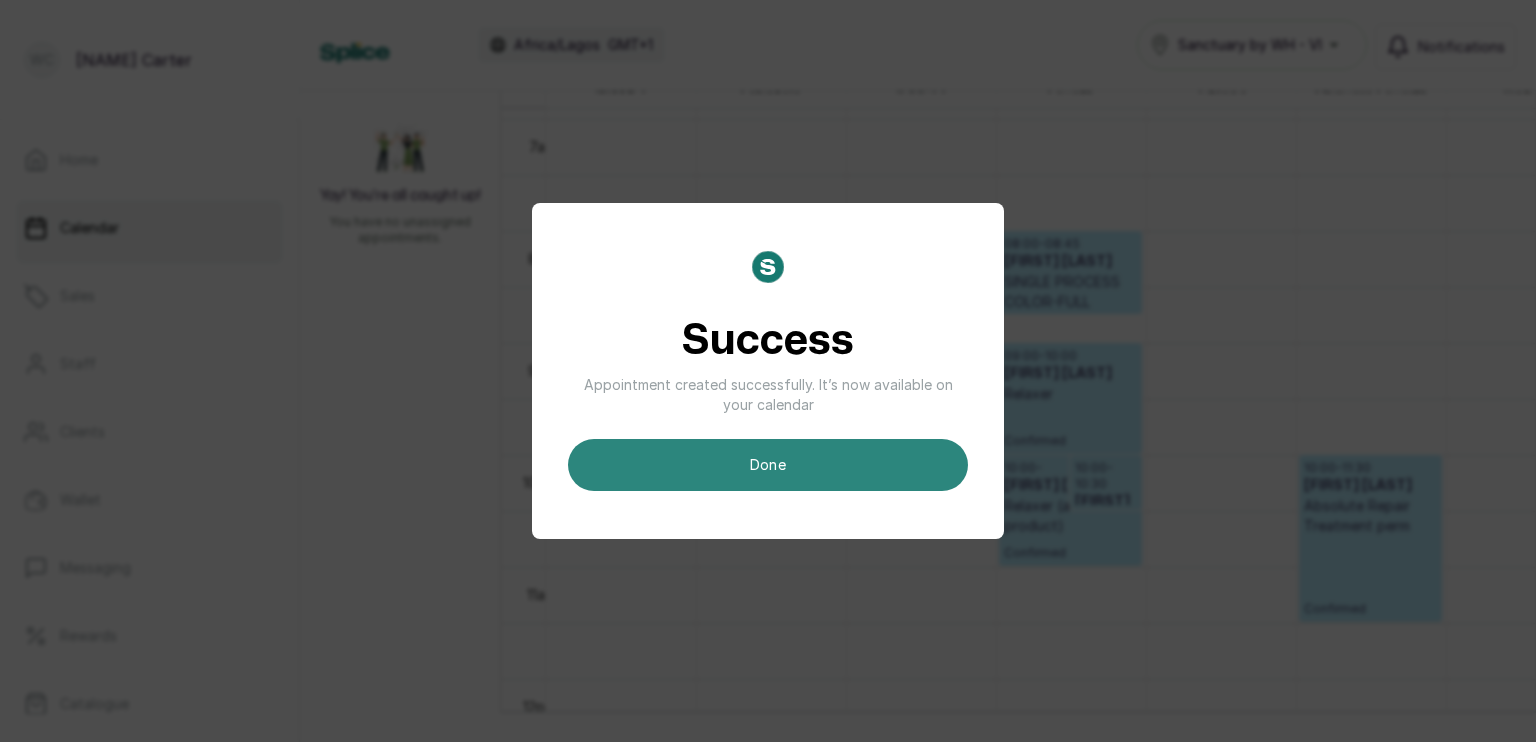 click on "done" at bounding box center [768, 465] 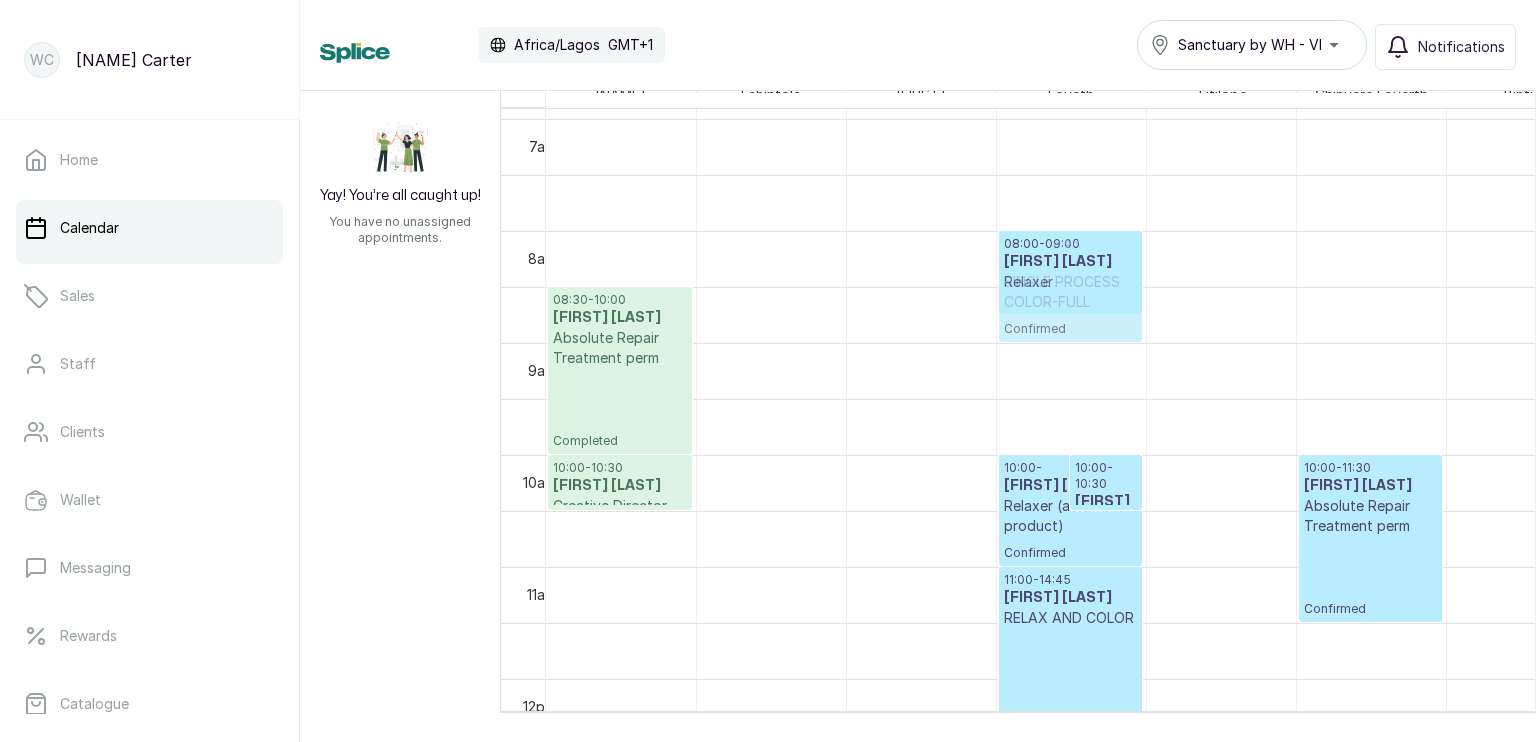 drag, startPoint x: 1032, startPoint y: 402, endPoint x: 1084, endPoint y: 294, distance: 119.86659 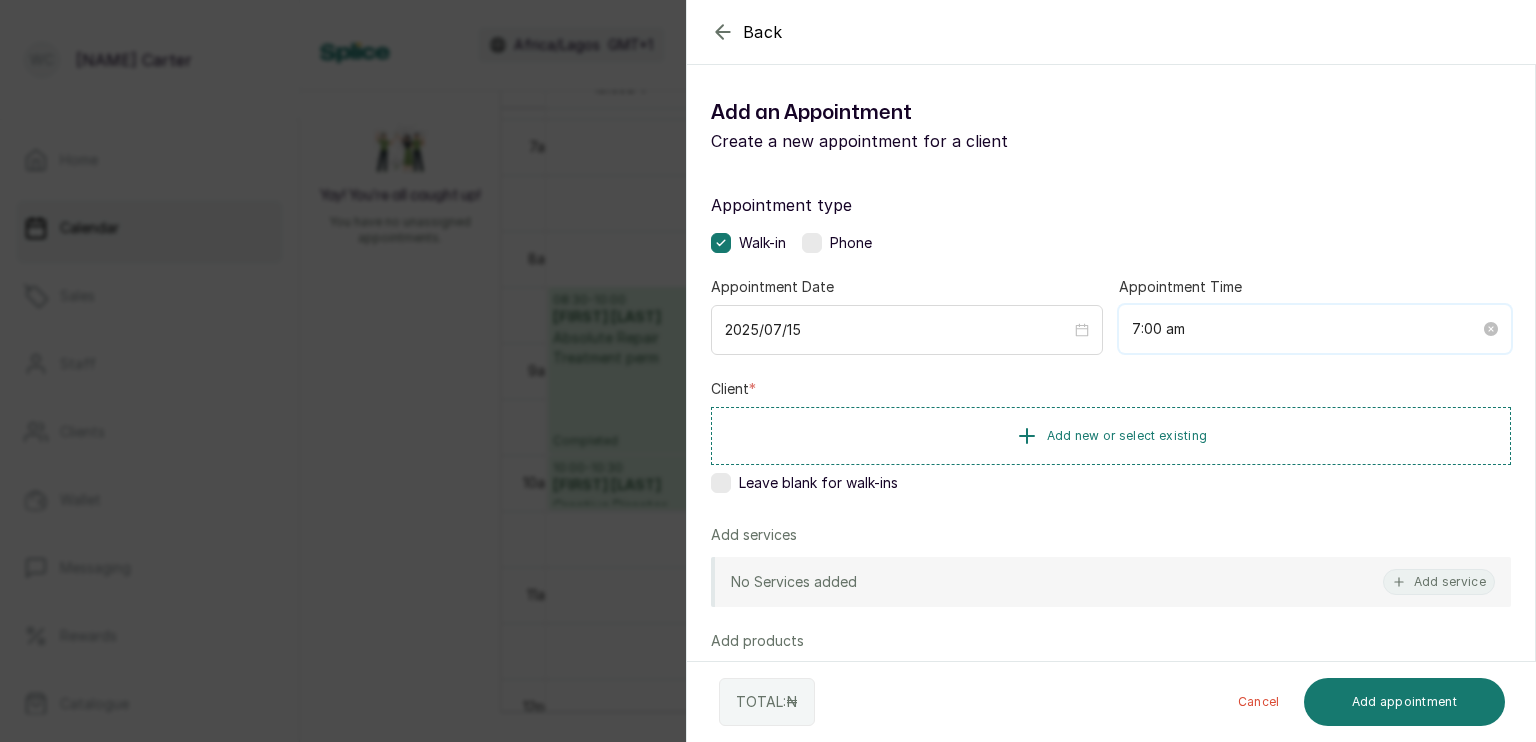 click on "7:00 am" at bounding box center (1306, 329) 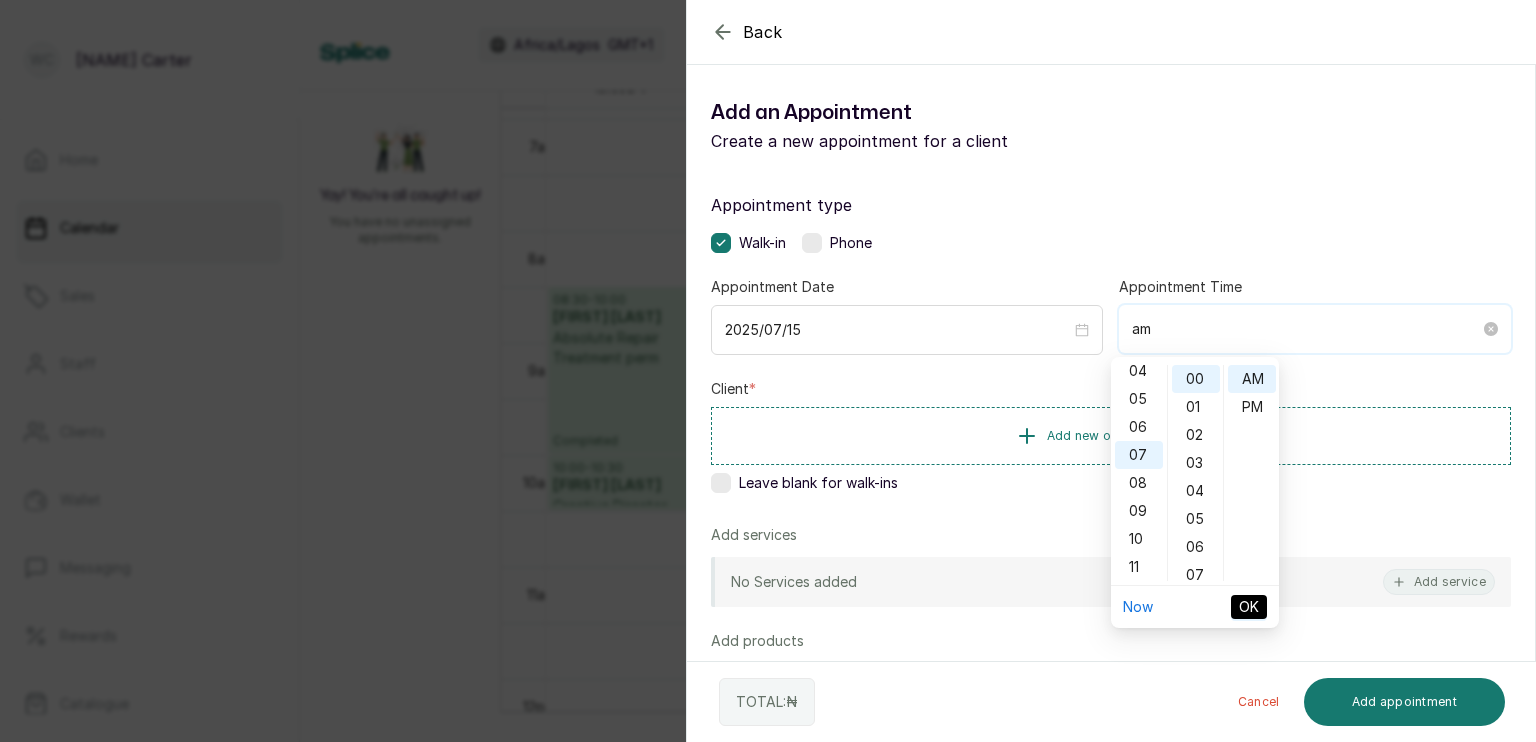 click on "am" at bounding box center (1306, 329) 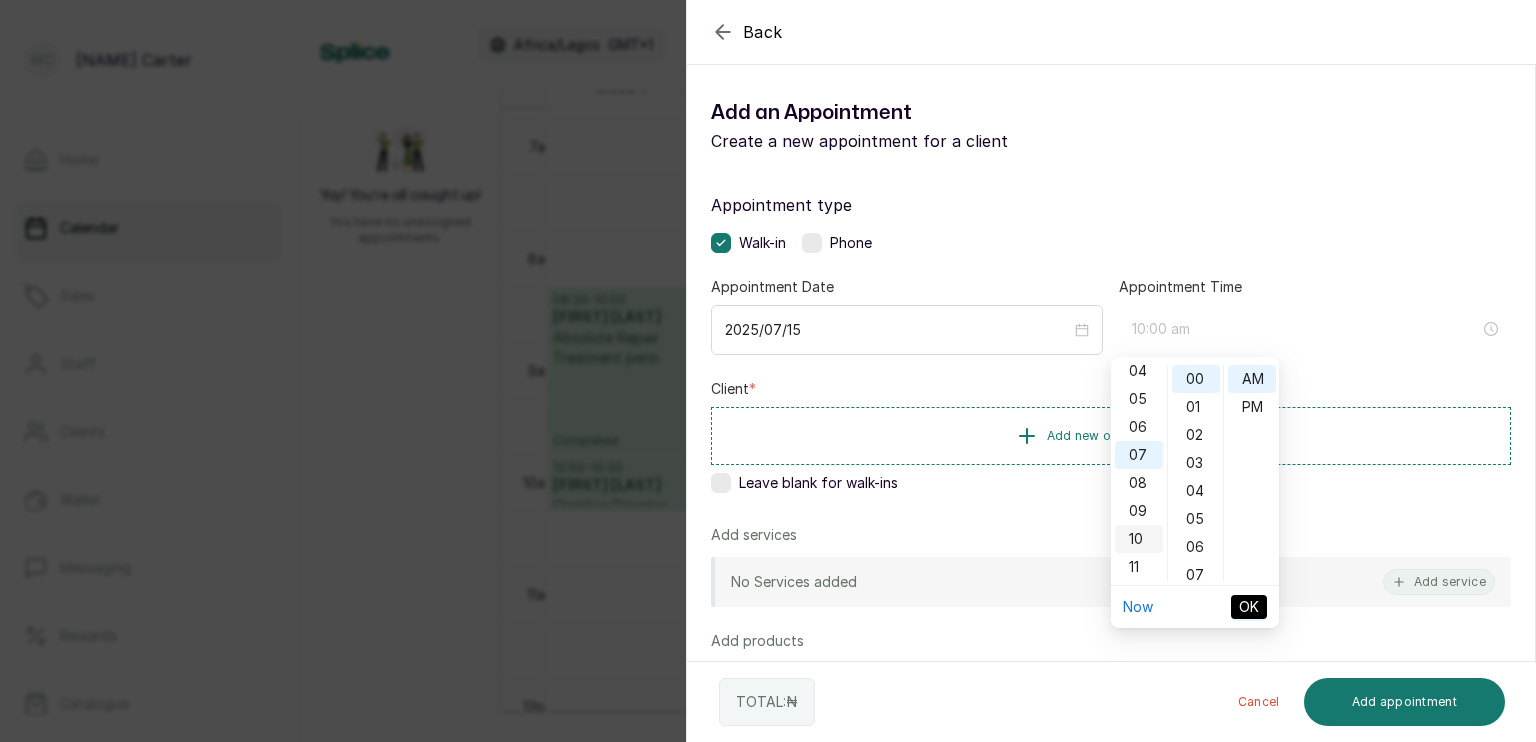 click on "10" at bounding box center [1139, 539] 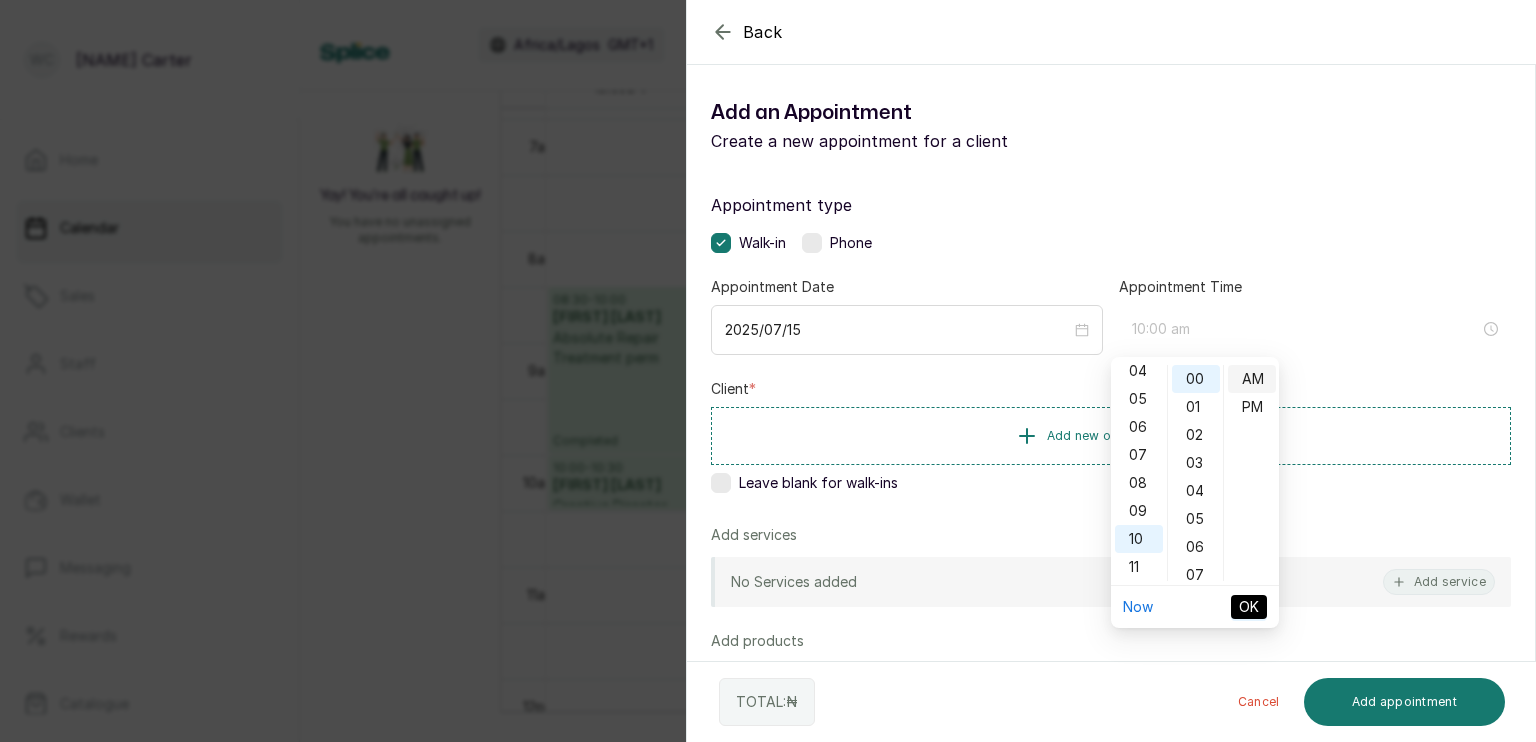 click on "AM" at bounding box center (1252, 379) 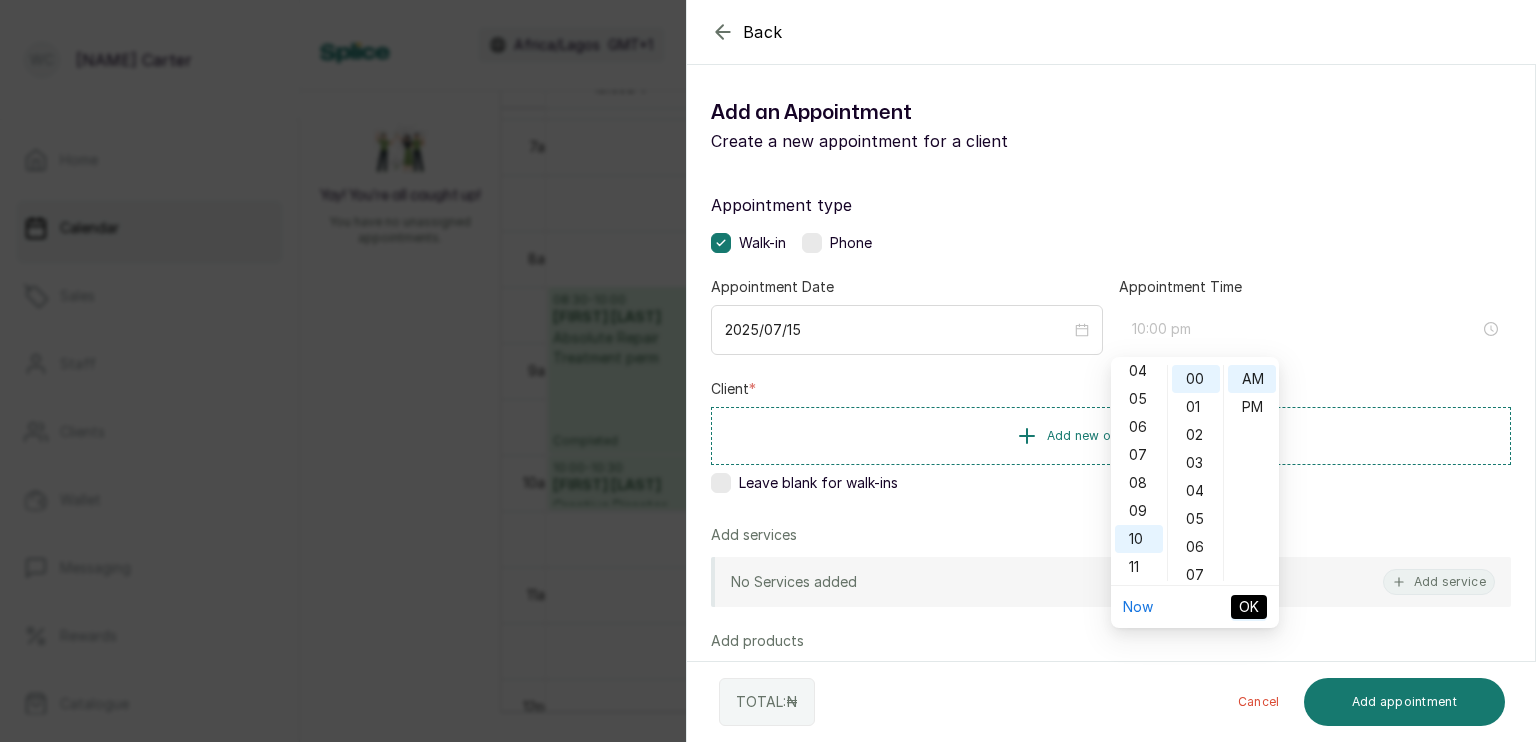 type on "10:00 am" 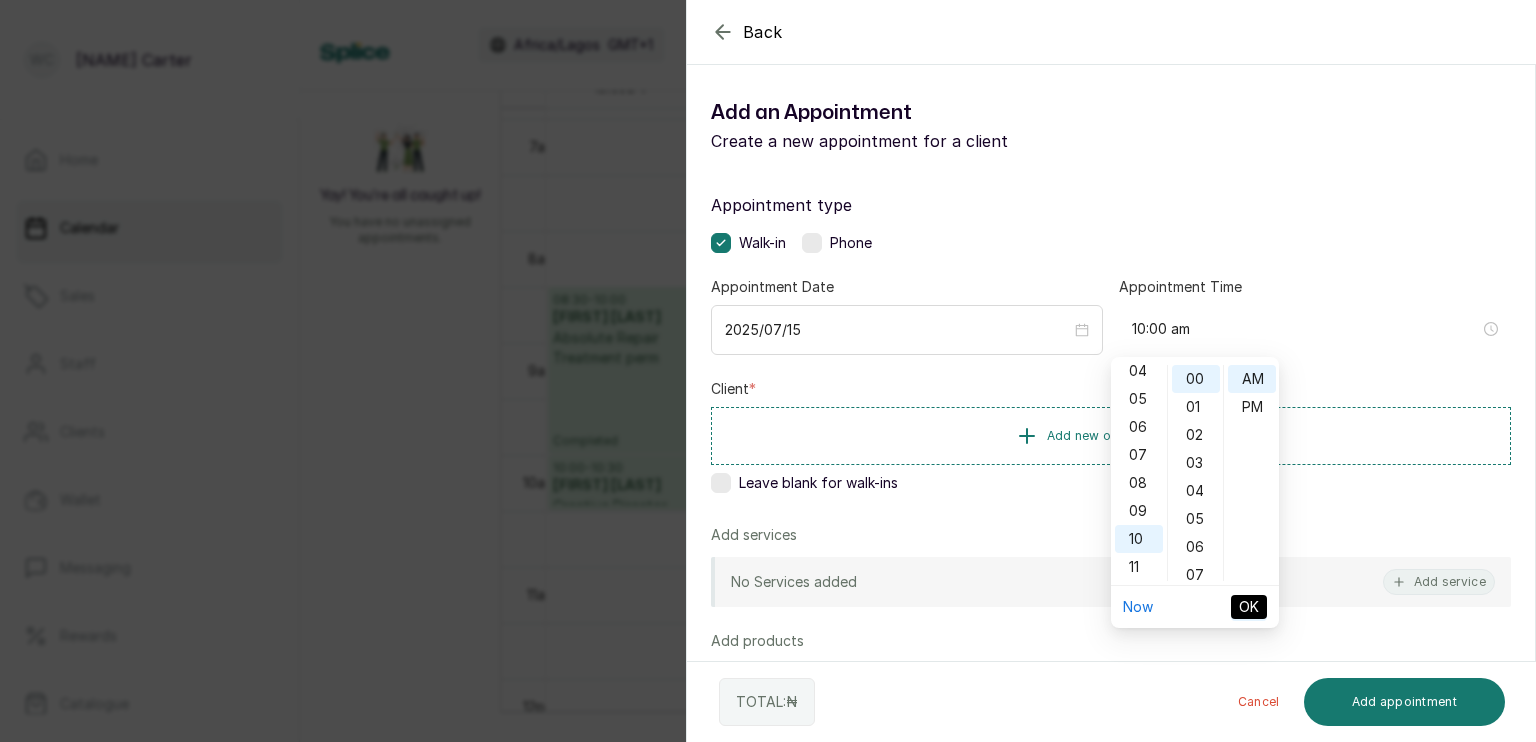 click on "OK" at bounding box center [1249, 607] 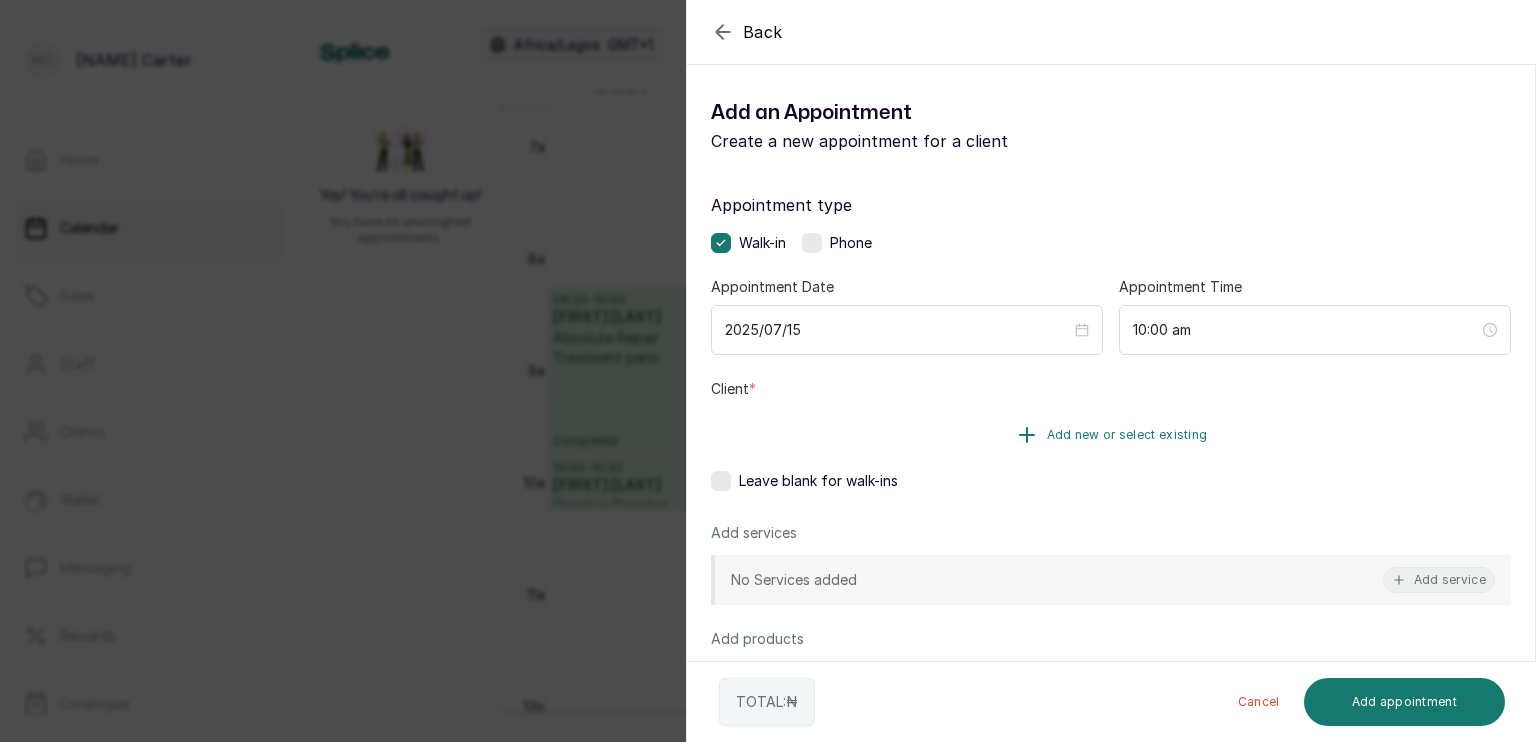 click on "Add new or select existing" at bounding box center (1127, 435) 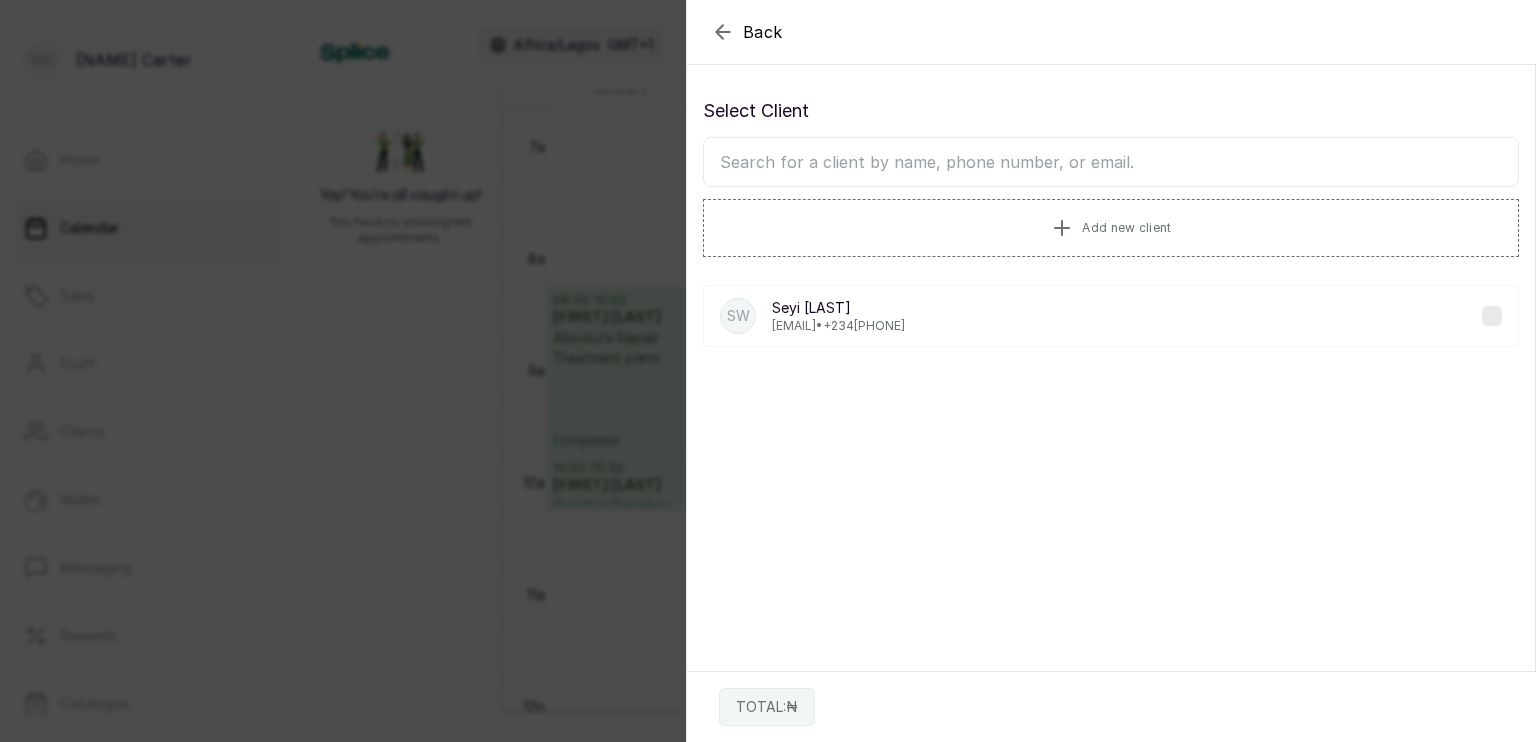 click at bounding box center (1111, 162) 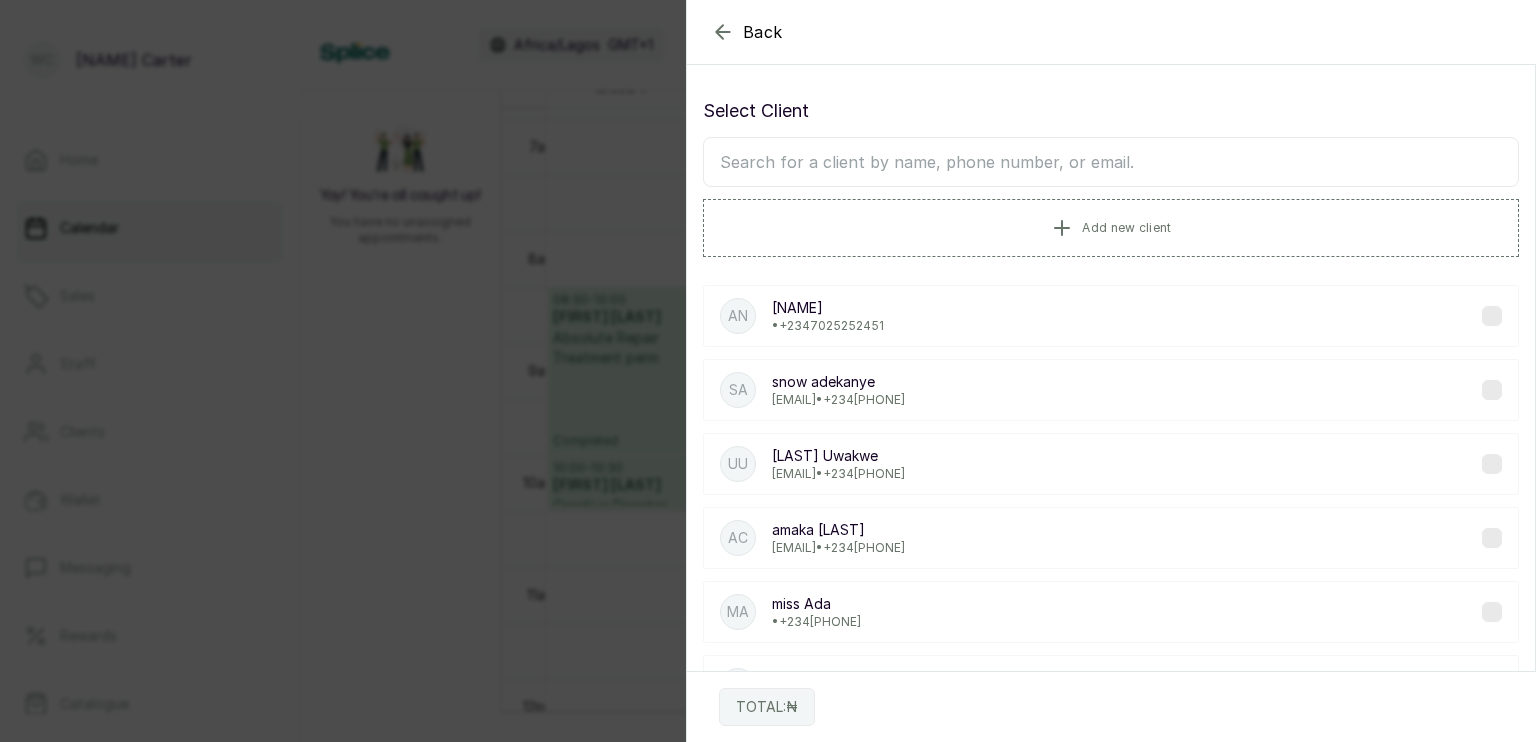 type on "a" 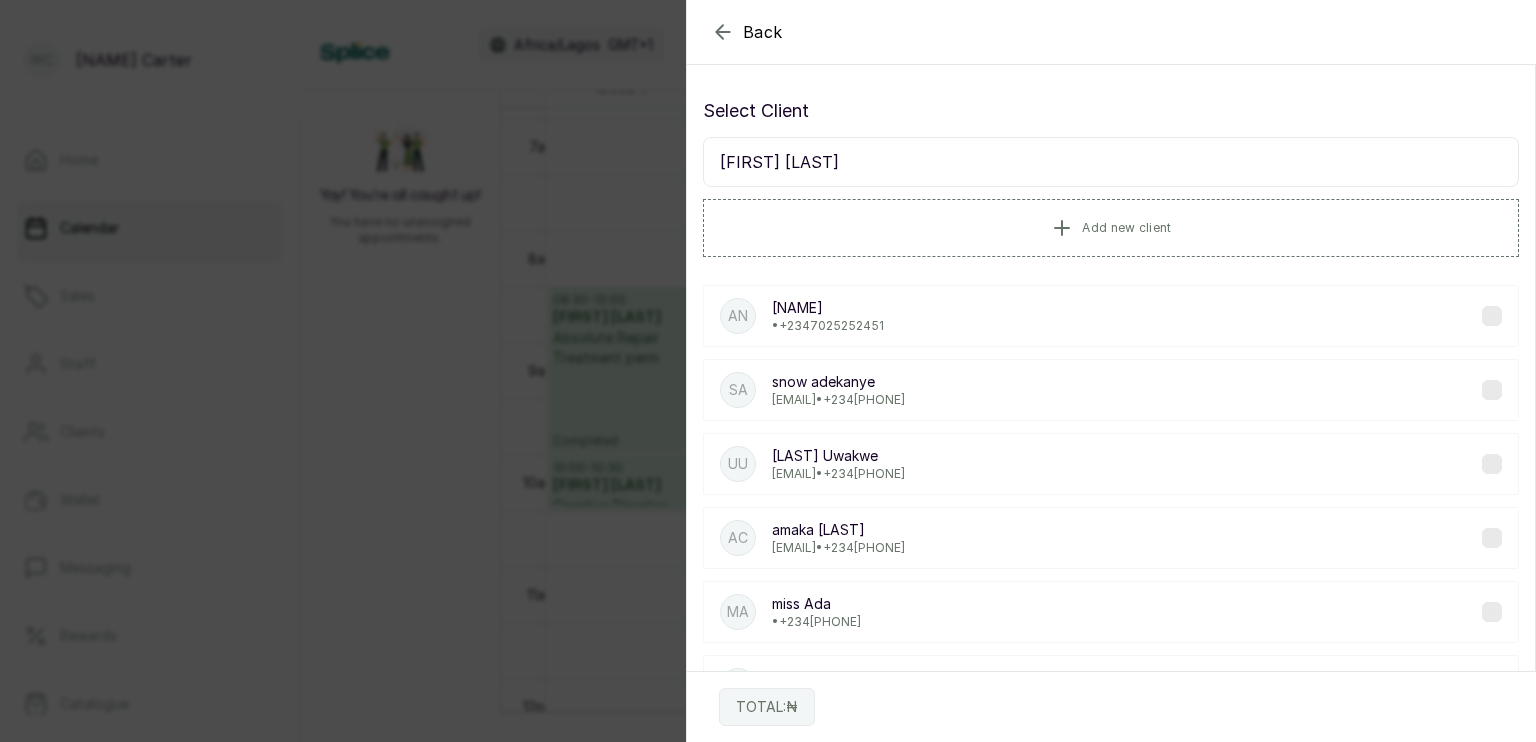 type on "[FIRST] [LAST]" 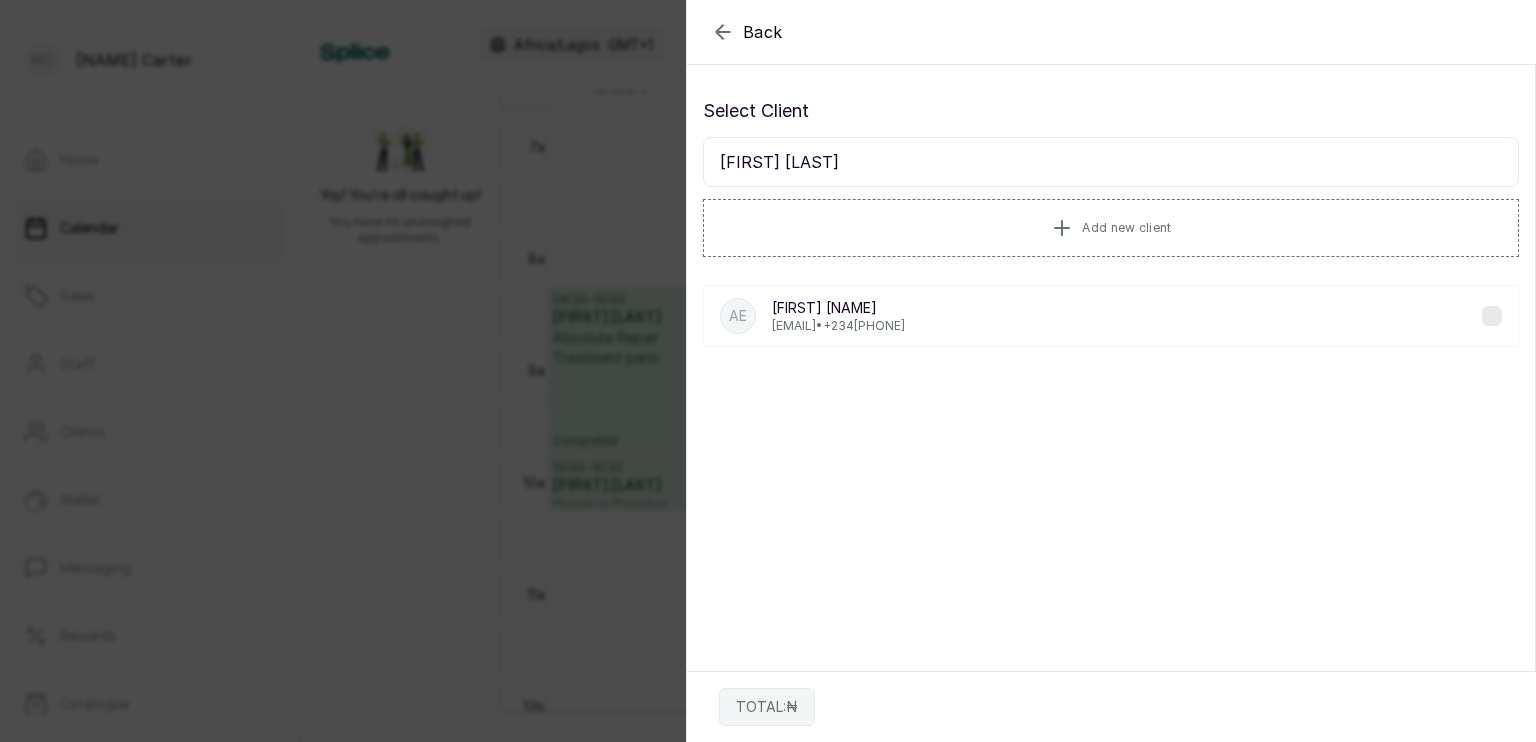 click on "[FIRST]  [LAST]" at bounding box center (838, 308) 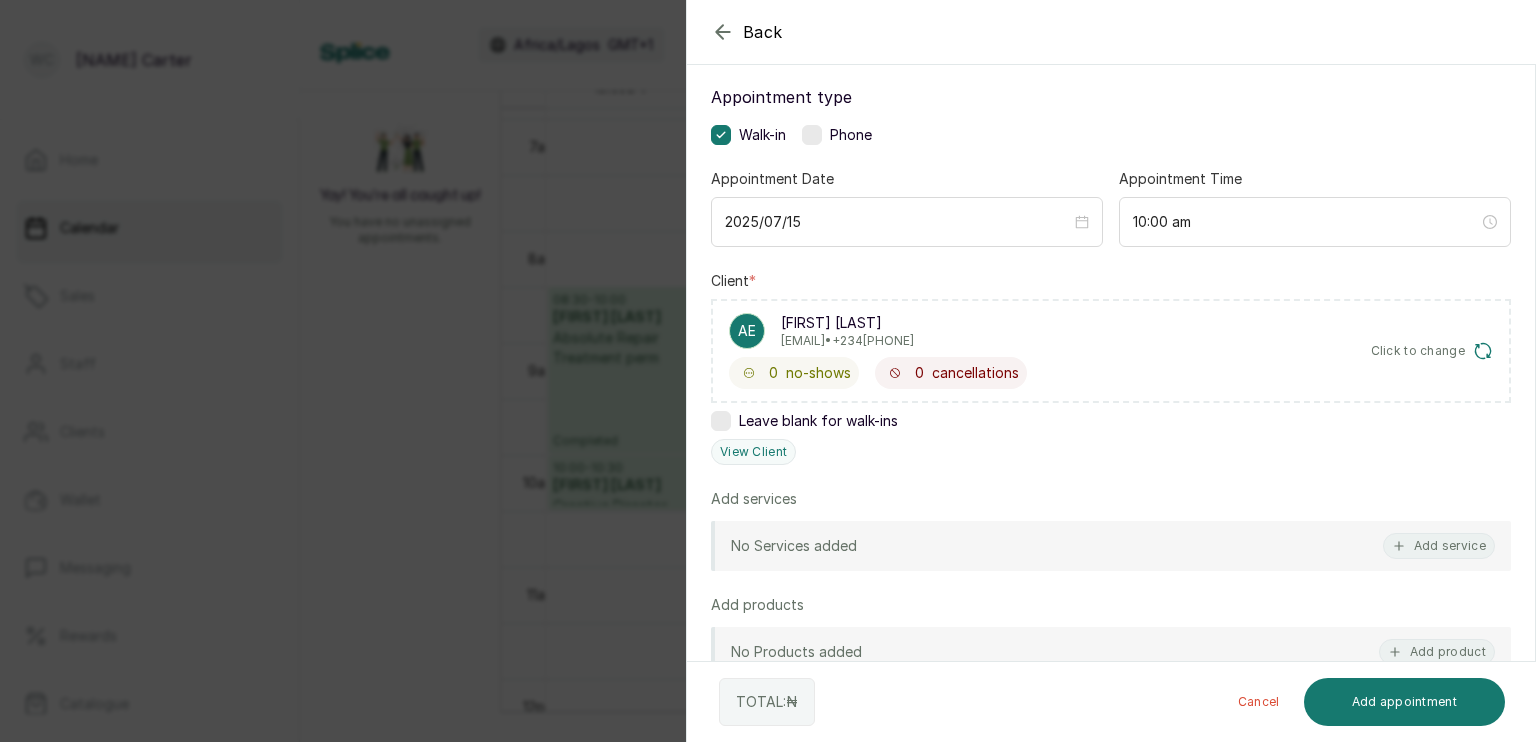 scroll, scrollTop: 140, scrollLeft: 0, axis: vertical 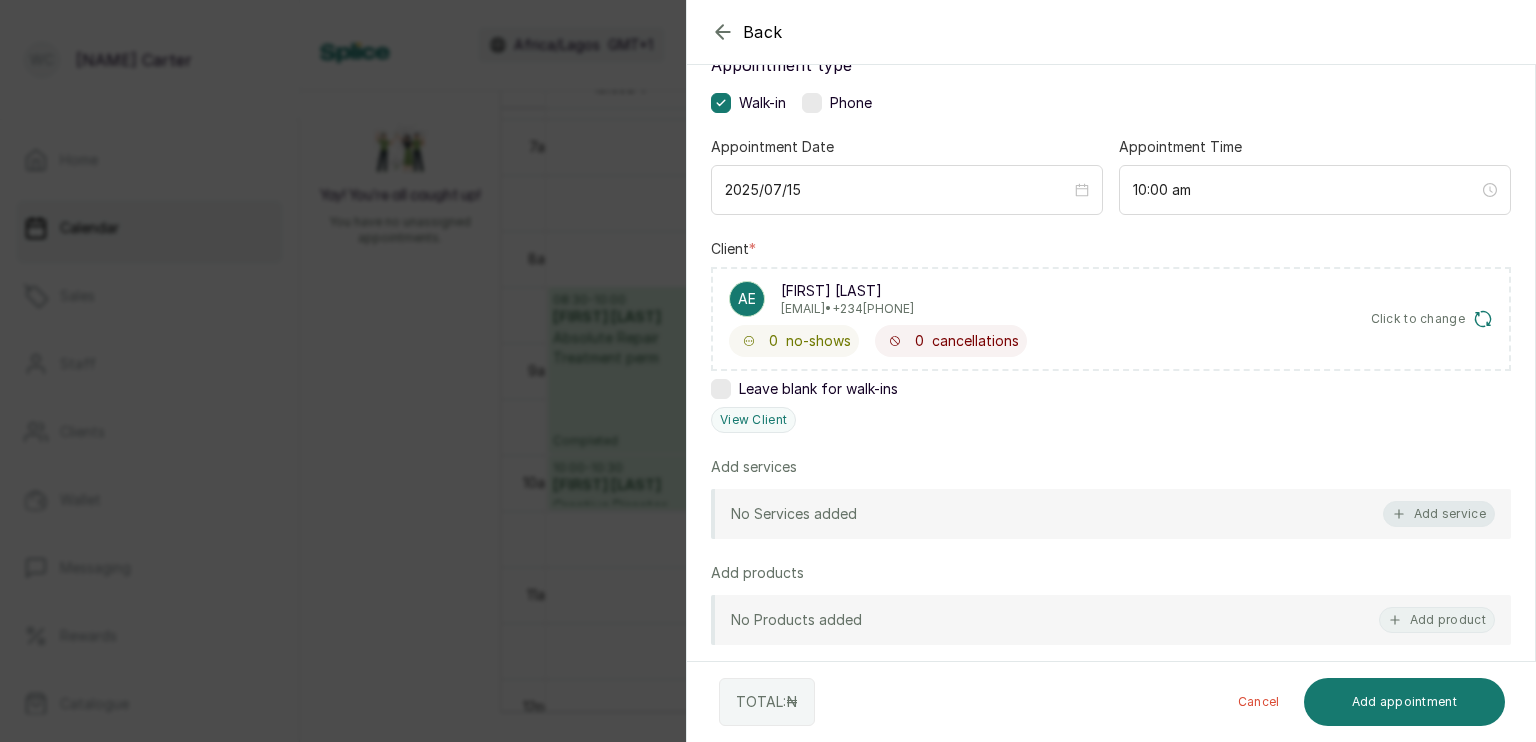click on "Add service" at bounding box center [1439, 514] 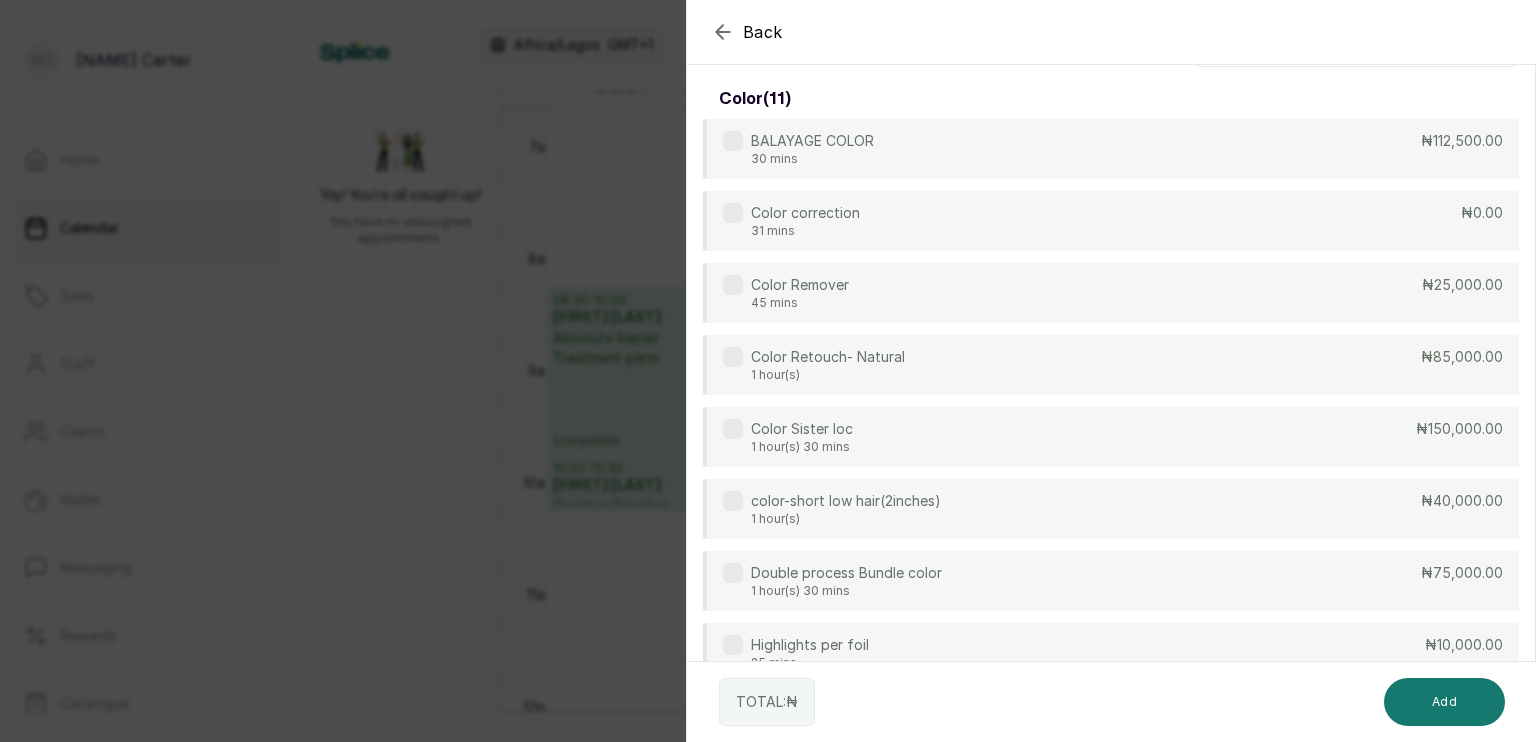 click on "Back" at bounding box center [1455, 32] 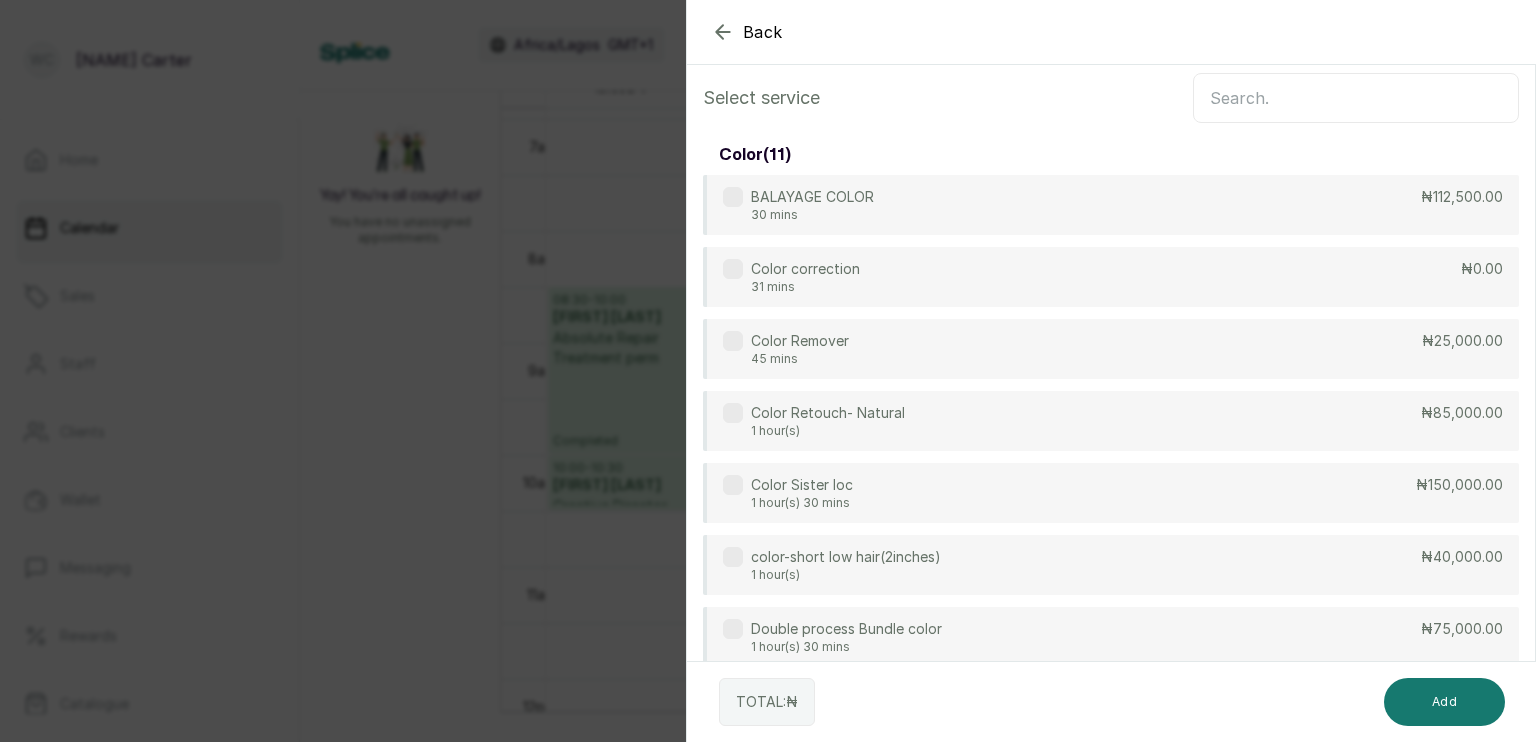 scroll, scrollTop: 0, scrollLeft: 0, axis: both 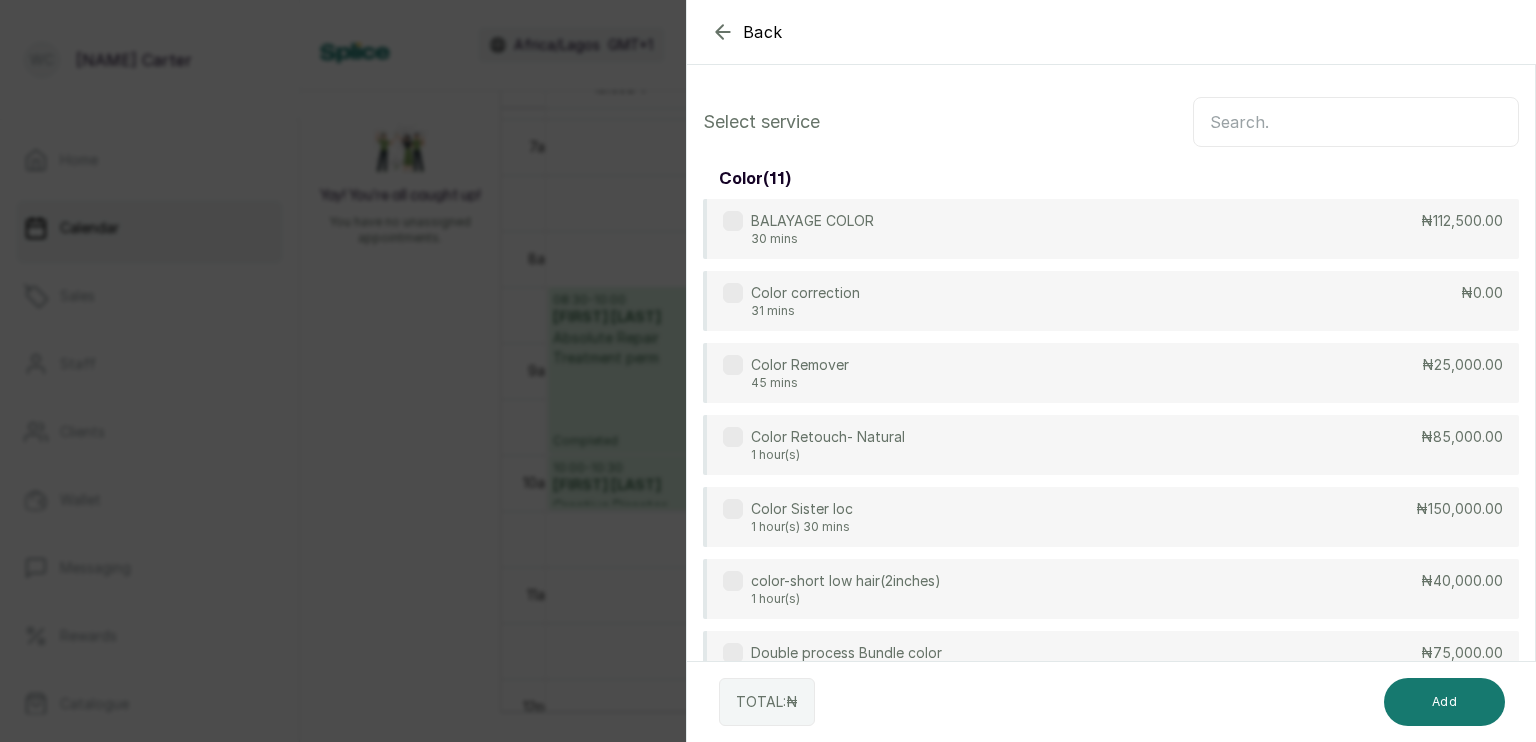click at bounding box center [1356, 122] 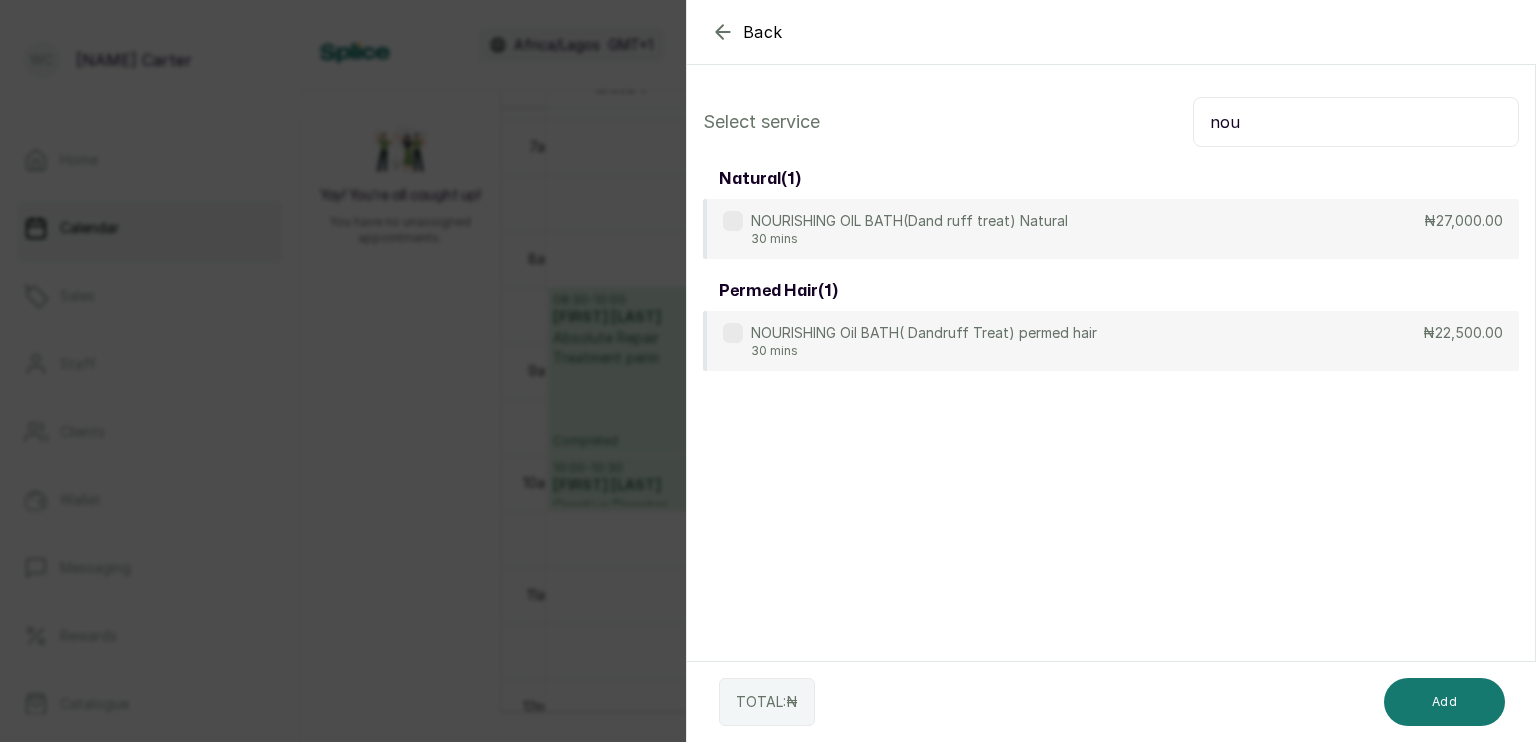 type on "nou" 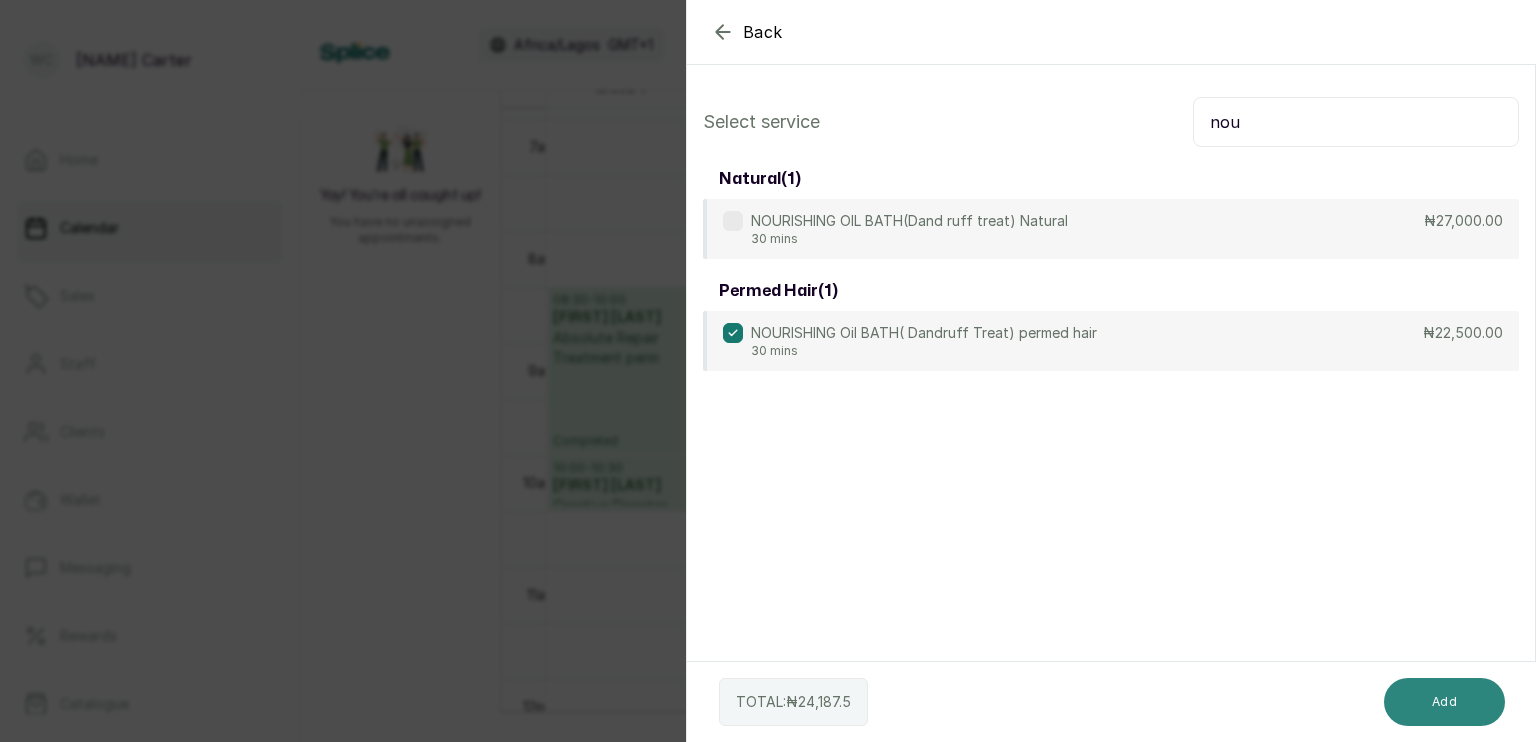 click on "Add" at bounding box center [1444, 702] 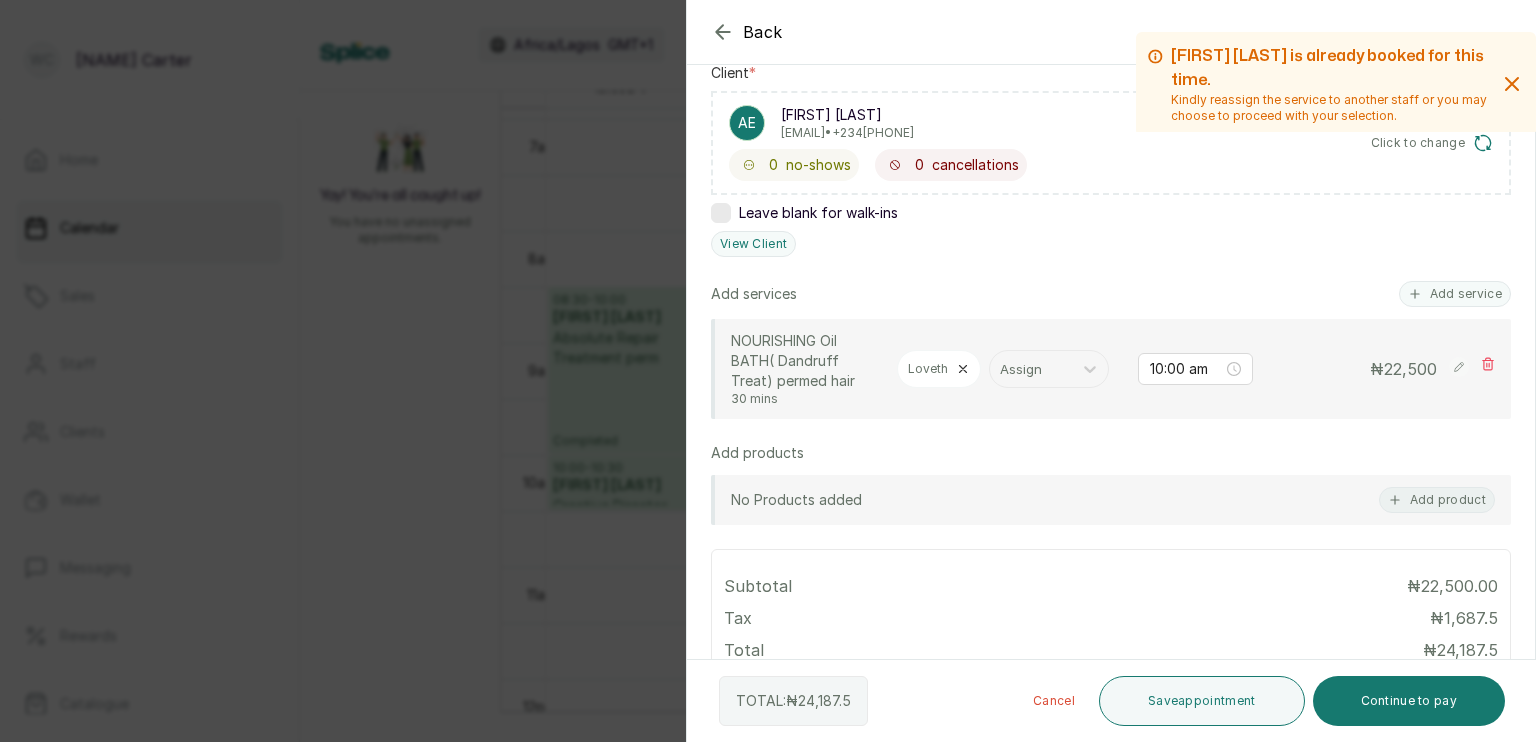 scroll, scrollTop: 315, scrollLeft: 0, axis: vertical 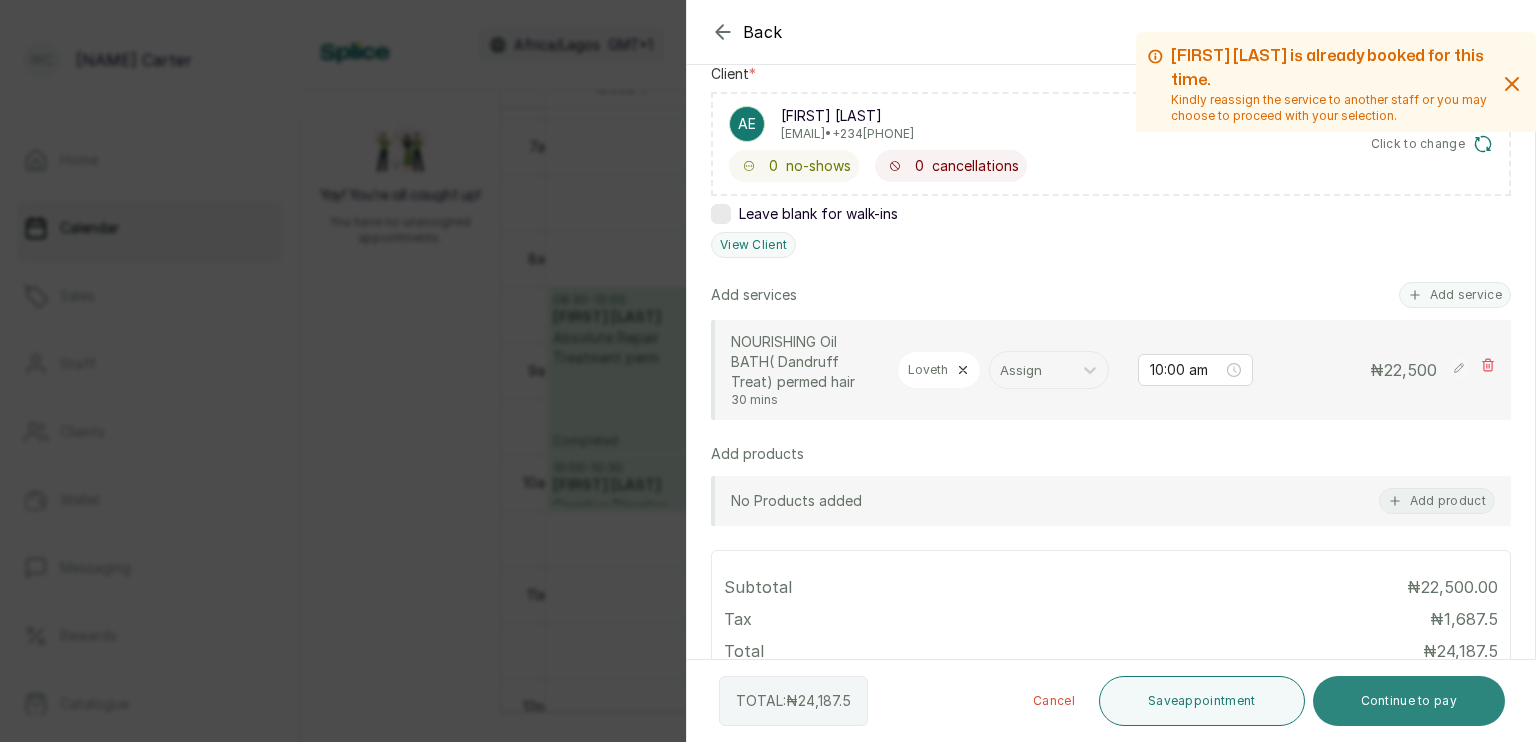 click on "Continue to pay" at bounding box center (1409, 701) 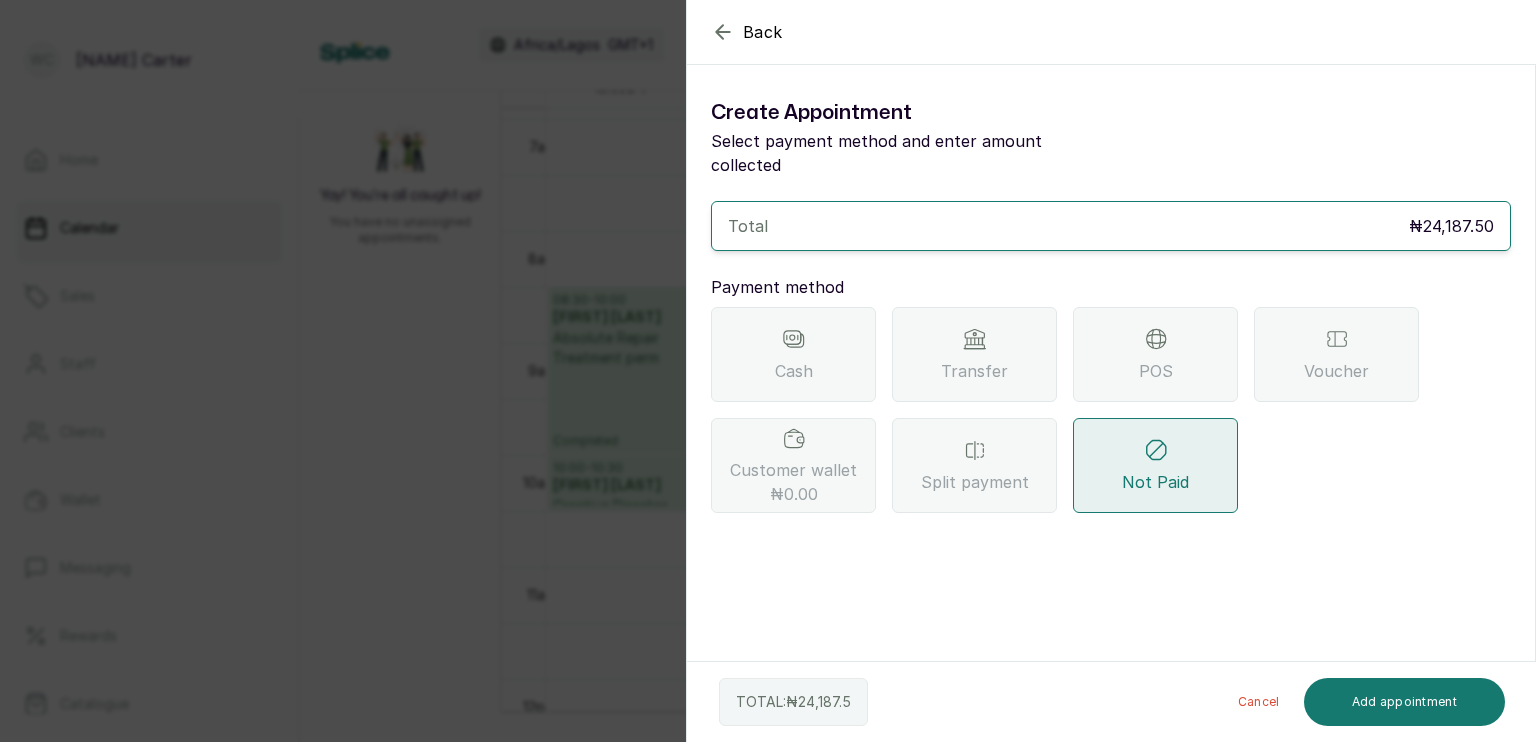 click on "Transfer" at bounding box center (974, 354) 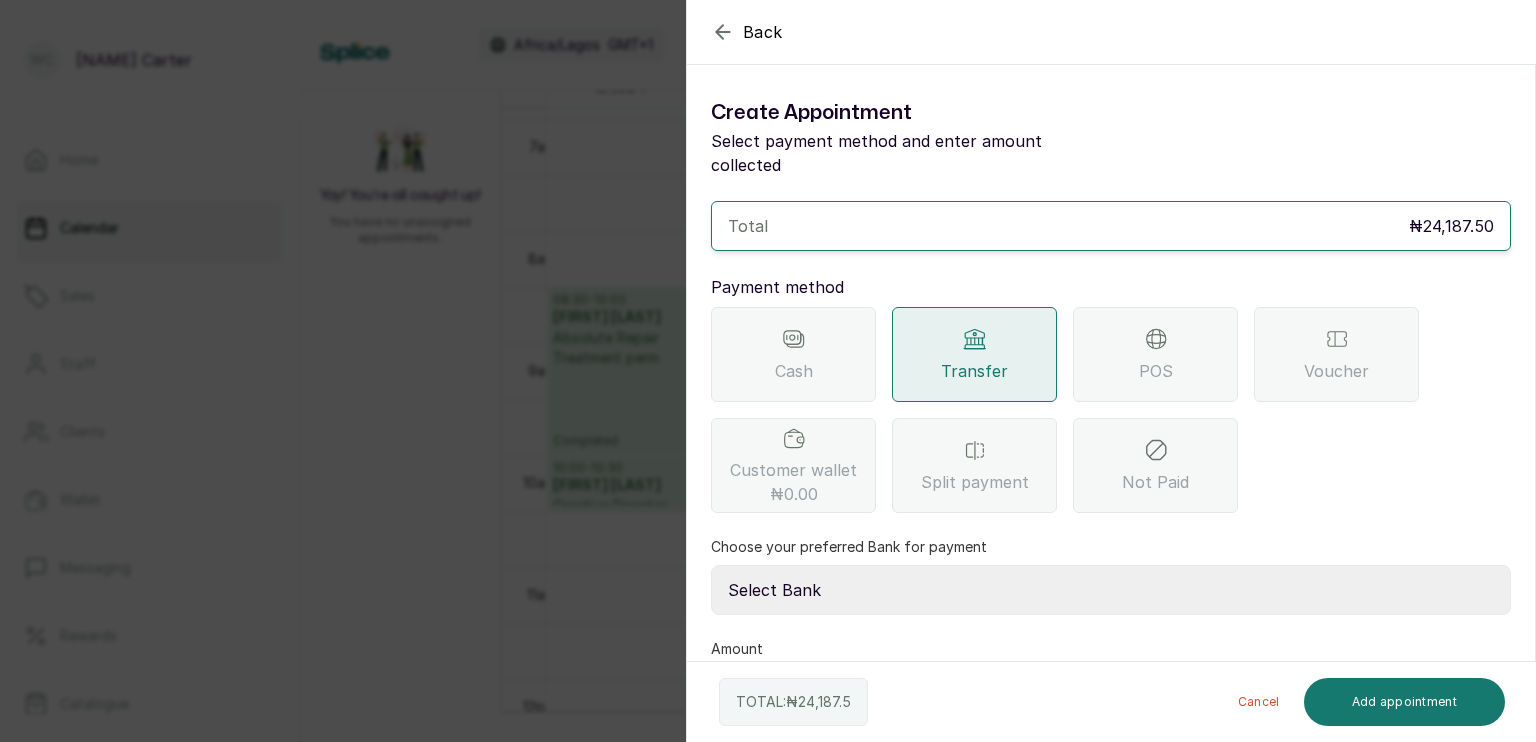 click on "Select Bank SBYWH ENTERPRISE Union Bank of Nigeria SBYWH ENTERPRISE Guaranty Trust Bank SANCTUARY BY WH LIMITED Providus Bank SBYWH ENTERPRISE First Bank of Nigeria" at bounding box center (1111, 590) 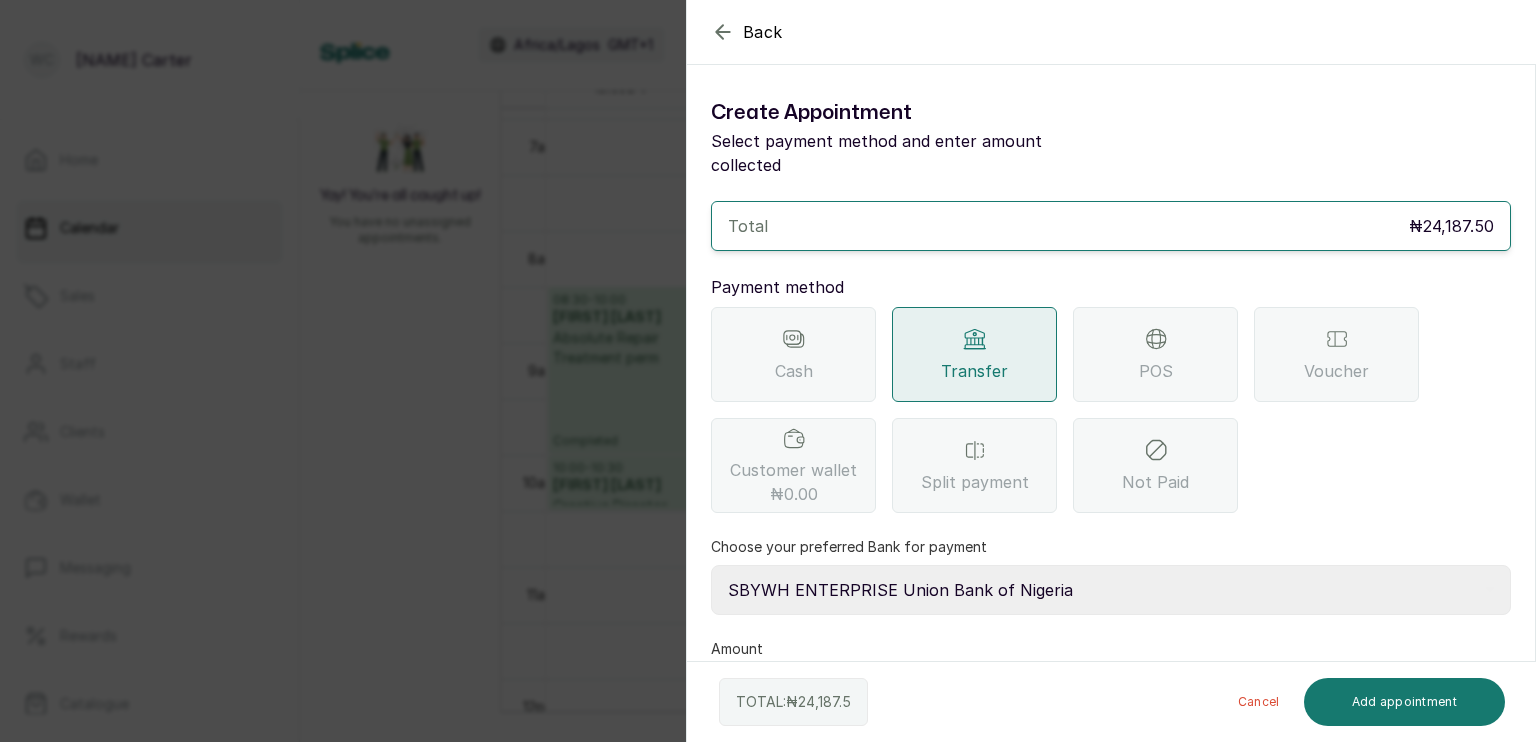 click on "Select Bank SBYWH ENTERPRISE Union Bank of Nigeria SBYWH ENTERPRISE Guaranty Trust Bank SANCTUARY BY WH LIMITED Providus Bank SBYWH ENTERPRISE First Bank of Nigeria" at bounding box center (1111, 590) 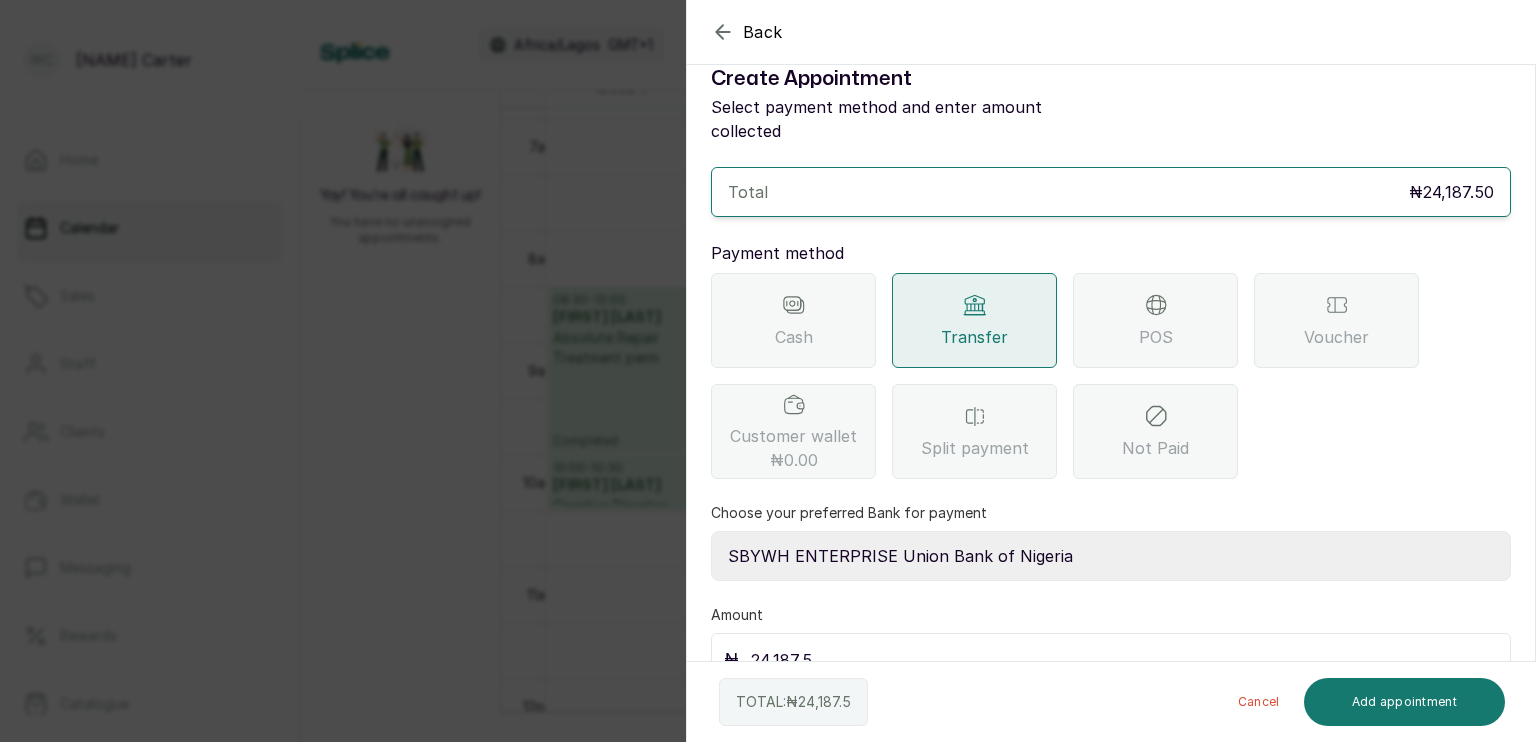 scroll, scrollTop: 50, scrollLeft: 0, axis: vertical 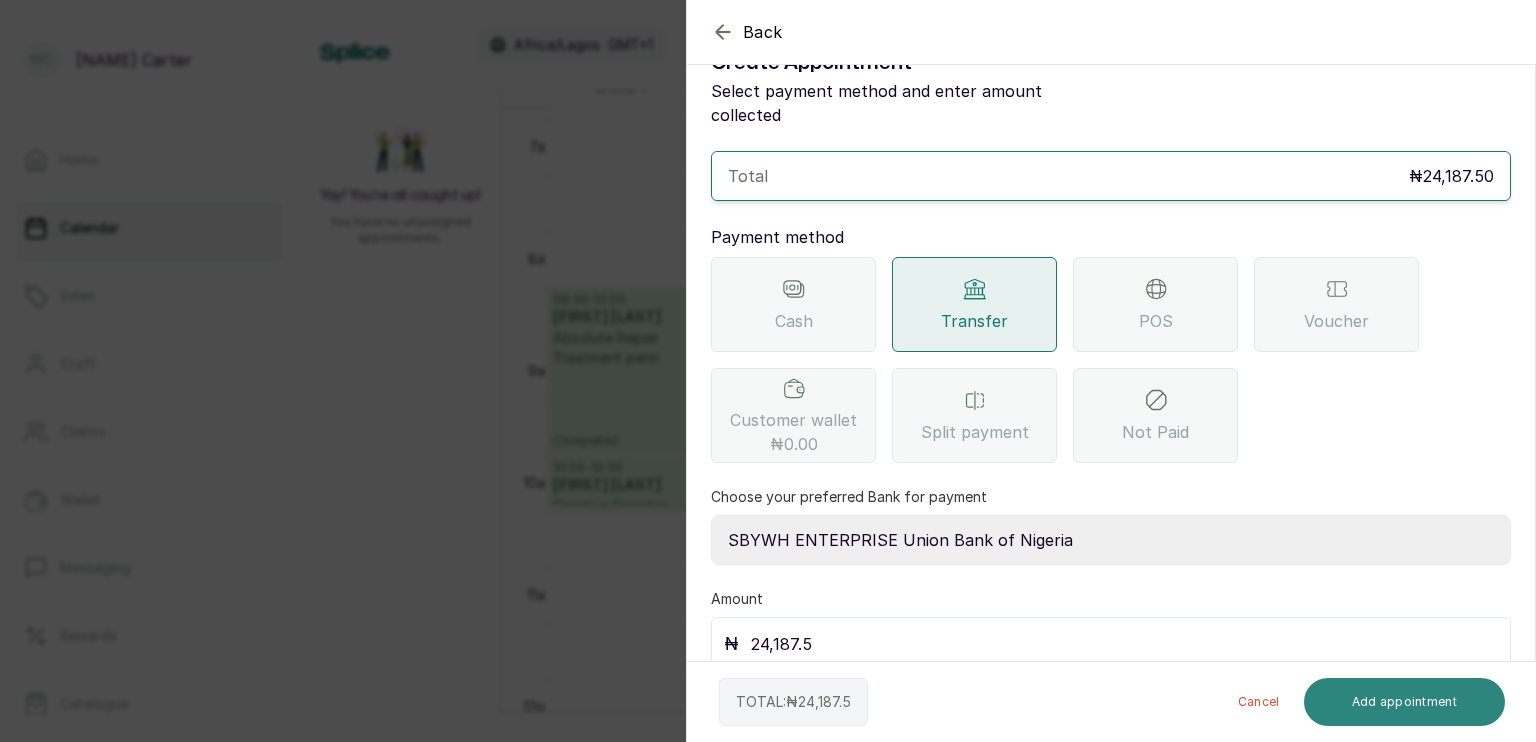 click on "Add appointment" at bounding box center (1405, 702) 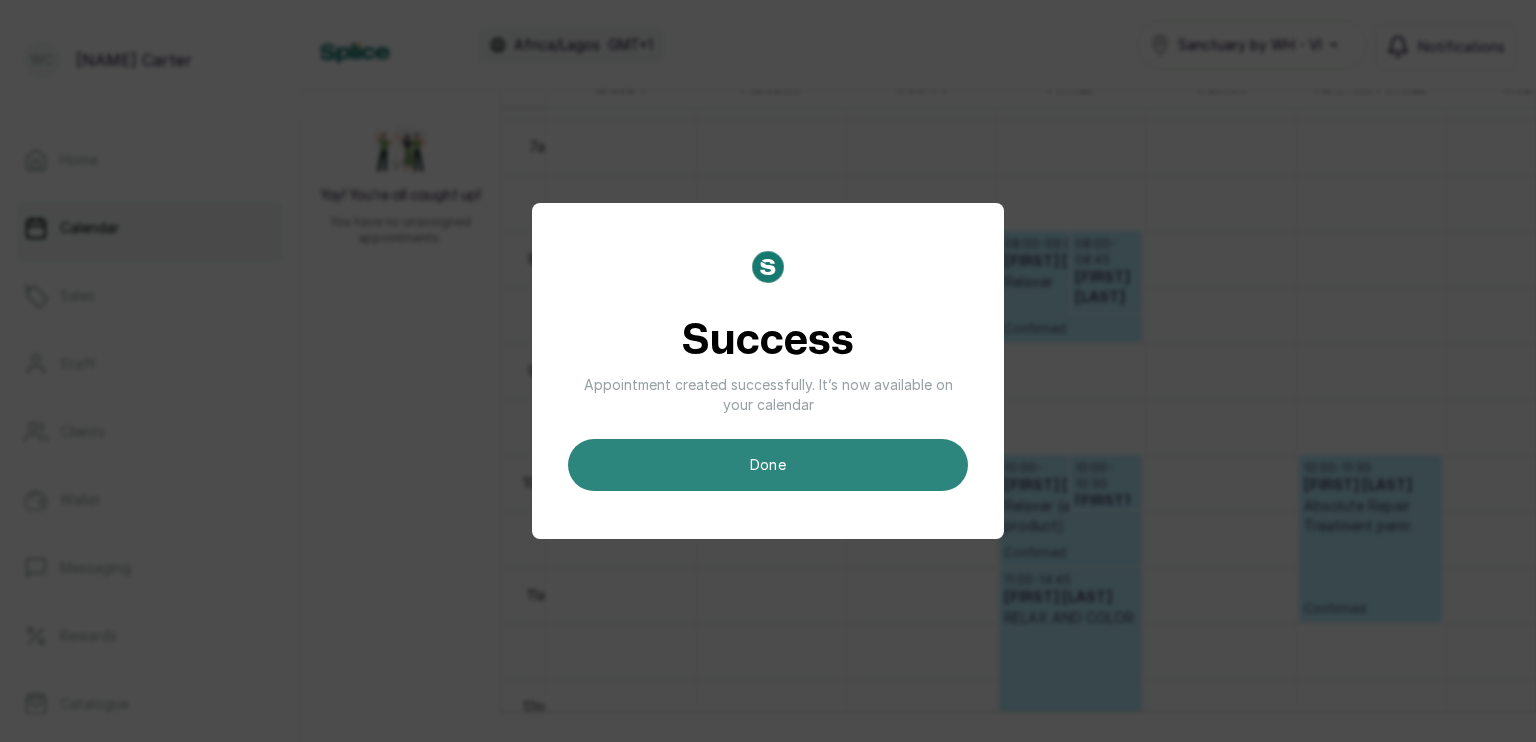click on "done" at bounding box center [768, 465] 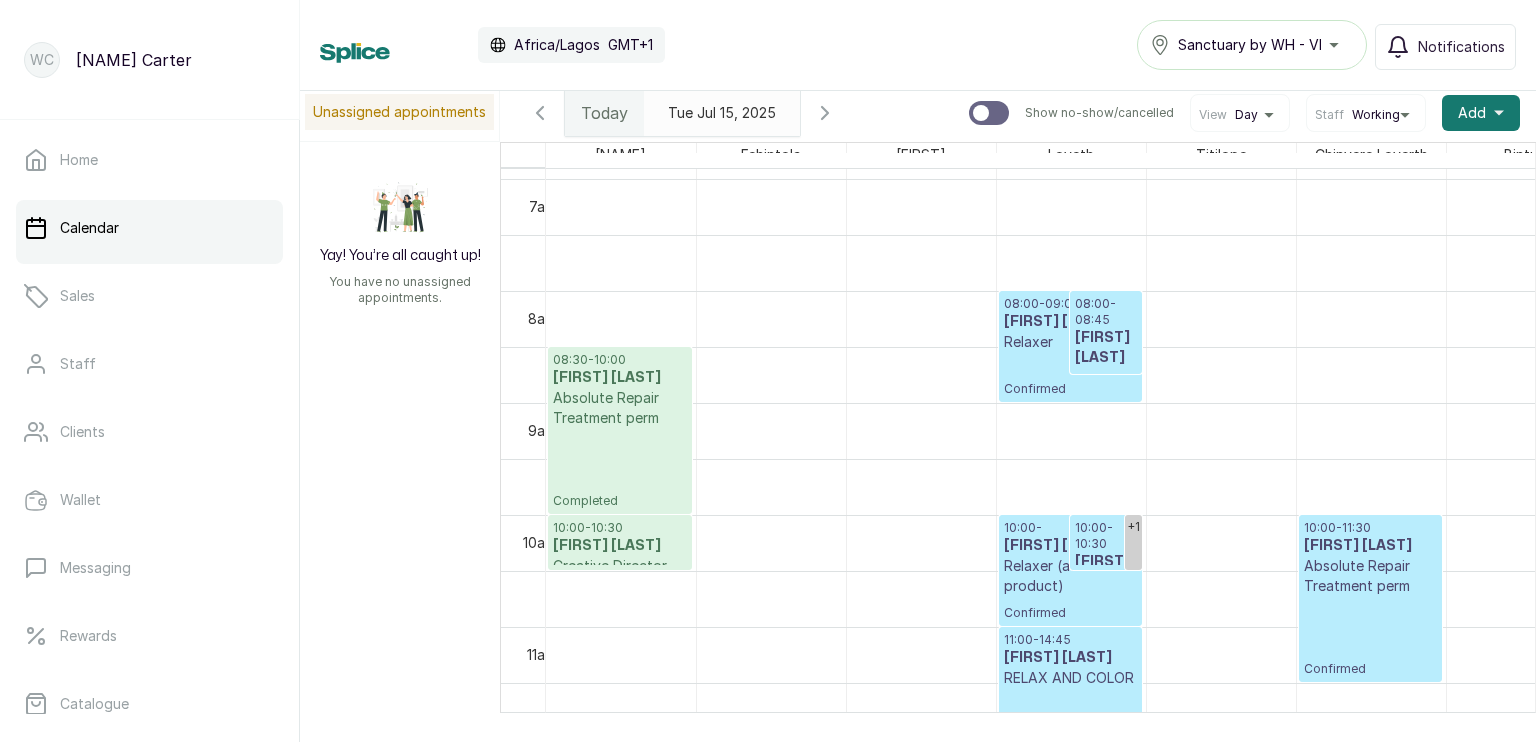scroll, scrollTop: 68, scrollLeft: 0, axis: vertical 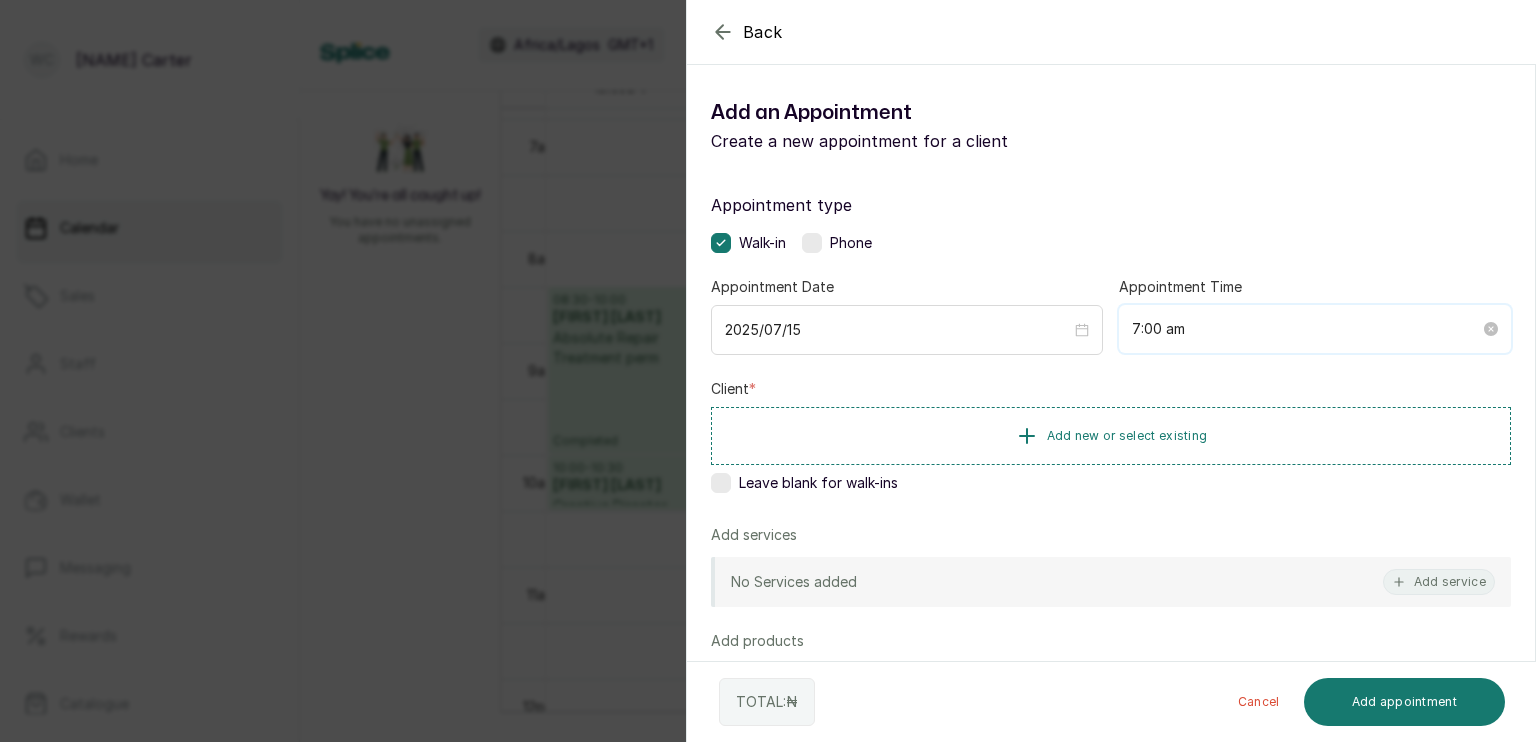 click on "7:00 am" at bounding box center [1306, 329] 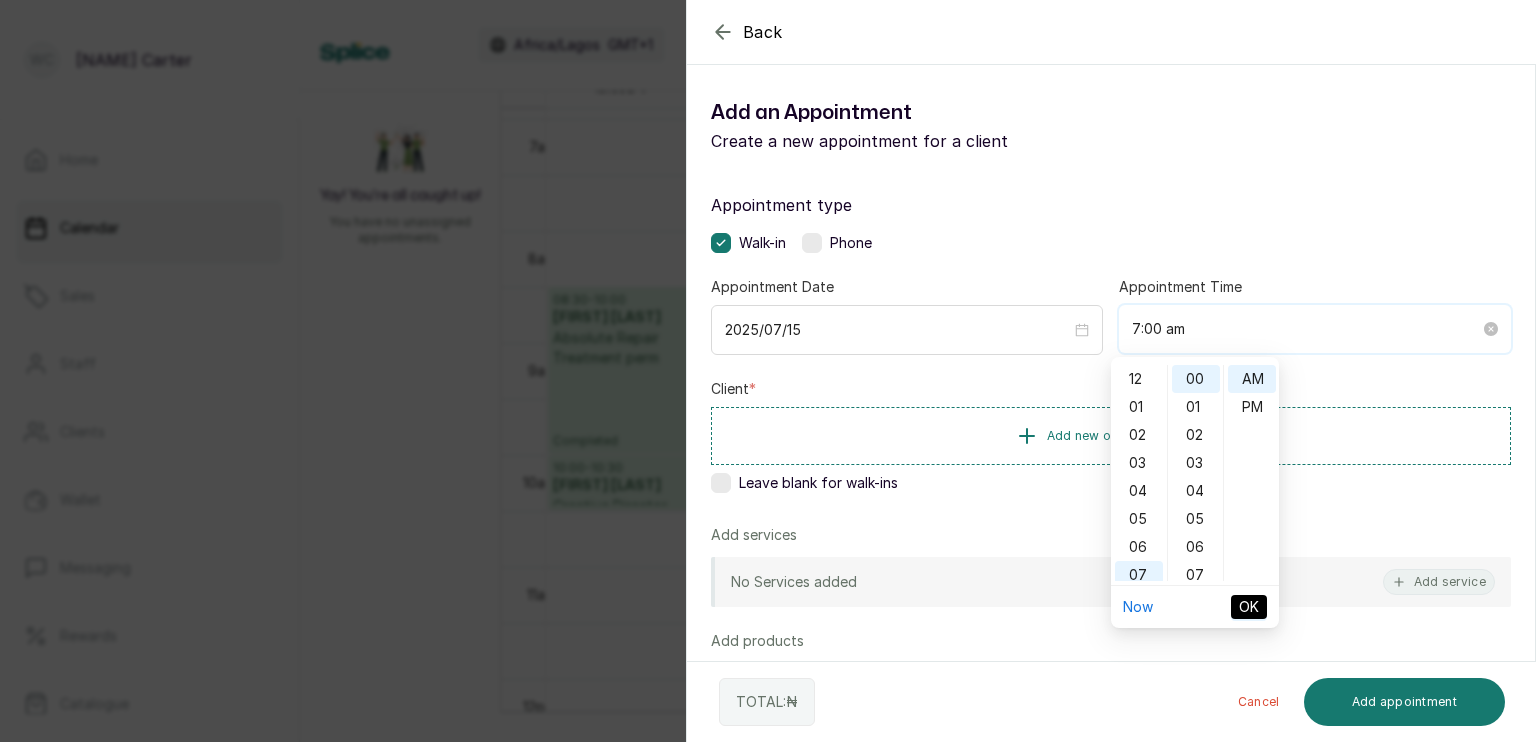 scroll, scrollTop: 120, scrollLeft: 0, axis: vertical 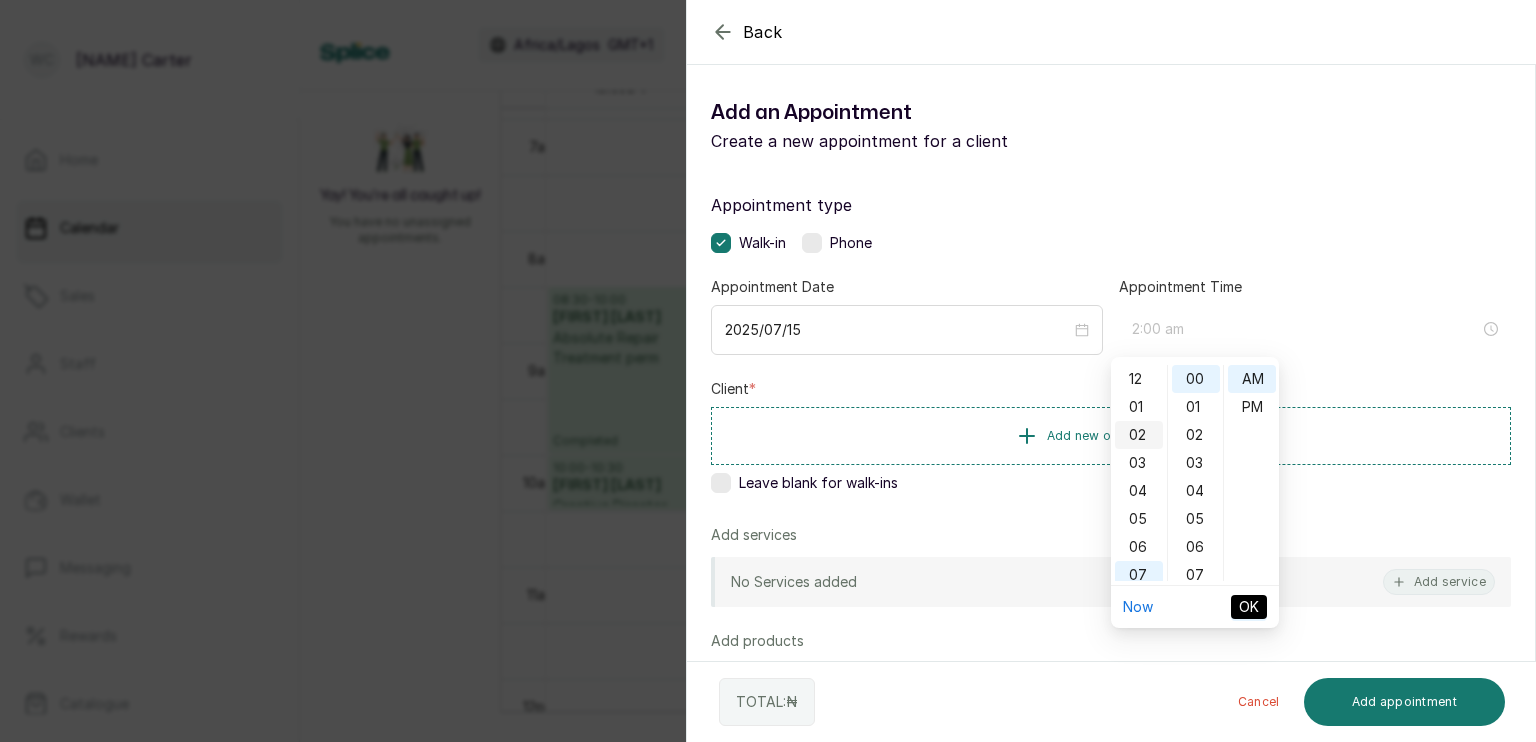 click on "02" at bounding box center (1139, 435) 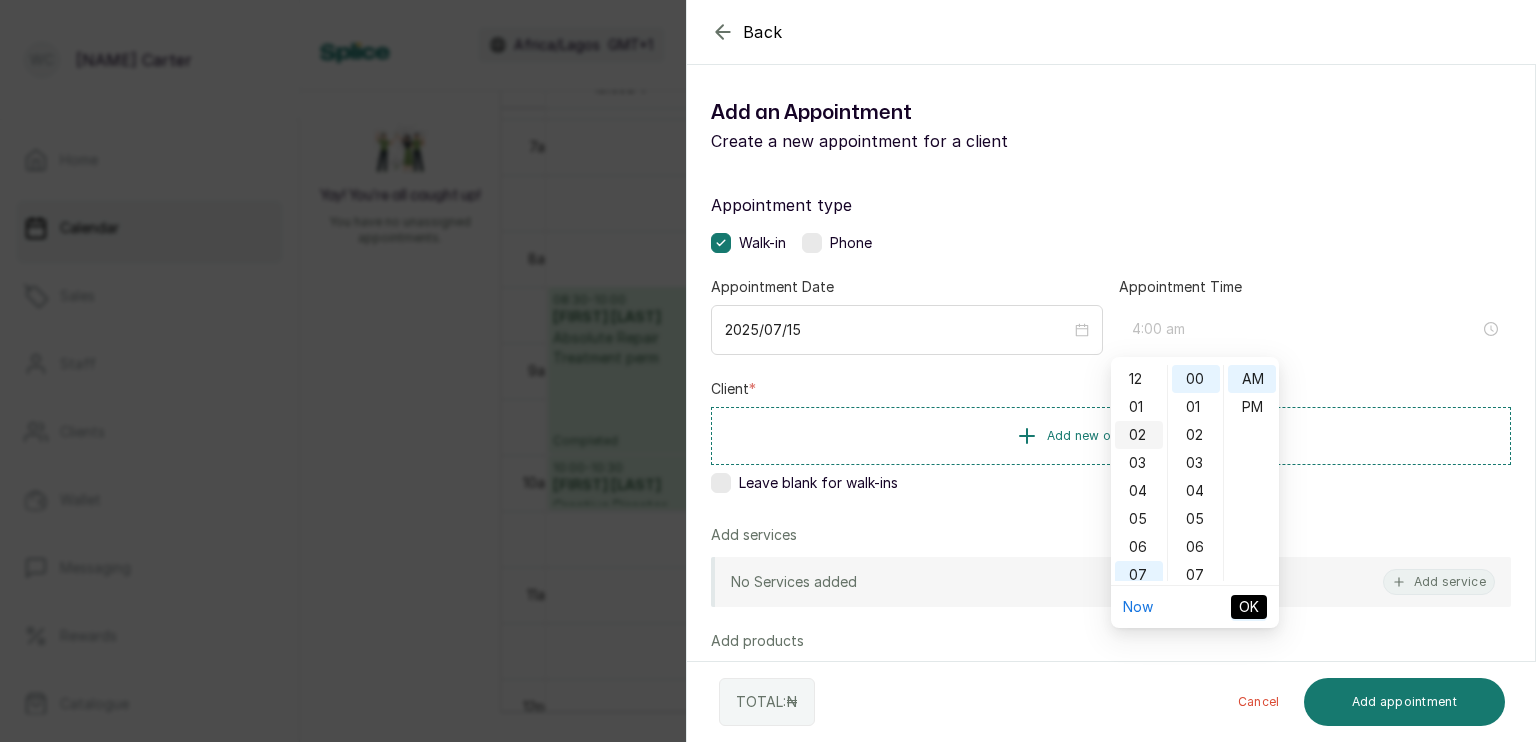 scroll, scrollTop: 56, scrollLeft: 0, axis: vertical 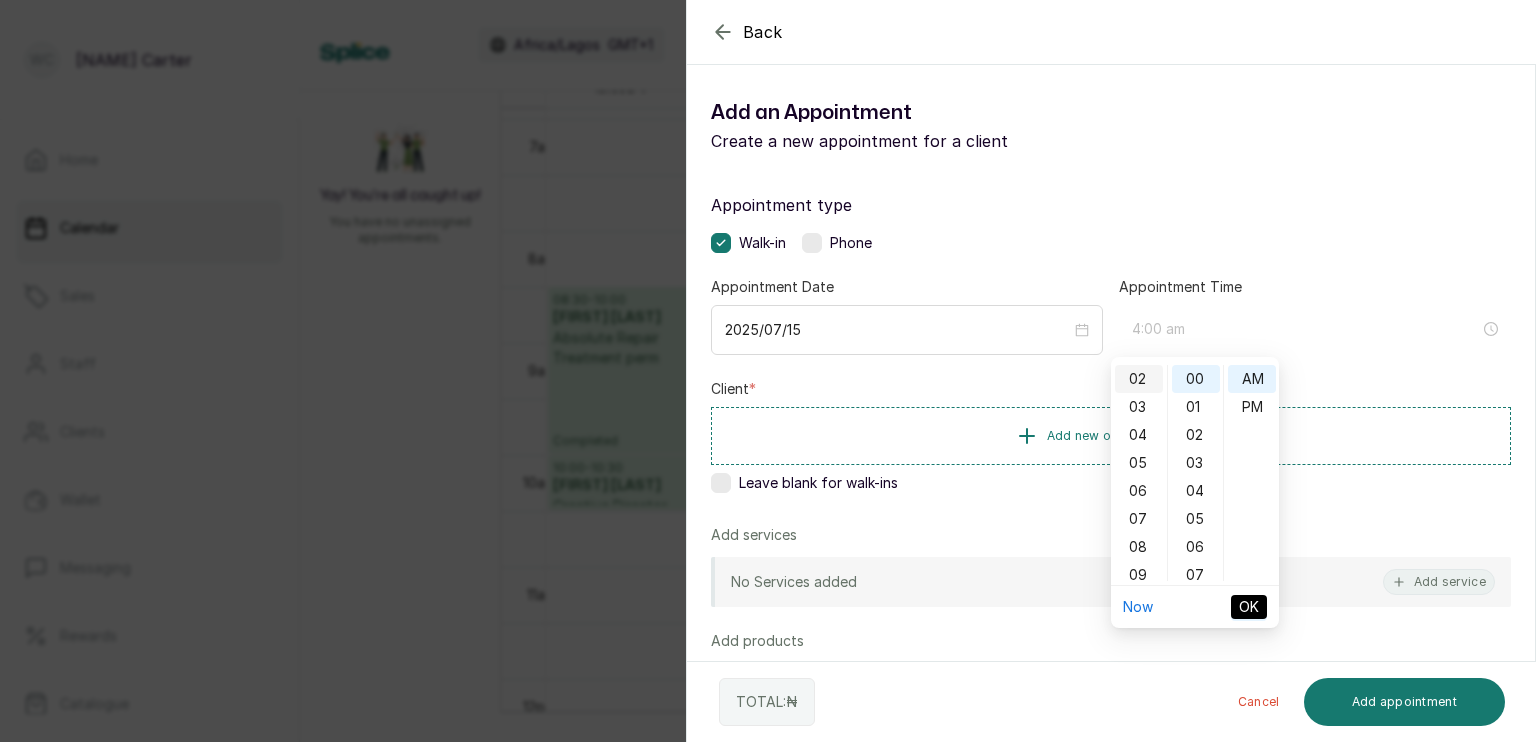 click on "04" at bounding box center (1139, 435) 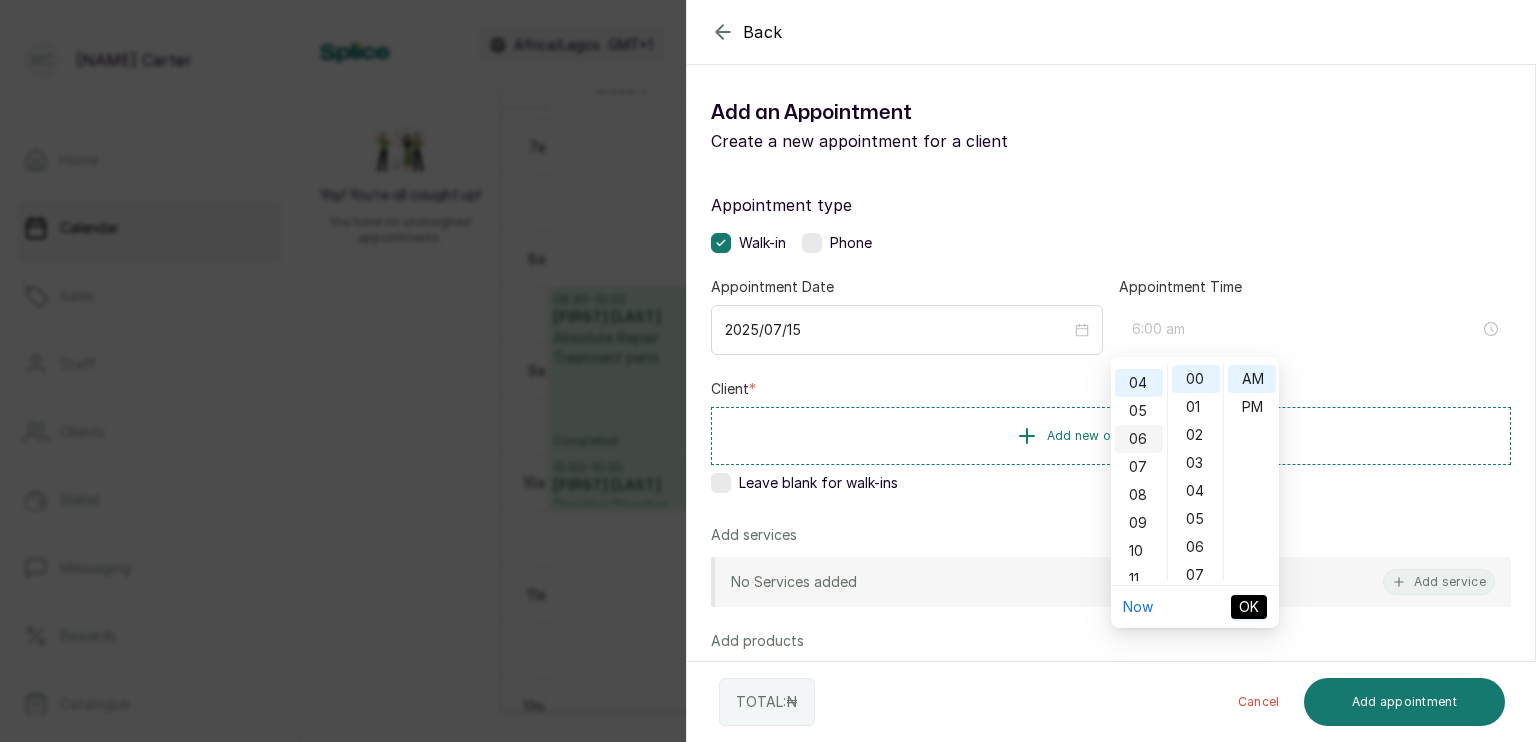 scroll, scrollTop: 112, scrollLeft: 0, axis: vertical 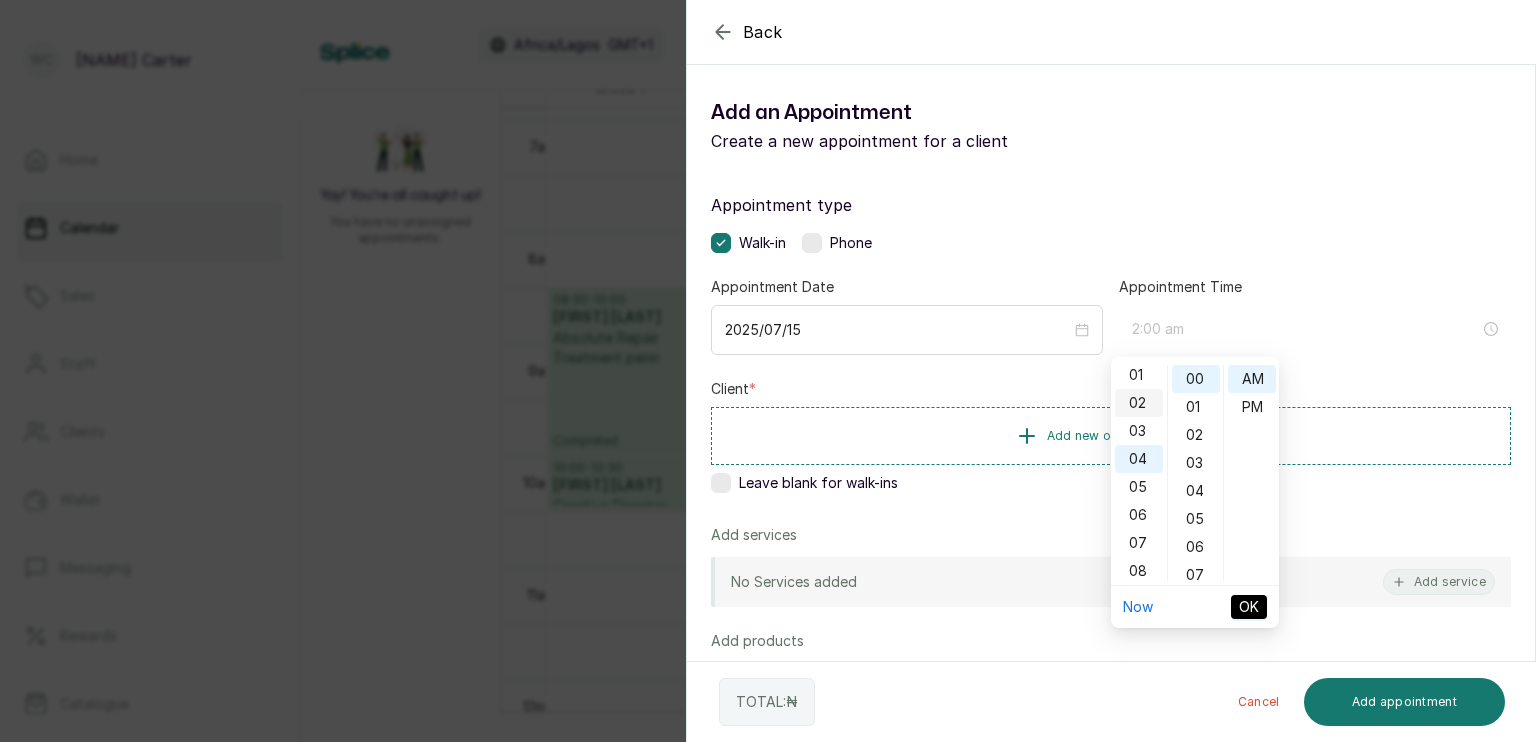 click on "02" at bounding box center [1139, 403] 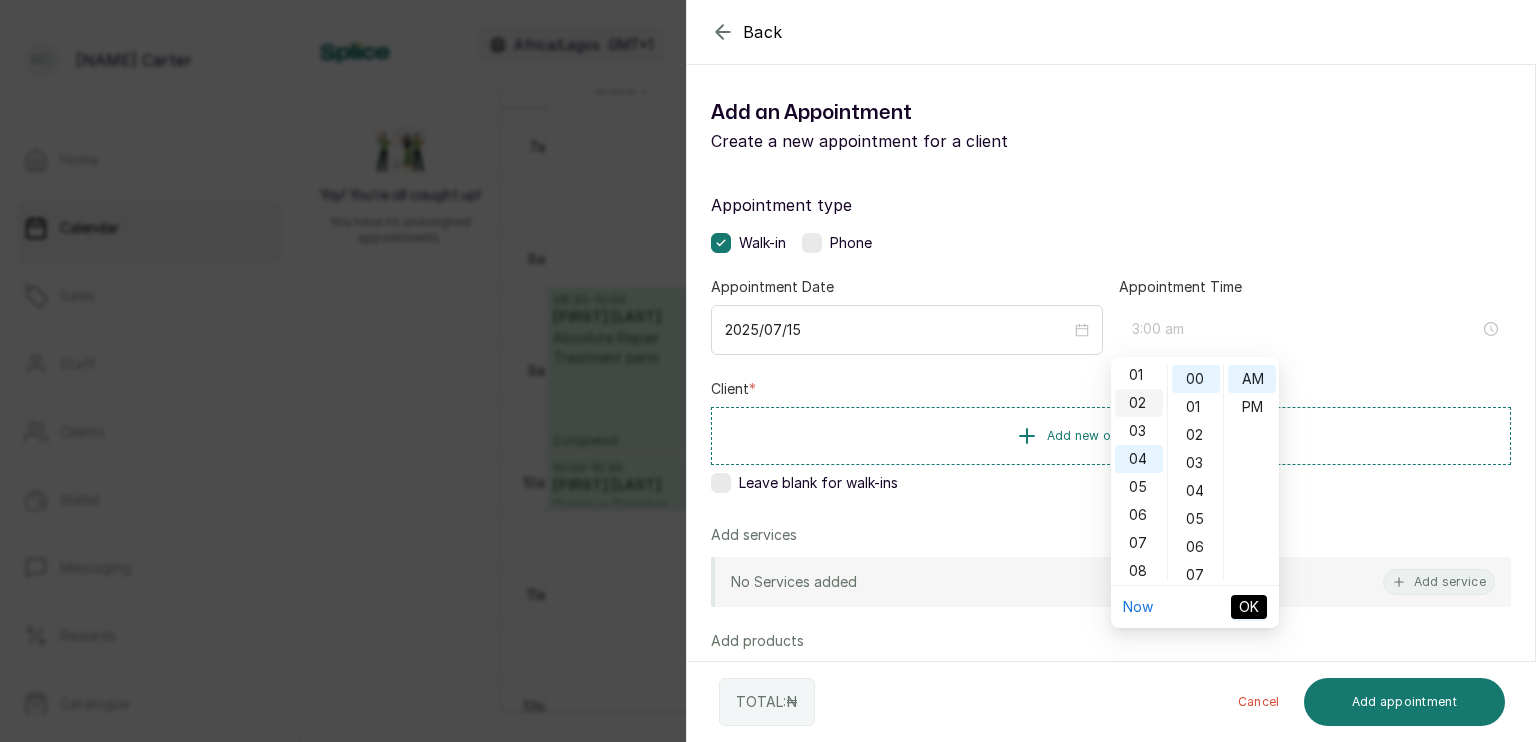 scroll, scrollTop: 56, scrollLeft: 0, axis: vertical 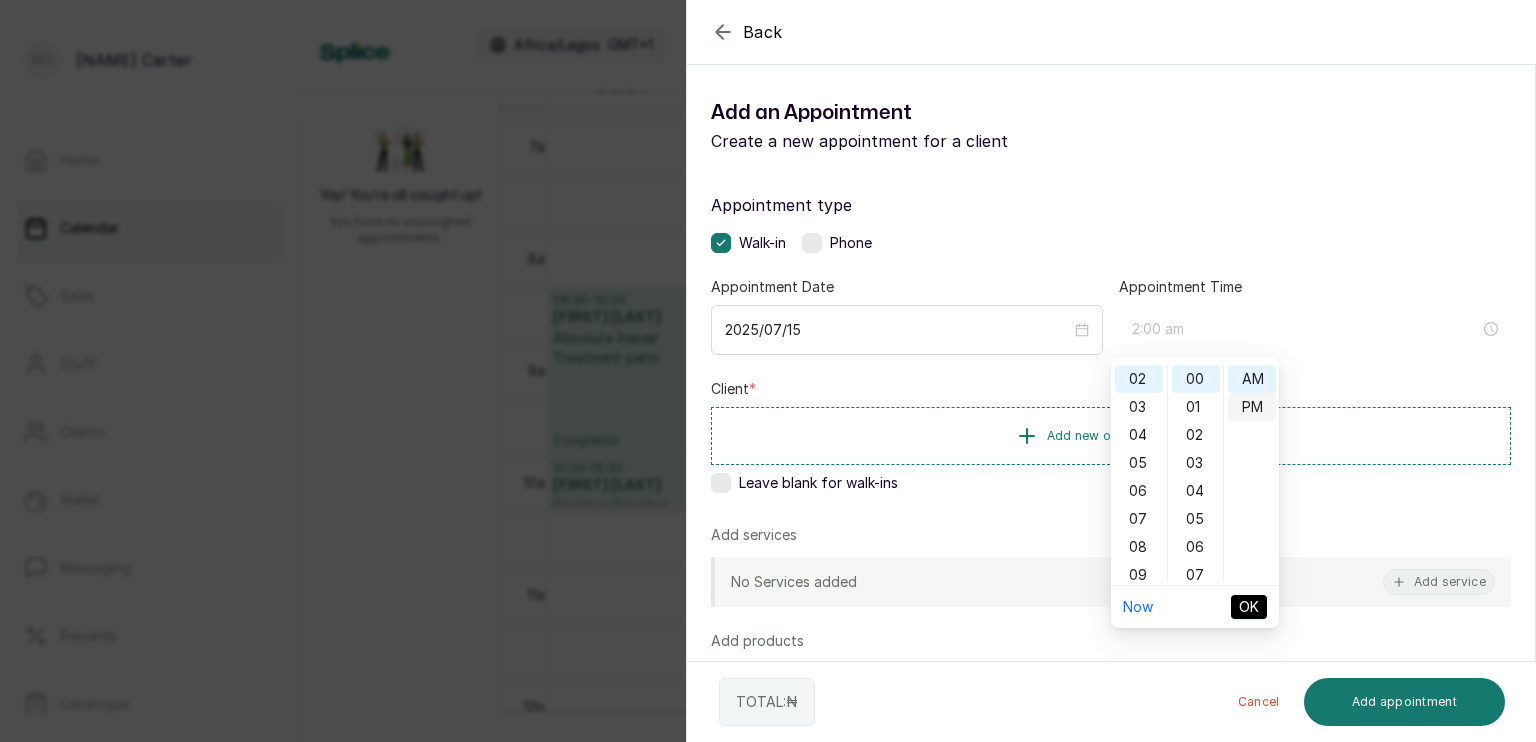 type on "2:00 pm" 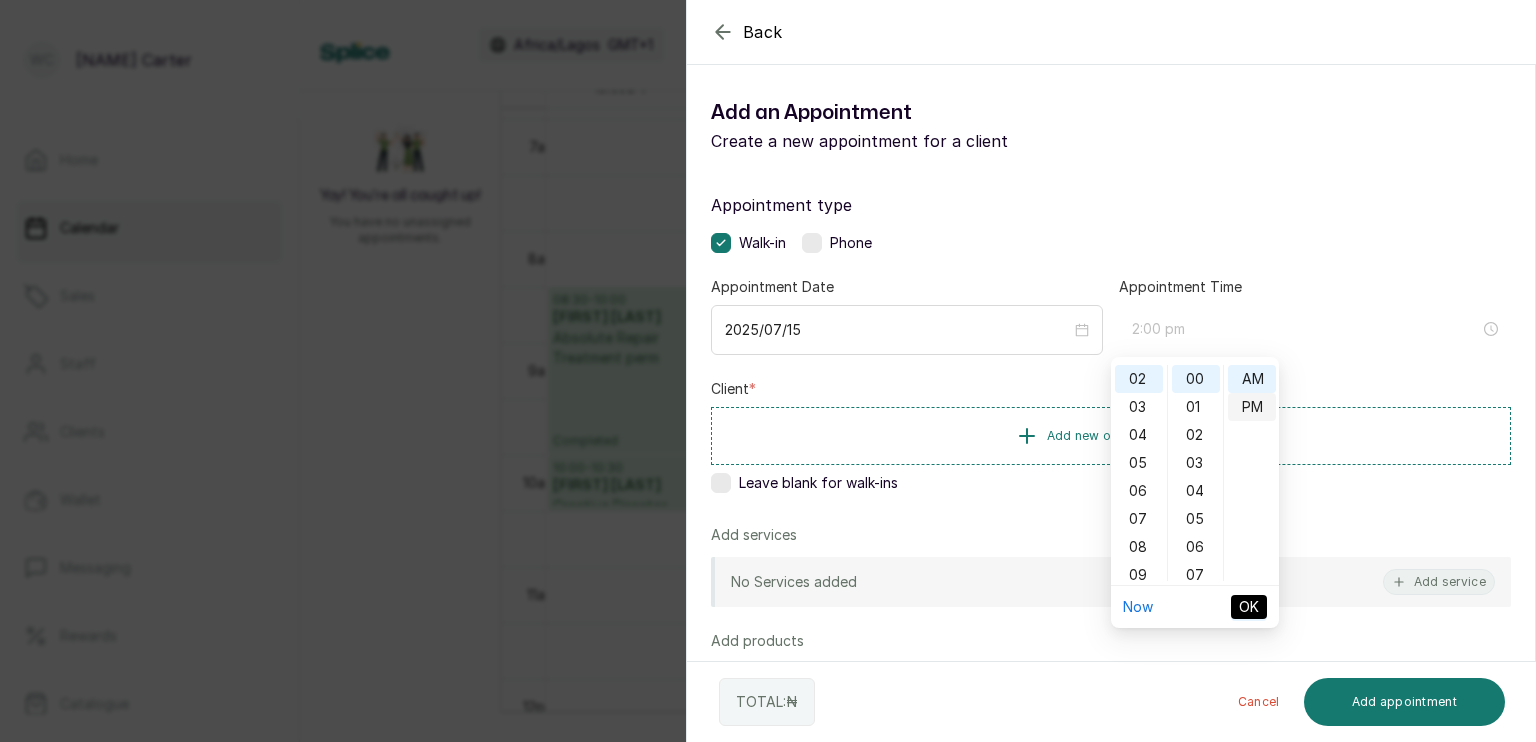 click on "PM" at bounding box center [1252, 407] 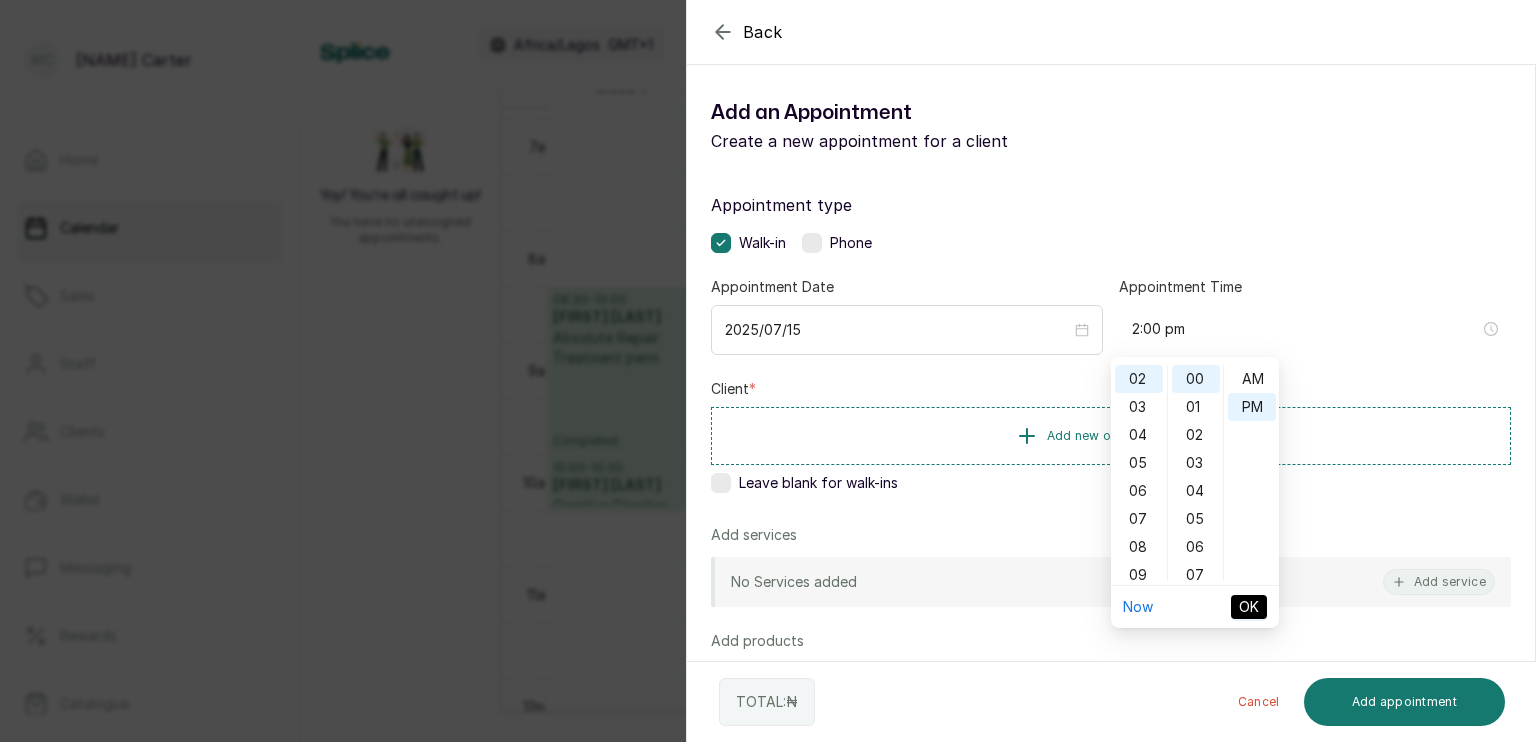 click on "OK" at bounding box center [1249, 607] 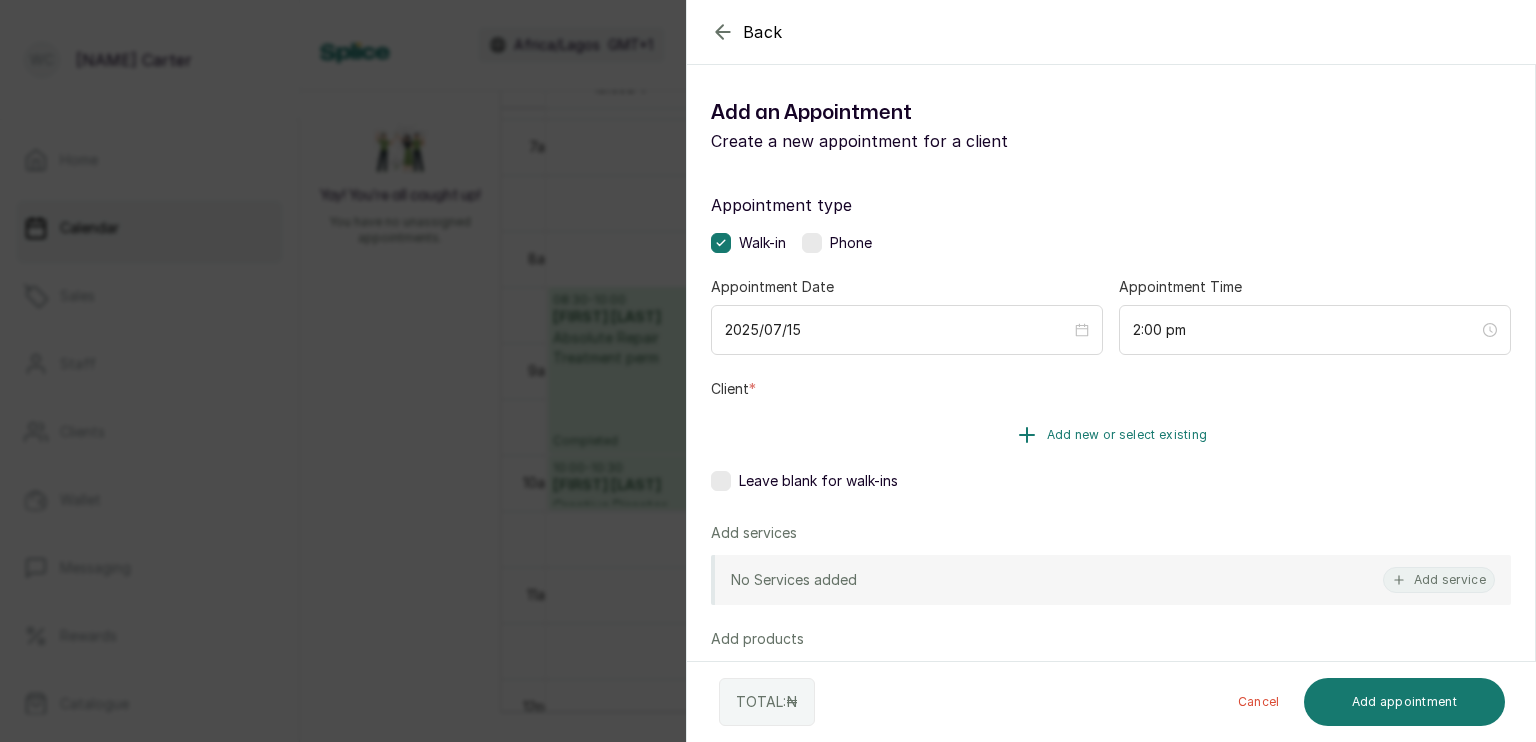 click on "Add new or select existing" at bounding box center (1127, 435) 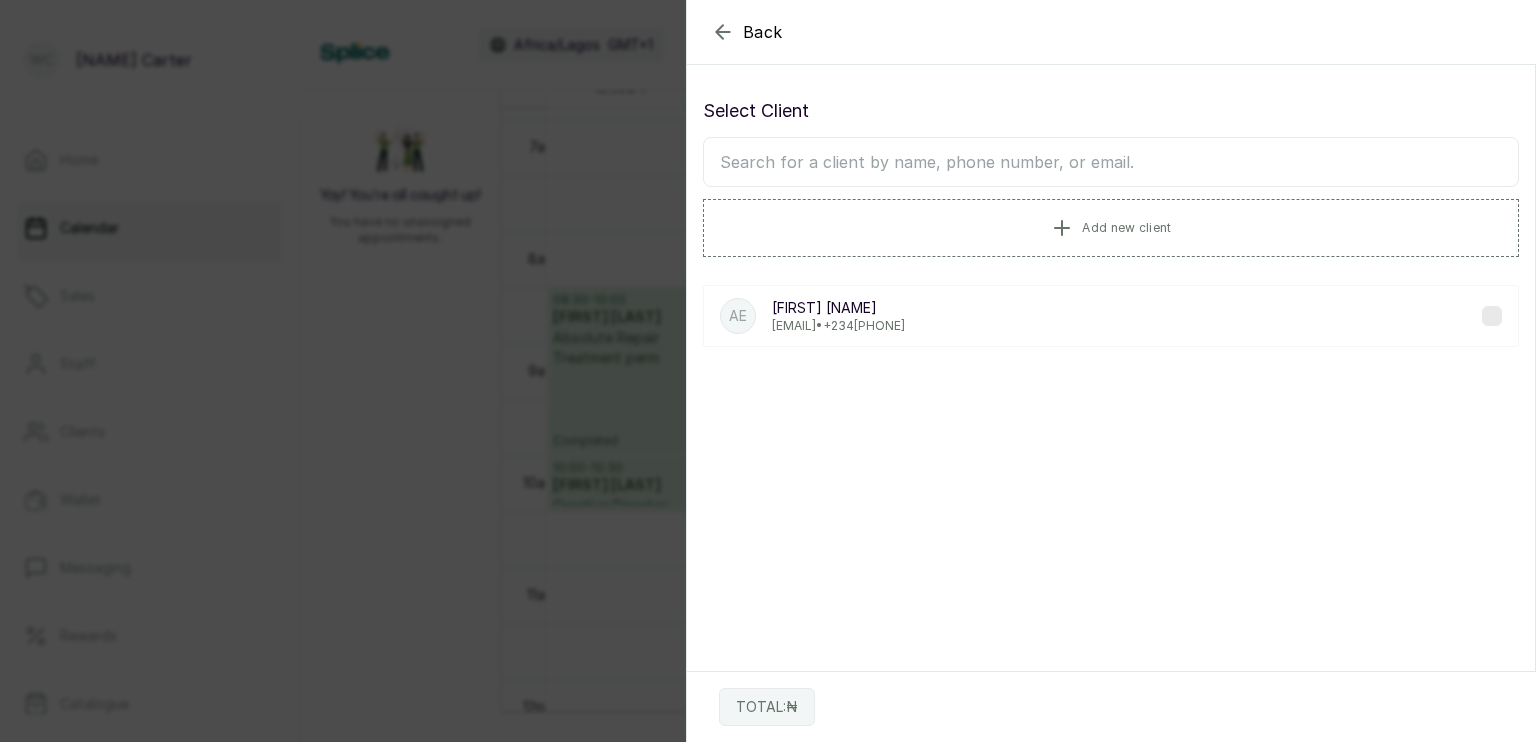 click at bounding box center (1111, 162) 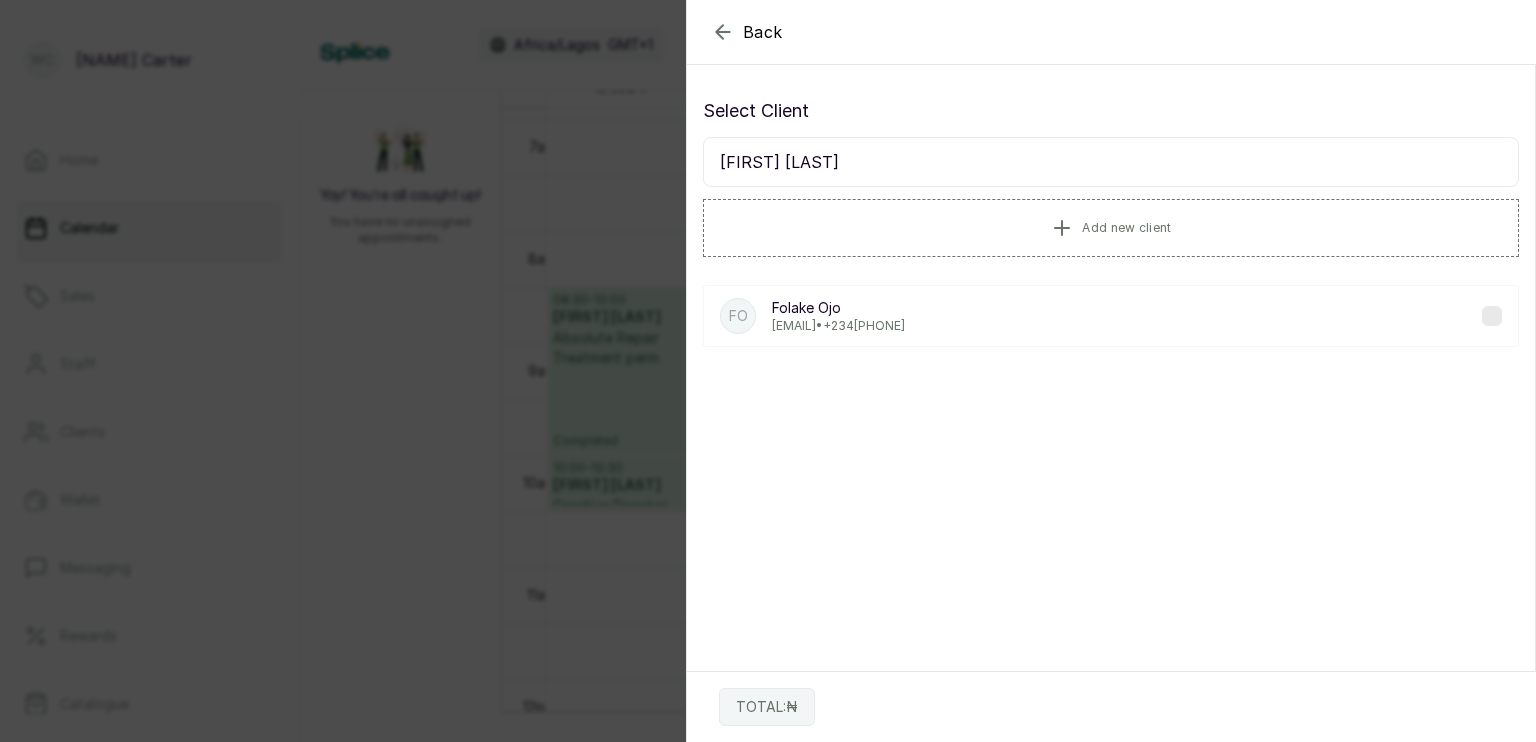 type on "[FIRST] [LAST]" 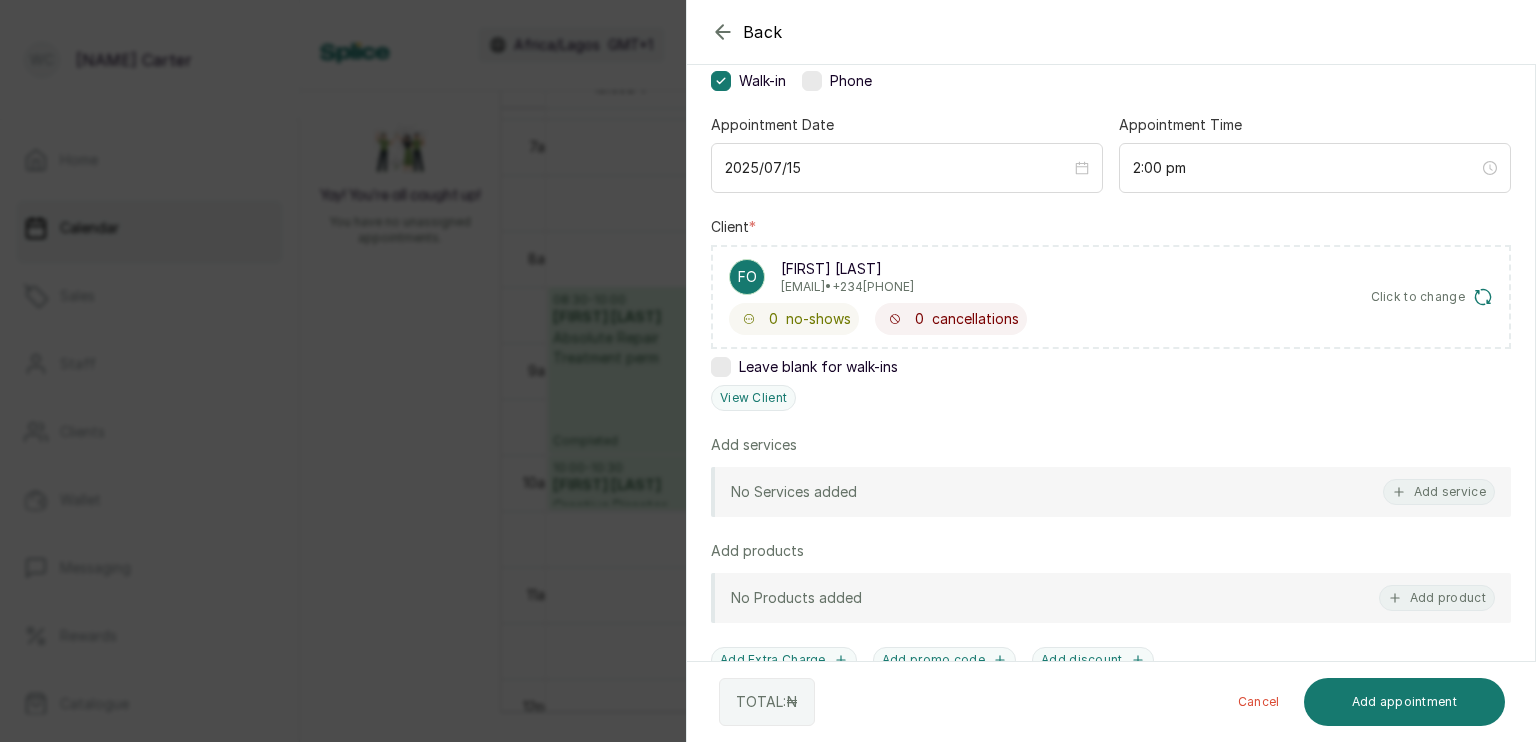 scroll, scrollTop: 160, scrollLeft: 0, axis: vertical 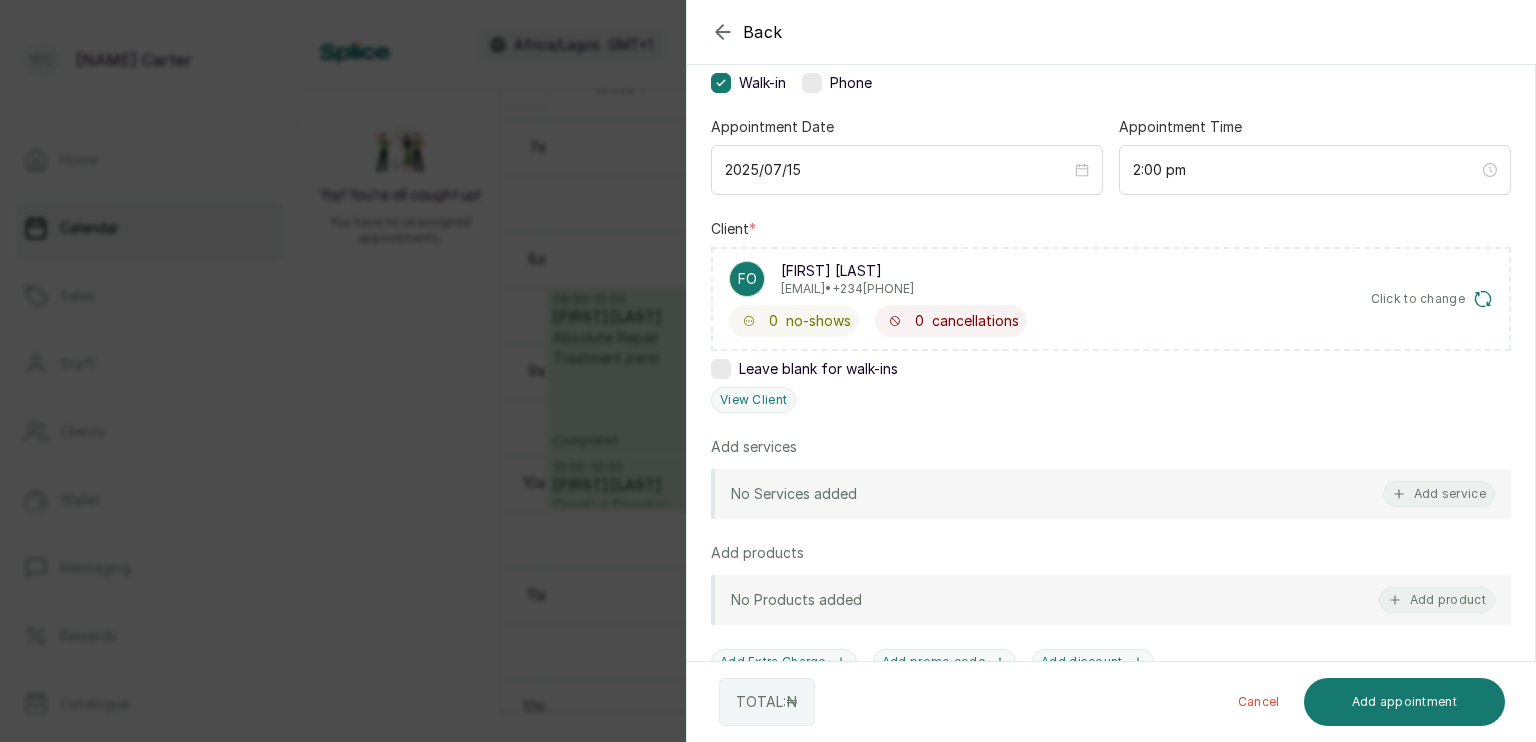 drag, startPoint x: 1524, startPoint y: 341, endPoint x: 1064, endPoint y: 426, distance: 467.78735 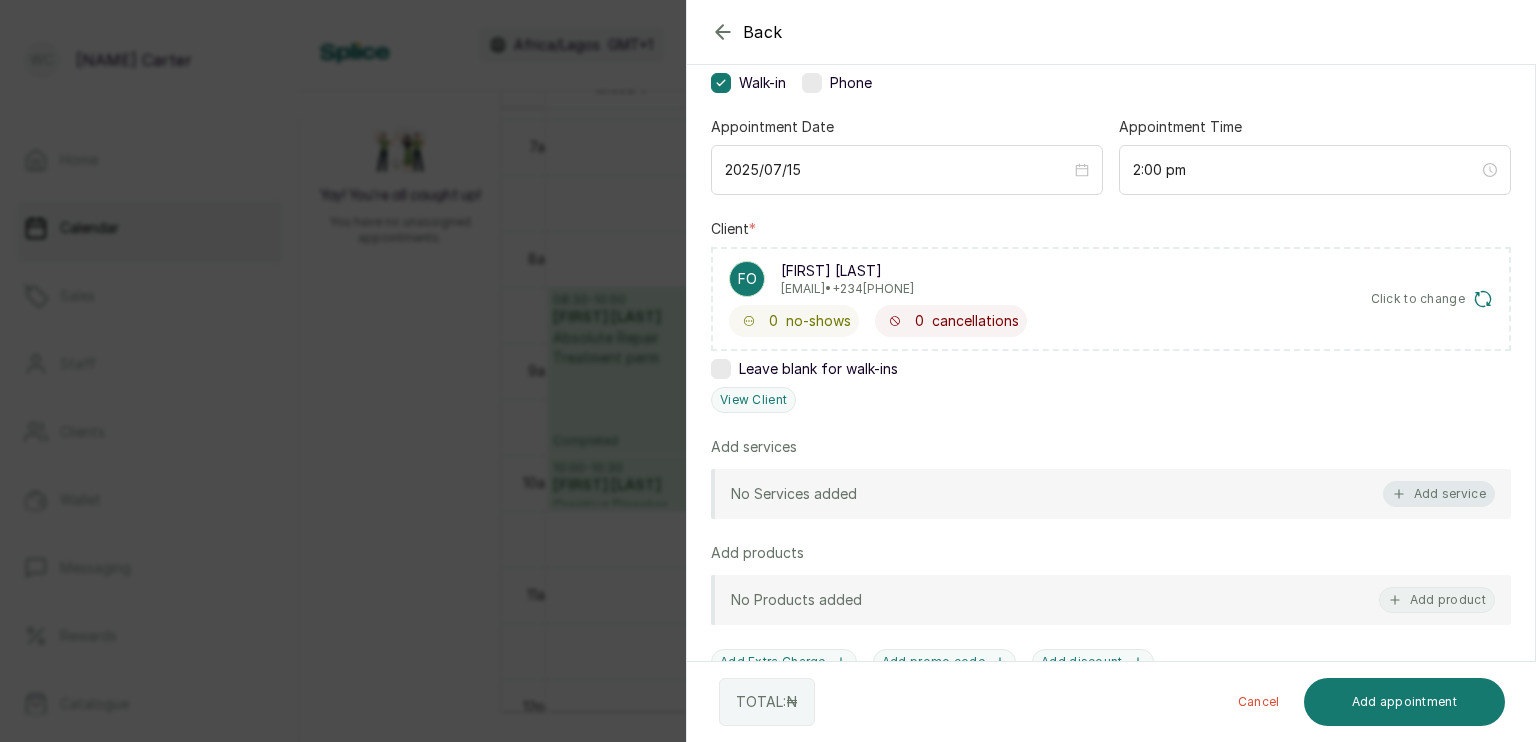 click on "Add service" at bounding box center (1439, 494) 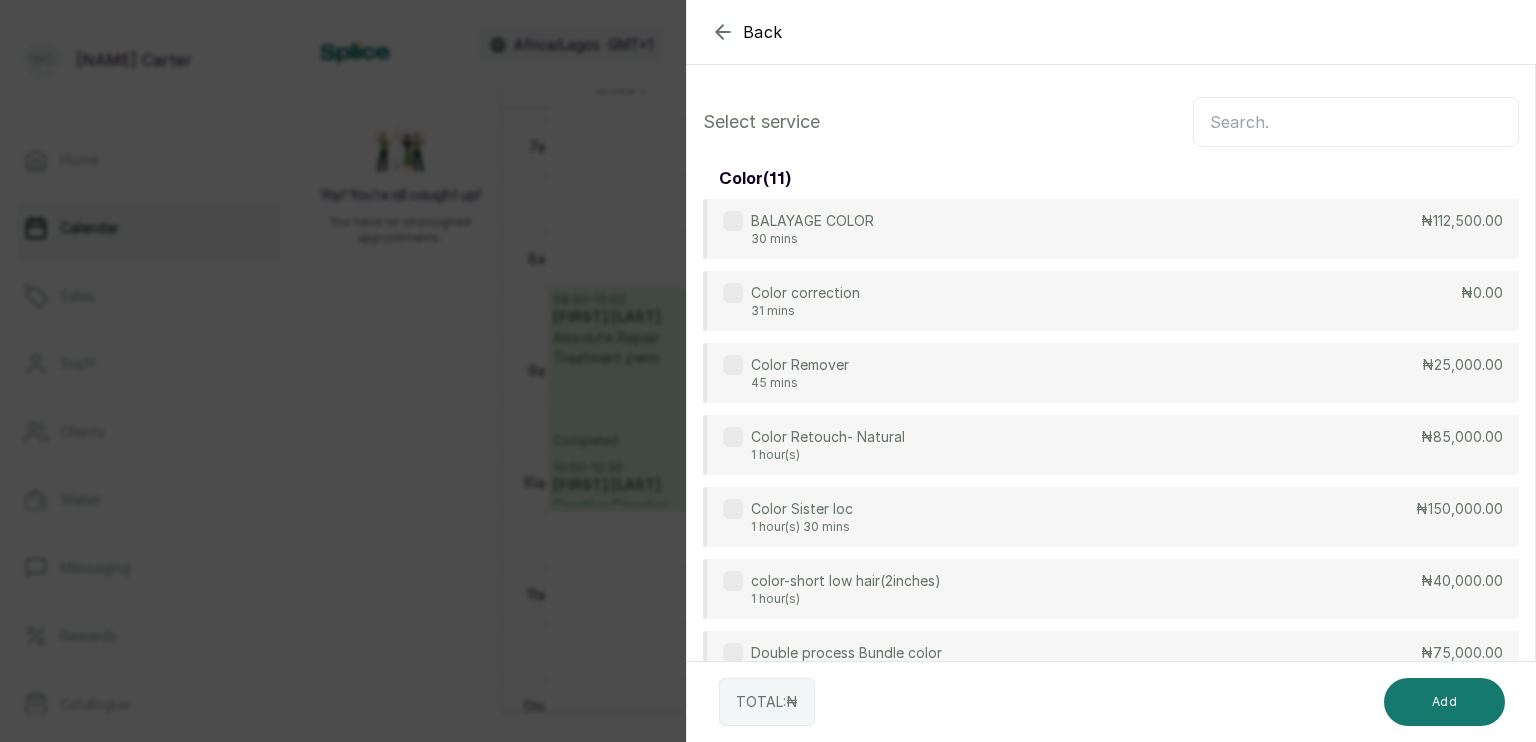 click at bounding box center [1356, 122] 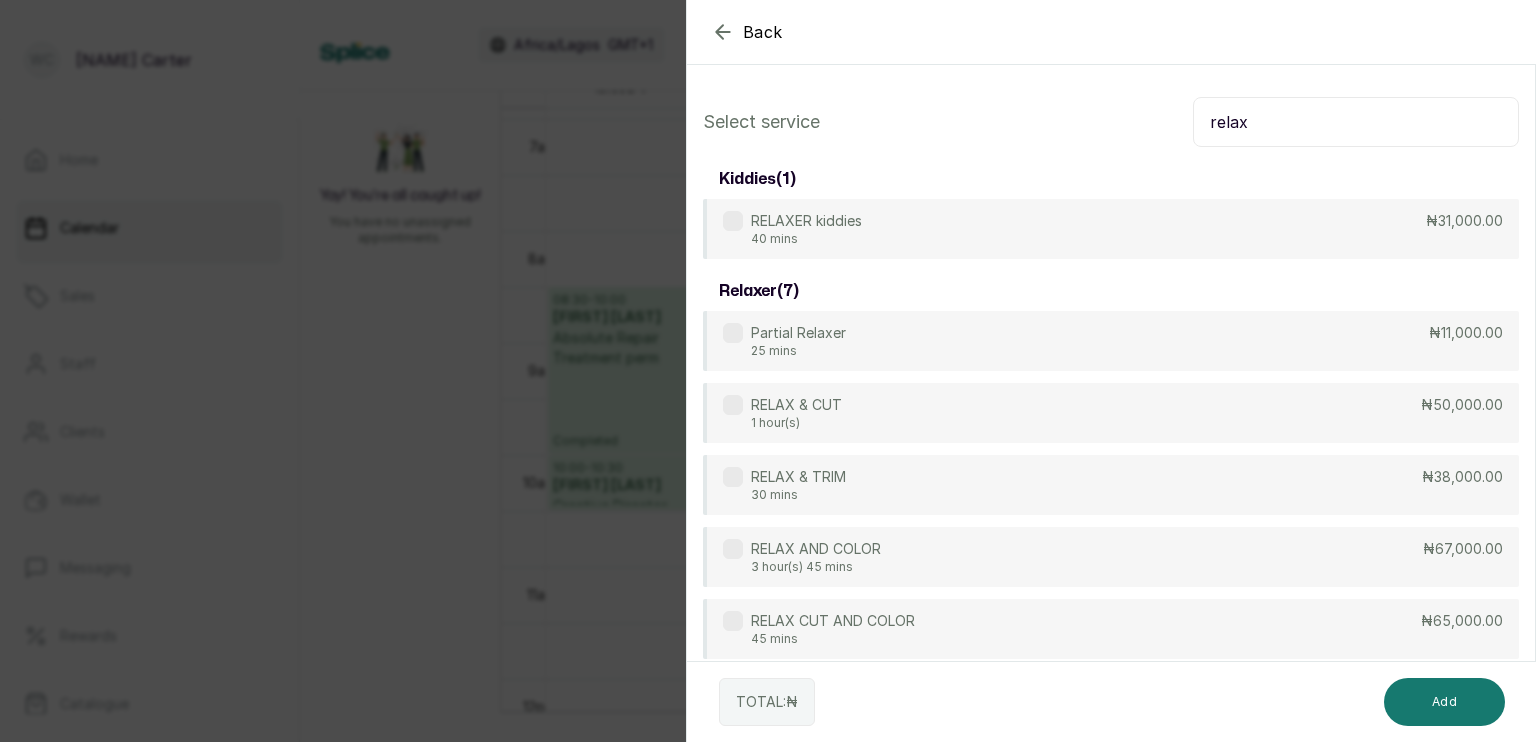 type on "relax" 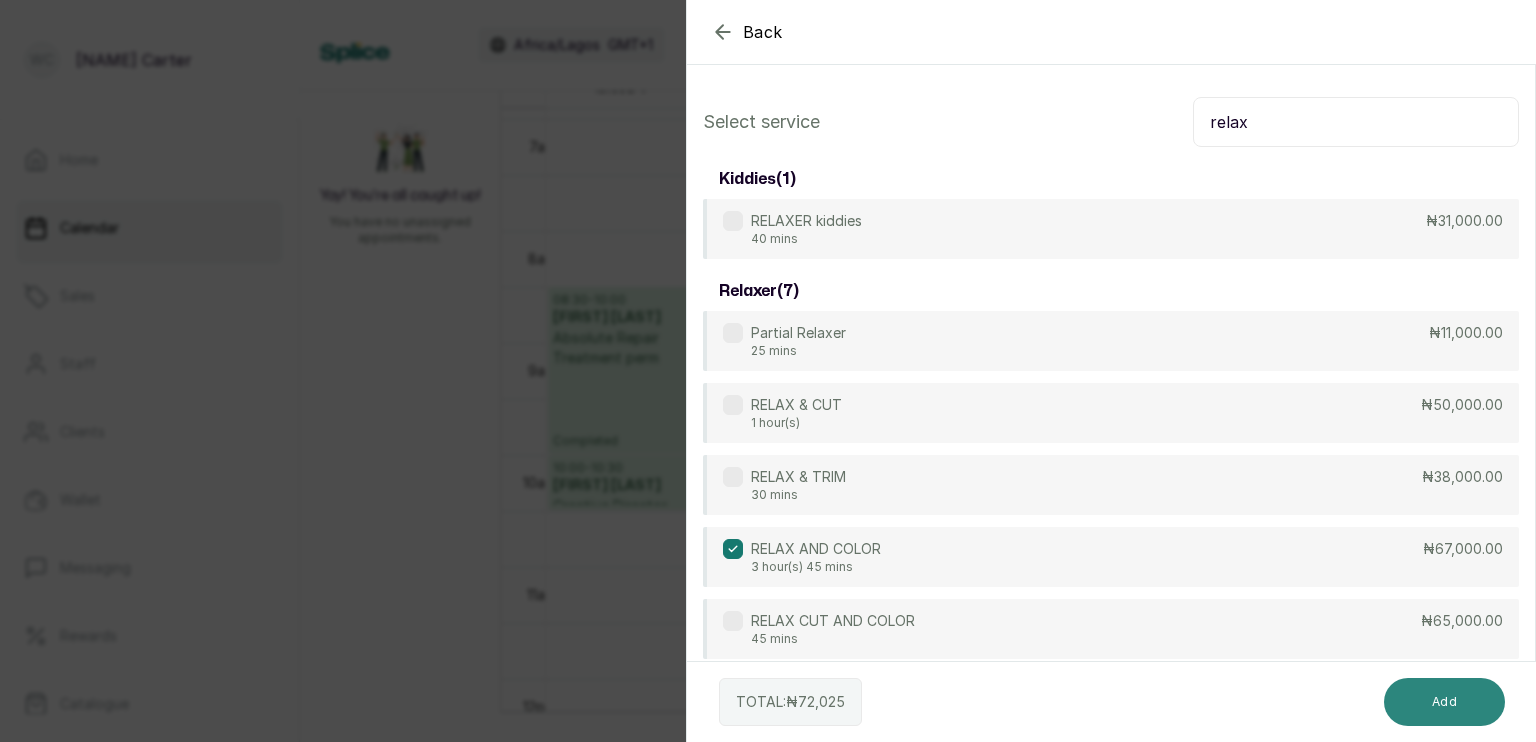 click on "Add" at bounding box center (1444, 702) 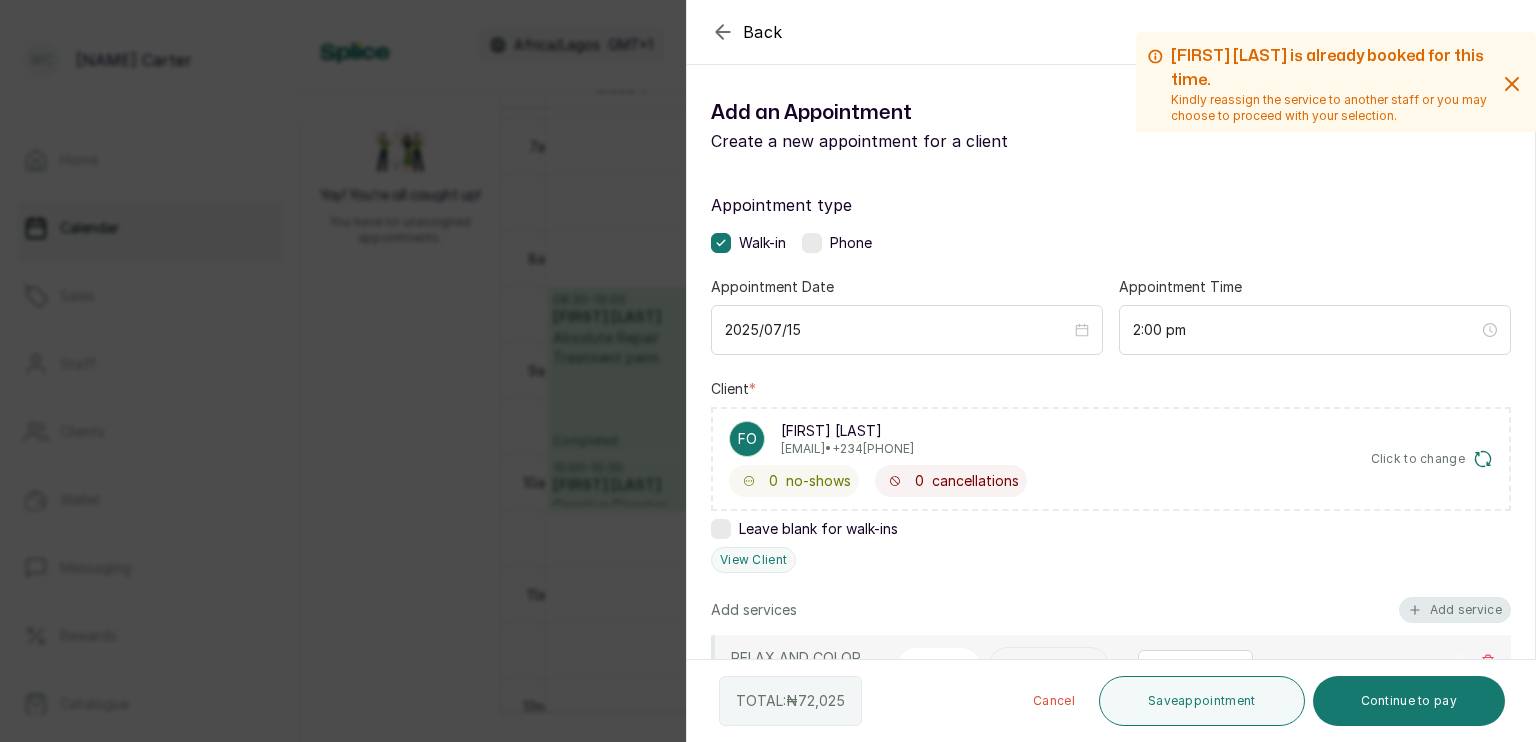 click on "Add service" at bounding box center (1455, 610) 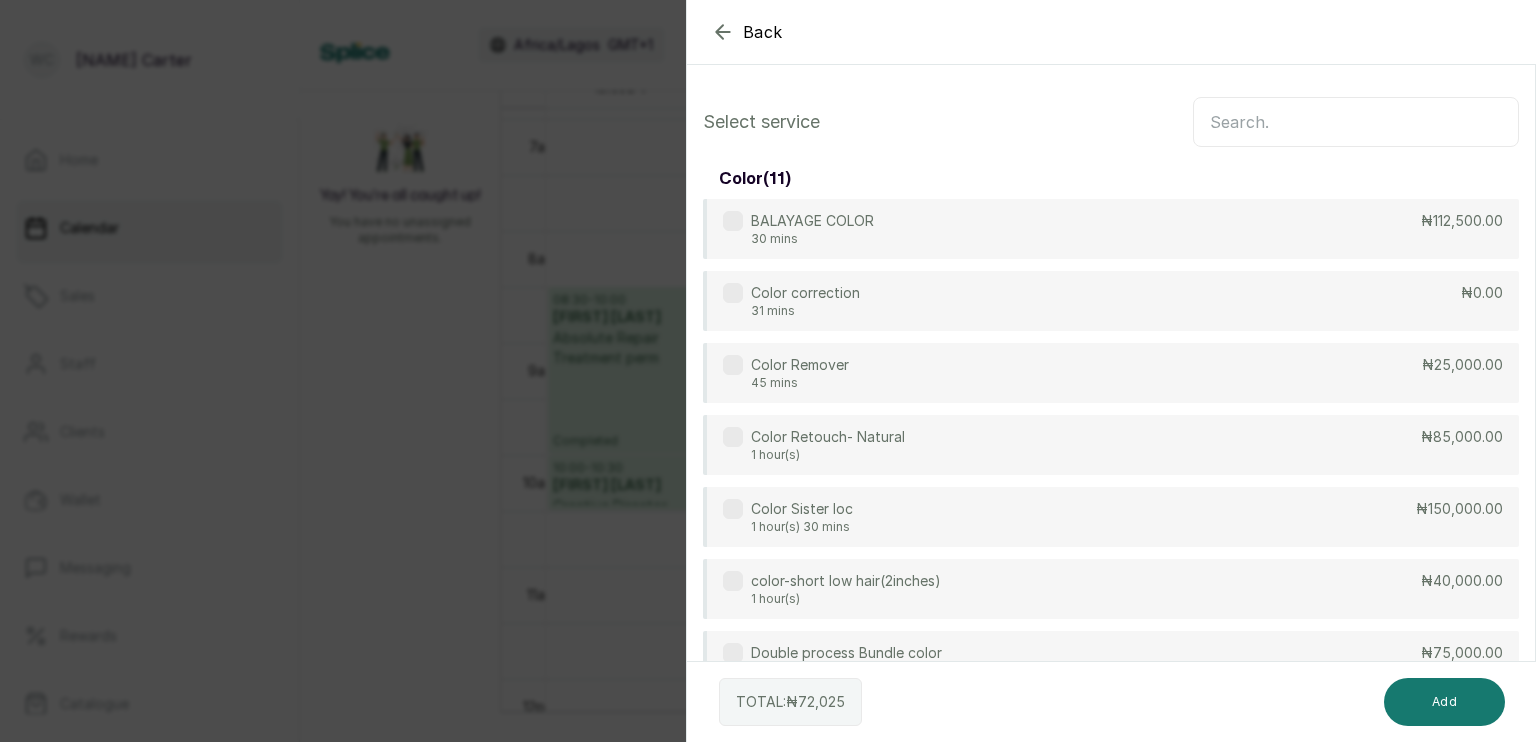 scroll, scrollTop: 3, scrollLeft: 0, axis: vertical 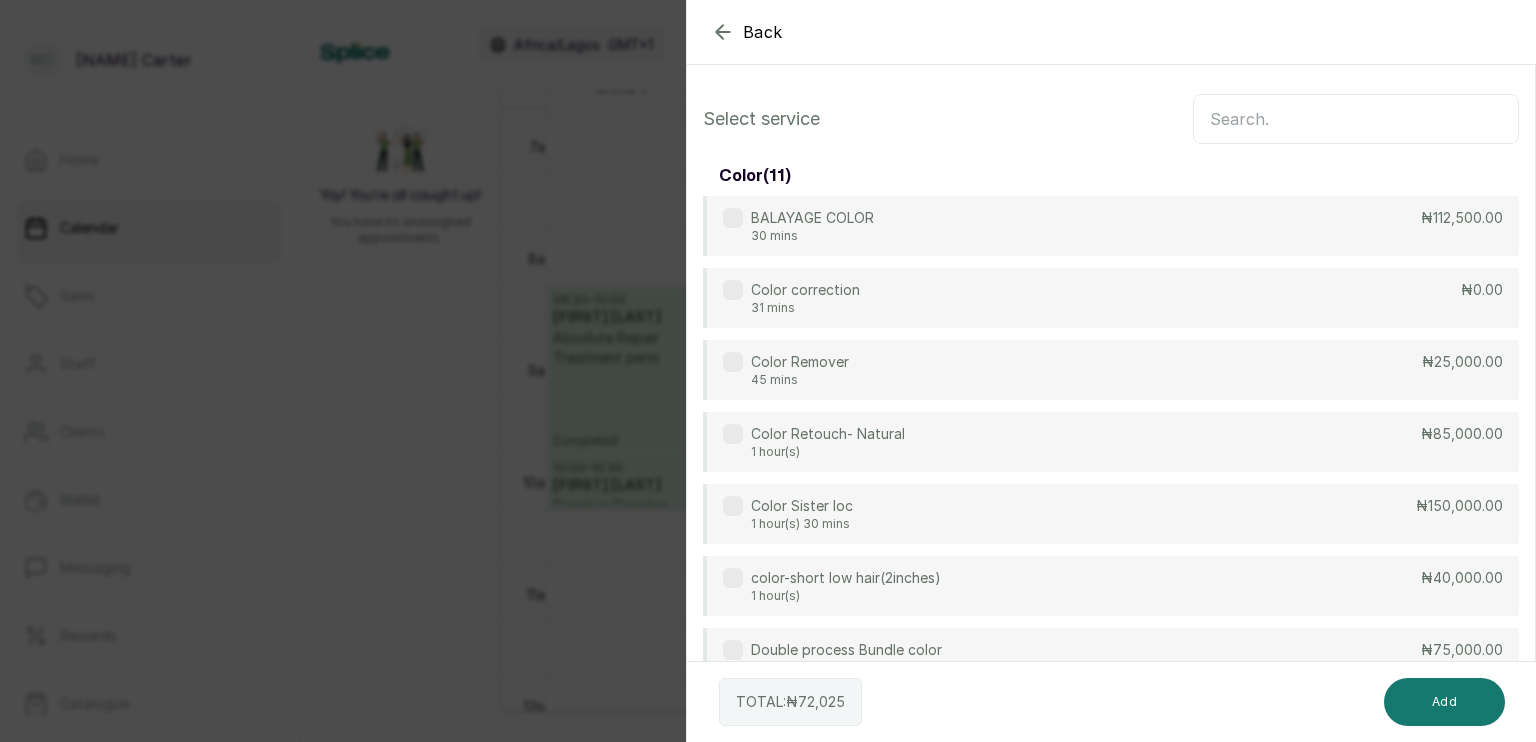 click at bounding box center [1356, 119] 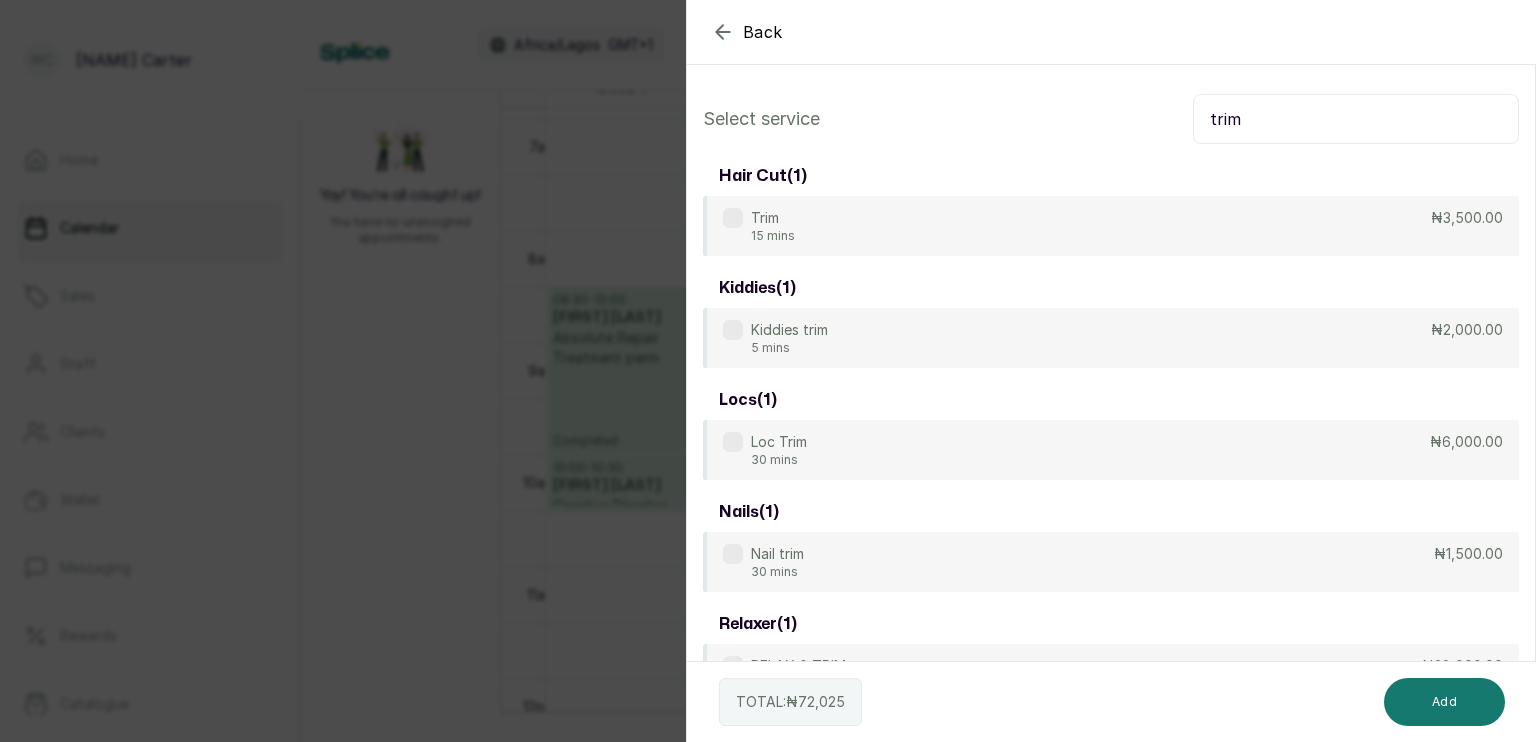 type on "trim" 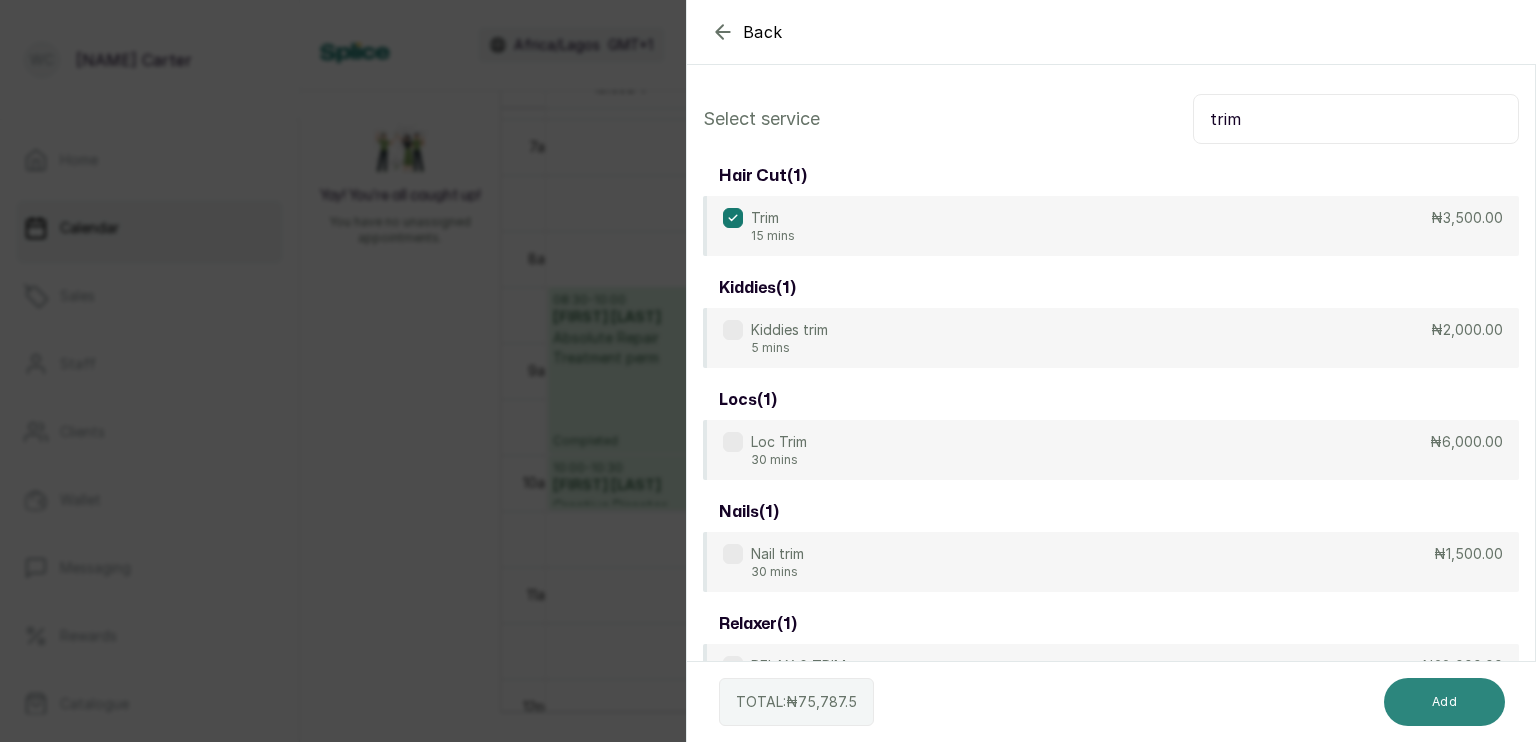click on "Add" at bounding box center [1444, 702] 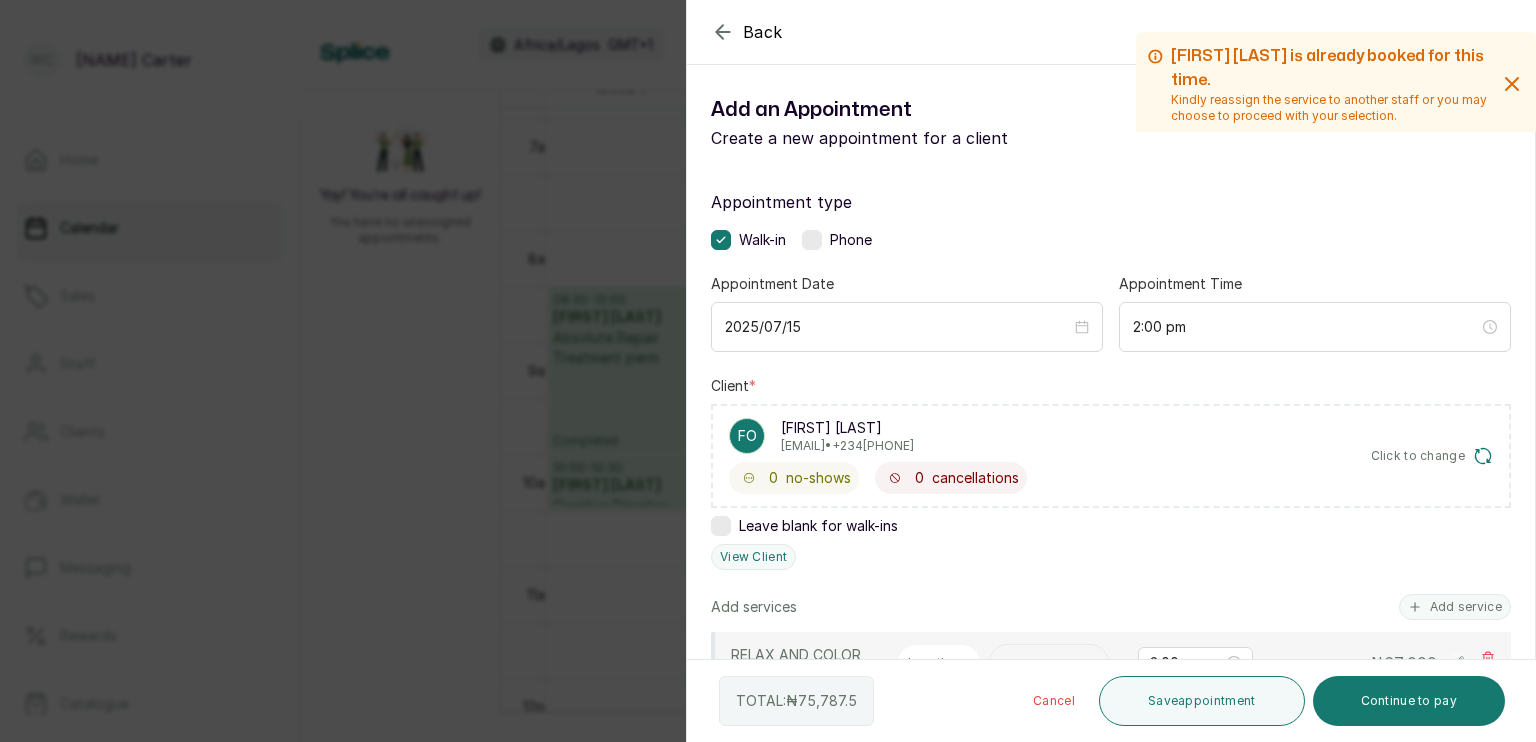 click on "Continue to pay" at bounding box center [1409, 701] 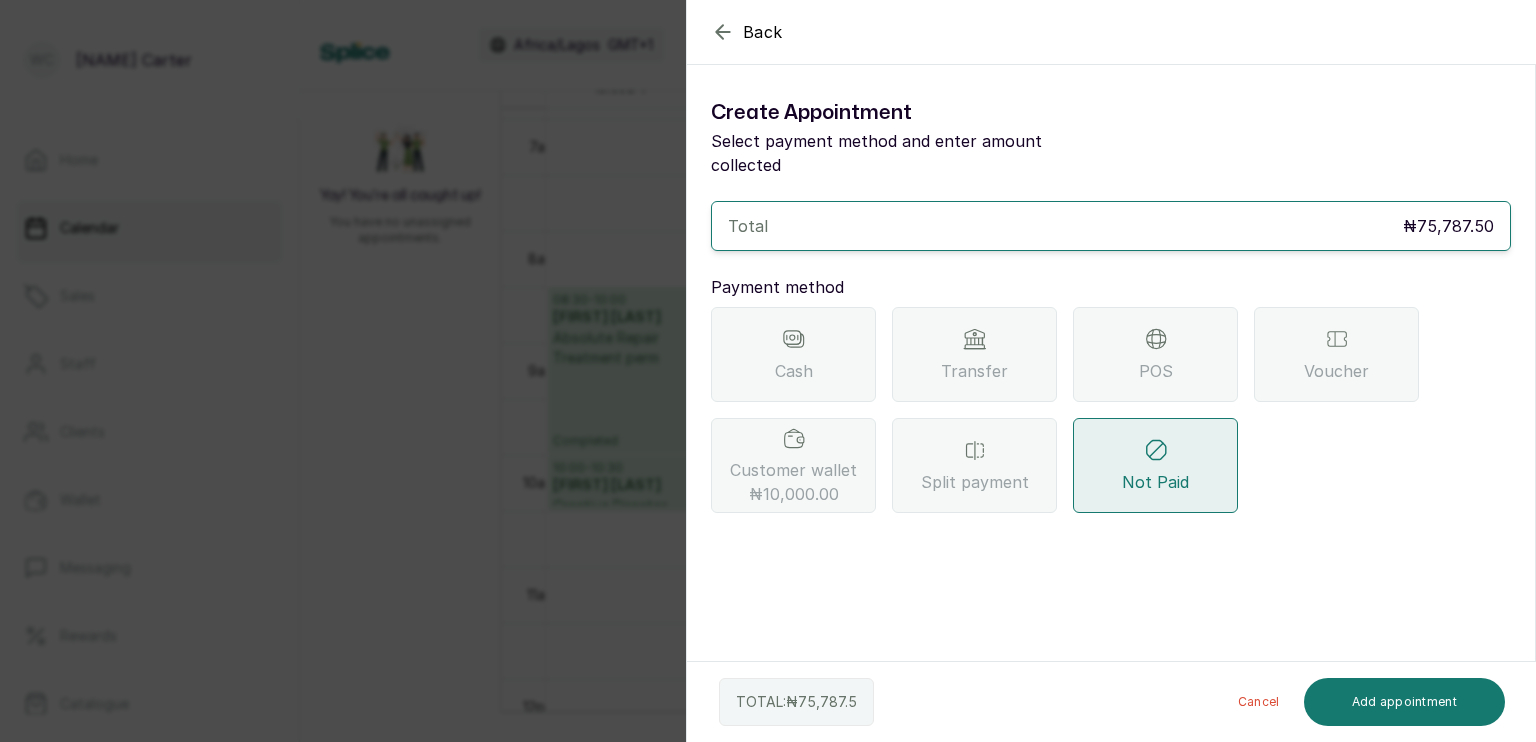 click on "Transfer" at bounding box center [974, 354] 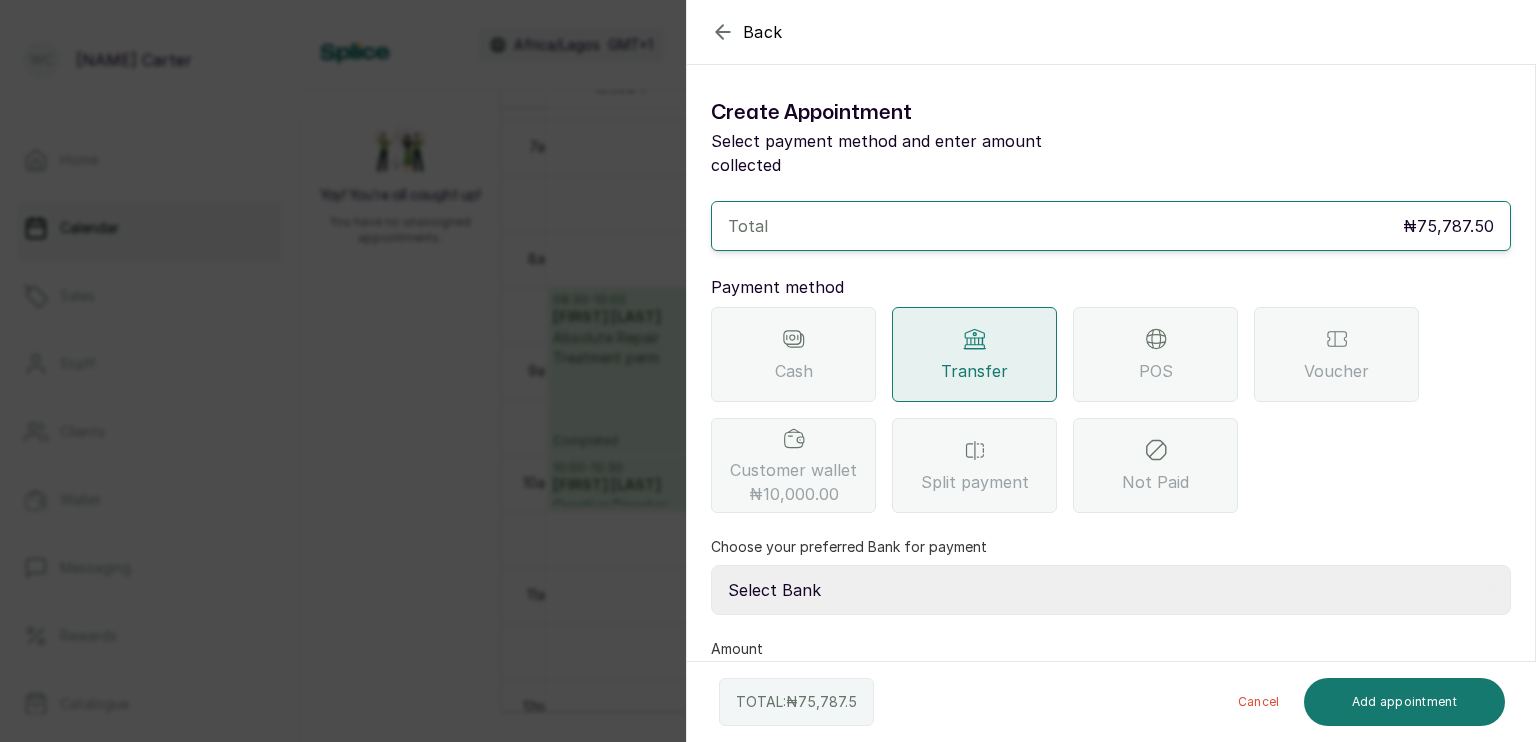 click on "Select Bank SBYWH ENTERPRISE Union Bank of Nigeria SBYWH ENTERPRISE Guaranty Trust Bank SANCTUARY BY WH LIMITED Providus Bank SBYWH ENTERPRISE First Bank of Nigeria" at bounding box center [1111, 590] 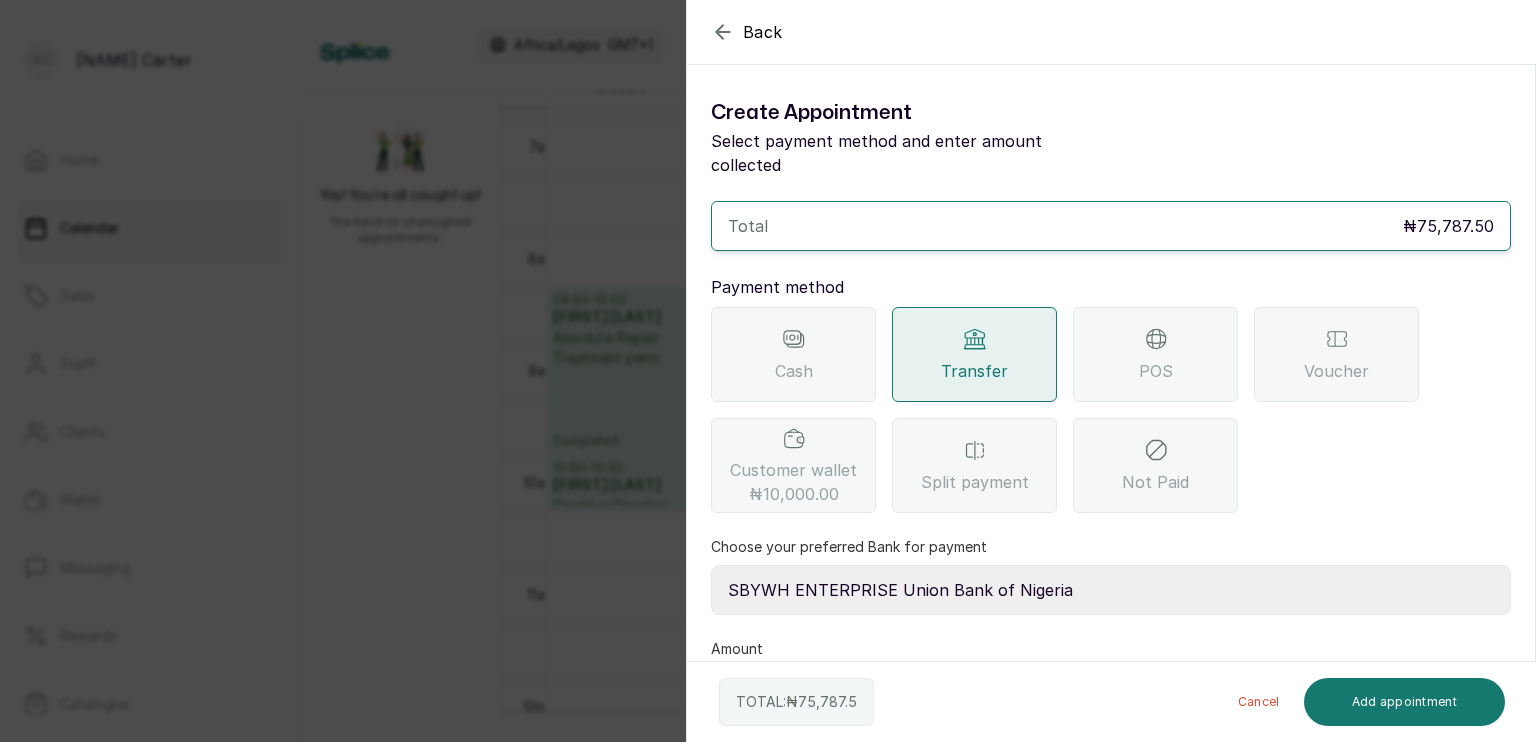 click on "Select Bank SBYWH ENTERPRISE Union Bank of Nigeria SBYWH ENTERPRISE Guaranty Trust Bank SANCTUARY BY WH LIMITED Providus Bank SBYWH ENTERPRISE First Bank of Nigeria" at bounding box center [1111, 590] 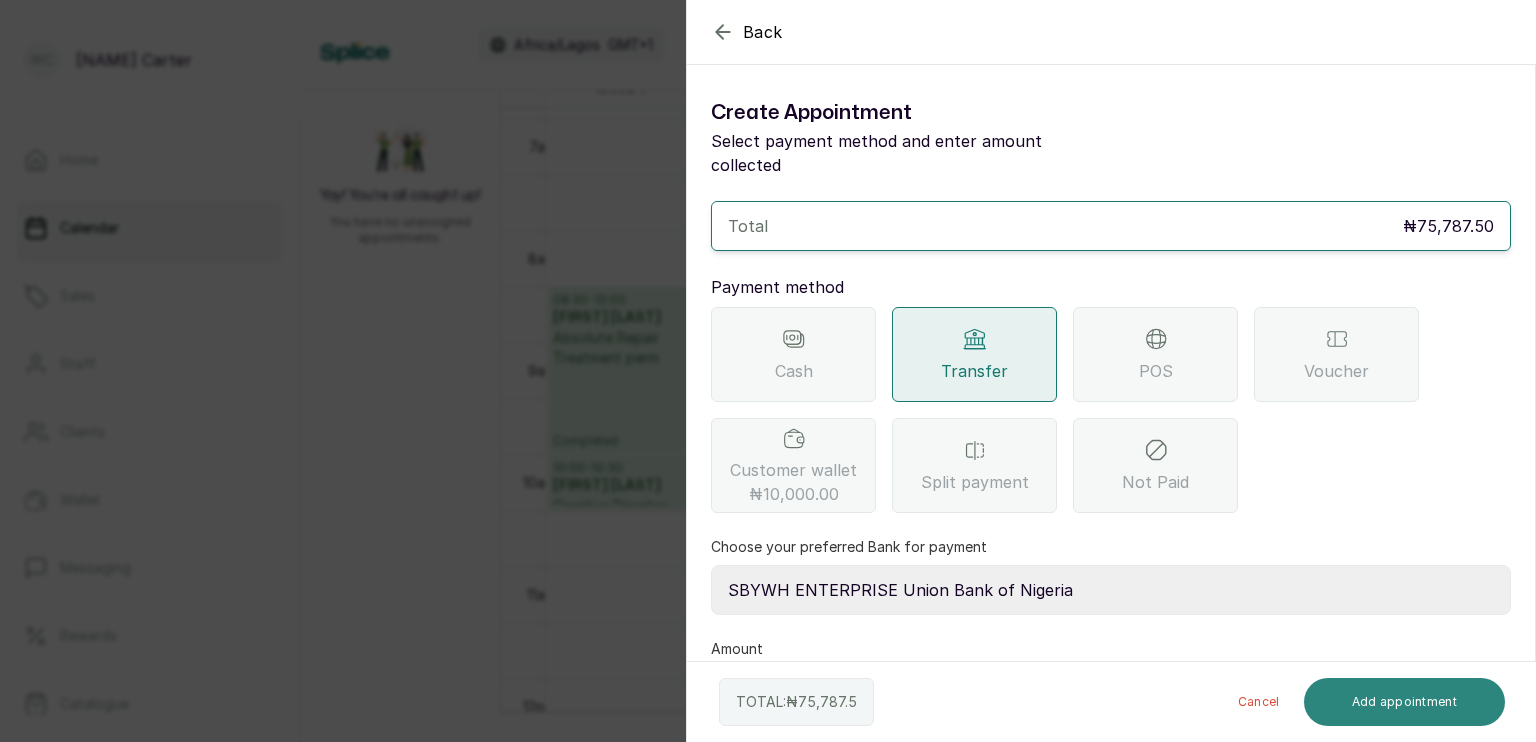 click on "Add appointment" at bounding box center [1405, 702] 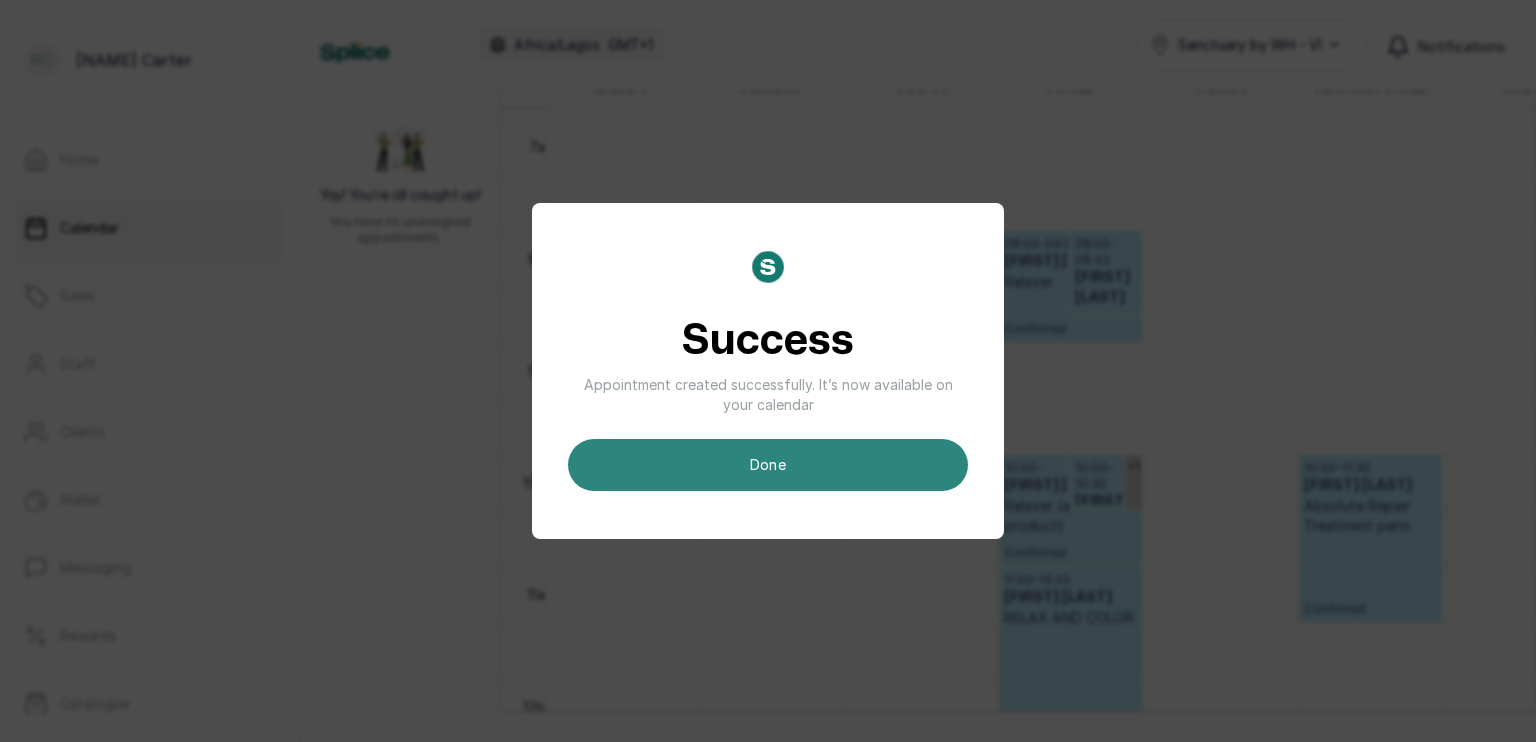 click on "done" at bounding box center (768, 465) 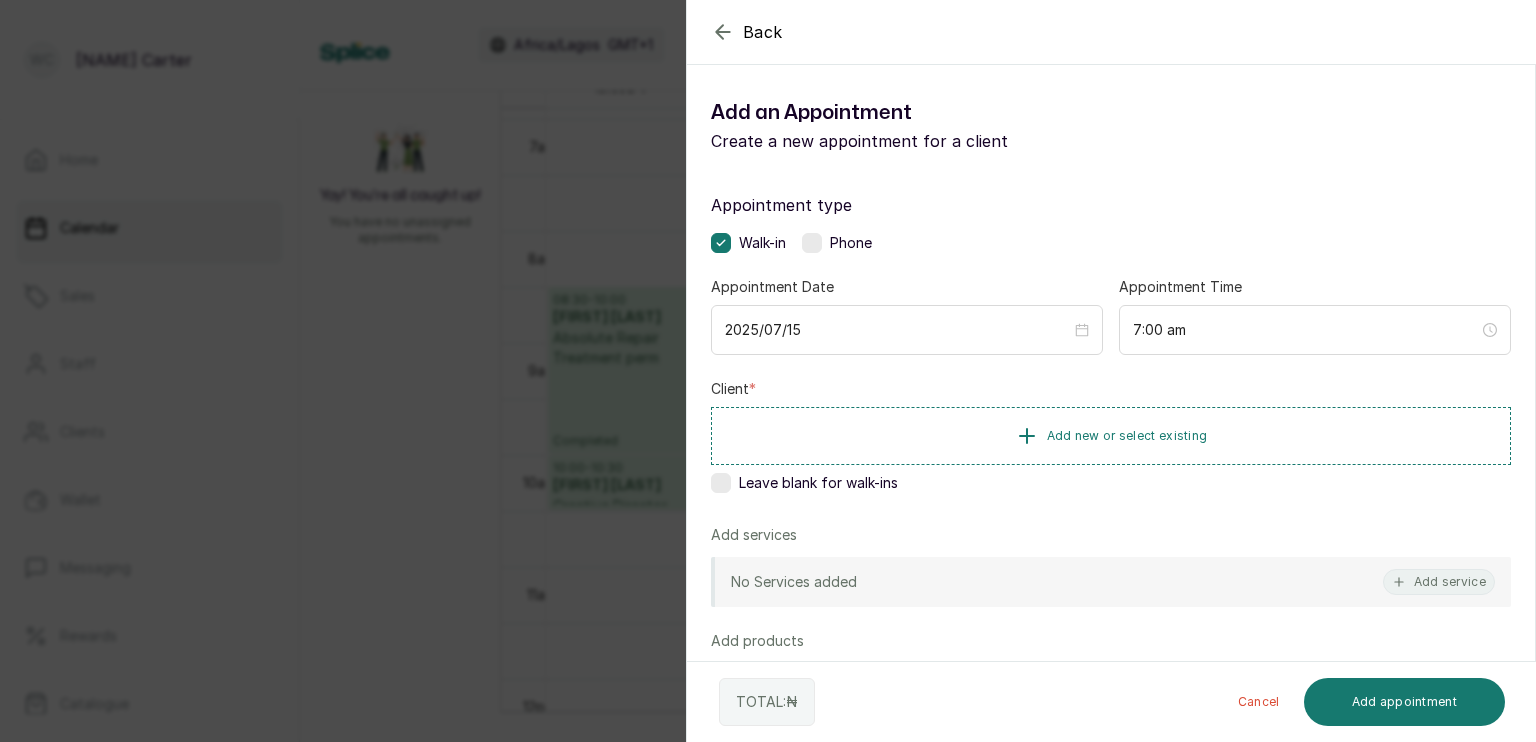 click on "Create a new appointment for a client" at bounding box center [911, 141] 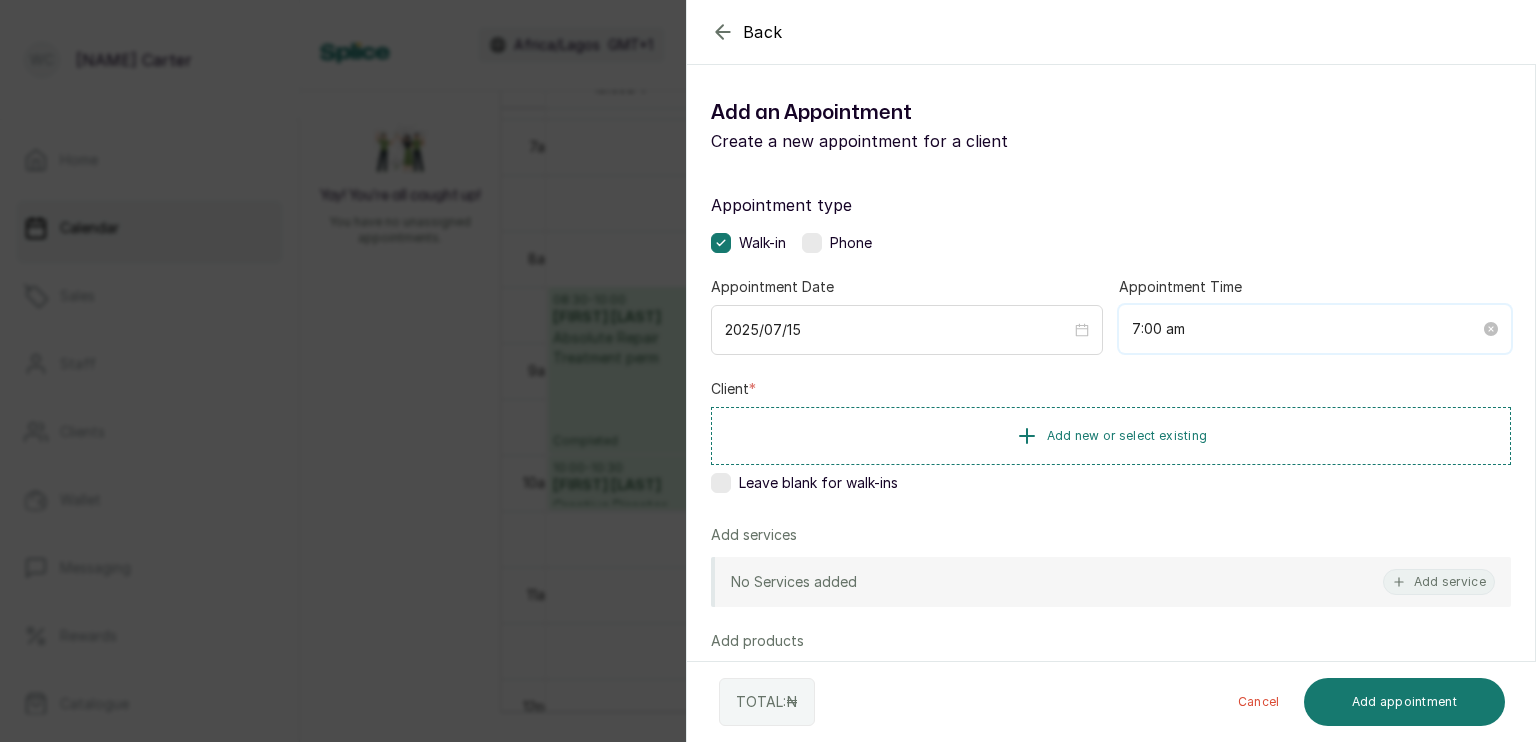 click on "7:00 am" at bounding box center (1306, 329) 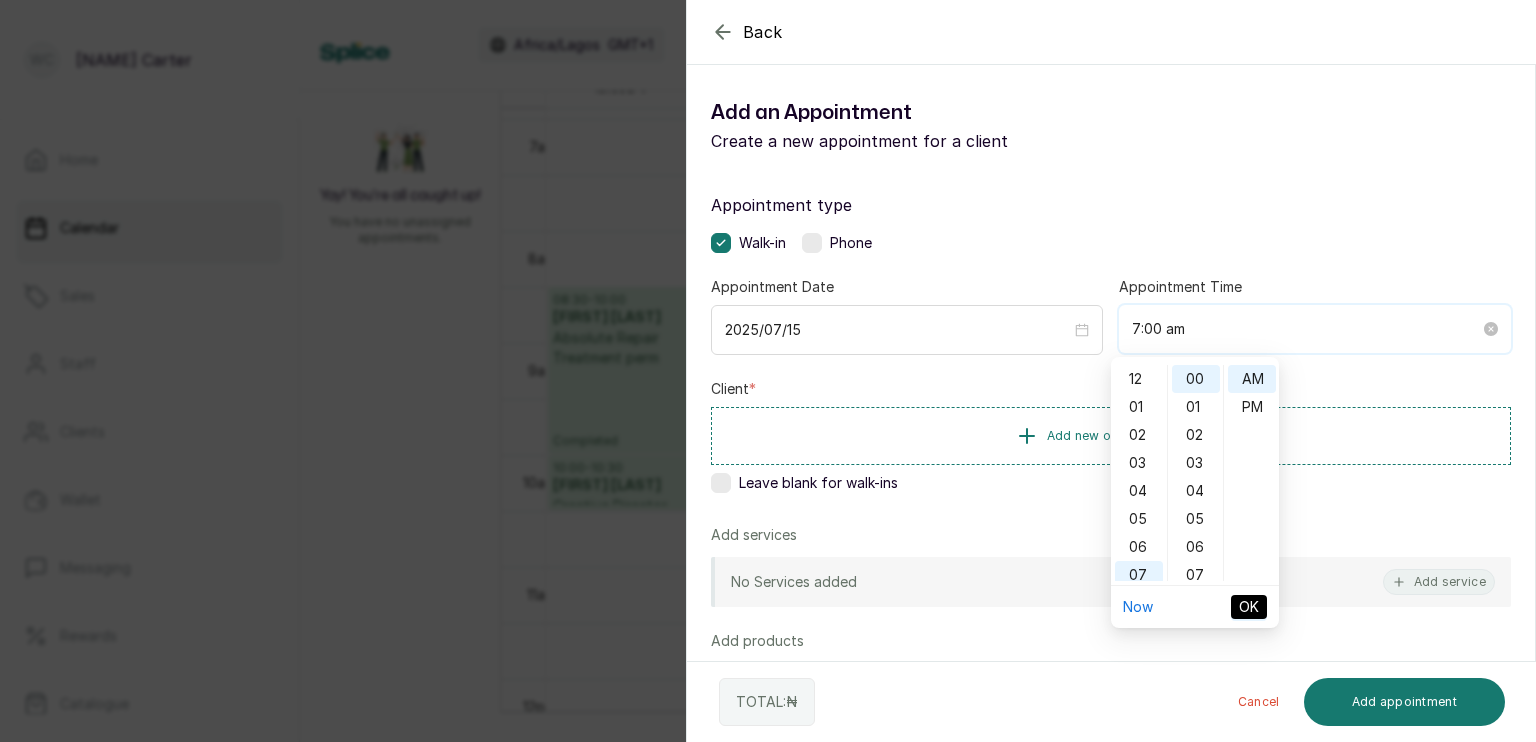 scroll, scrollTop: 120, scrollLeft: 0, axis: vertical 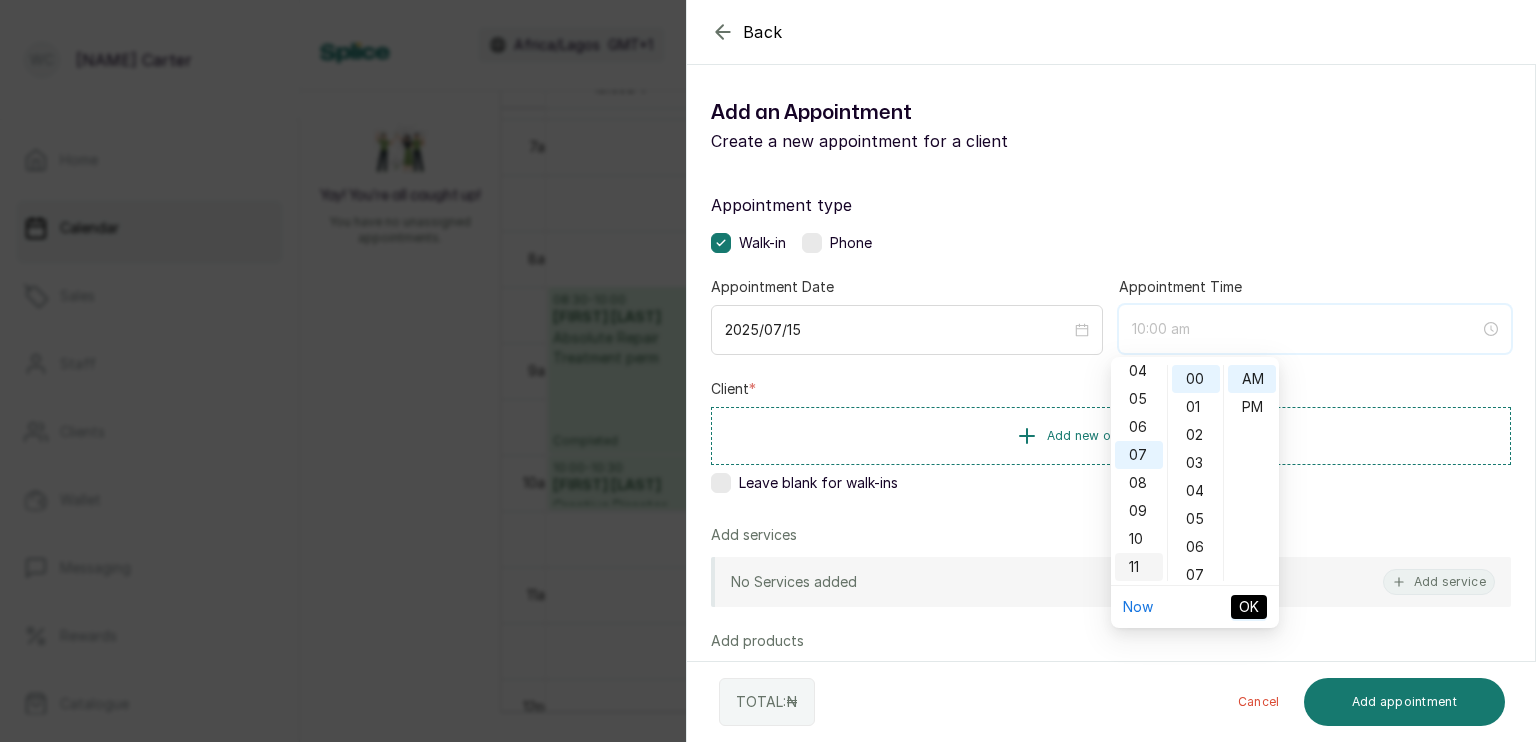 type on "11:00 am" 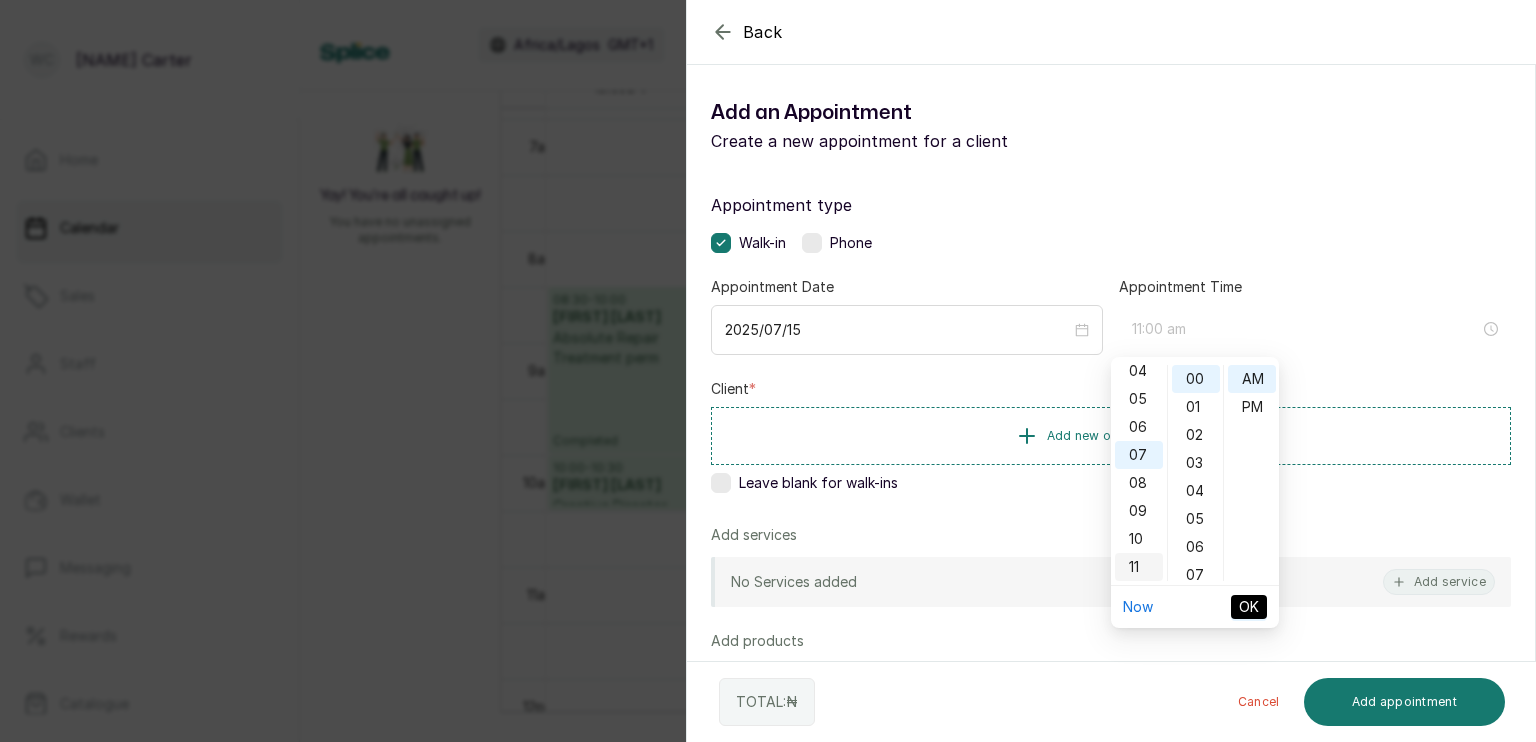 click on "11" at bounding box center [1139, 567] 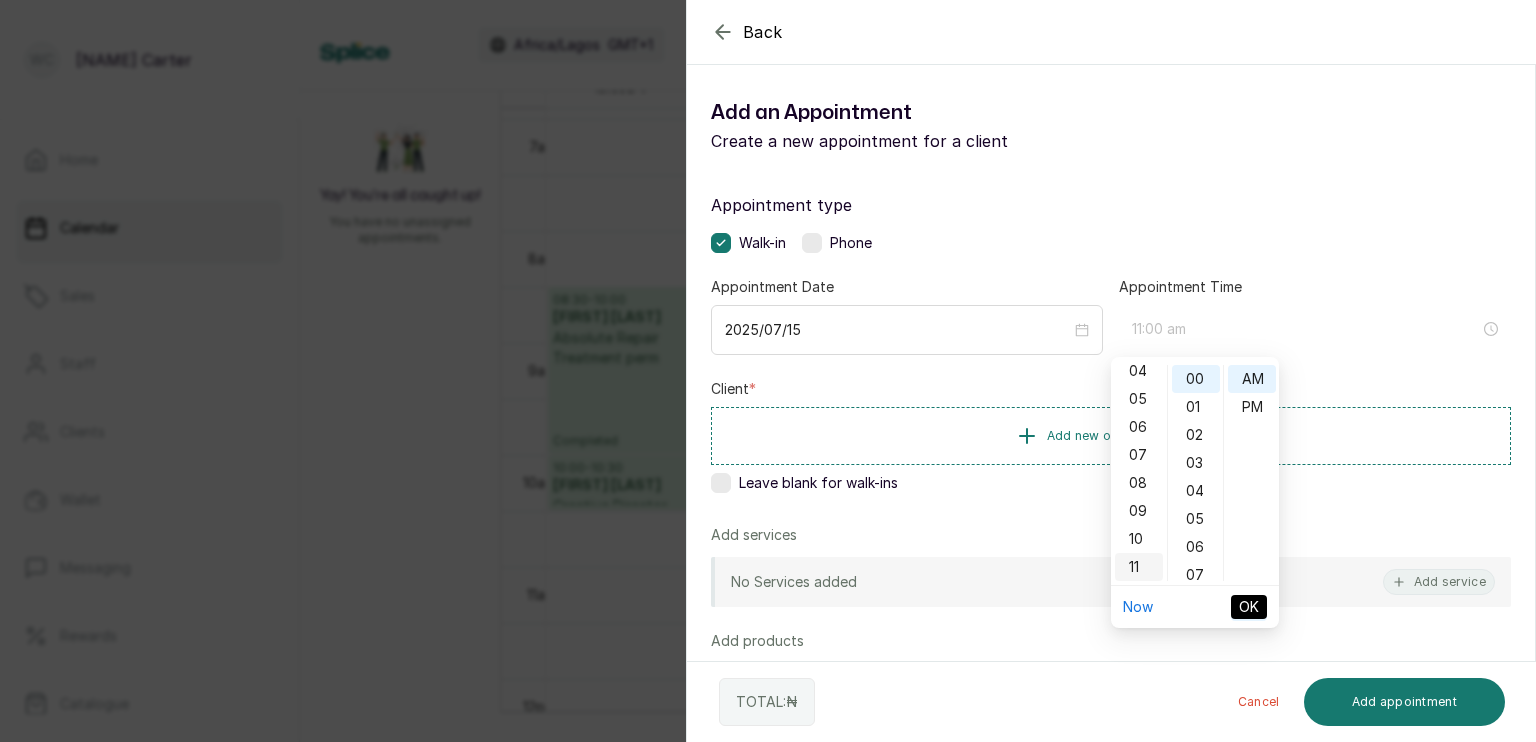 click on "11" at bounding box center (1139, 567) 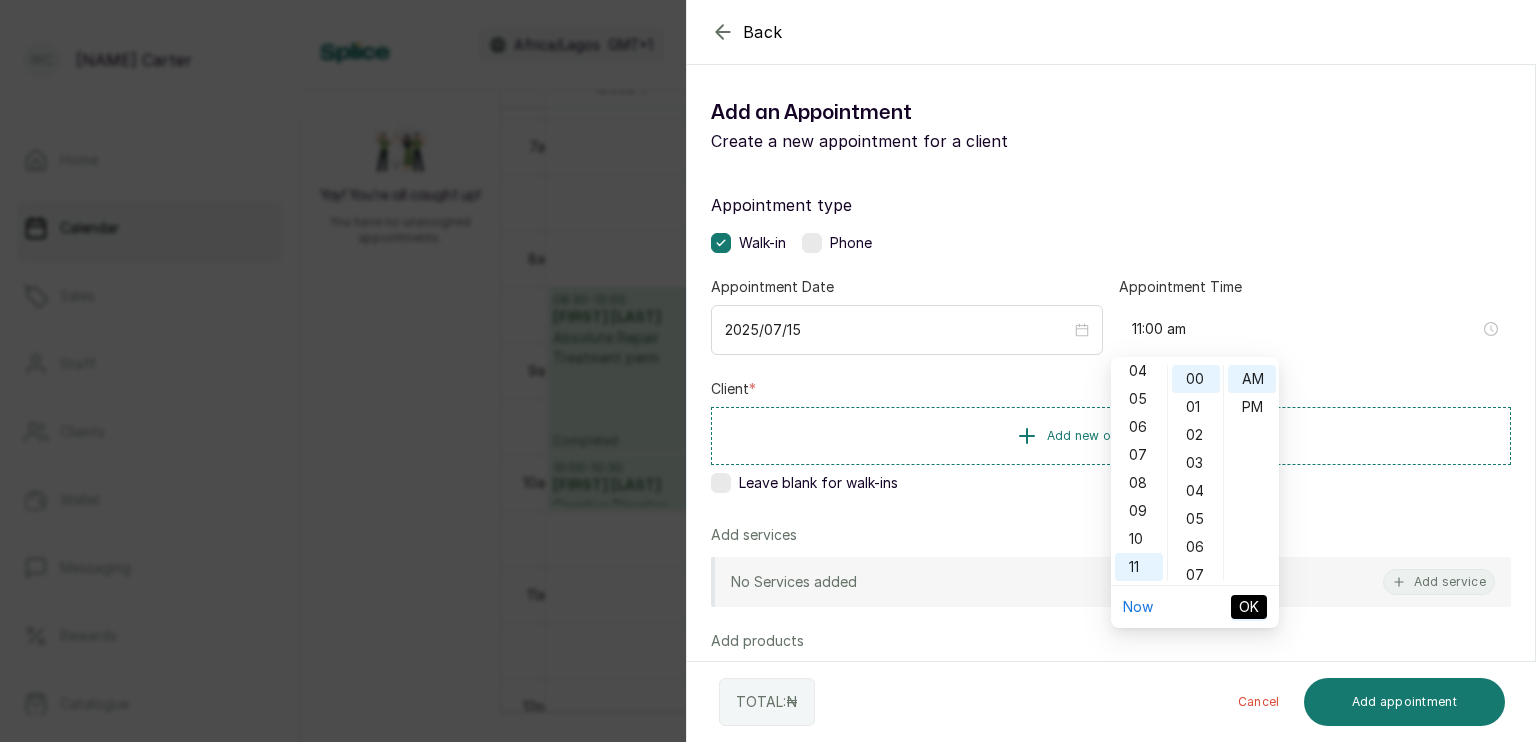 click on "OK" at bounding box center [1249, 607] 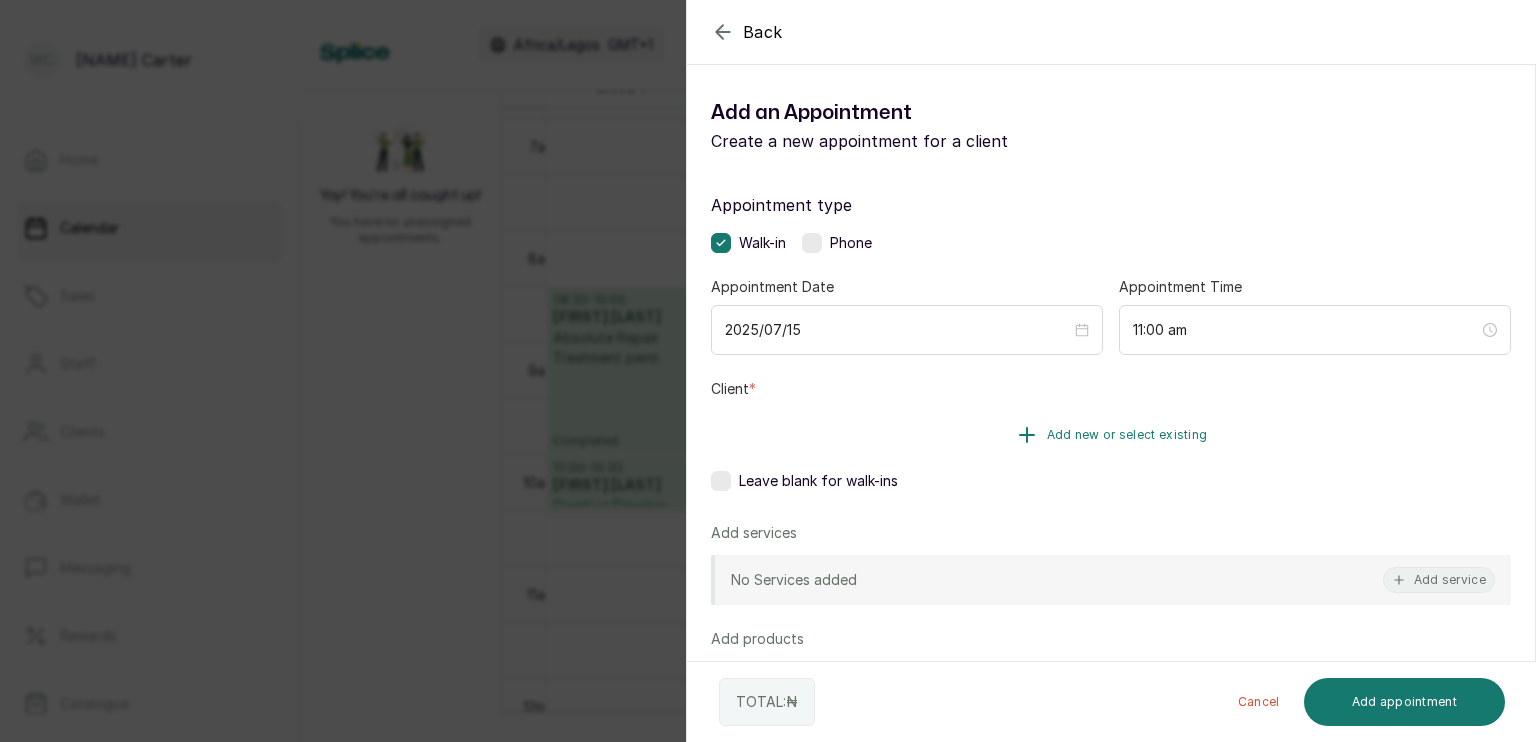 click on "Add new or select existing" at bounding box center [1127, 435] 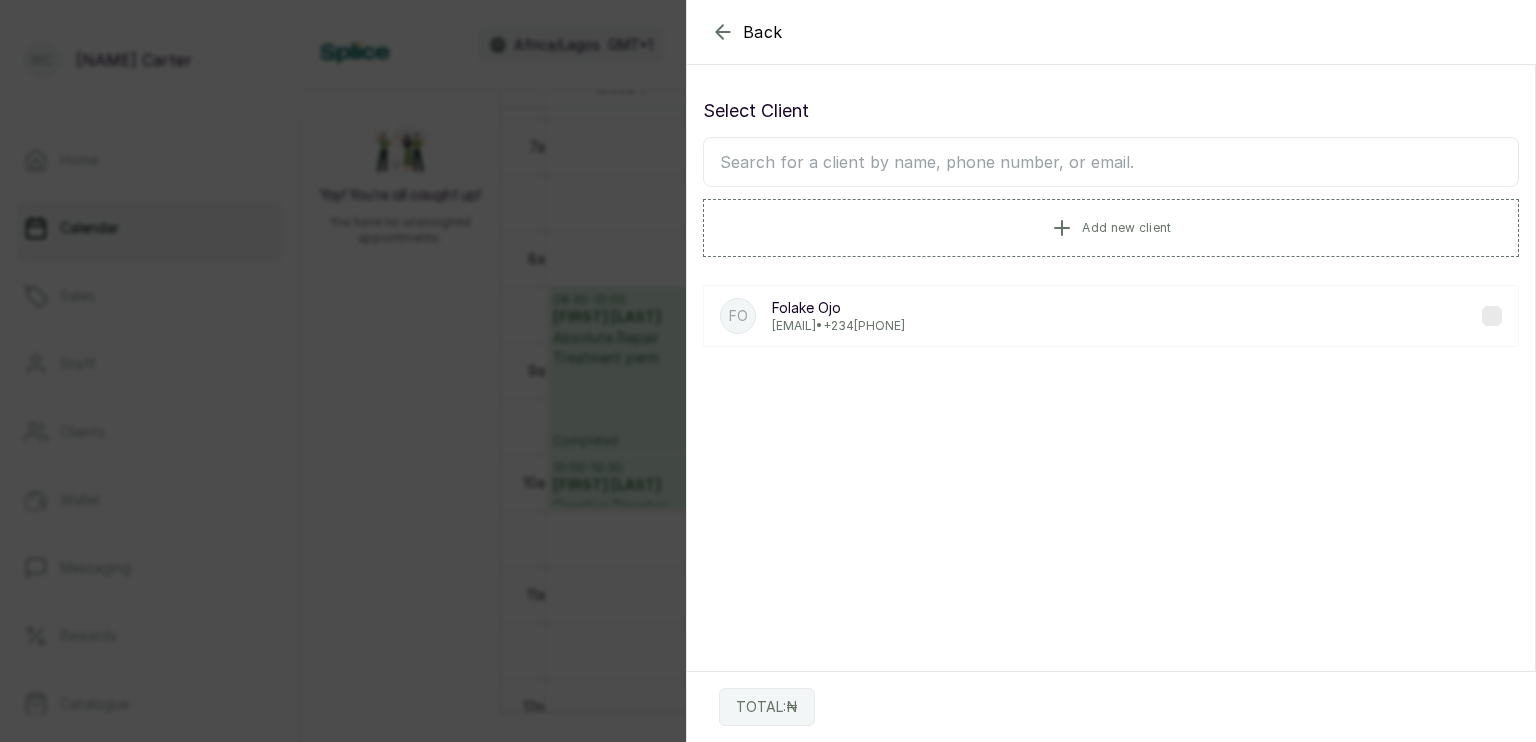 click at bounding box center (1111, 162) 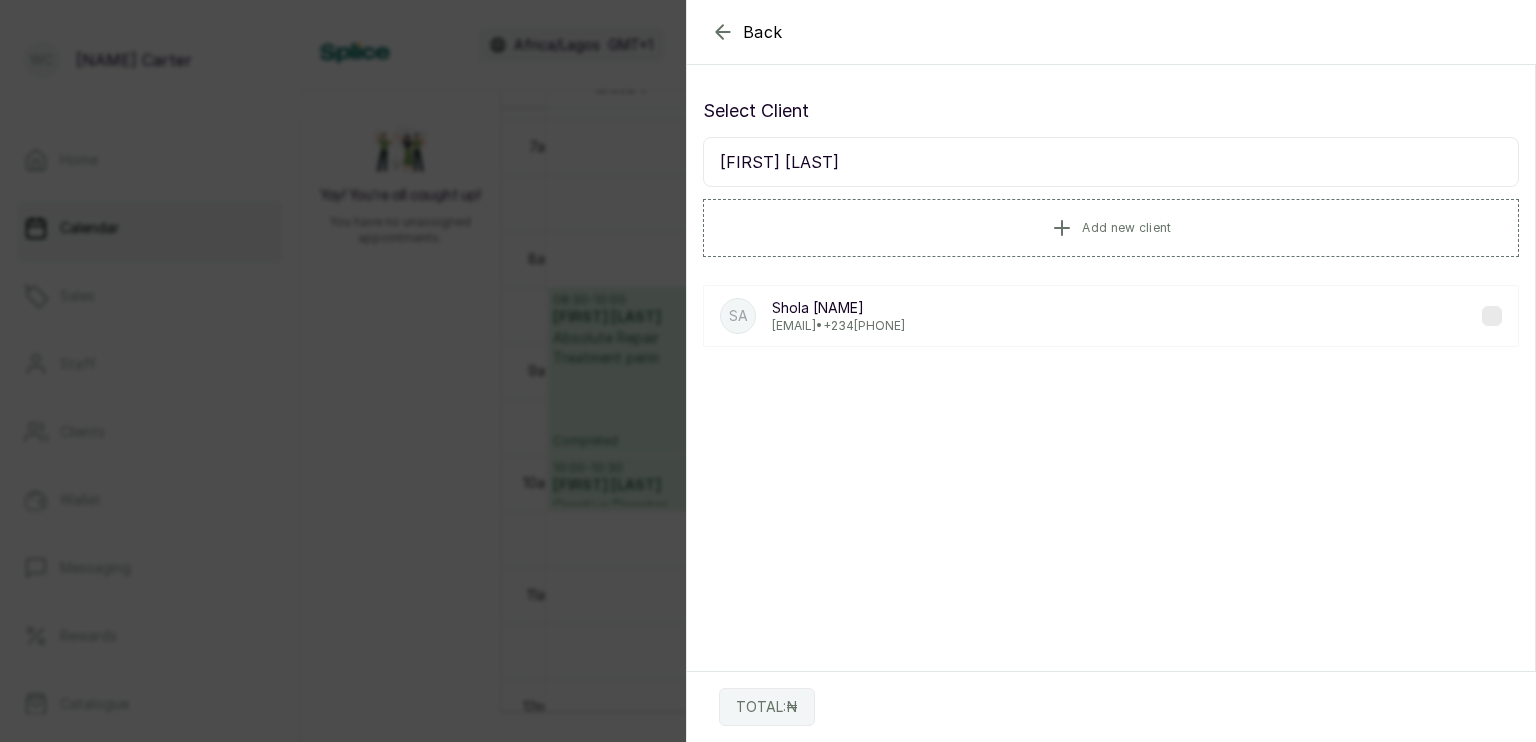 type on "[FIRST] [LAST]" 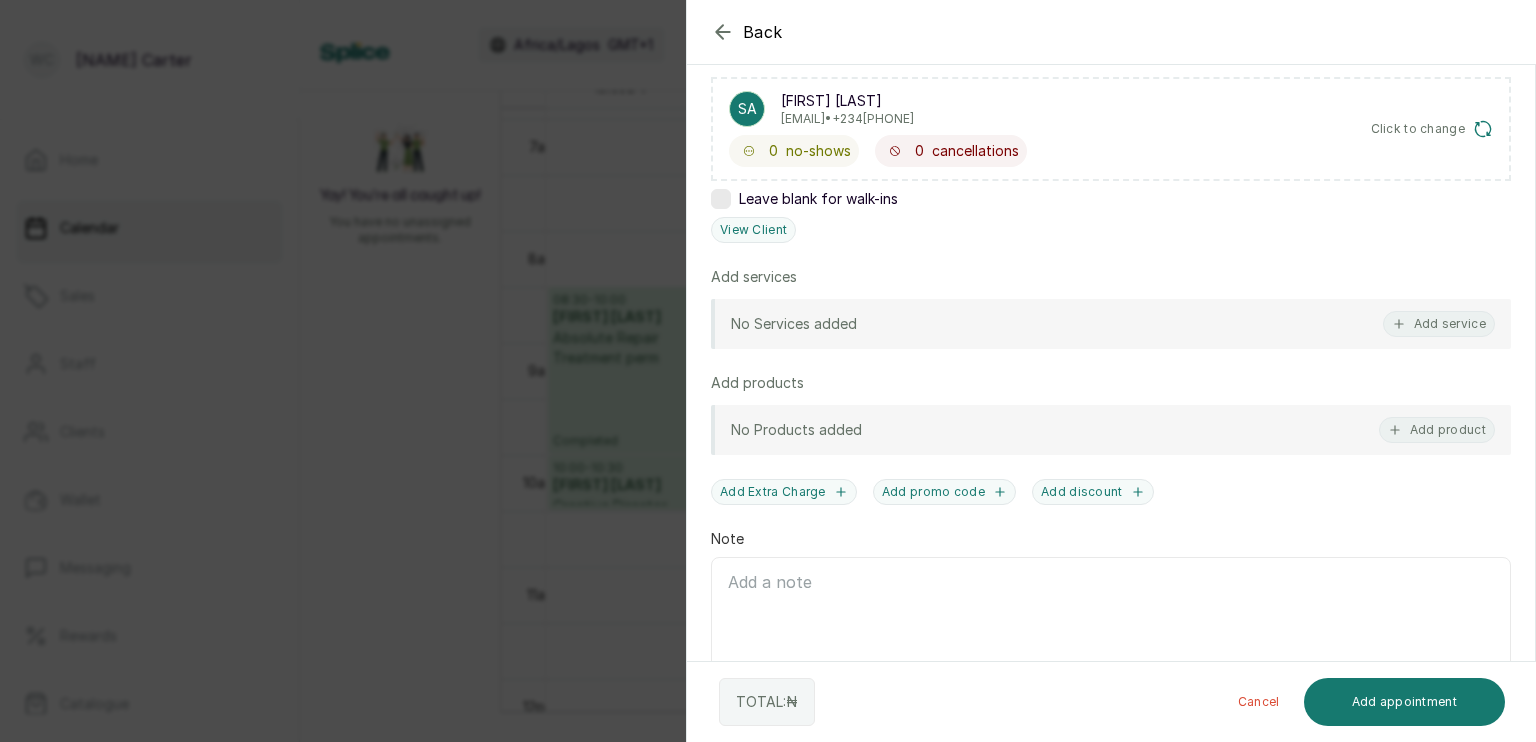 scroll, scrollTop: 334, scrollLeft: 0, axis: vertical 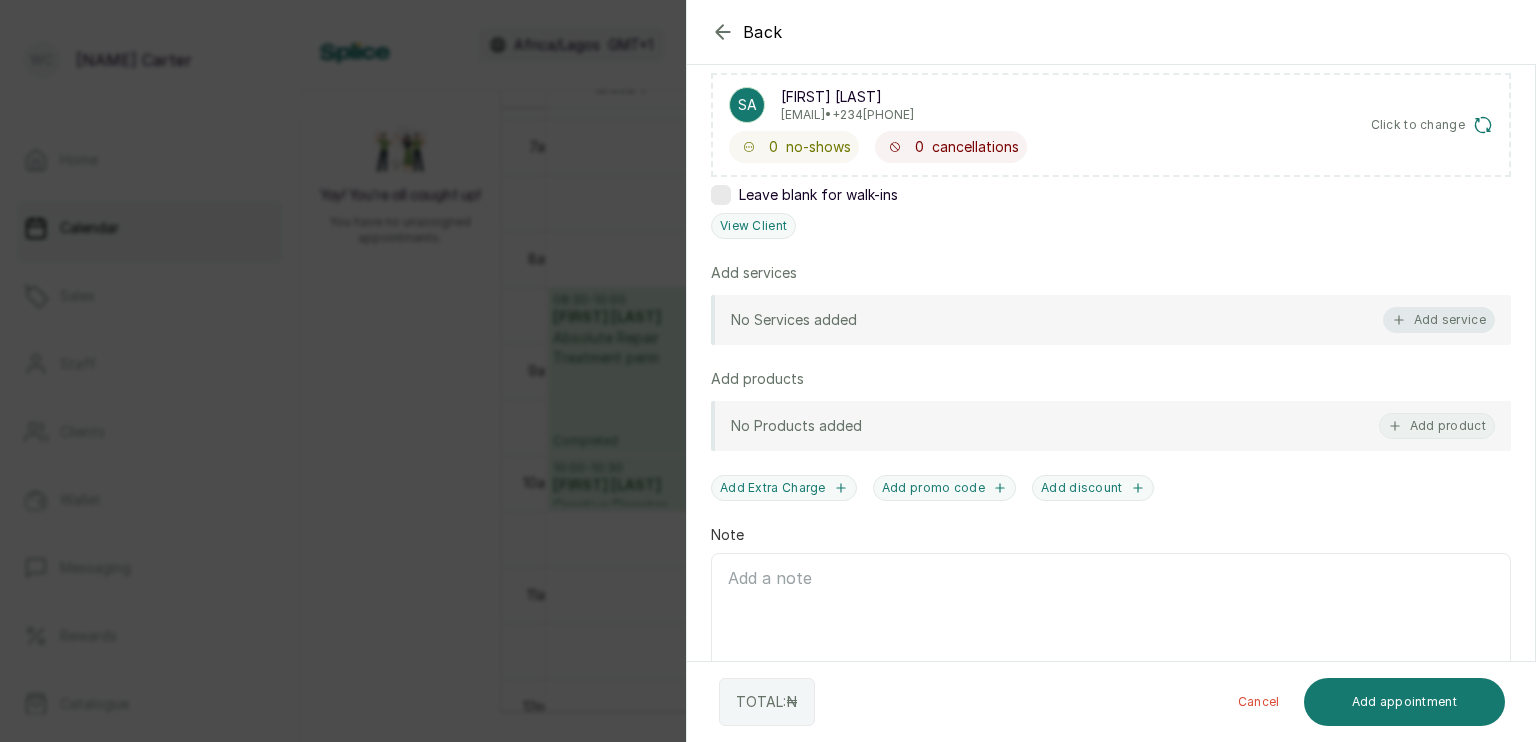 click on "Add service" at bounding box center [1439, 320] 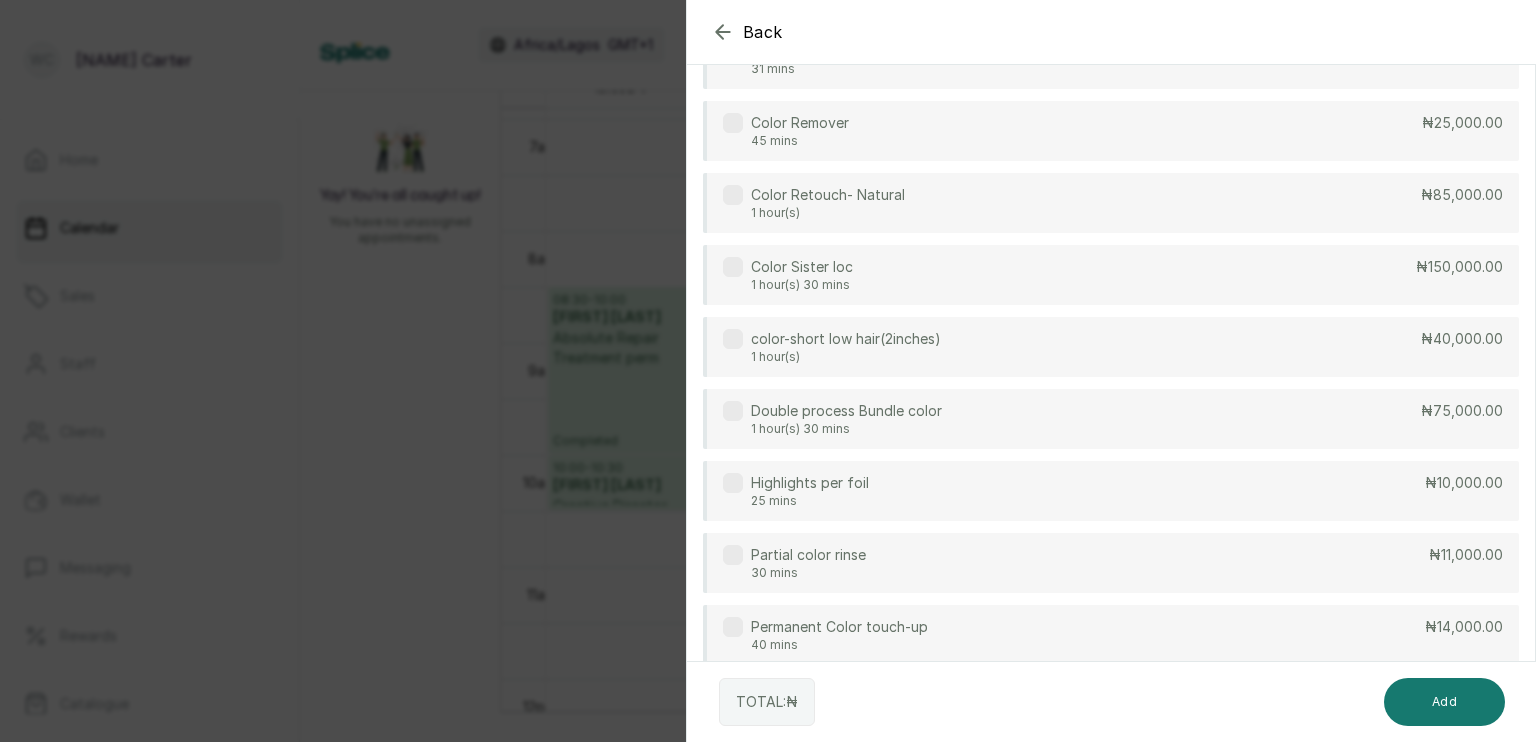 scroll, scrollTop: 0, scrollLeft: 0, axis: both 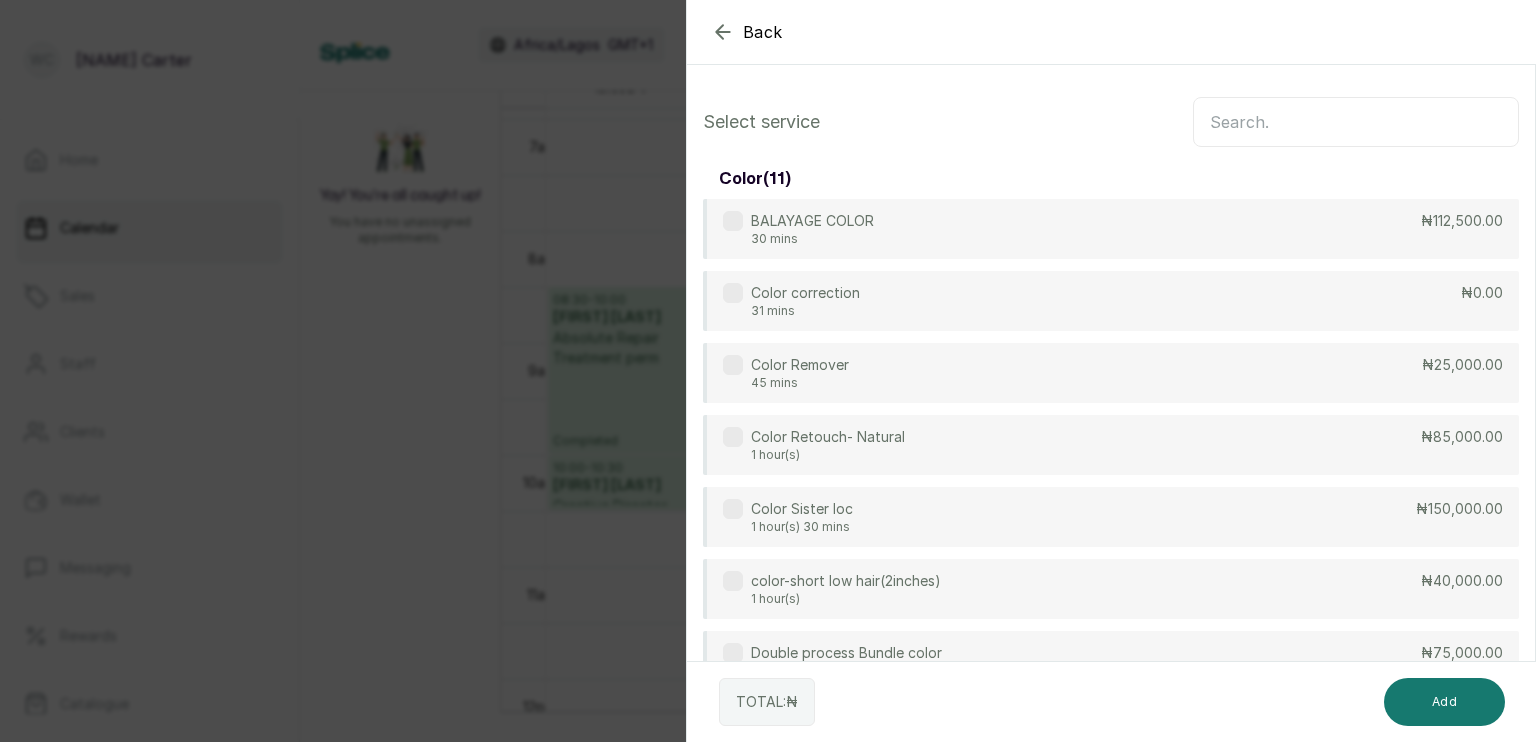 click at bounding box center [1356, 122] 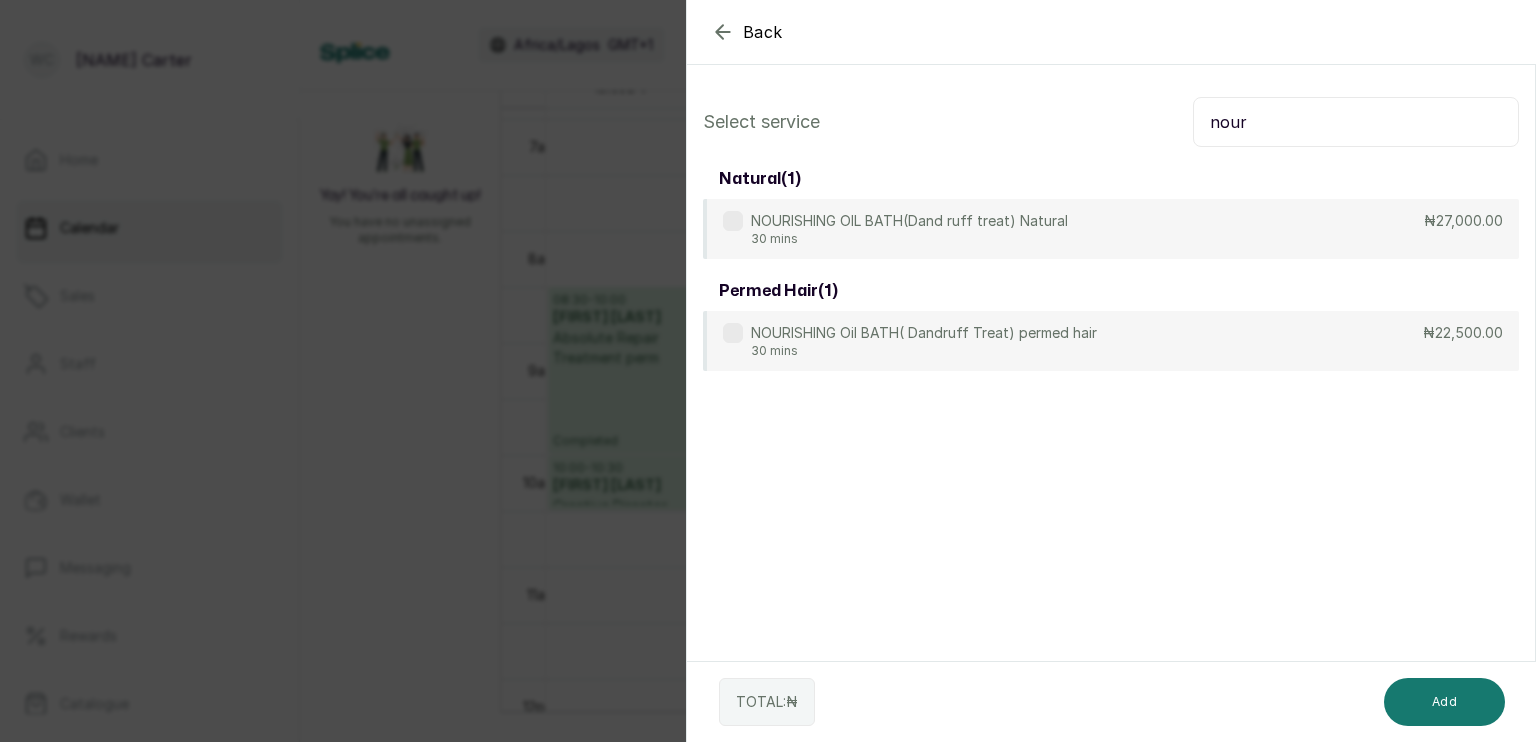 type on "nour" 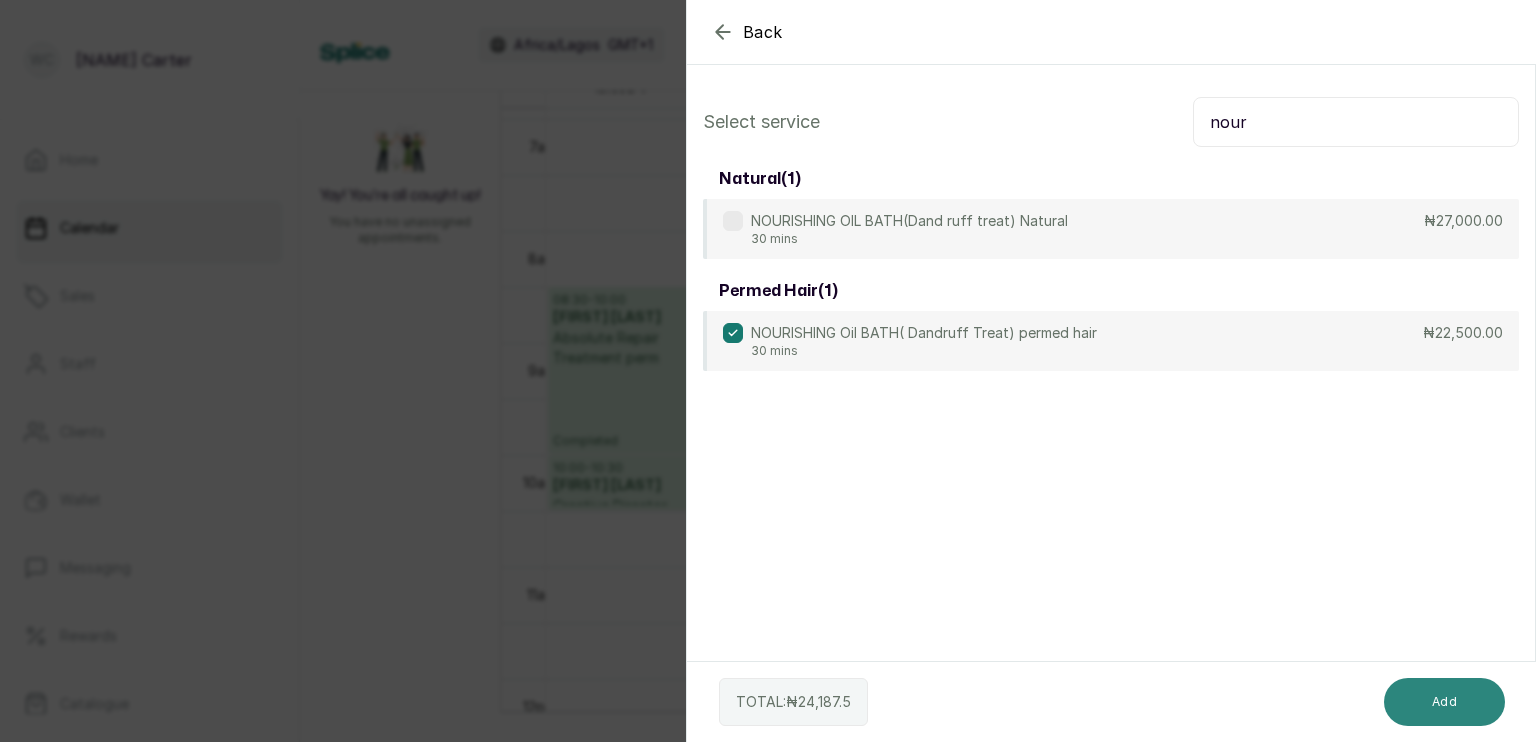 click on "Add" at bounding box center (1444, 702) 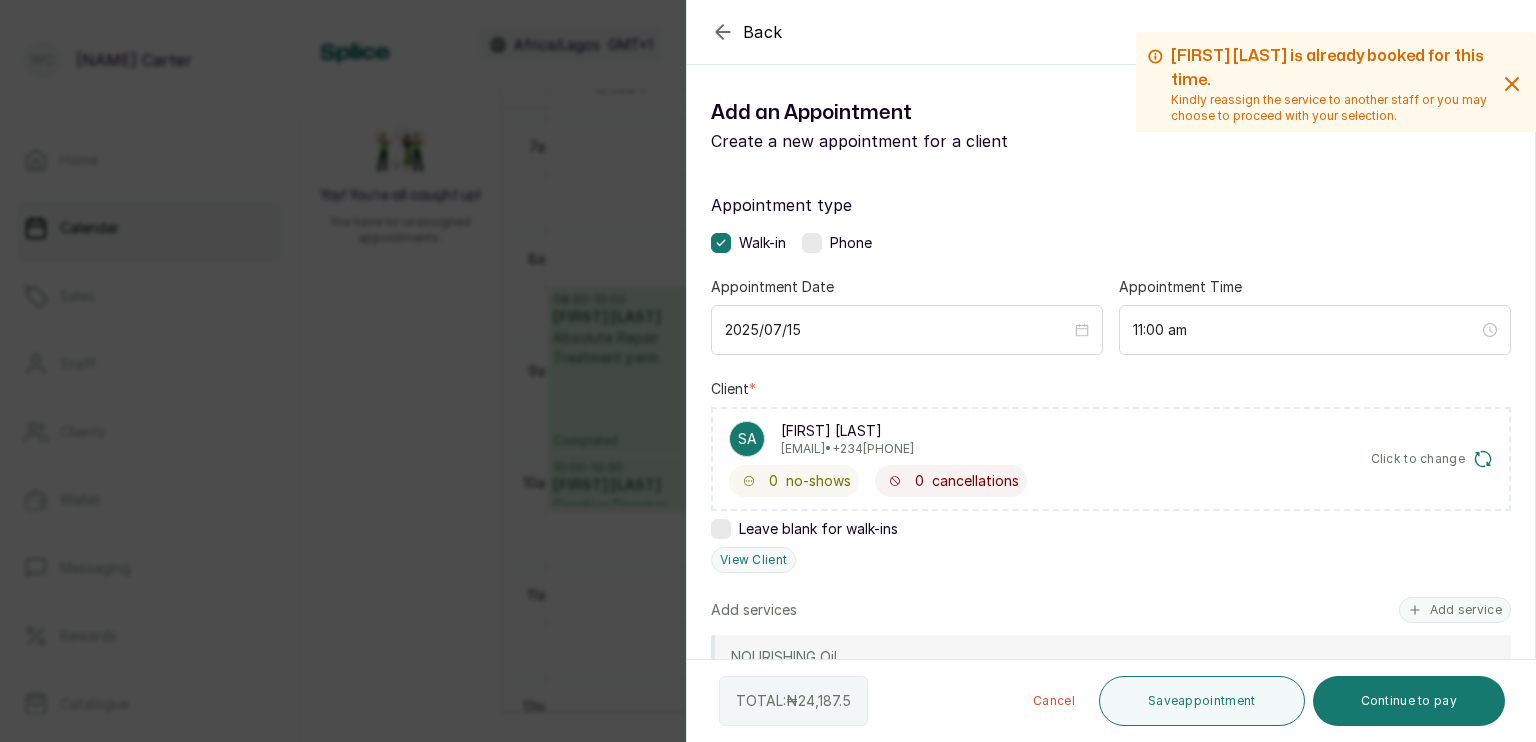 click on "Continue to pay" at bounding box center (1409, 701) 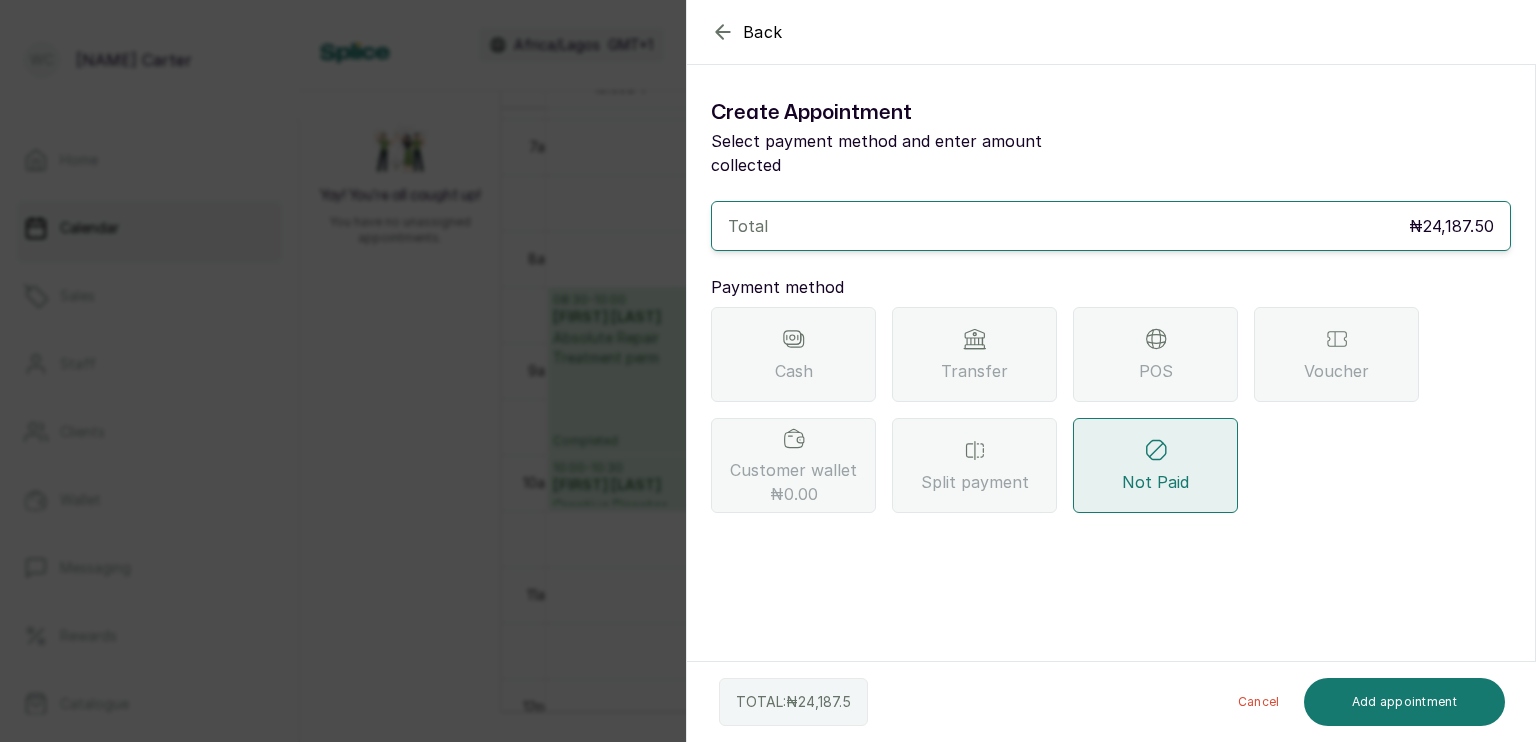 click on "Transfer" at bounding box center [974, 371] 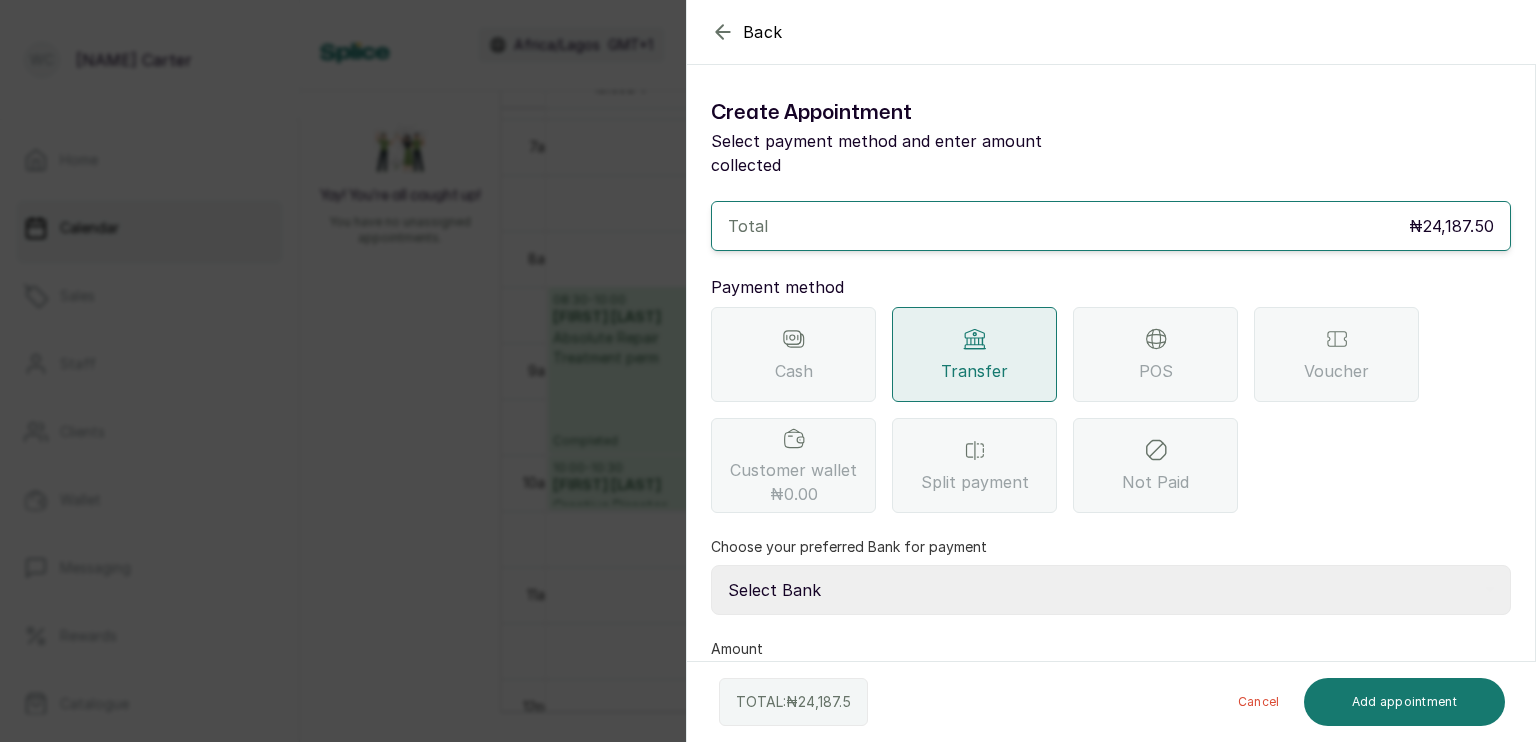 click on "Select Bank SBYWH ENTERPRISE Union Bank of Nigeria SBYWH ENTERPRISE Guaranty Trust Bank SANCTUARY BY WH LIMITED Providus Bank SBYWH ENTERPRISE First Bank of Nigeria" at bounding box center (1111, 590) 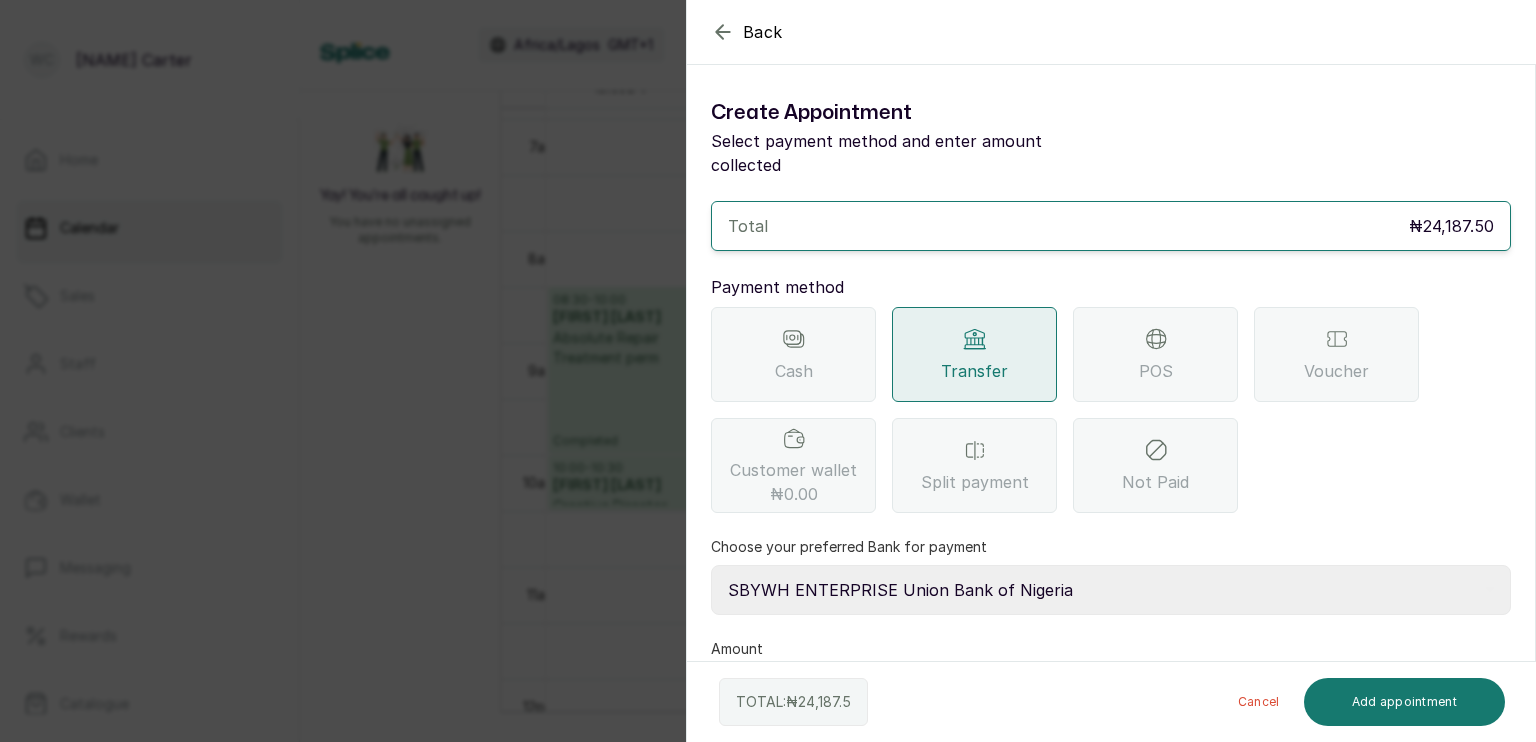 click on "Select Bank SBYWH ENTERPRISE Union Bank of Nigeria SBYWH ENTERPRISE Guaranty Trust Bank SANCTUARY BY WH LIMITED Providus Bank SBYWH ENTERPRISE First Bank of Nigeria" at bounding box center [1111, 590] 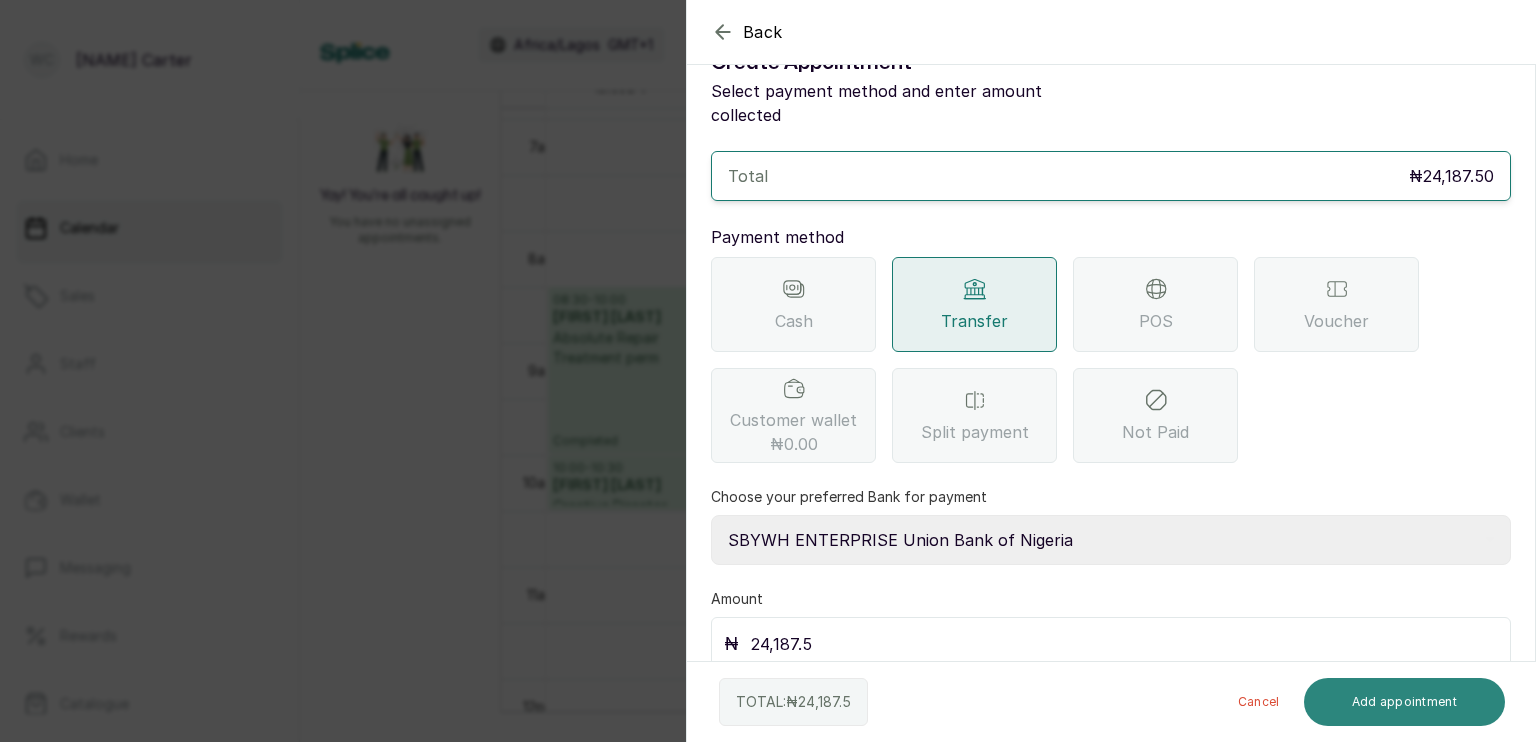 click on "Add appointment" at bounding box center [1405, 702] 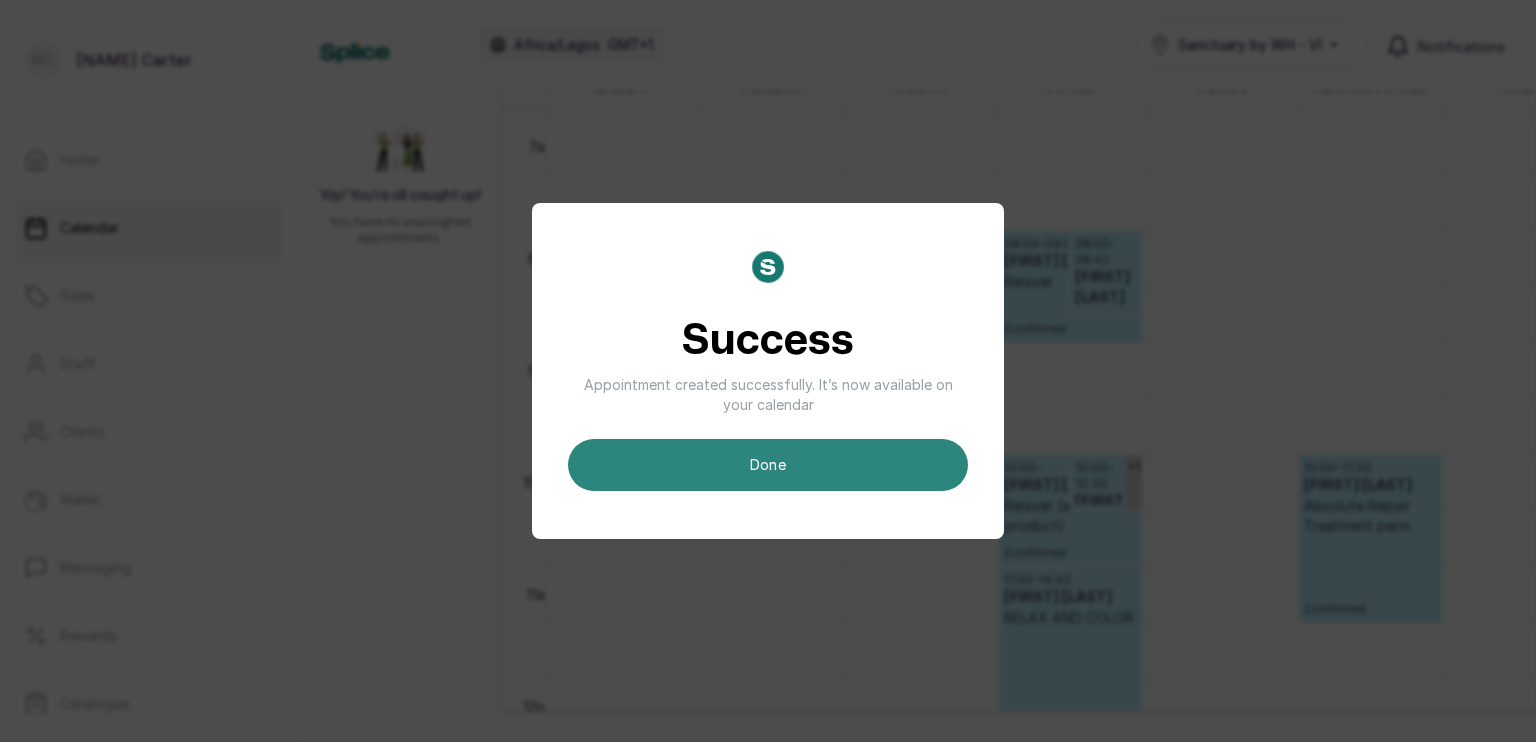 click on "done" at bounding box center (768, 465) 